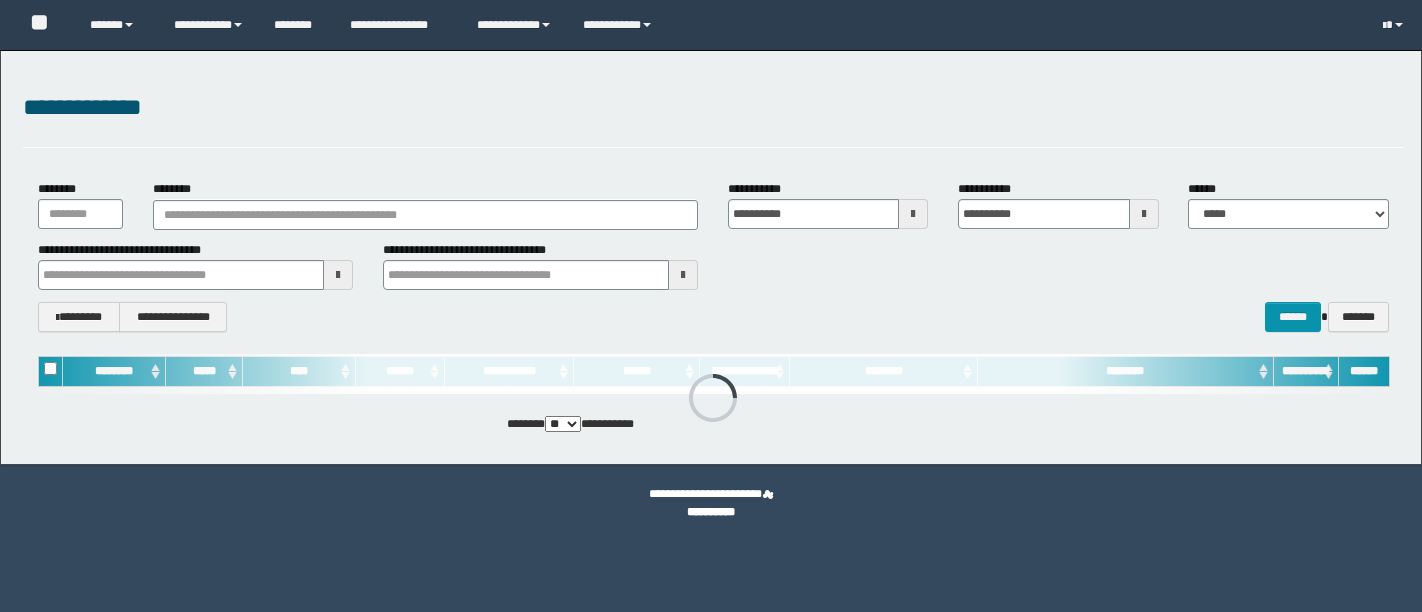scroll, scrollTop: 0, scrollLeft: 0, axis: both 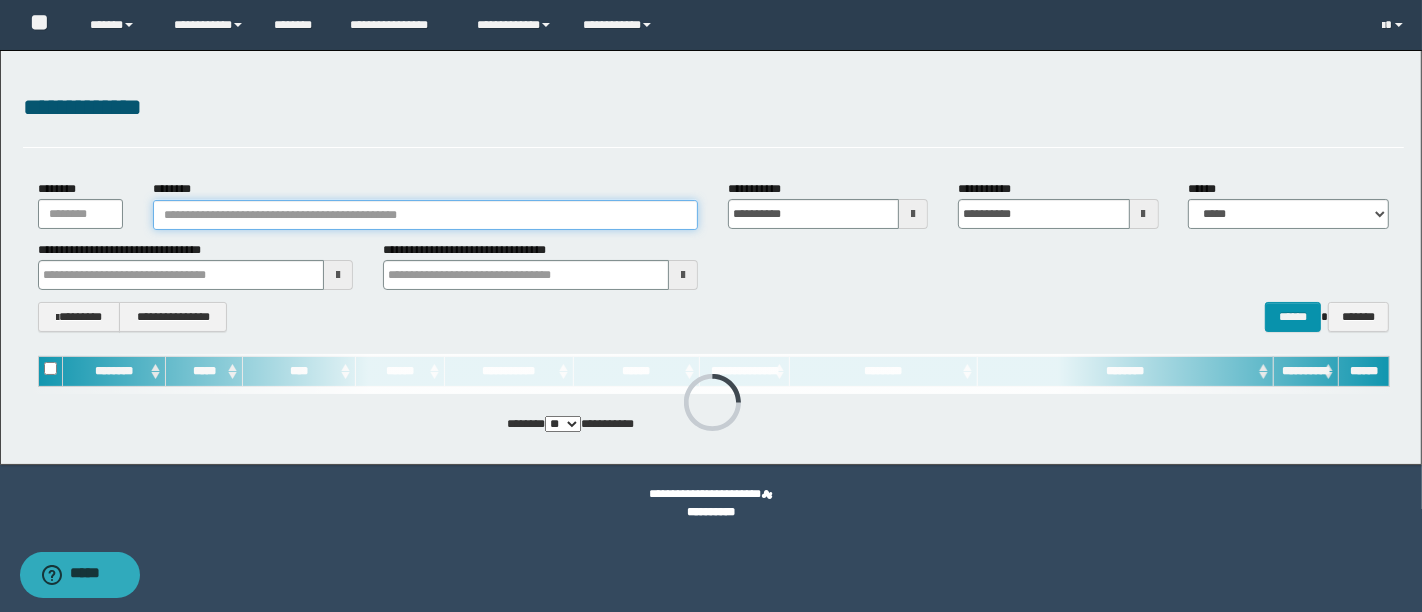 click on "********" at bounding box center [425, 215] 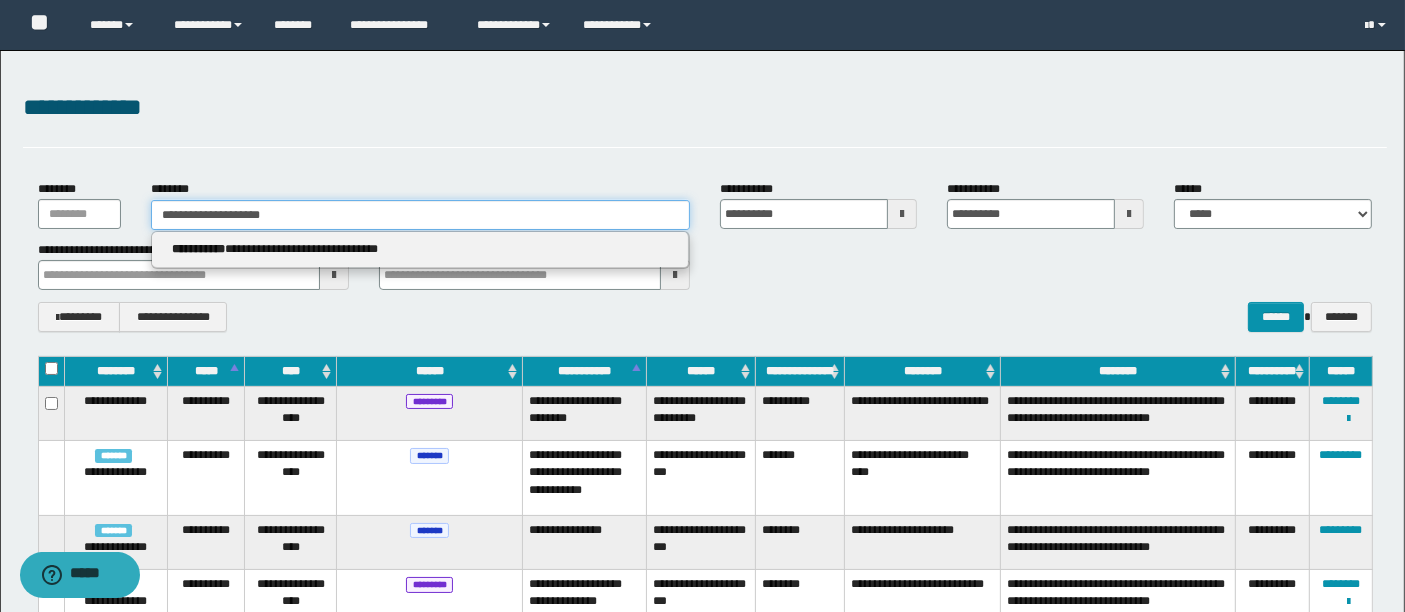 type on "**********" 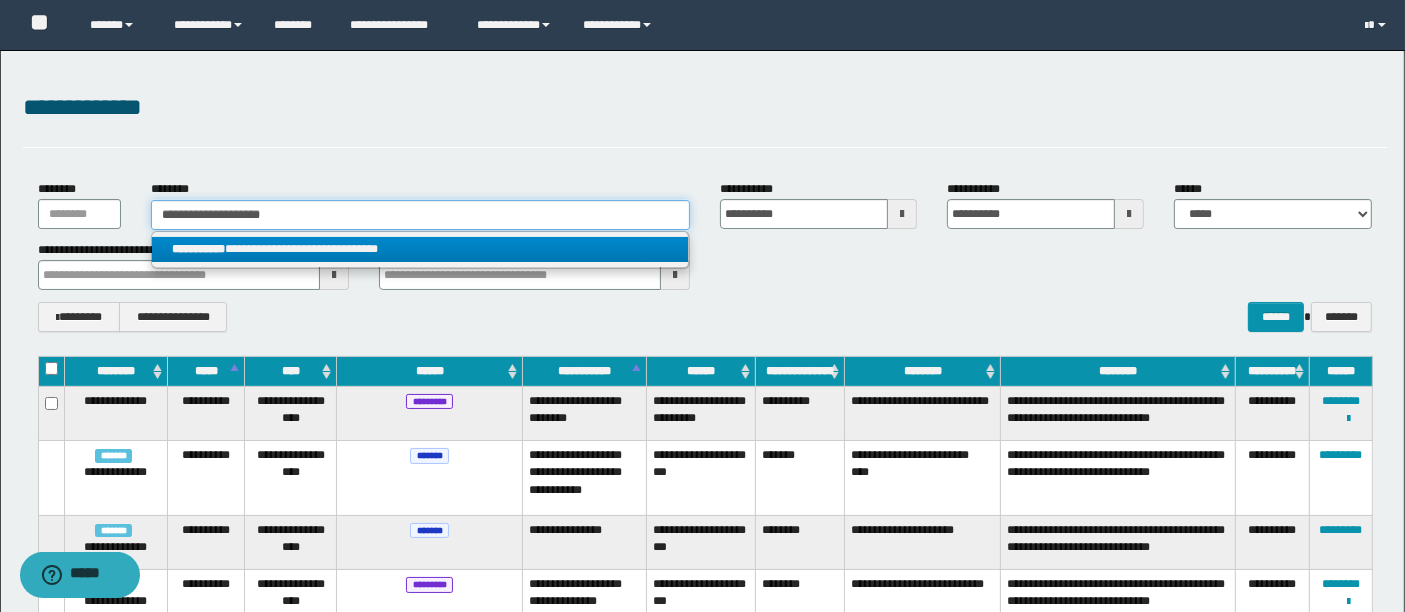 type on "**********" 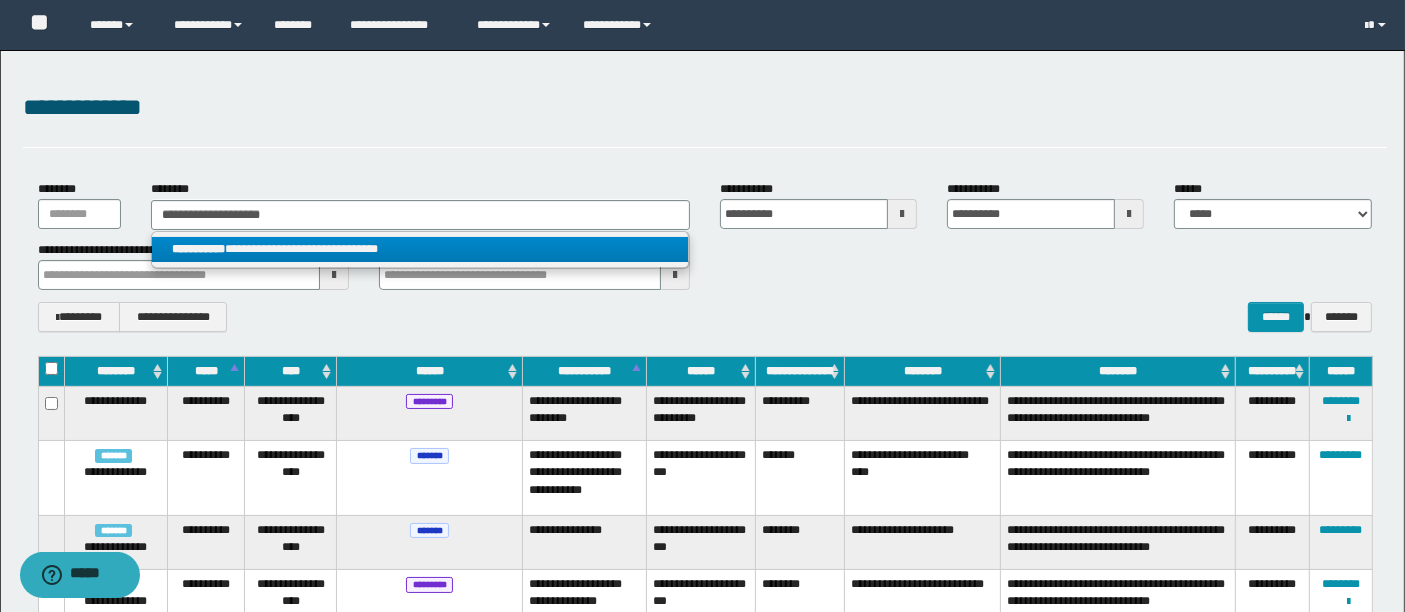 click on "**********" at bounding box center [420, 249] 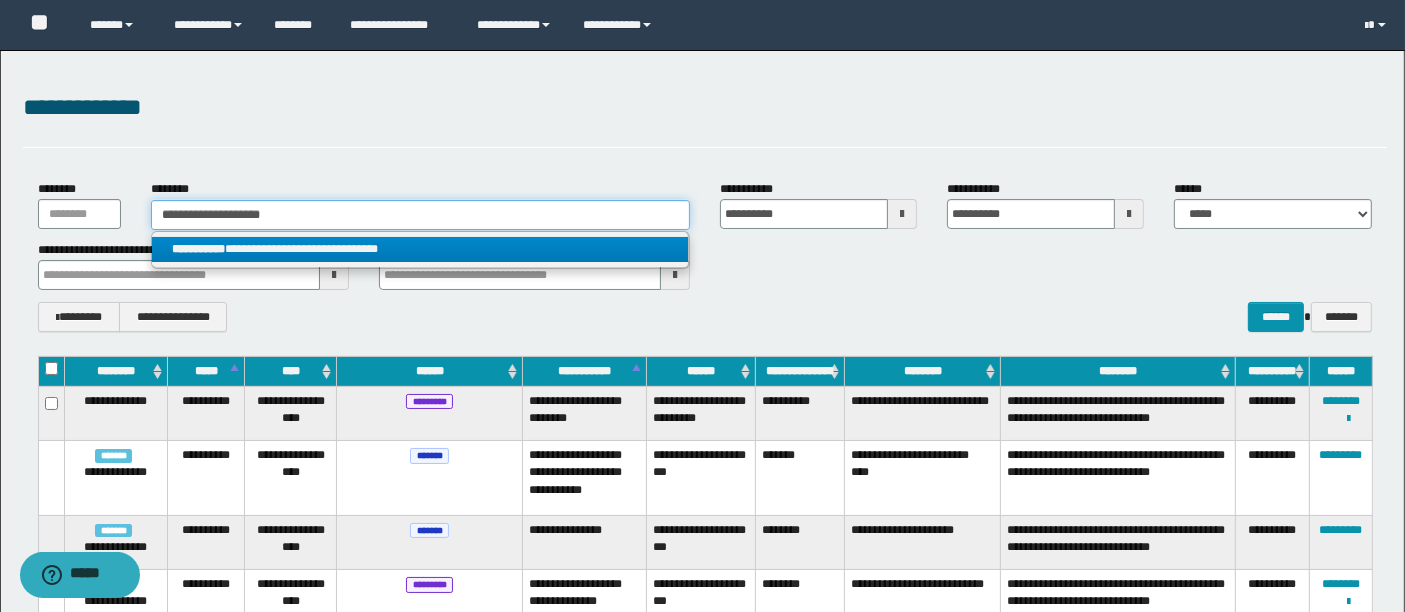 type 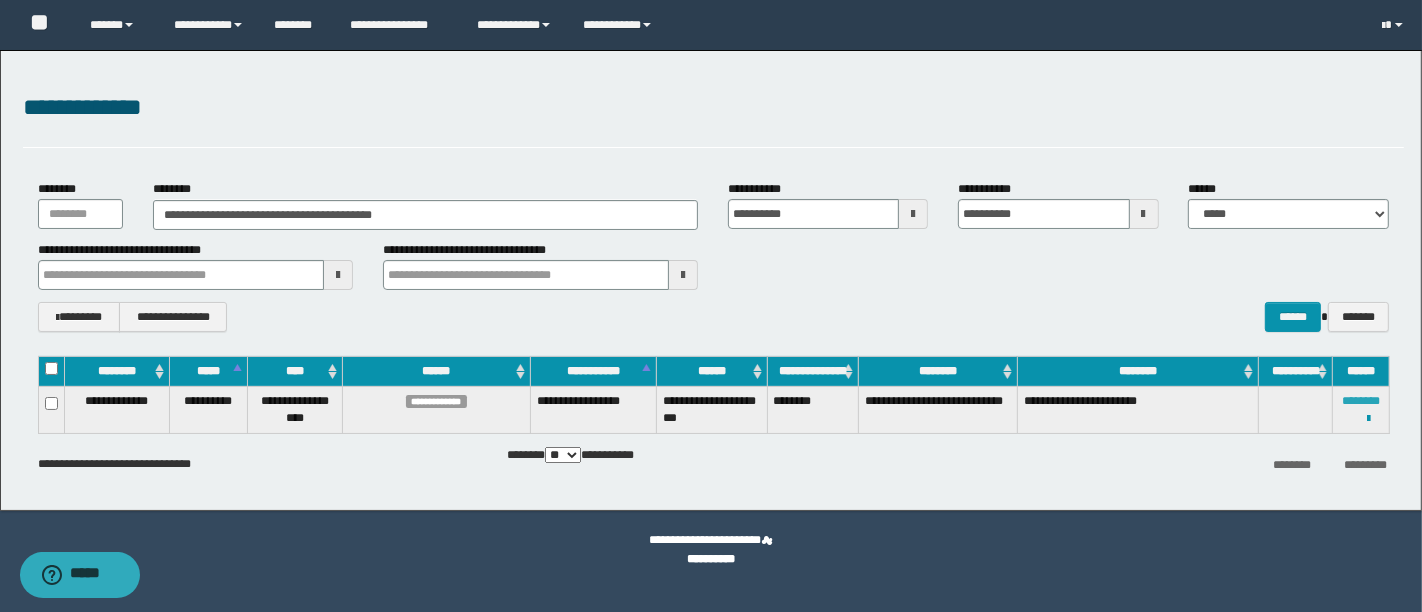 click on "********" at bounding box center (1361, 401) 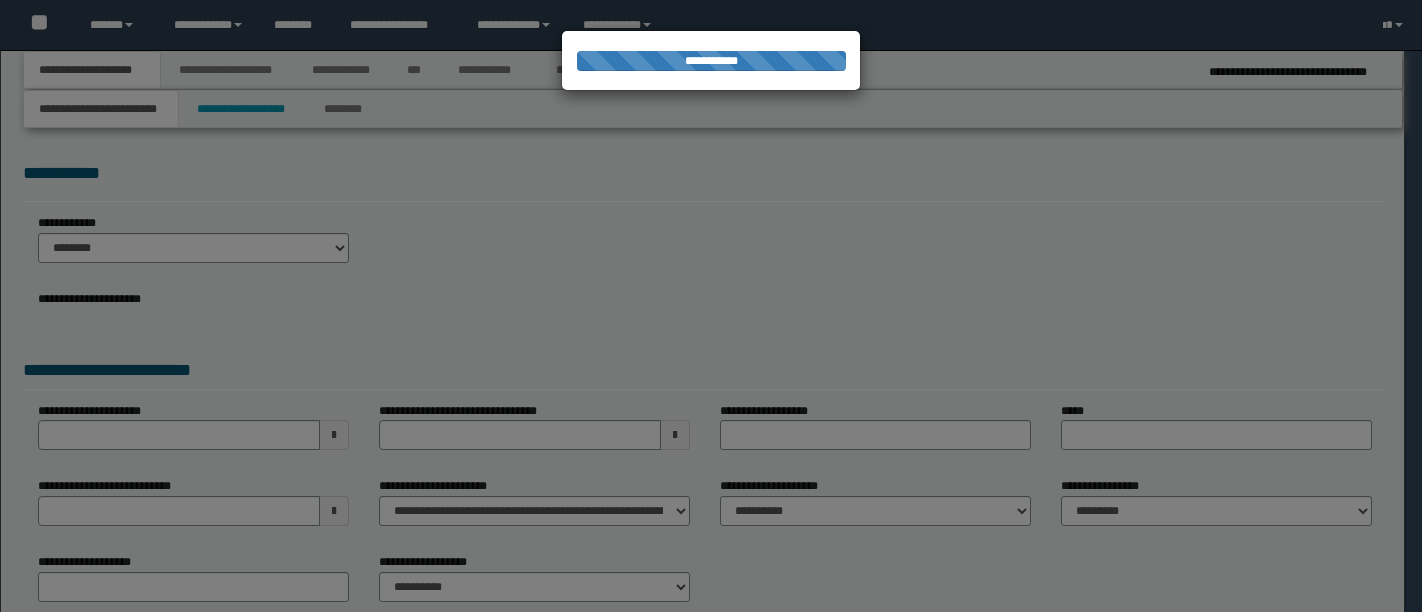 scroll, scrollTop: 0, scrollLeft: 0, axis: both 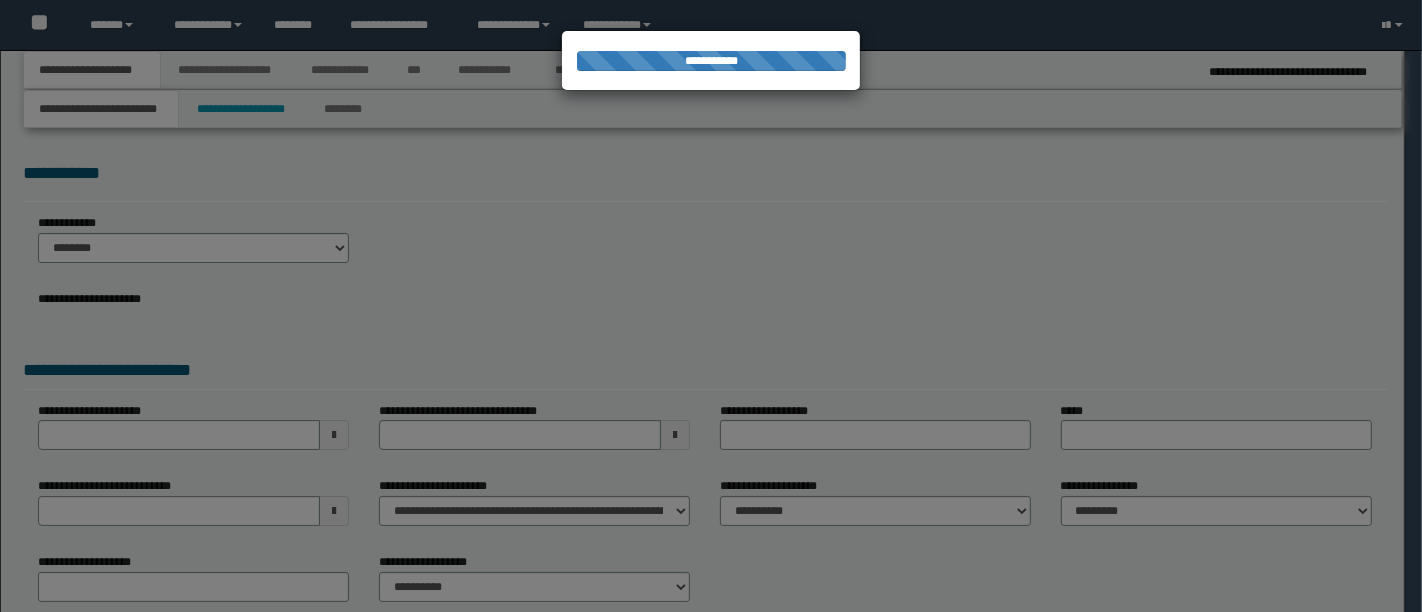 type on "**********" 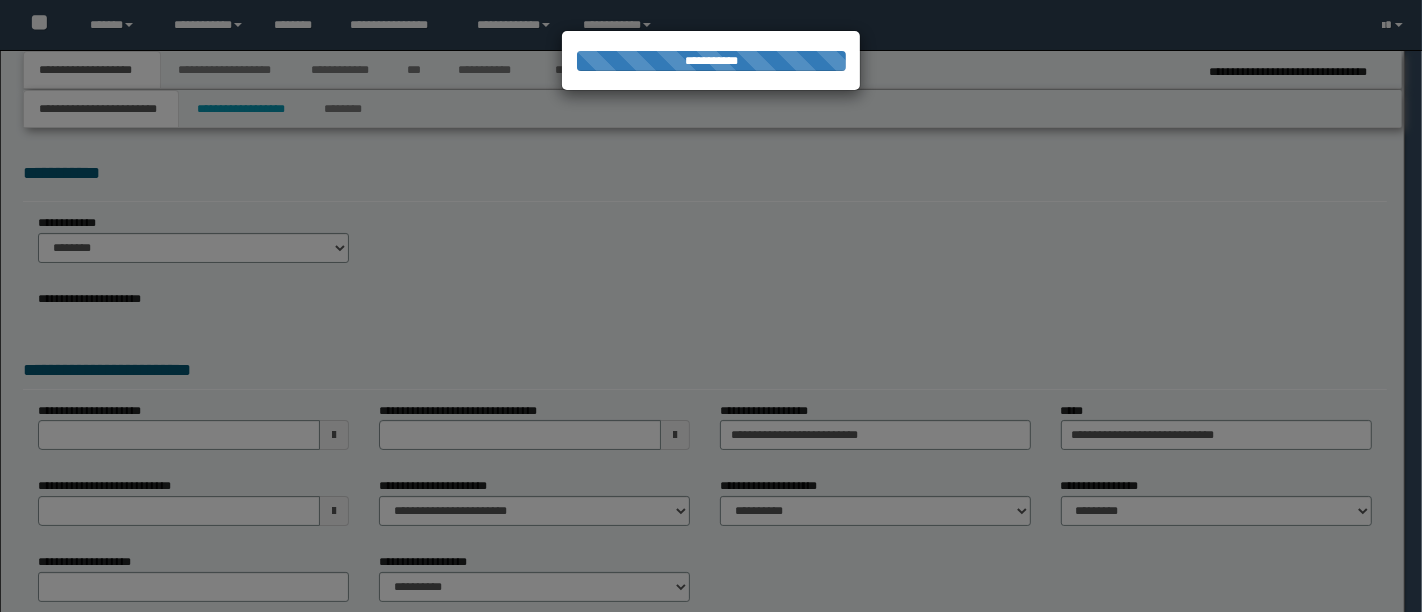 select on "*" 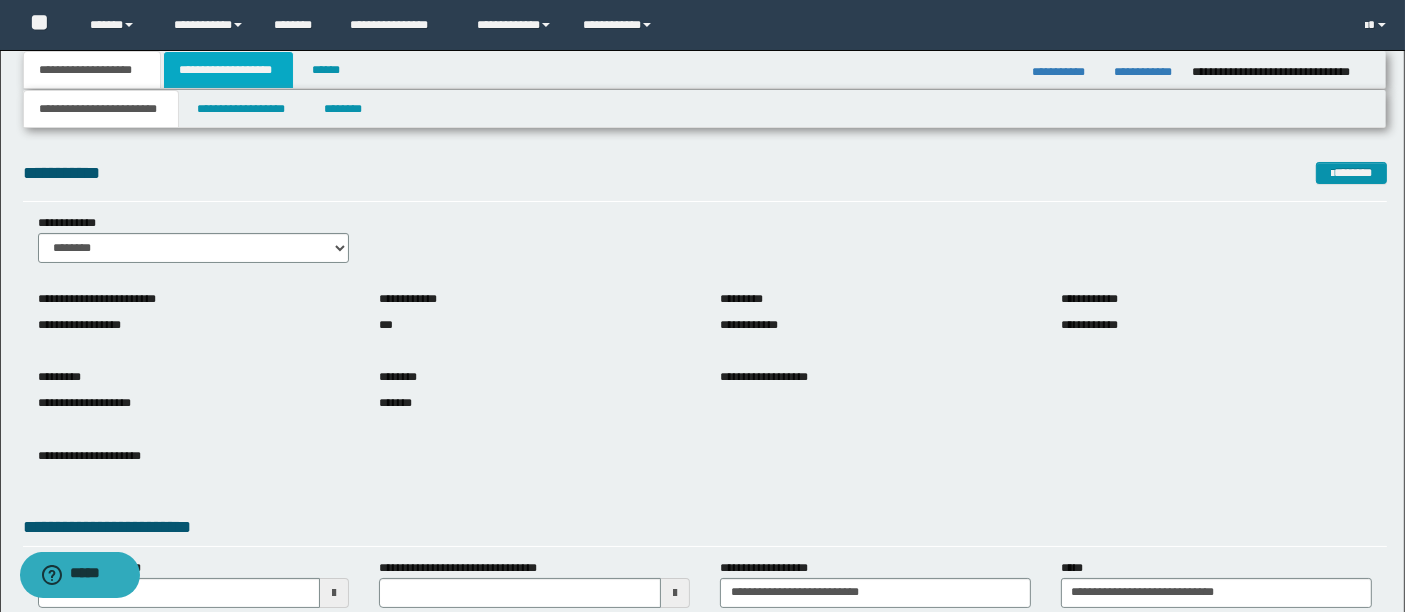 click on "**********" at bounding box center [228, 70] 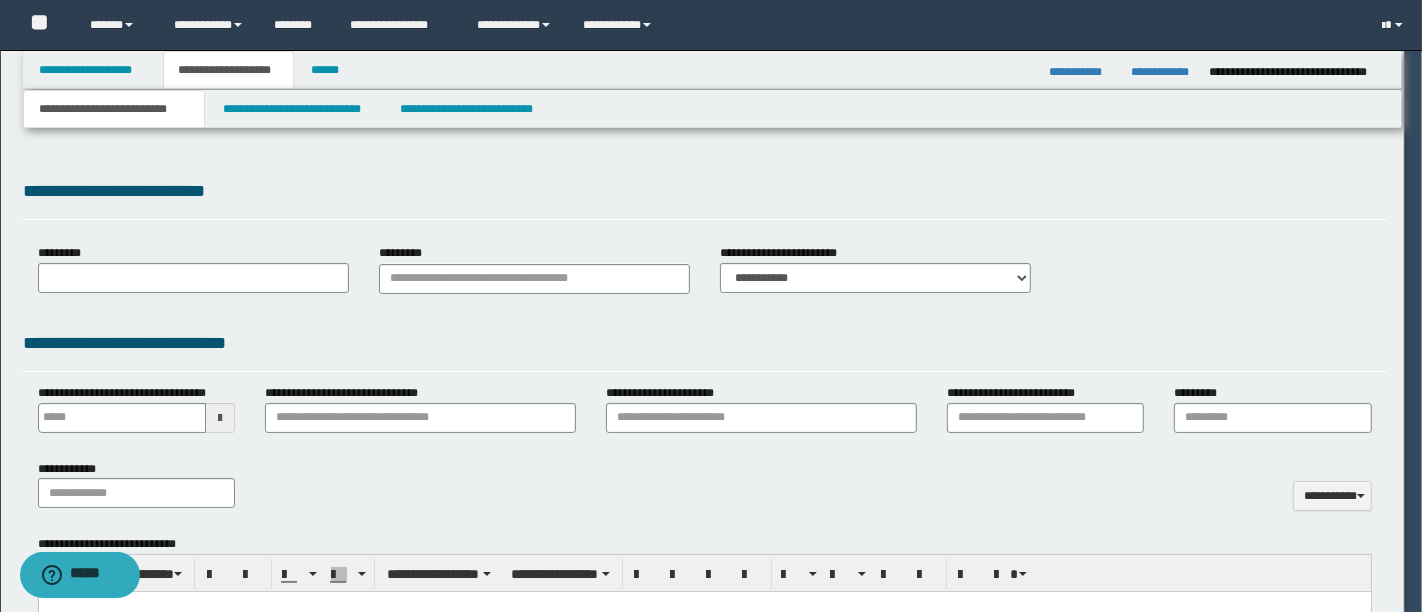 type on "**********" 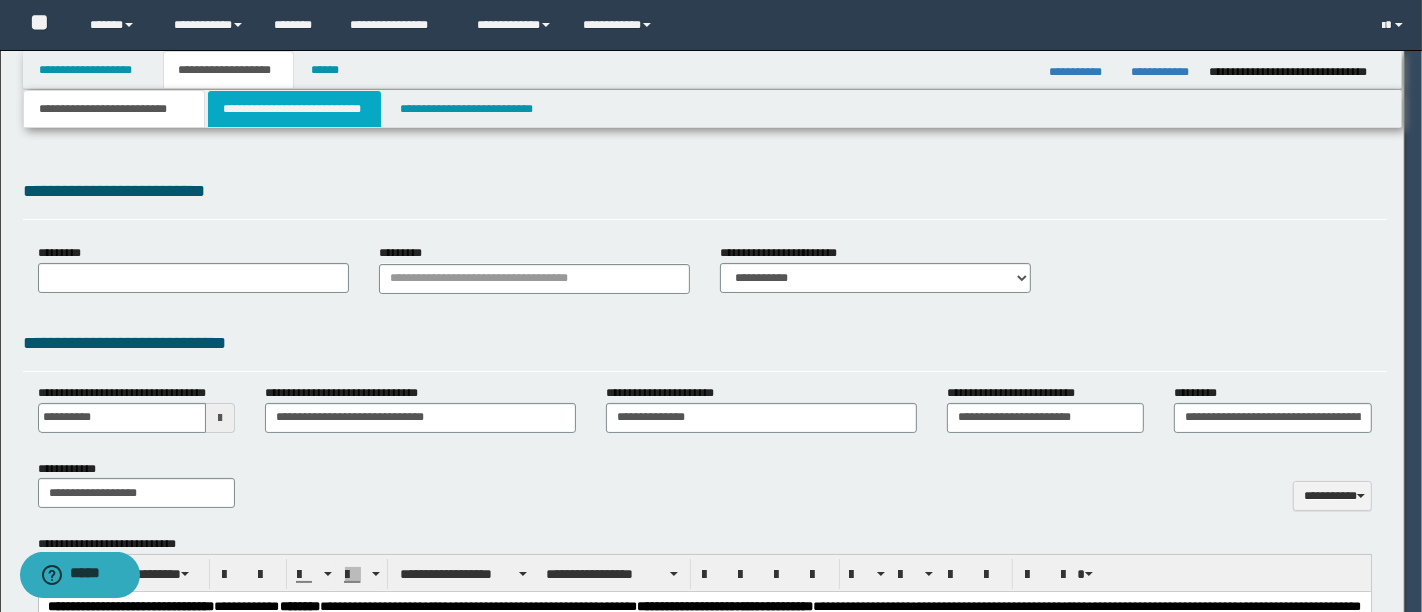 scroll, scrollTop: 0, scrollLeft: 0, axis: both 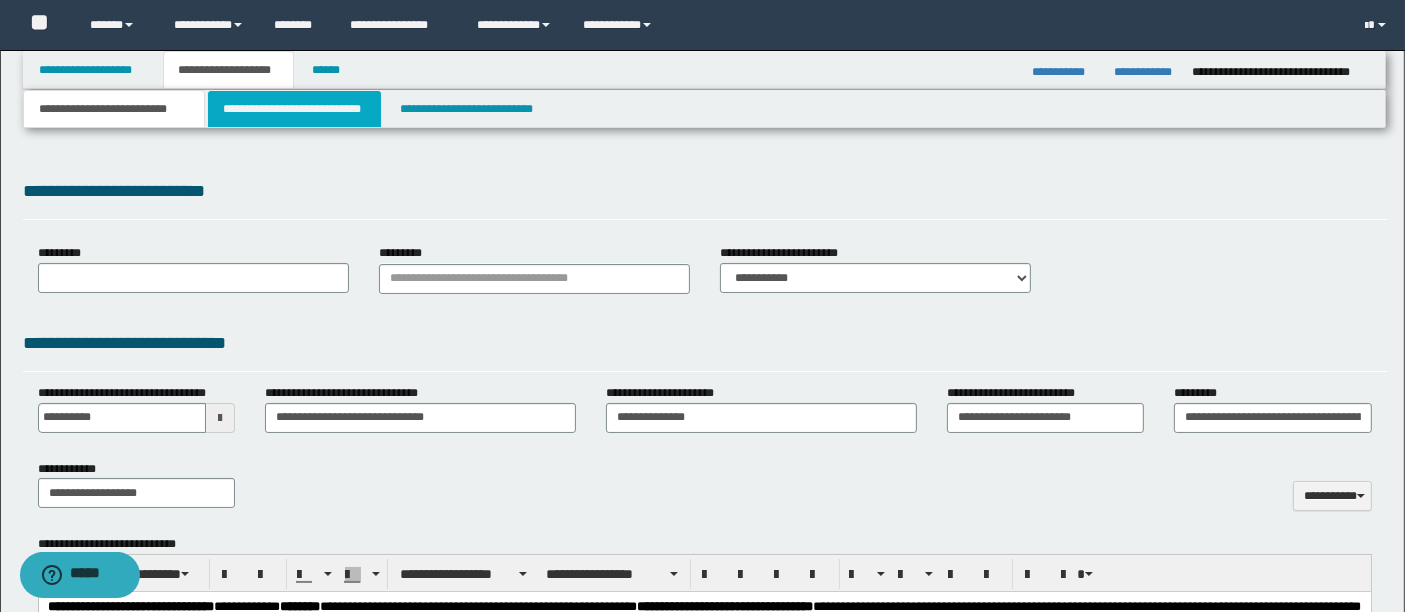 click on "**********" at bounding box center (294, 109) 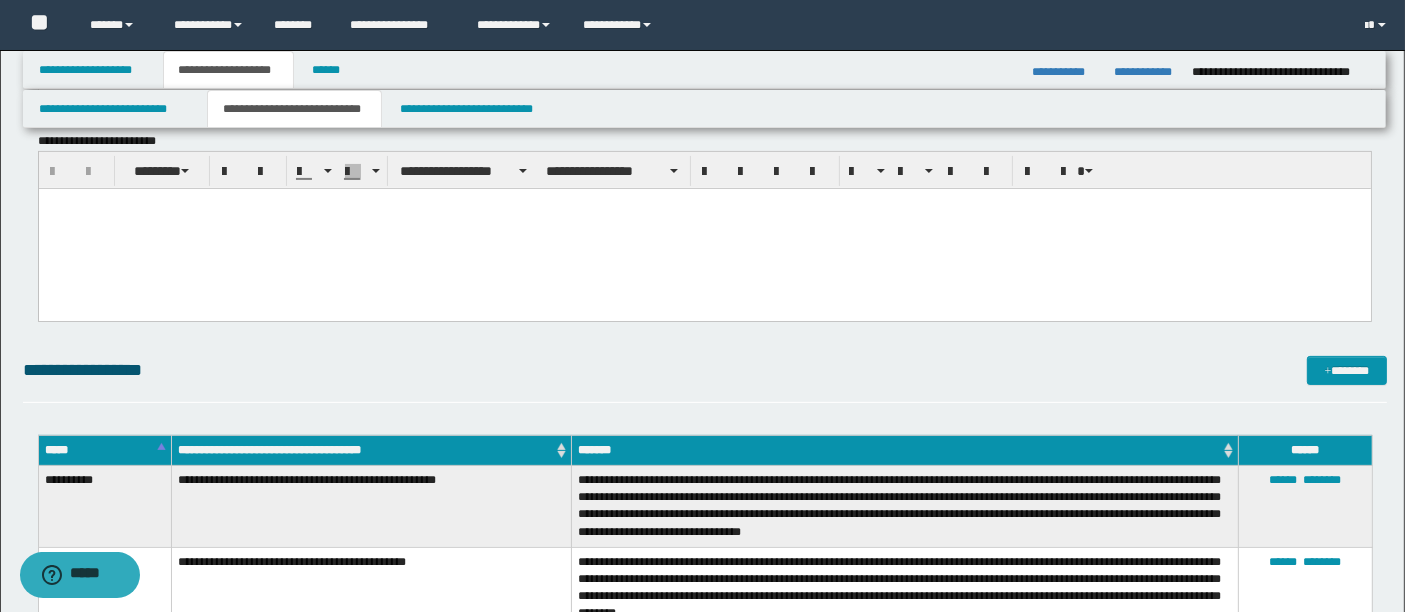 scroll, scrollTop: 525, scrollLeft: 0, axis: vertical 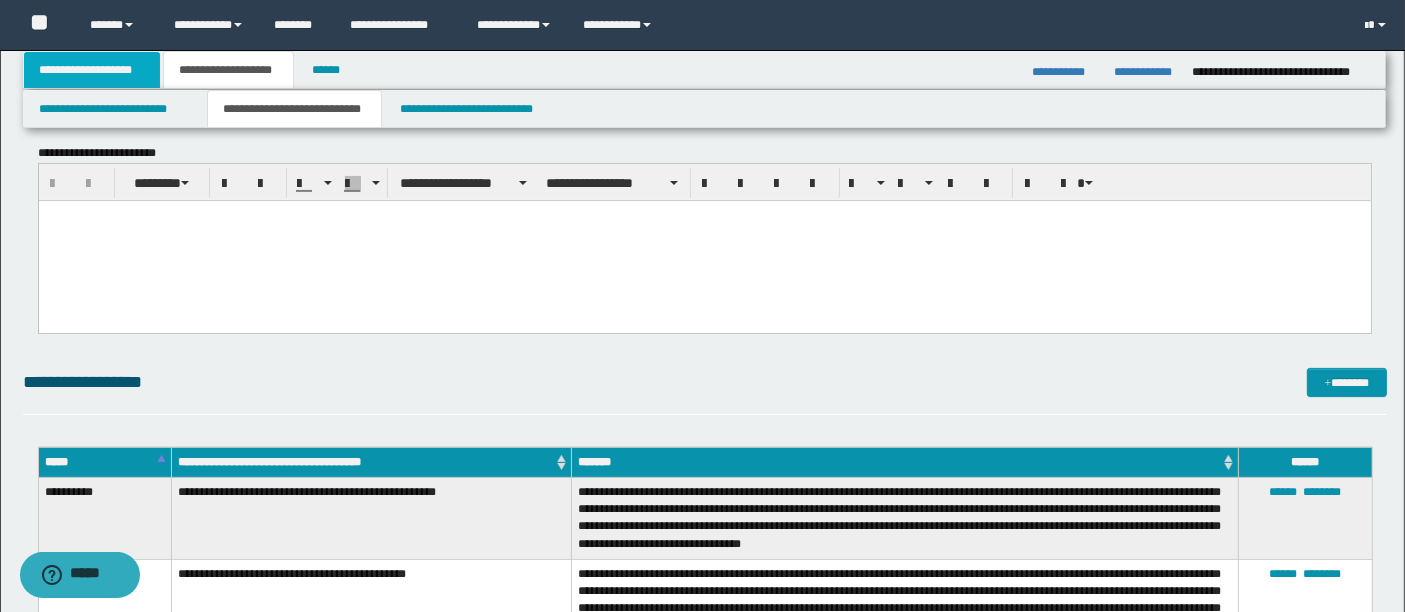 click on "**********" at bounding box center [92, 70] 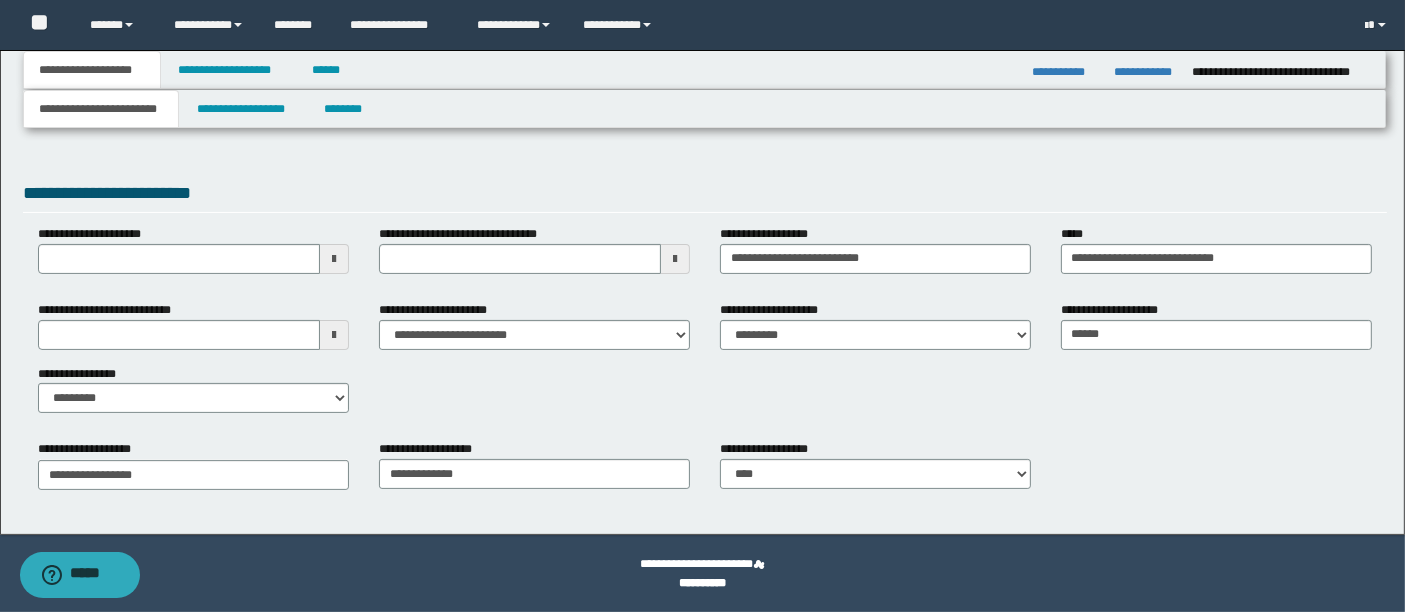 scroll, scrollTop: 333, scrollLeft: 0, axis: vertical 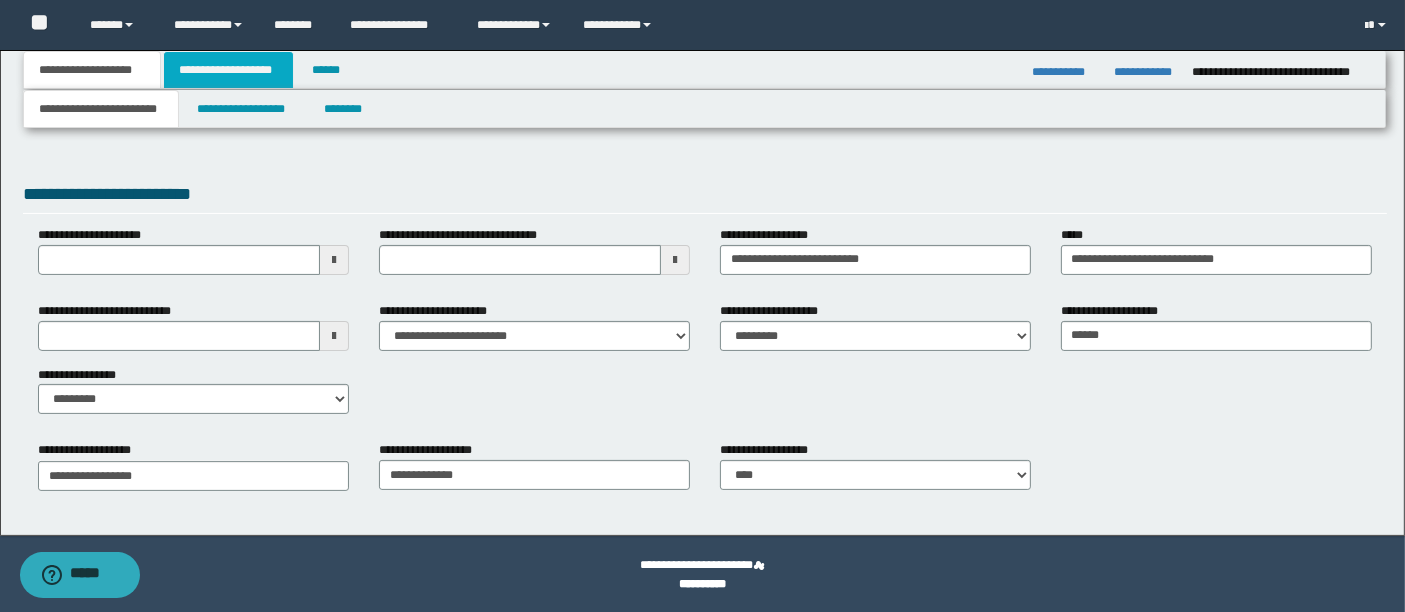 click on "**********" at bounding box center (228, 70) 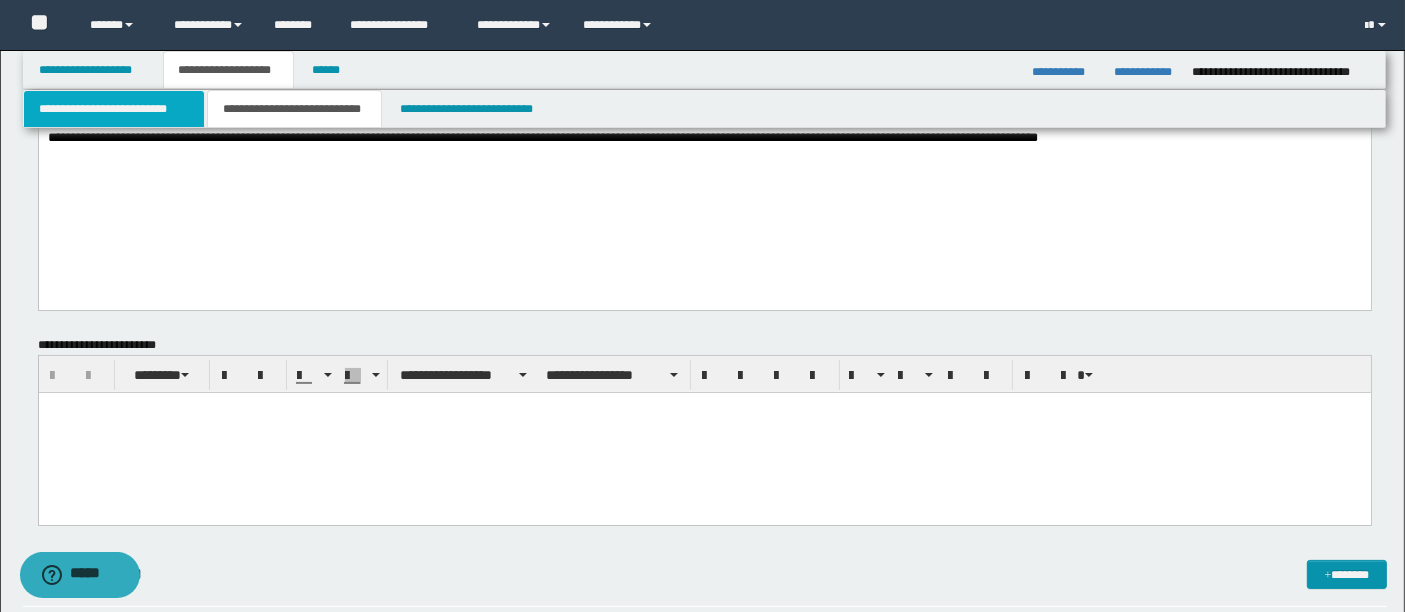 click on "**********" at bounding box center (114, 109) 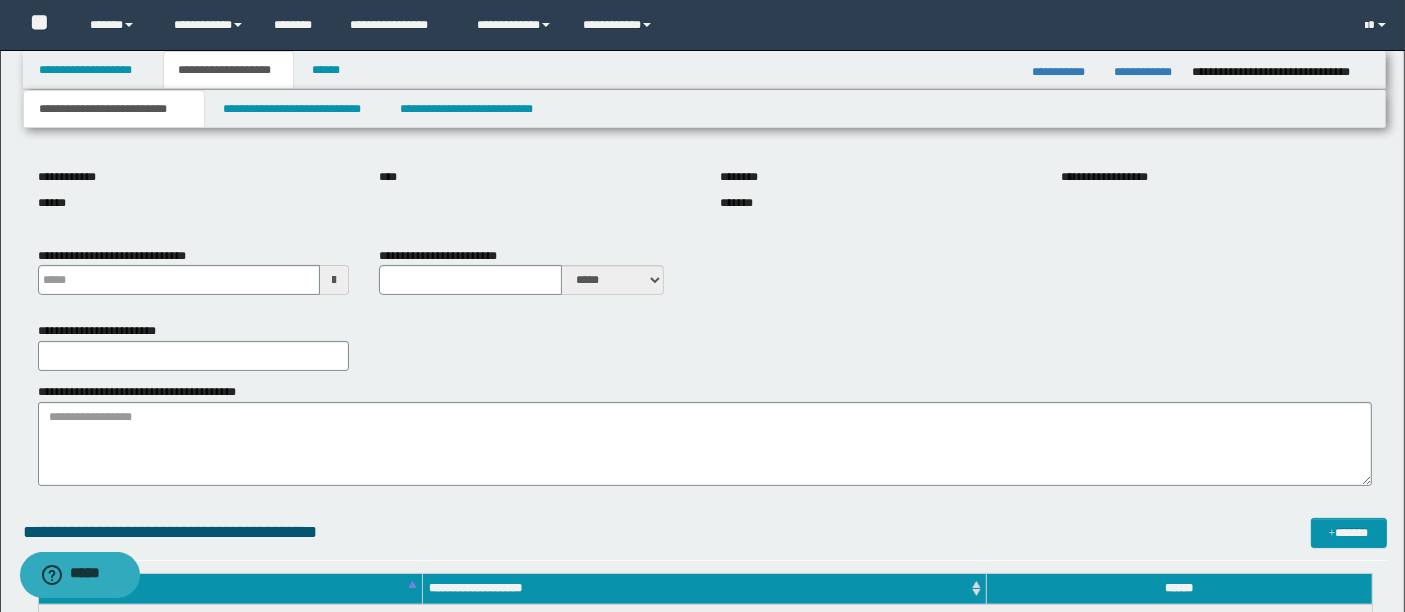 type 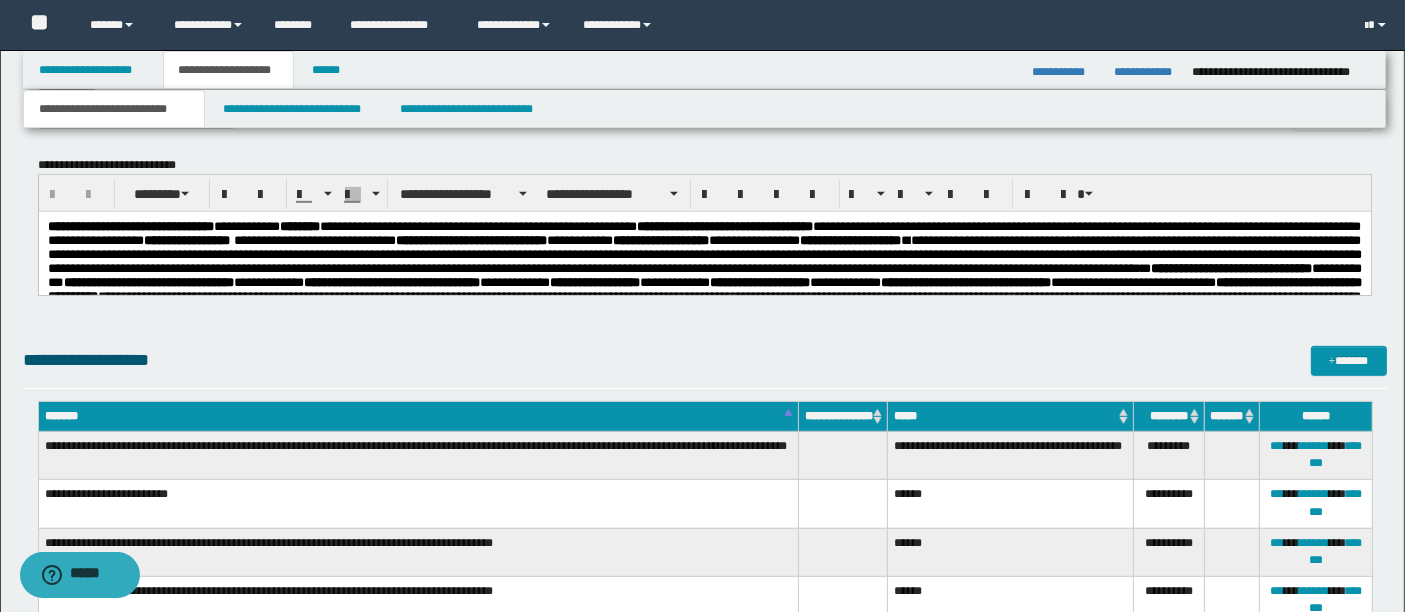 scroll, scrollTop: 1071, scrollLeft: 0, axis: vertical 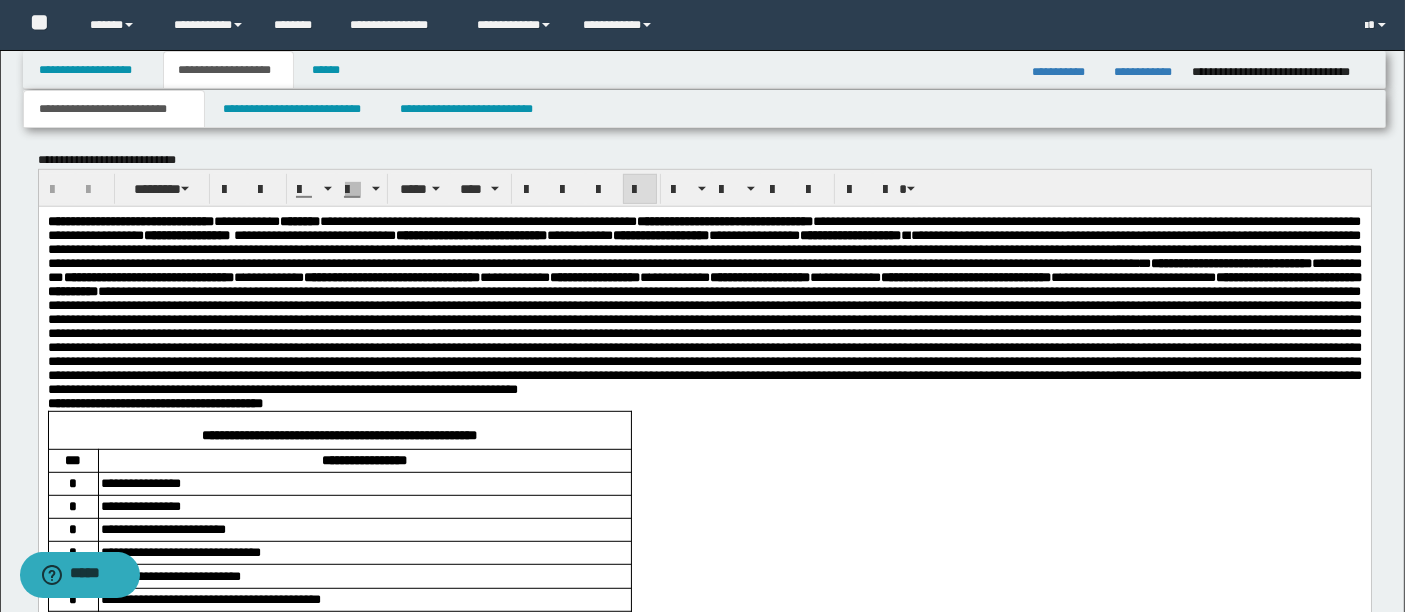 click on "**********" at bounding box center (704, 249) 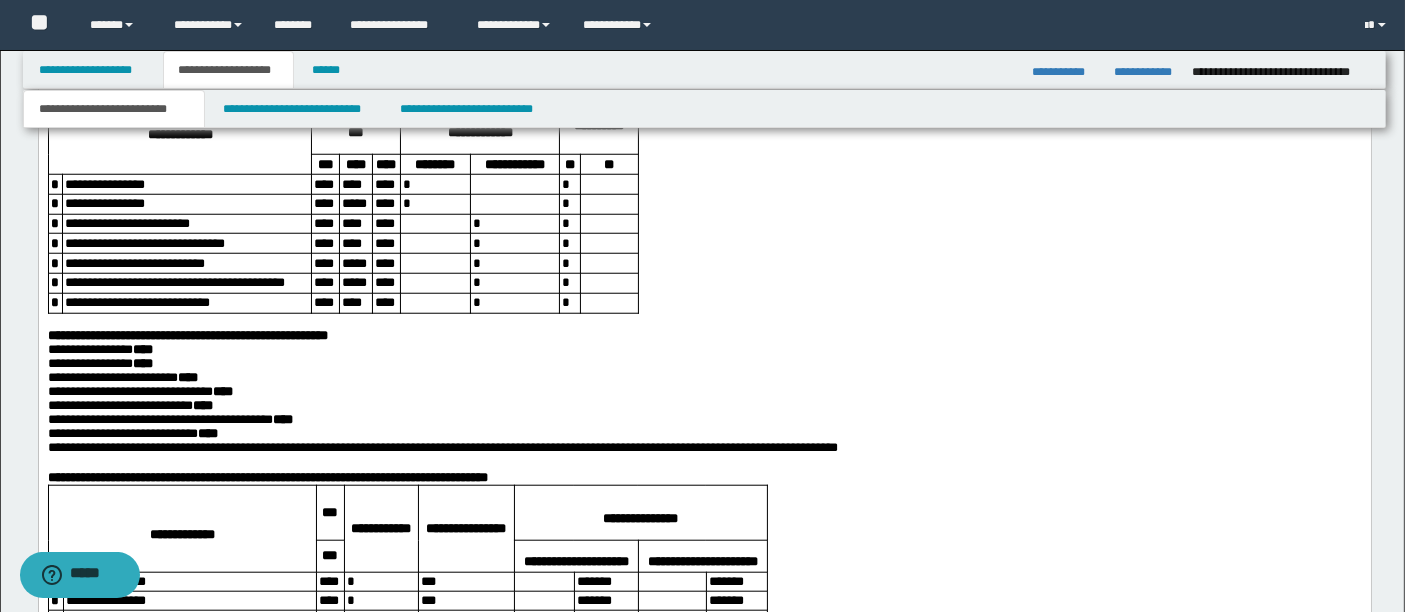 scroll, scrollTop: 1771, scrollLeft: 0, axis: vertical 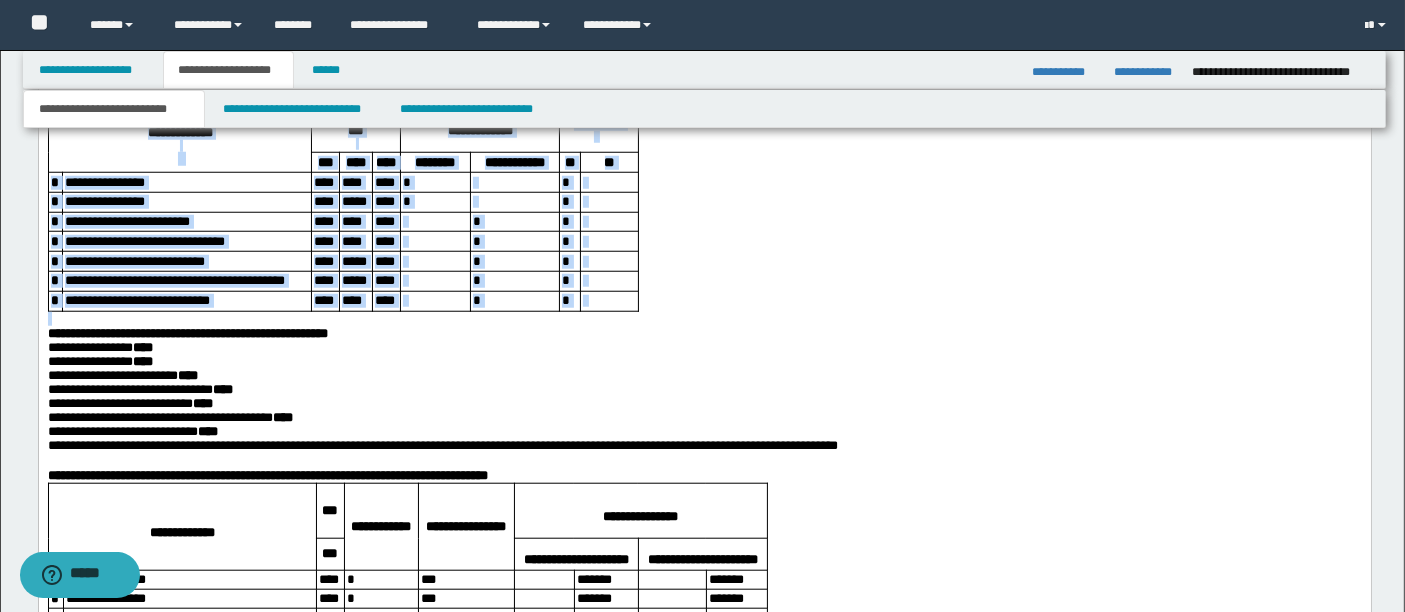drag, startPoint x: 48, startPoint y: 182, endPoint x: 662, endPoint y: 430, distance: 662.1933 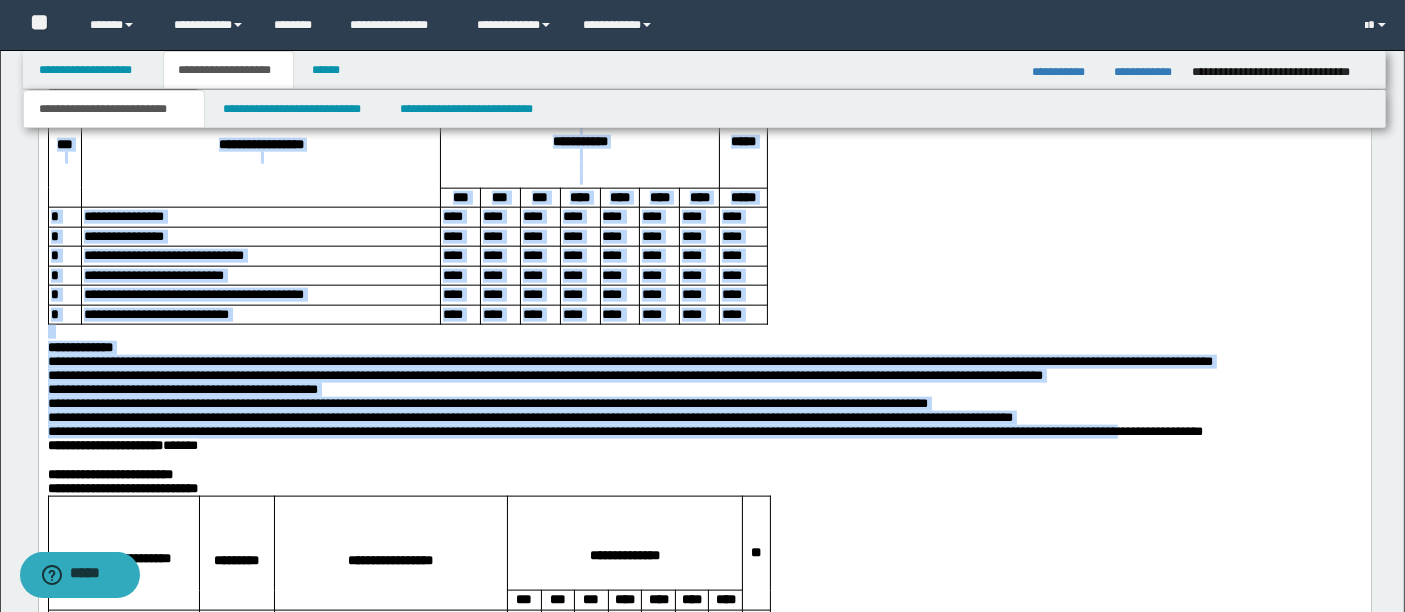scroll, scrollTop: 2581, scrollLeft: 0, axis: vertical 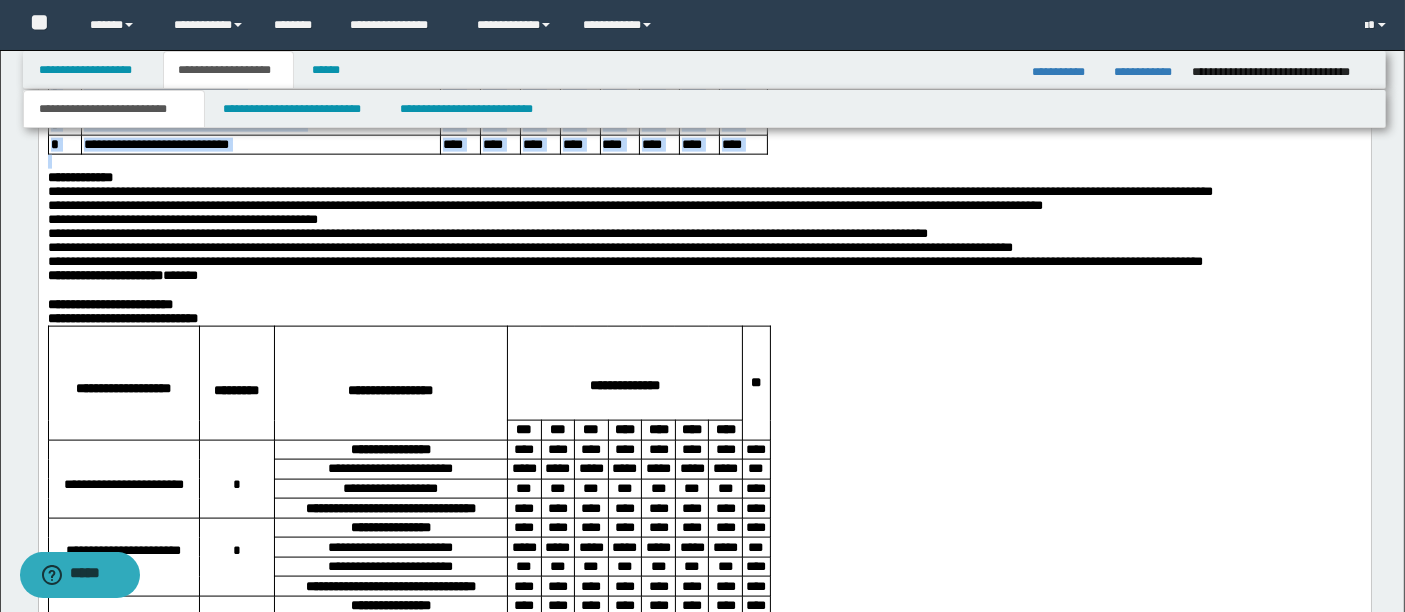 copy on "**********" 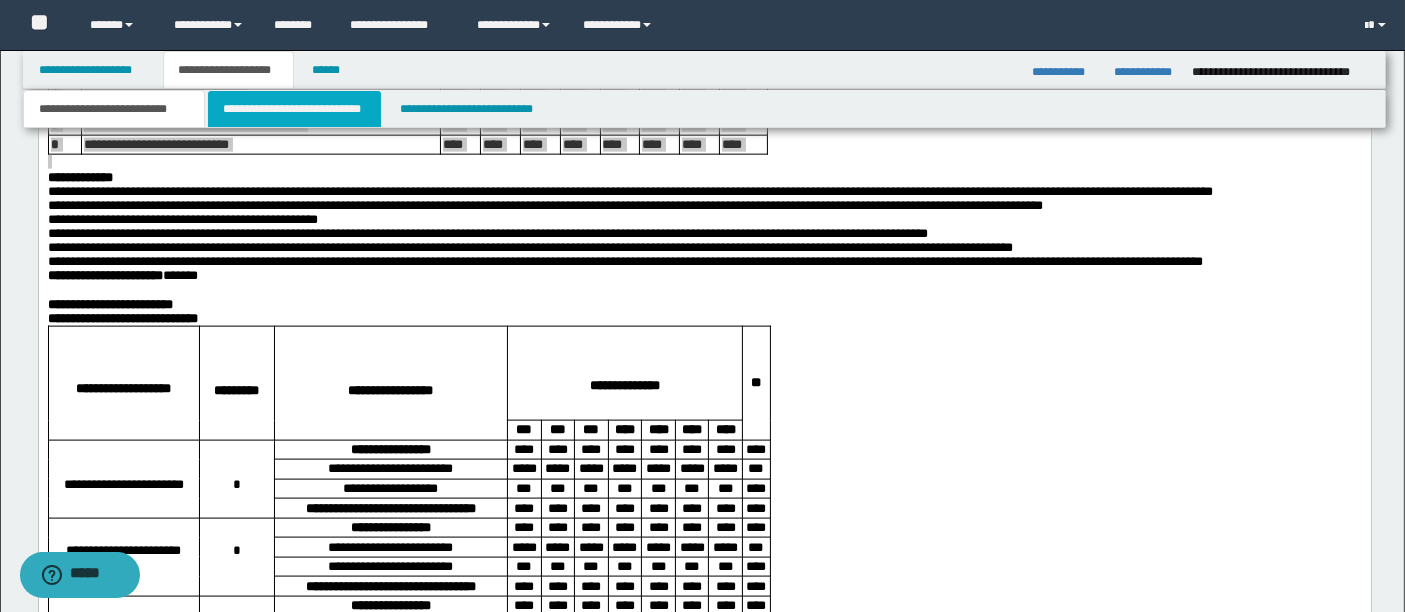 click on "**********" at bounding box center (294, 109) 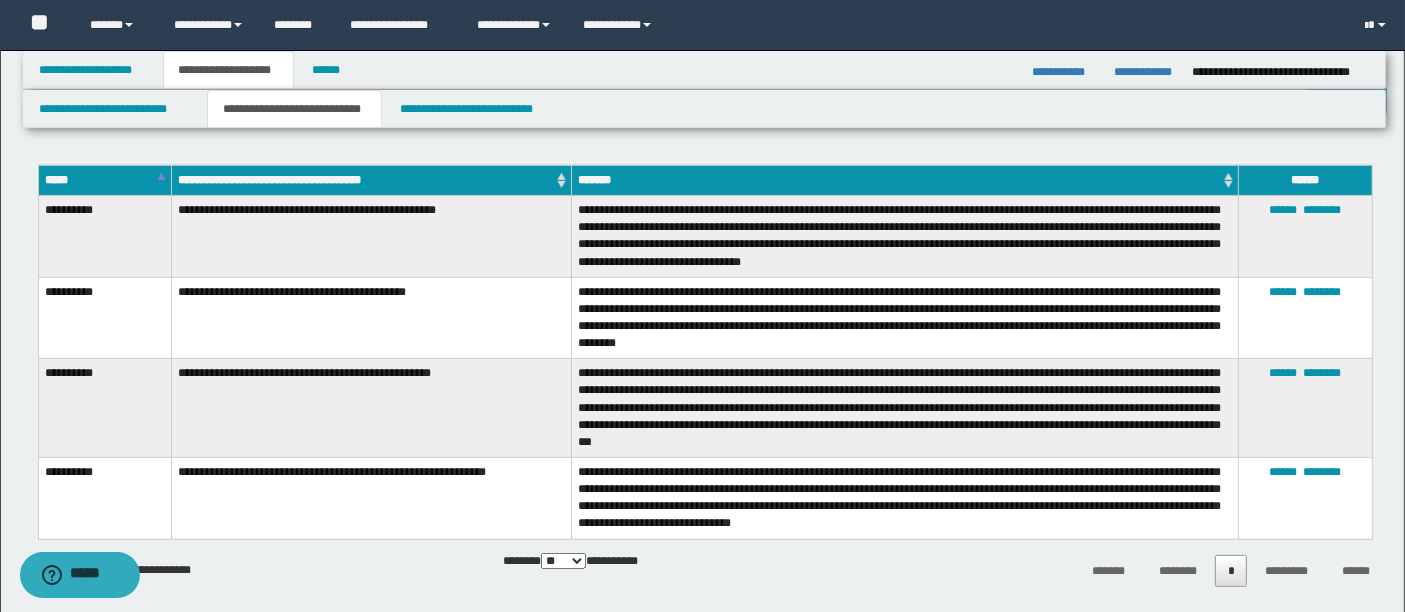scroll, scrollTop: 805, scrollLeft: 0, axis: vertical 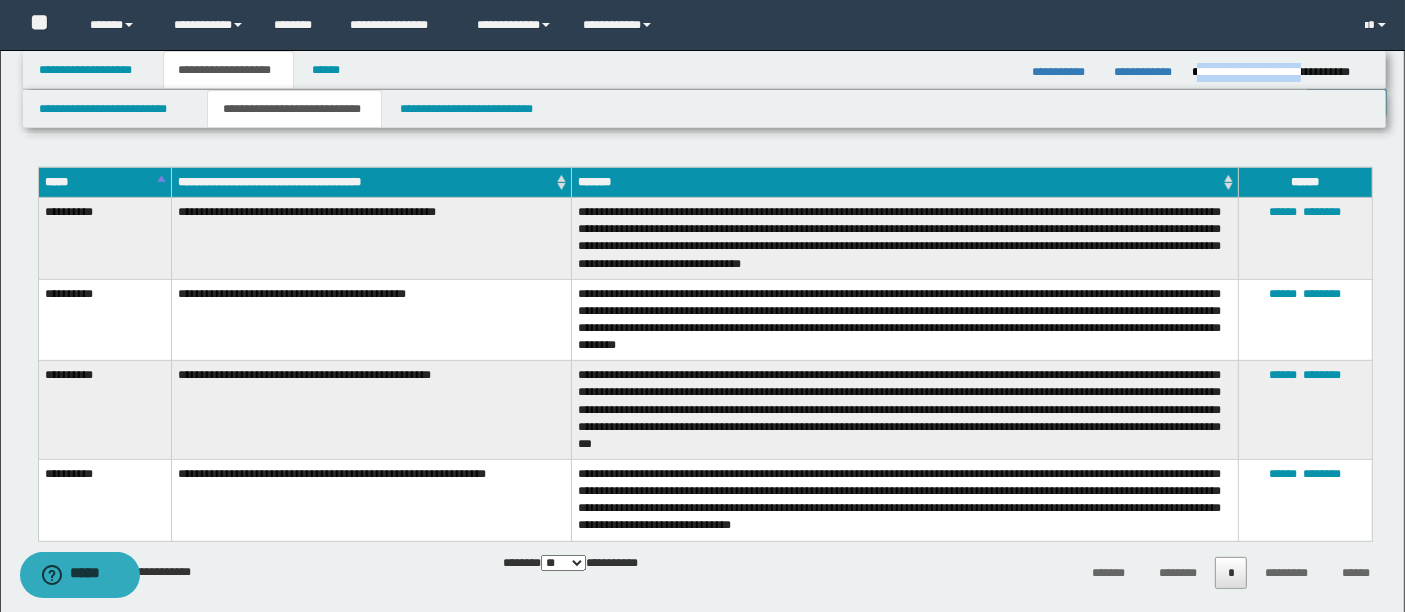 drag, startPoint x: 1197, startPoint y: 70, endPoint x: 1318, endPoint y: 73, distance: 121.037186 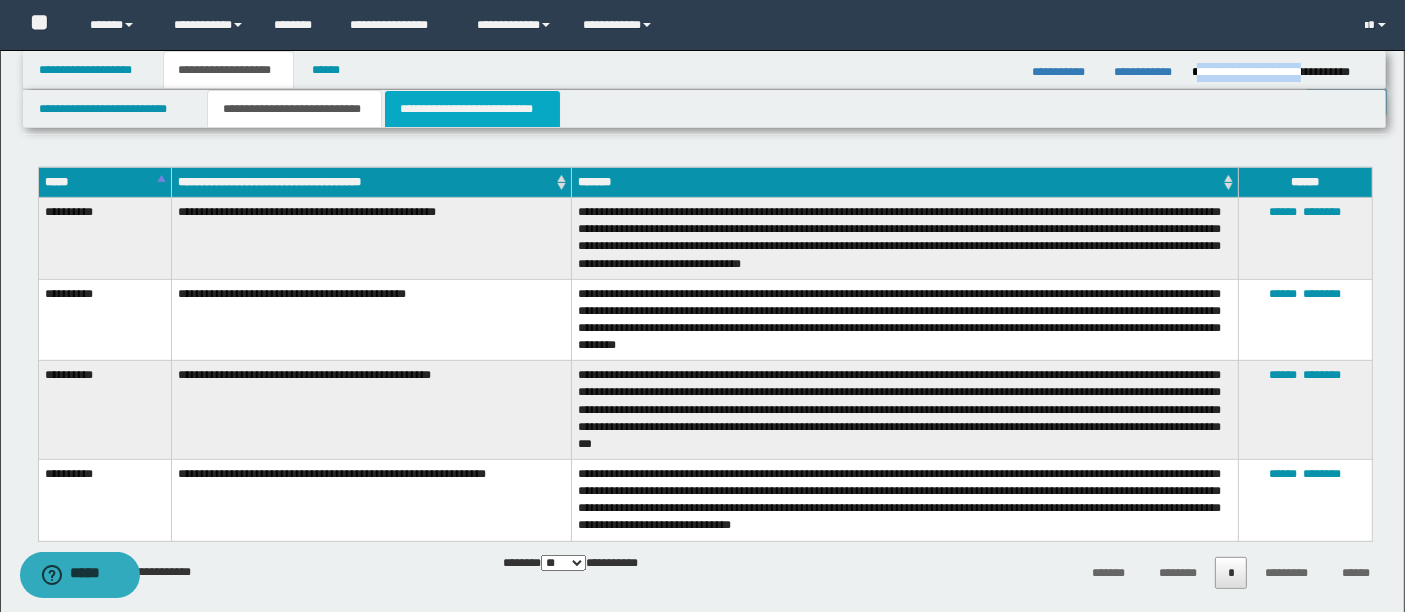 click on "**********" at bounding box center (472, 109) 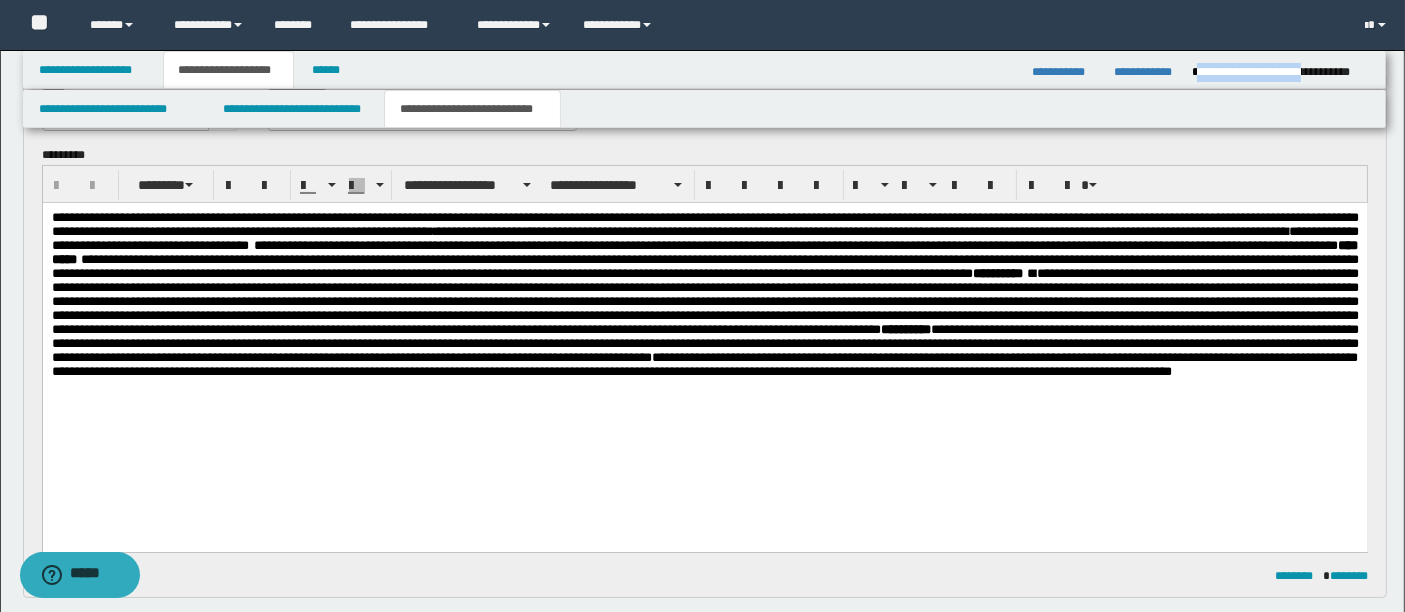 scroll, scrollTop: 151, scrollLeft: 0, axis: vertical 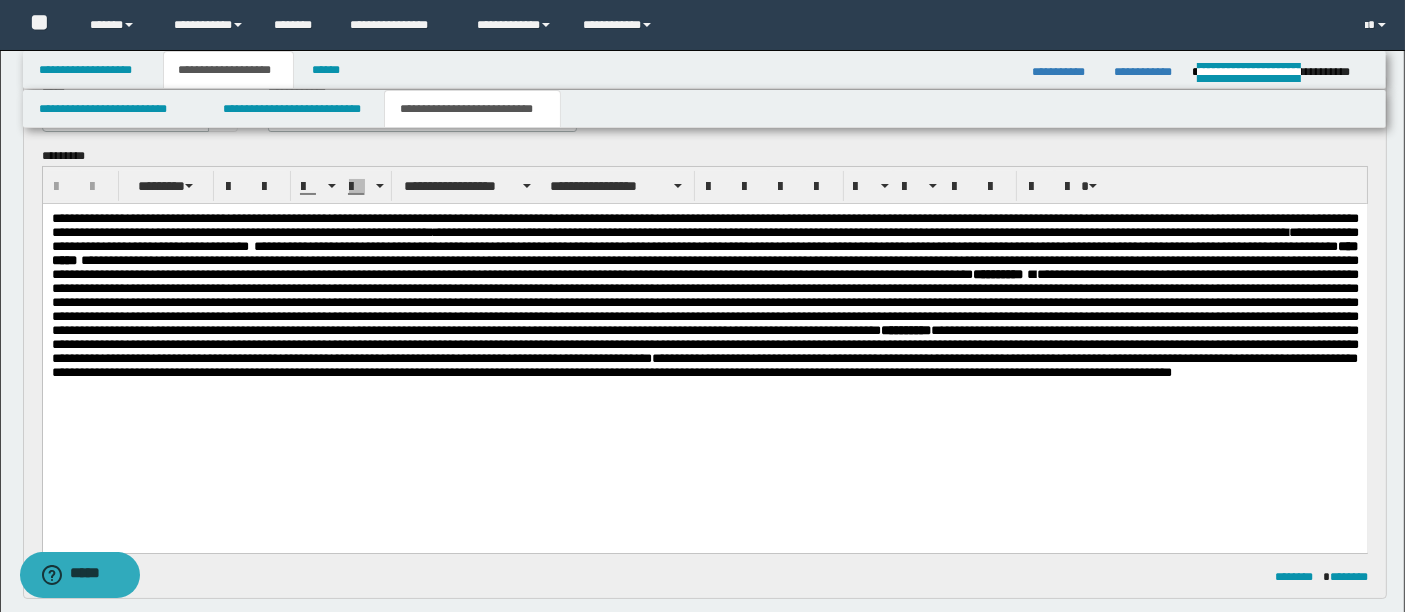 click on "**********" at bounding box center (704, 320) 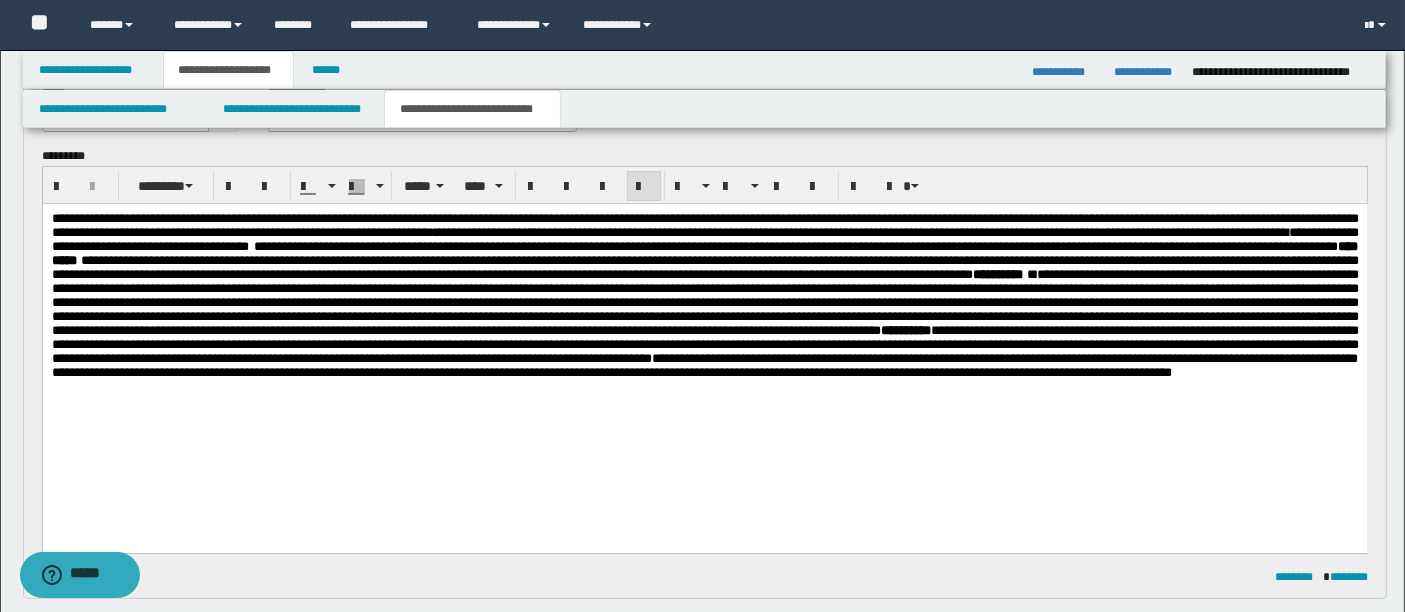 click on "********
********" at bounding box center [705, 577] 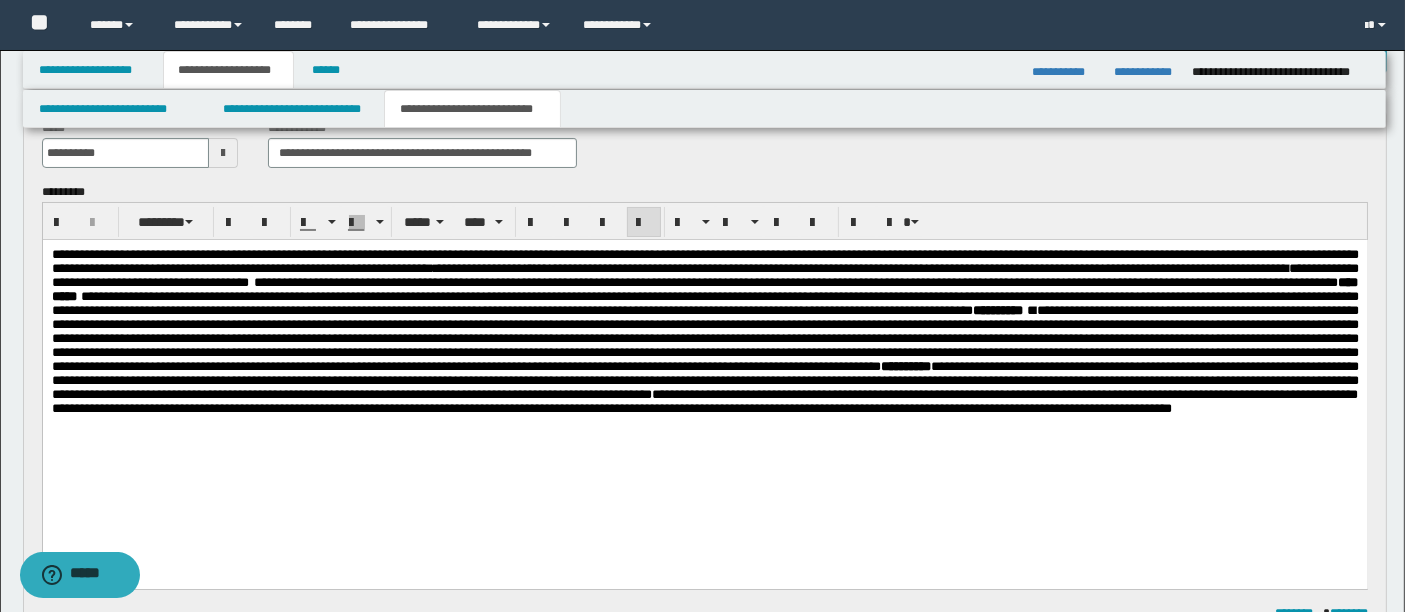 scroll, scrollTop: 113, scrollLeft: 0, axis: vertical 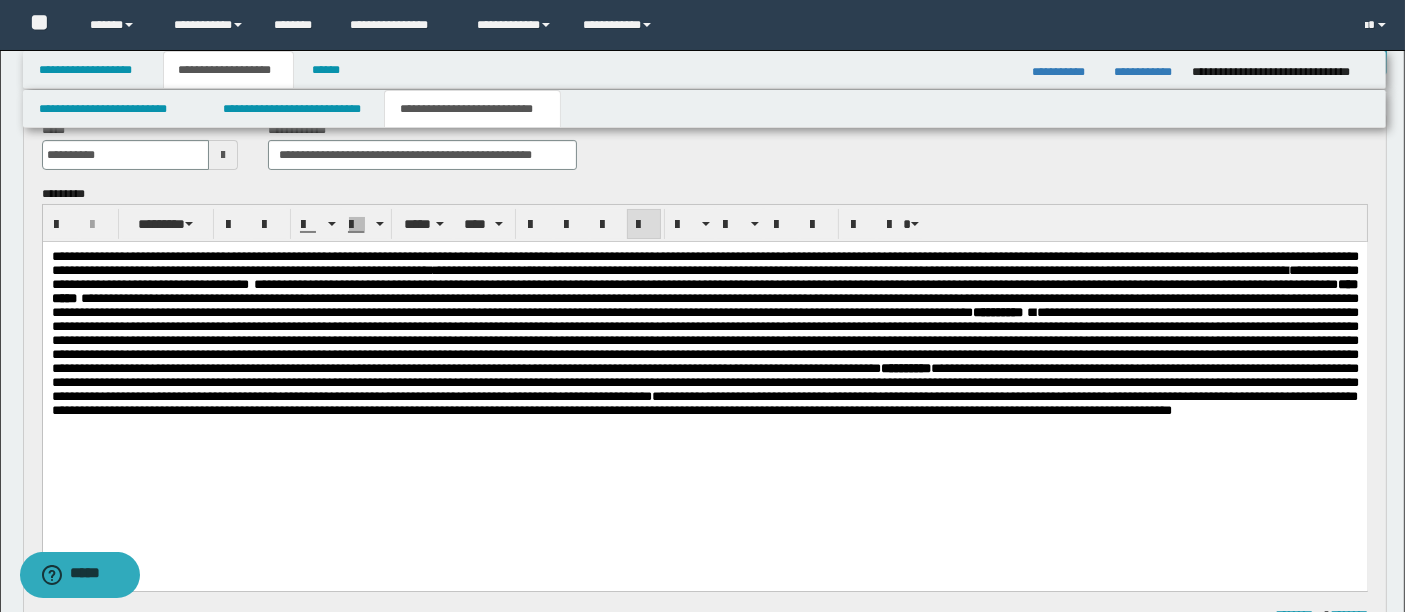 click on "**********" at bounding box center (704, 358) 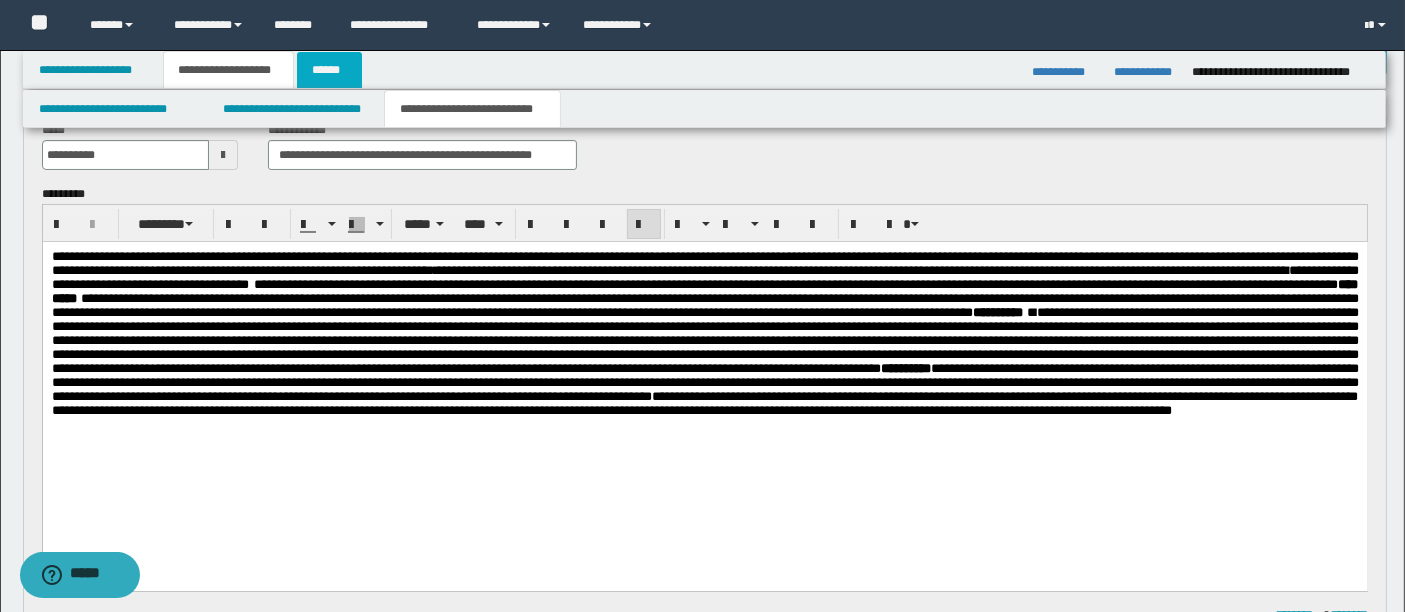 click on "******" at bounding box center (330, 70) 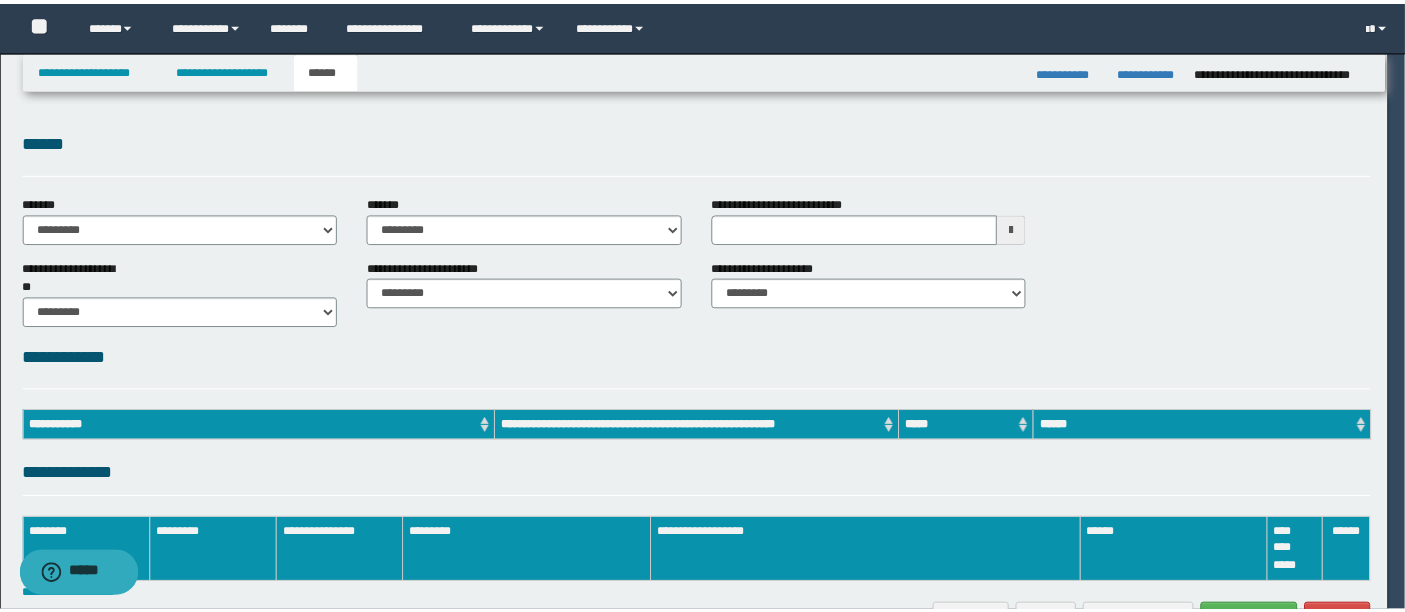 scroll, scrollTop: 0, scrollLeft: 0, axis: both 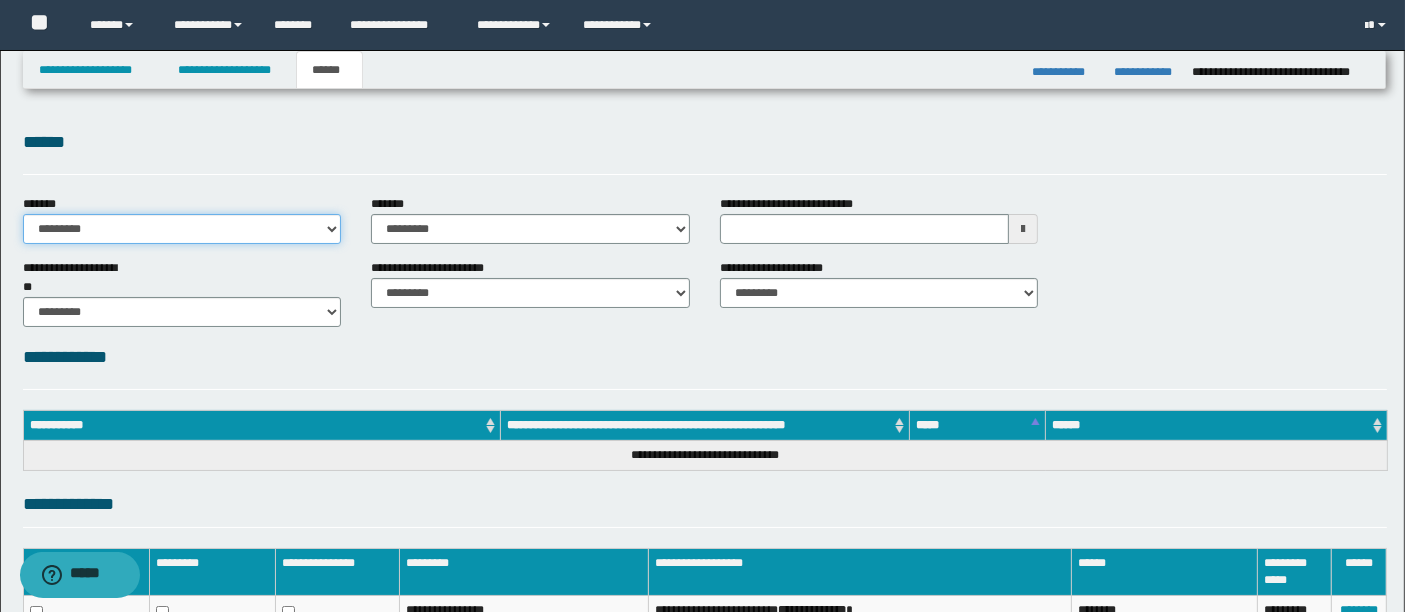click on "**********" at bounding box center (182, 229) 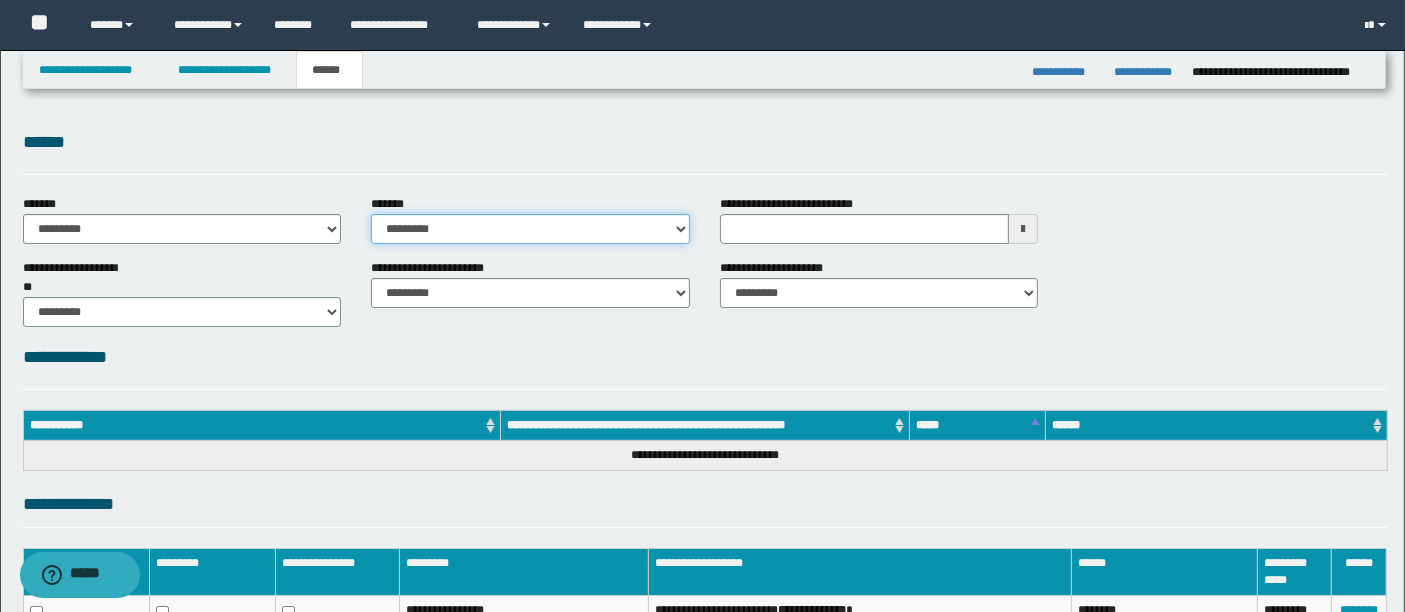 click on "**********" at bounding box center (530, 229) 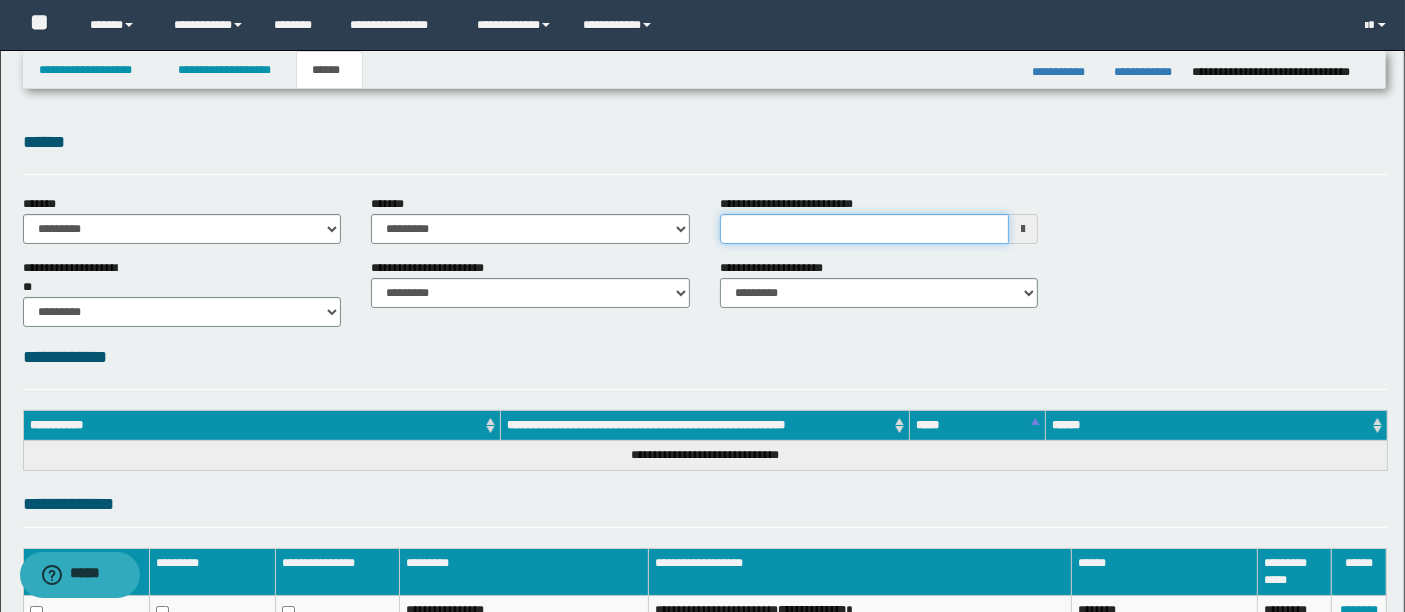 click on "**********" at bounding box center (865, 229) 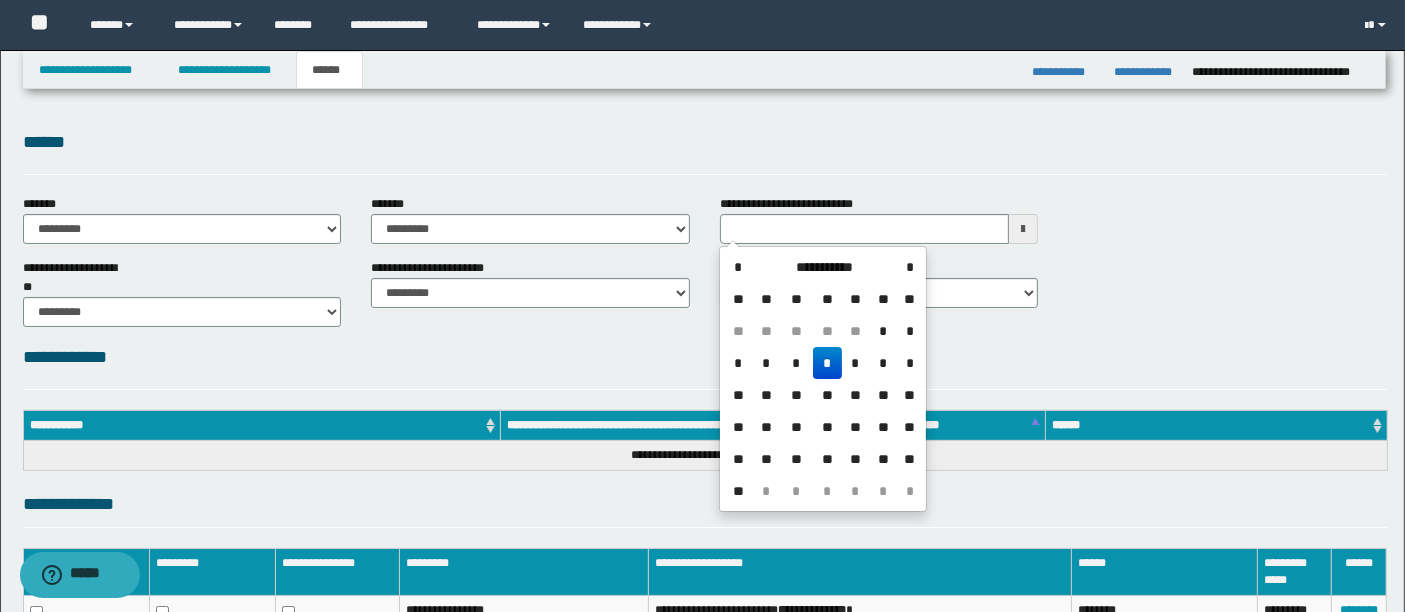 click on "*" at bounding box center [827, 363] 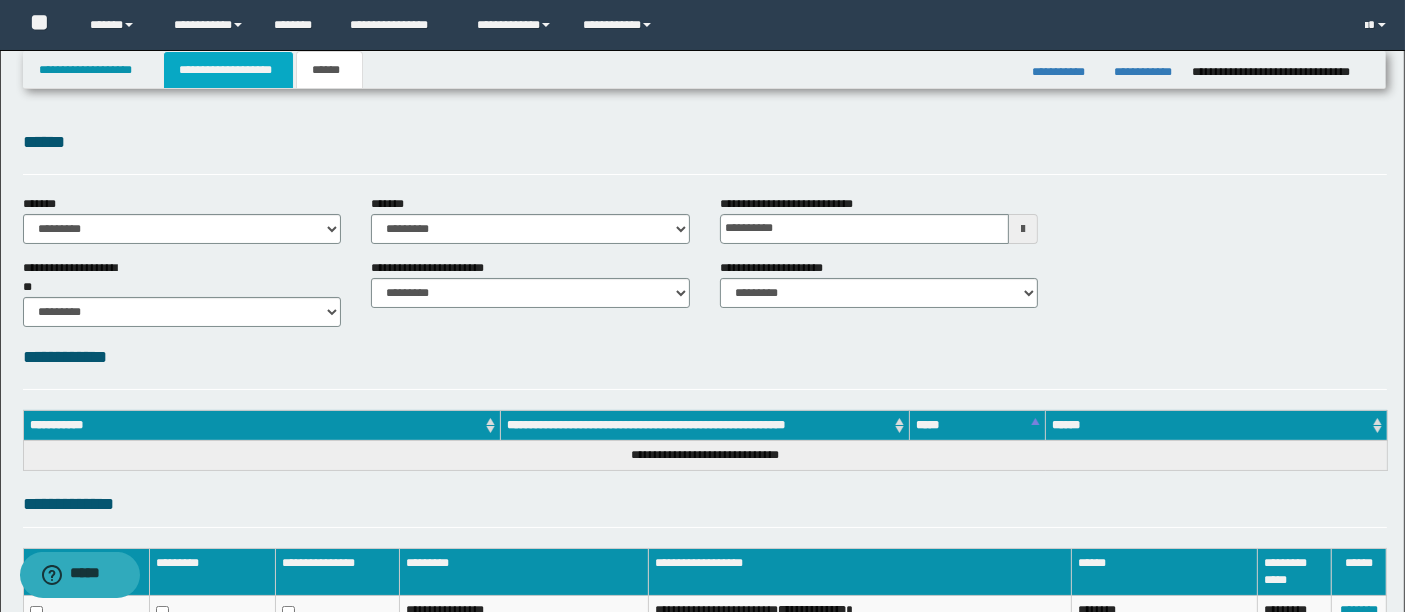 click on "**********" at bounding box center [228, 70] 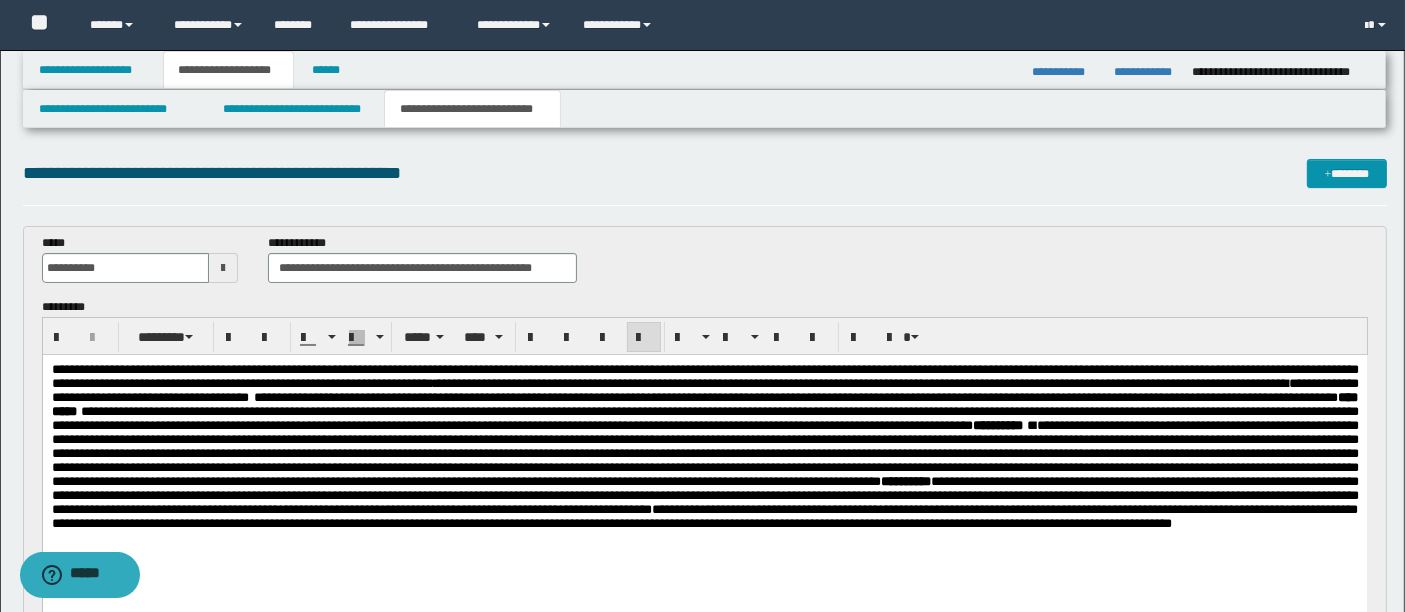 click on "**********" at bounding box center (472, 109) 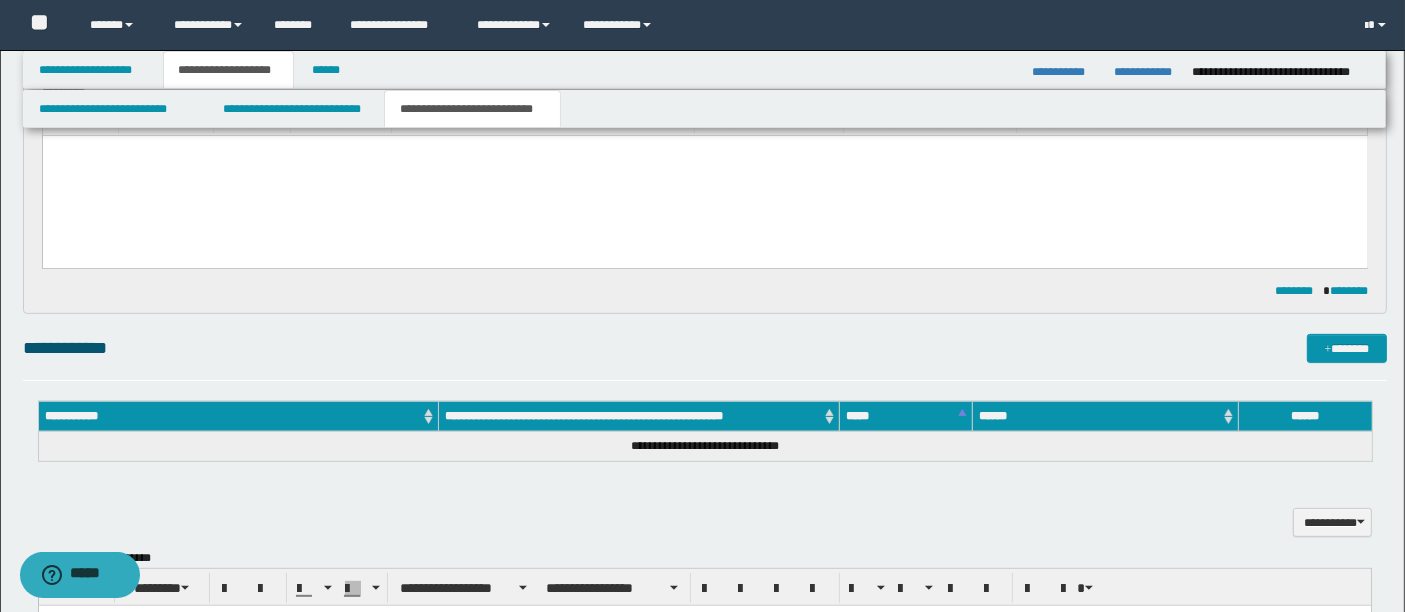 scroll, scrollTop: 764, scrollLeft: 0, axis: vertical 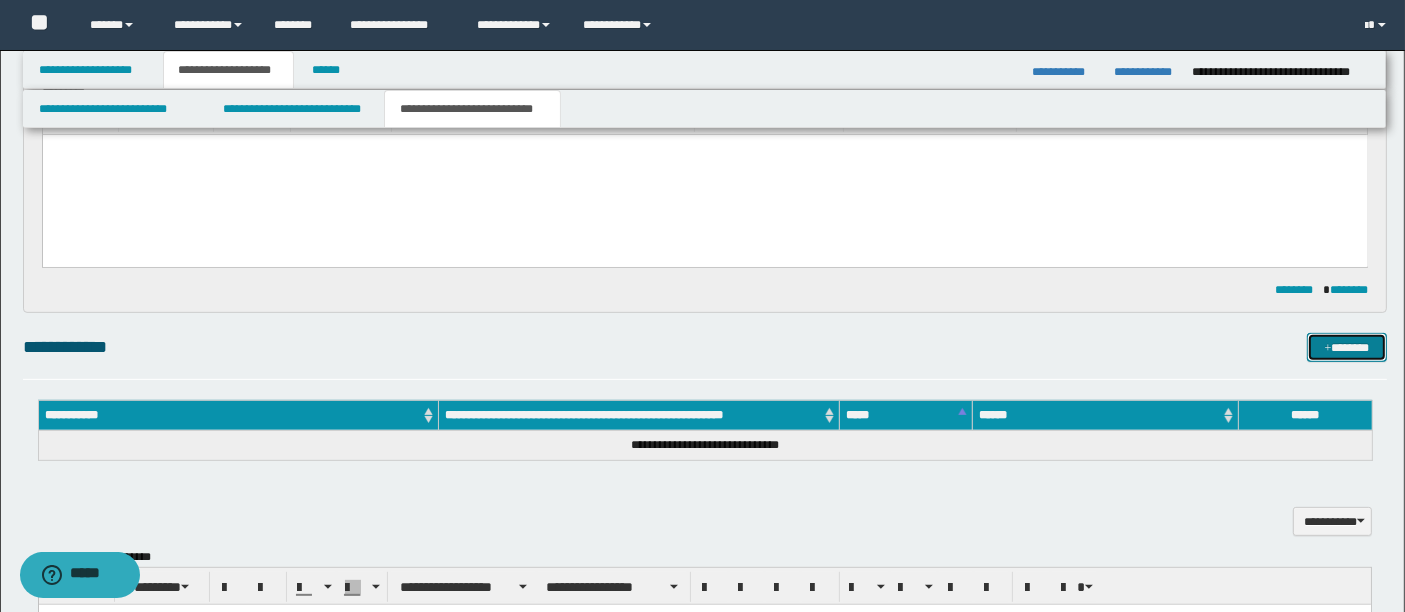 click on "*******" at bounding box center [1346, 347] 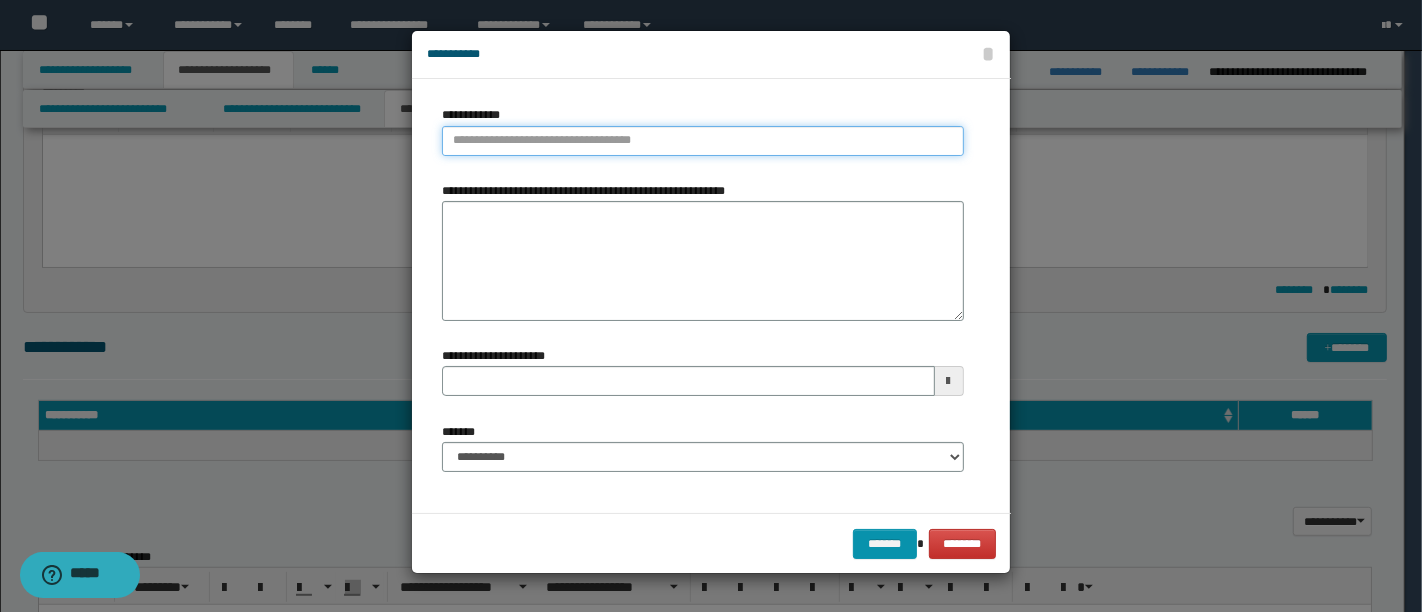 click on "**********" at bounding box center [703, 141] 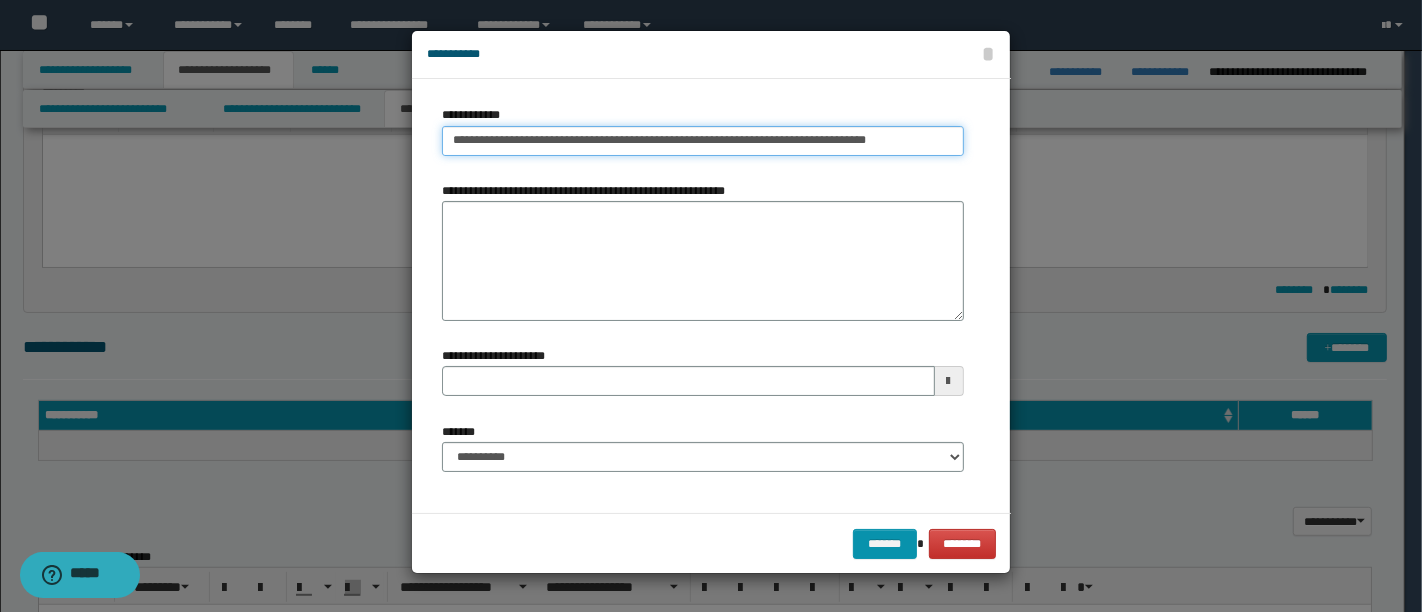 drag, startPoint x: 888, startPoint y: 138, endPoint x: 537, endPoint y: 138, distance: 351 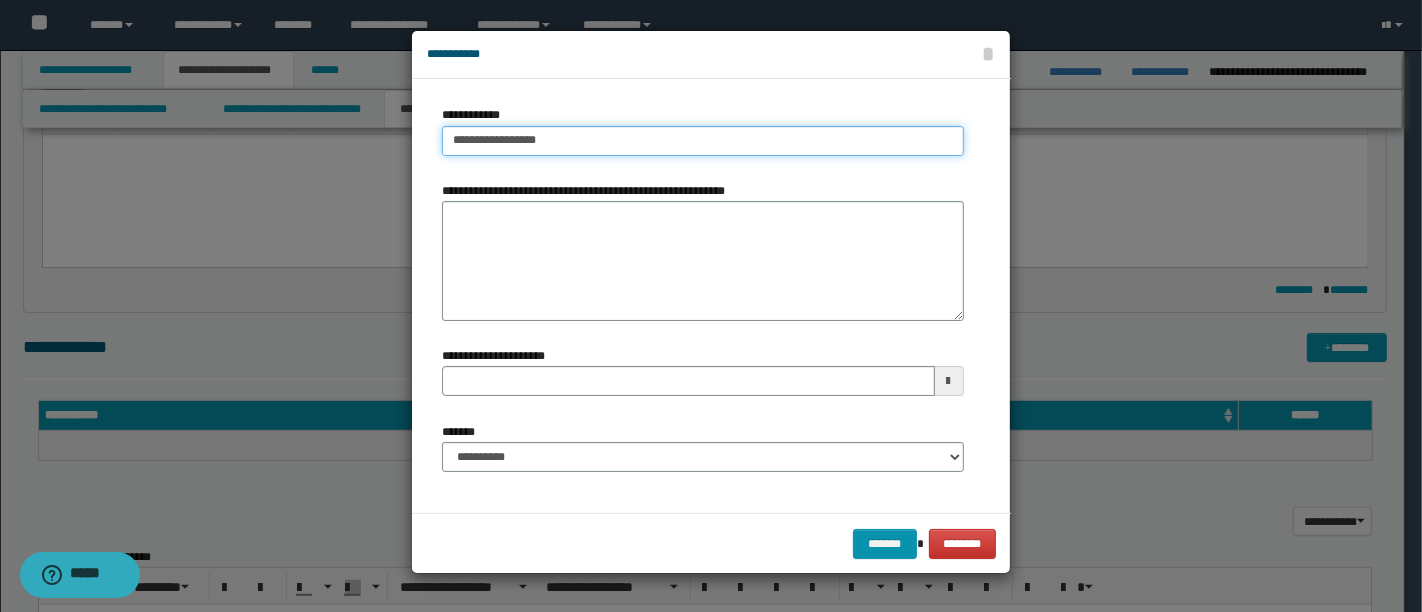 type on "**********" 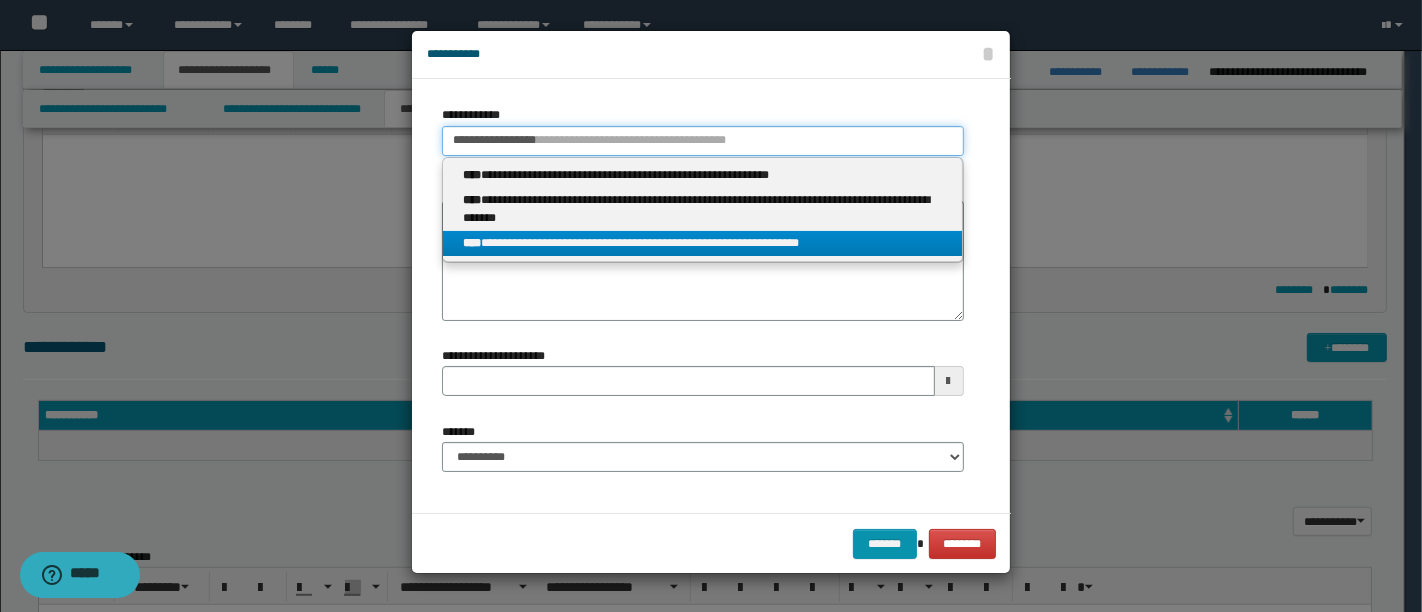 type on "**********" 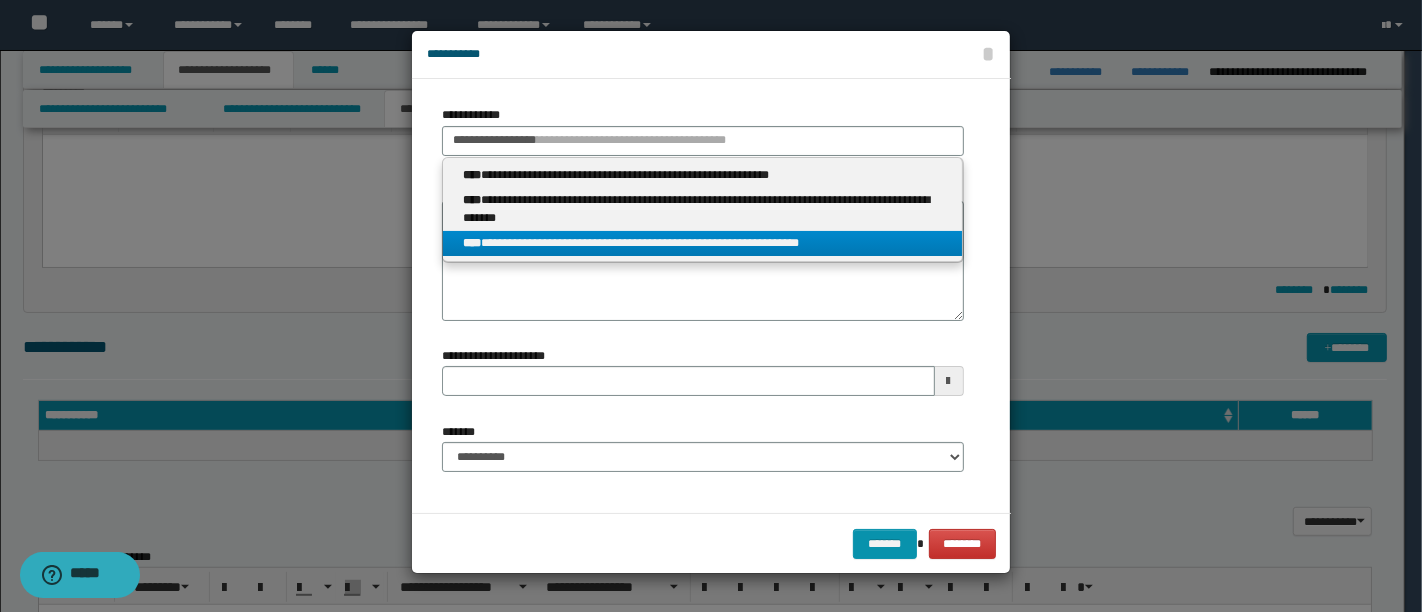 click on "**********" at bounding box center [702, 243] 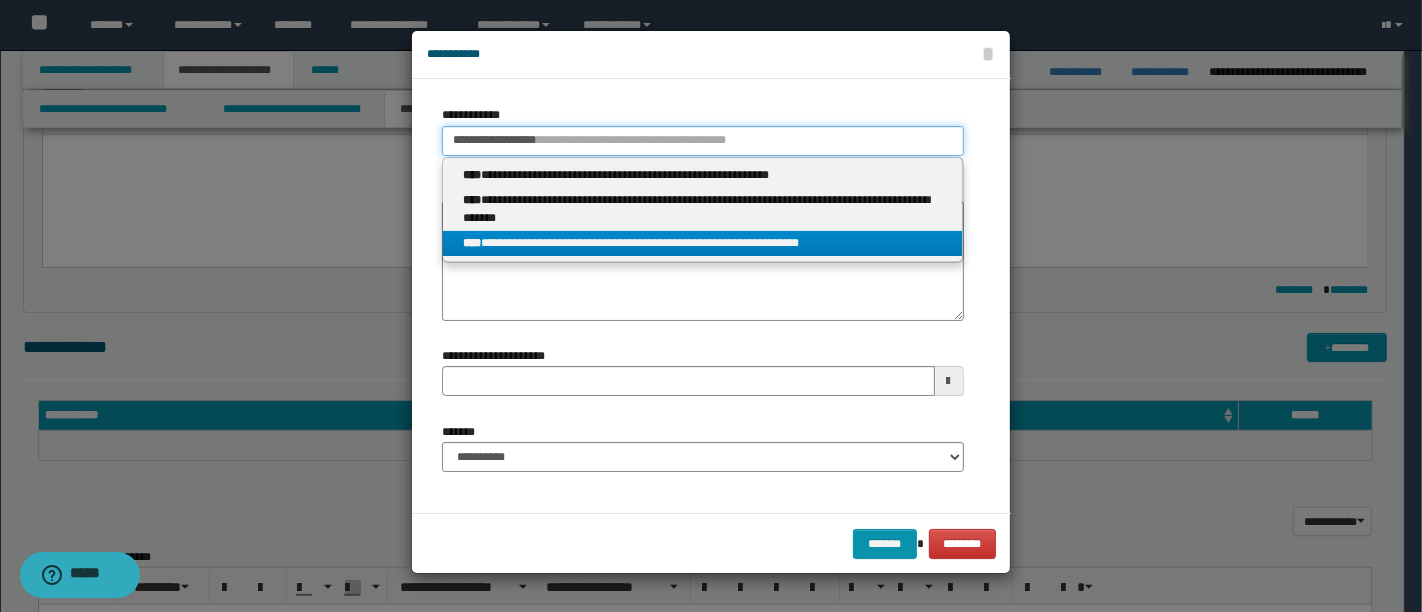 type 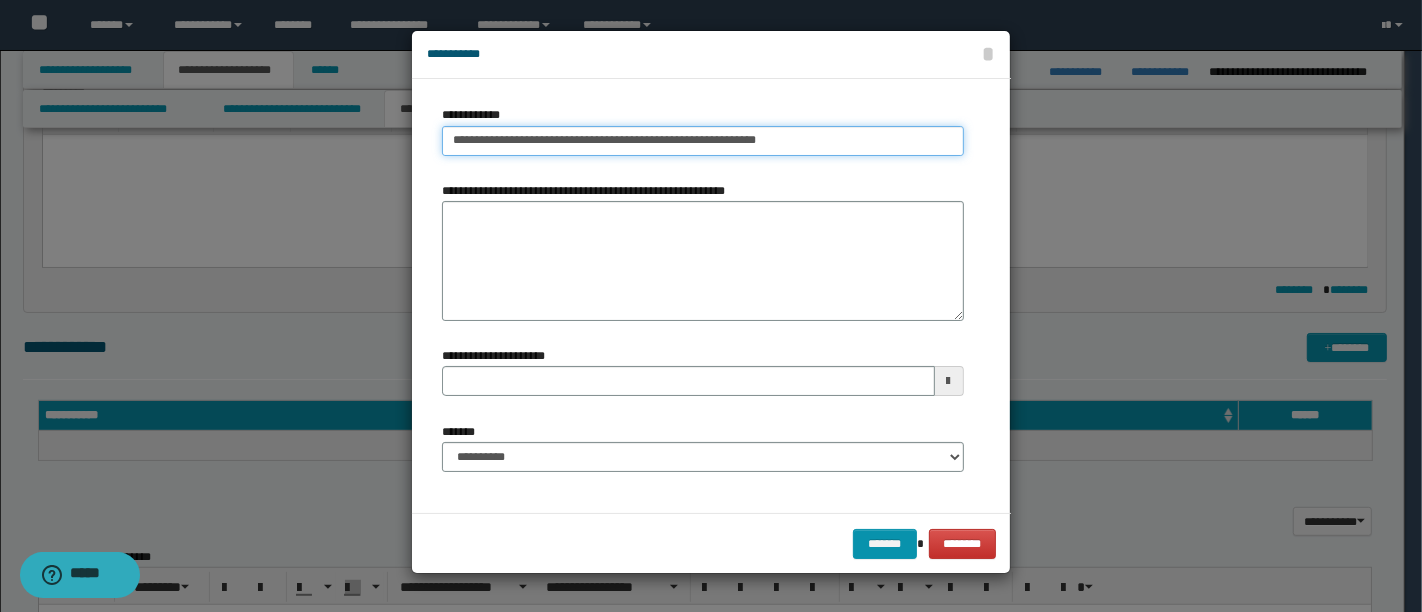 type 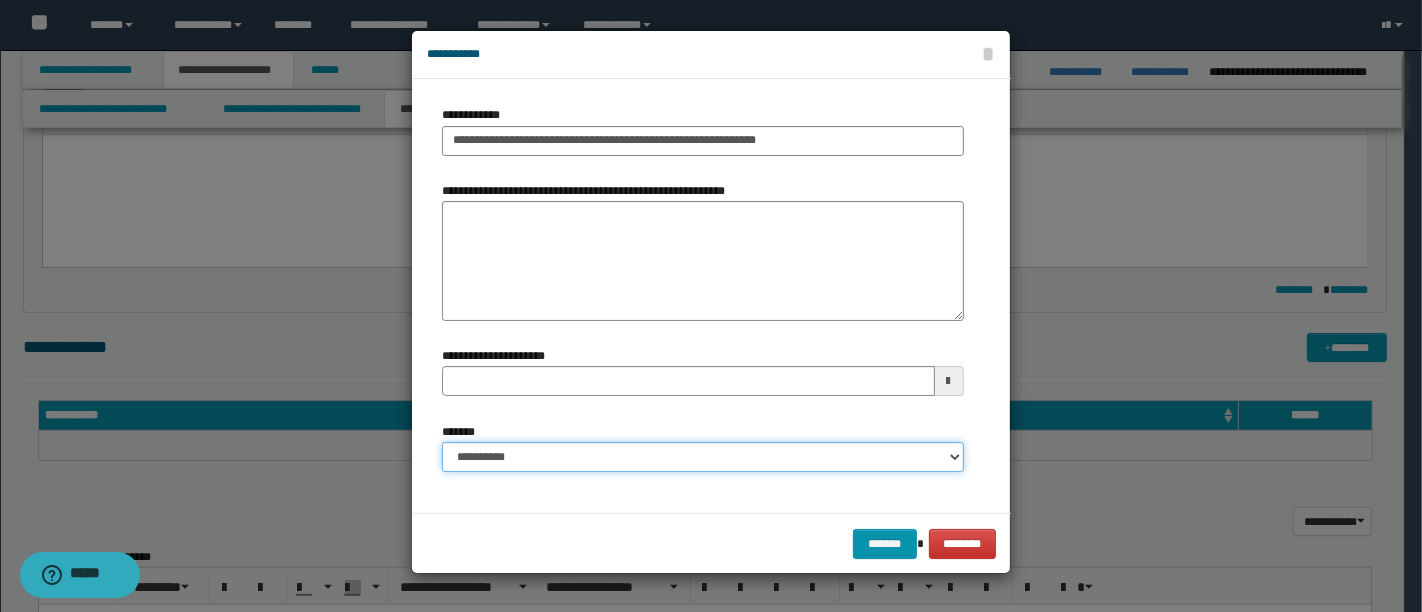 click on "**********" at bounding box center (703, 457) 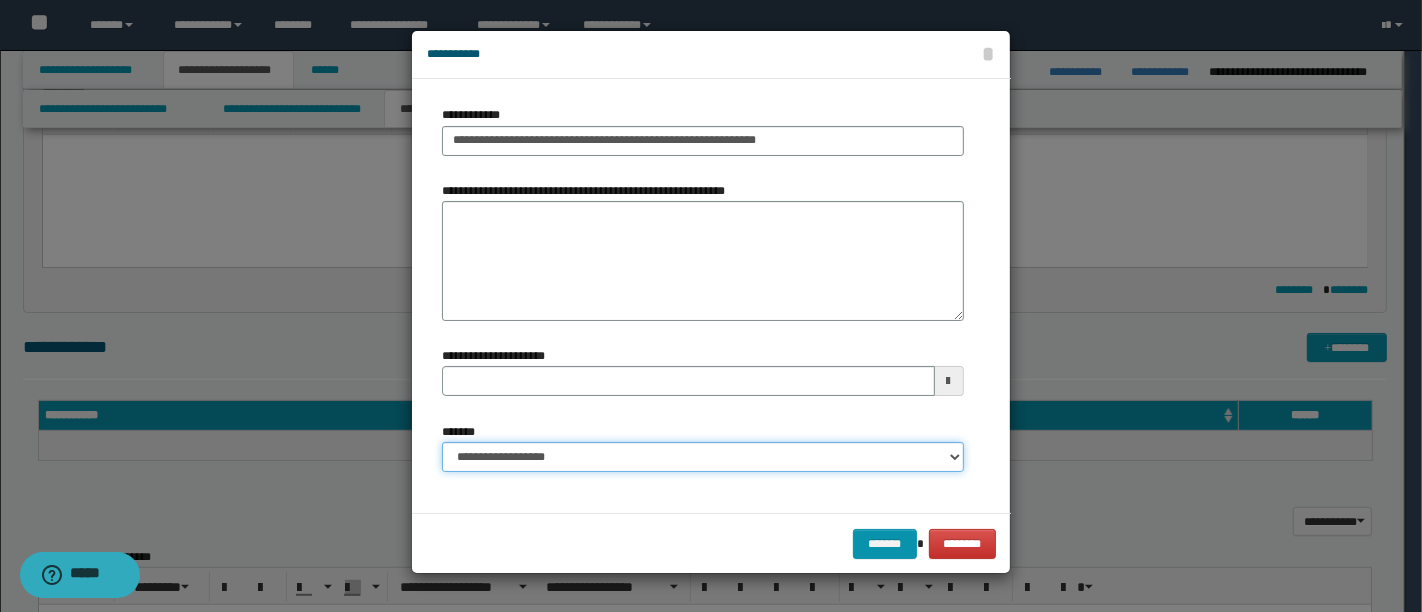 type 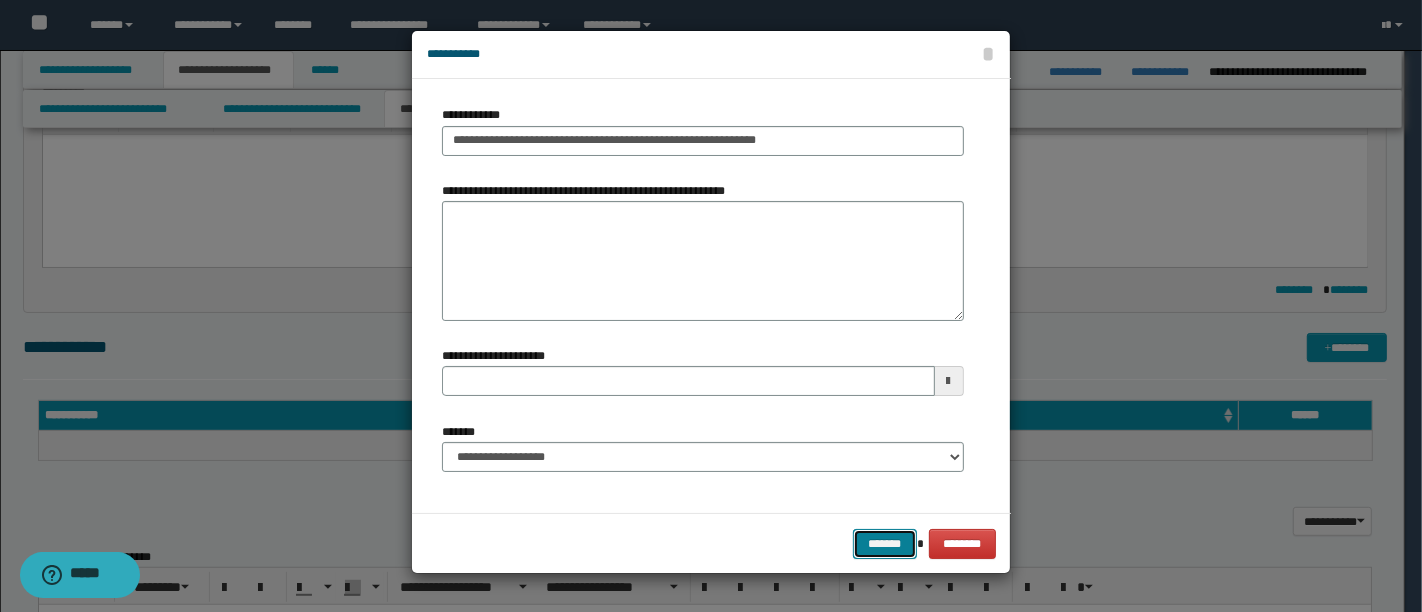 click on "*******" at bounding box center (885, 543) 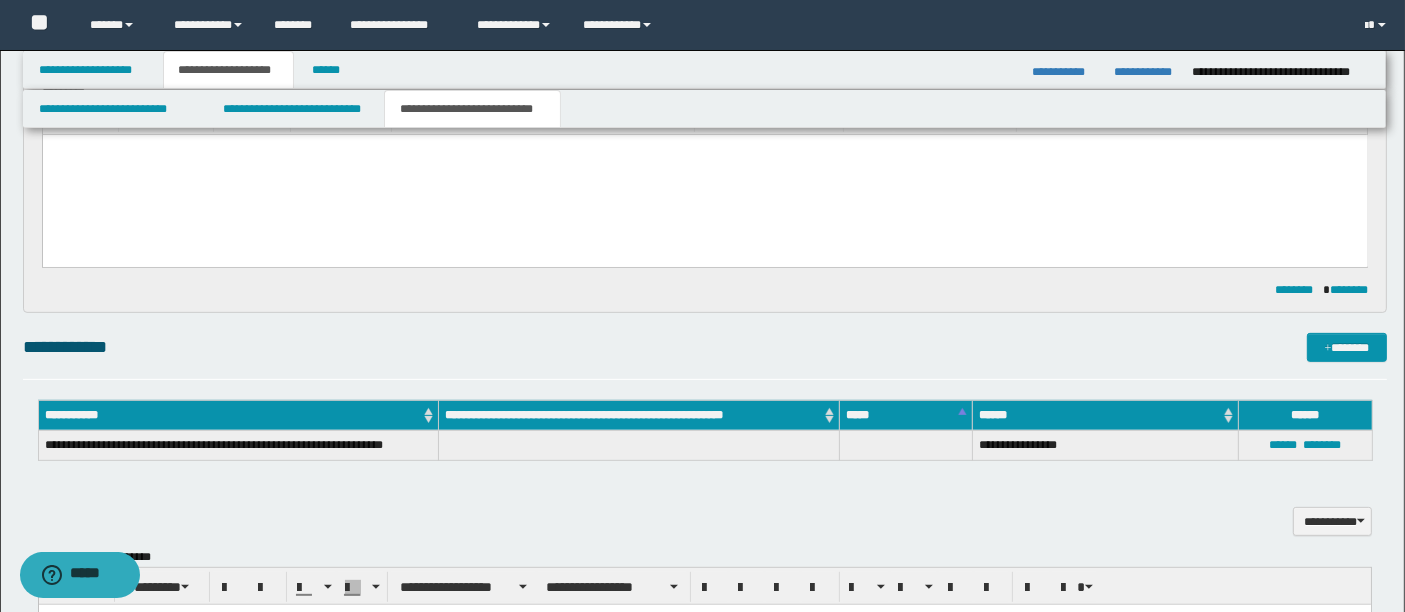 click on "**********" at bounding box center (705, 412) 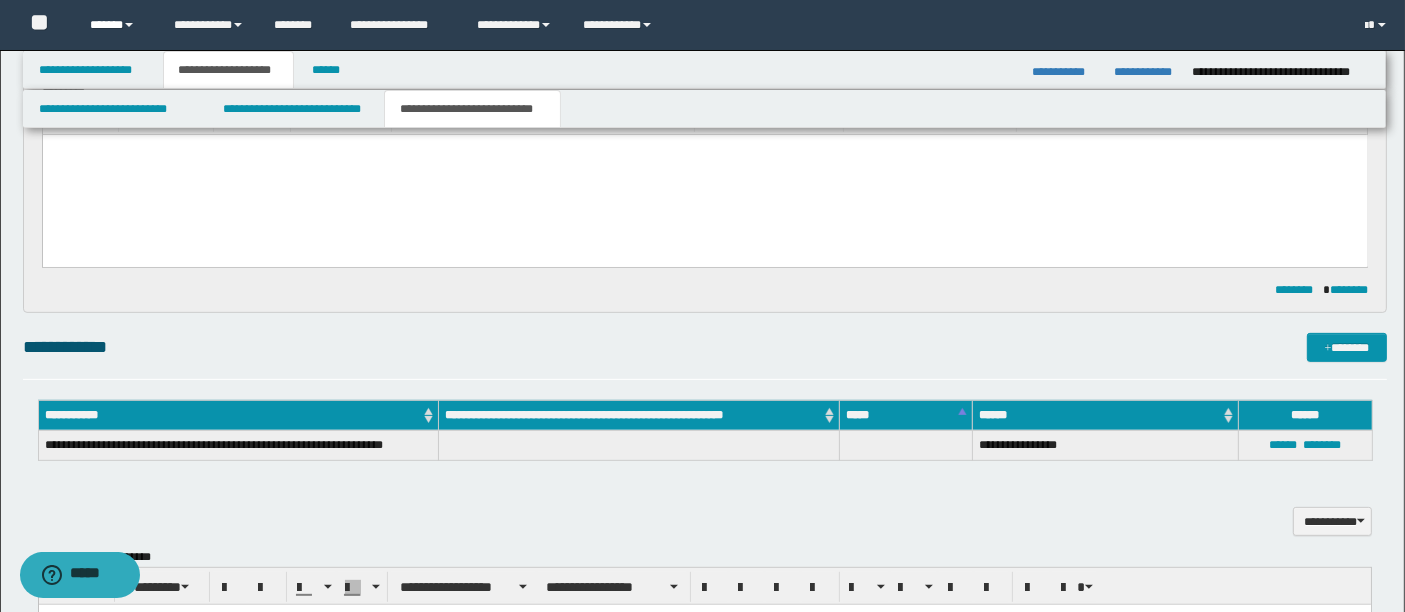 click on "******" at bounding box center [117, 25] 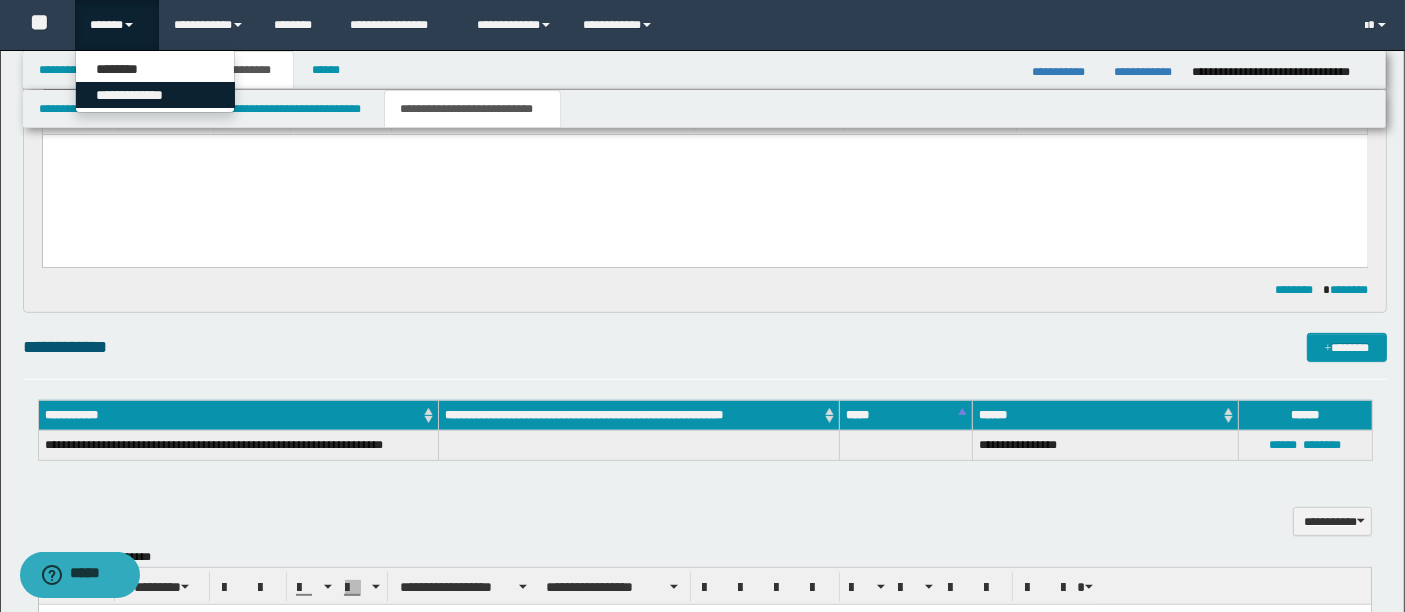 click on "**********" at bounding box center [155, 95] 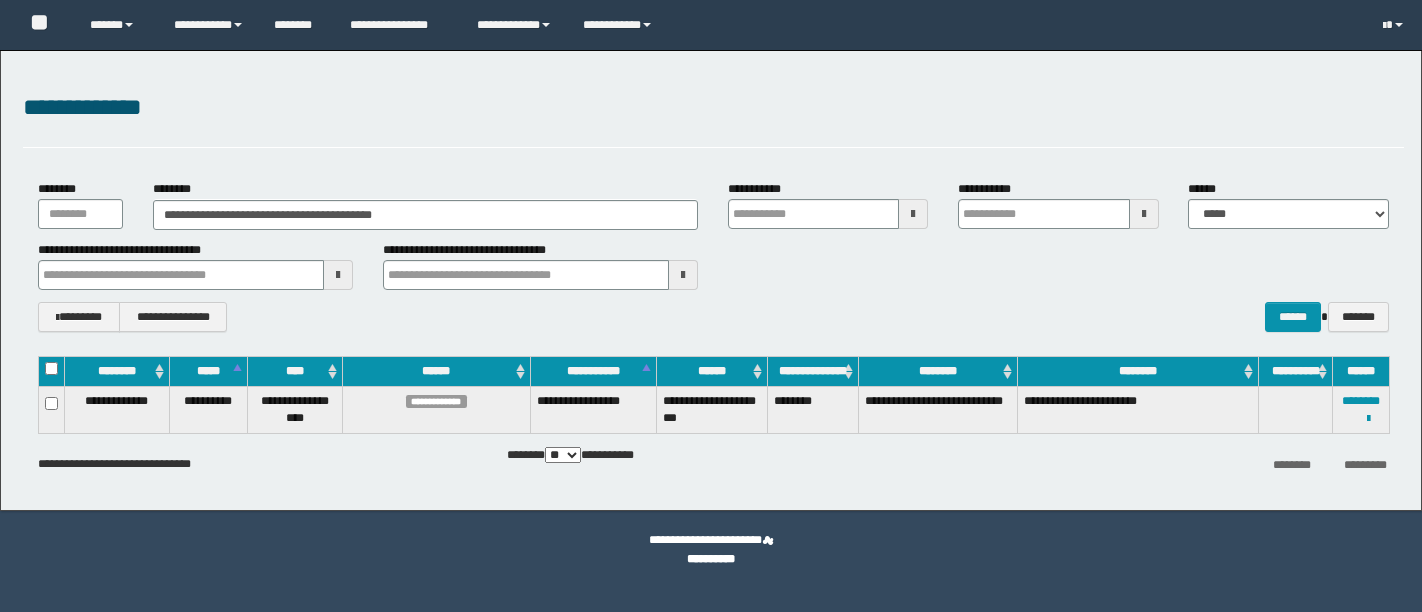scroll, scrollTop: 0, scrollLeft: 0, axis: both 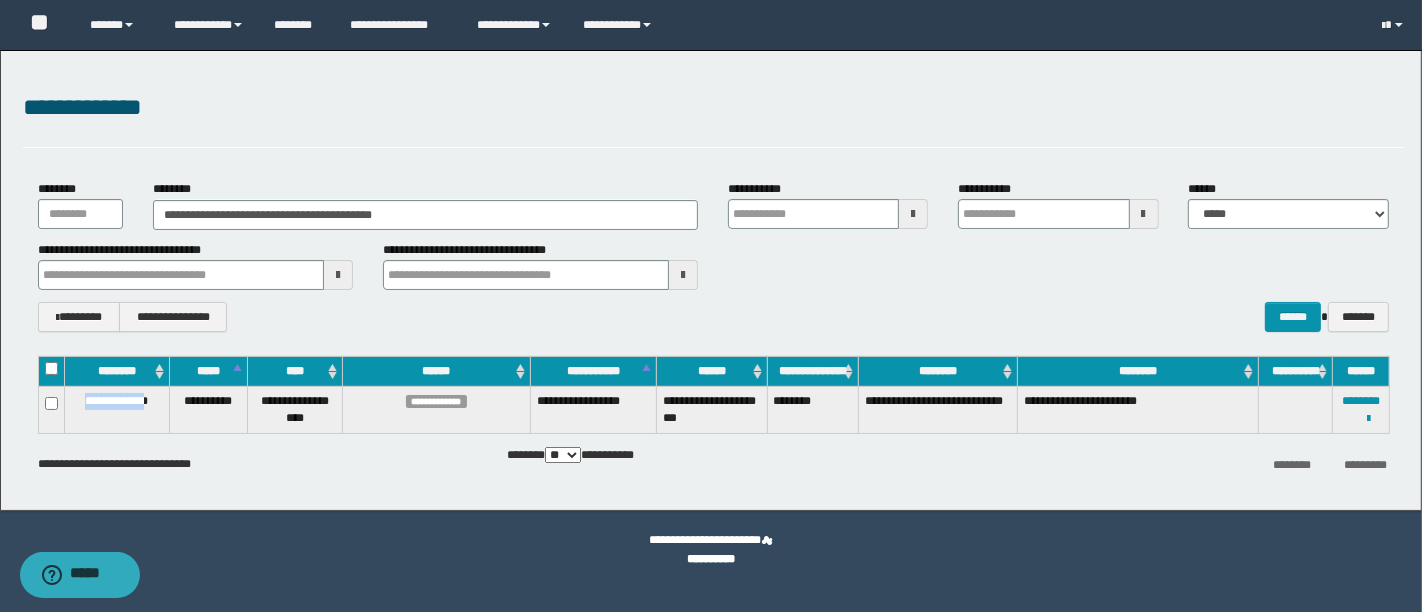 drag, startPoint x: 154, startPoint y: 399, endPoint x: 75, endPoint y: 395, distance: 79.101204 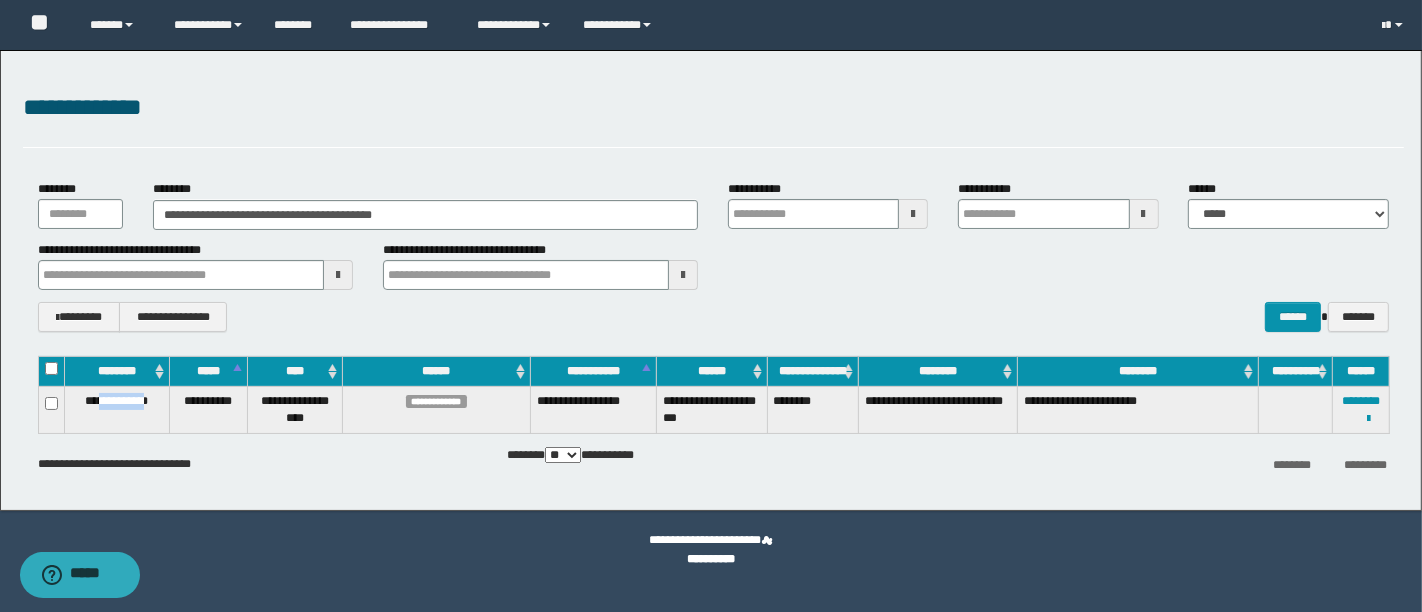 drag, startPoint x: 154, startPoint y: 404, endPoint x: 90, endPoint y: 396, distance: 64.49806 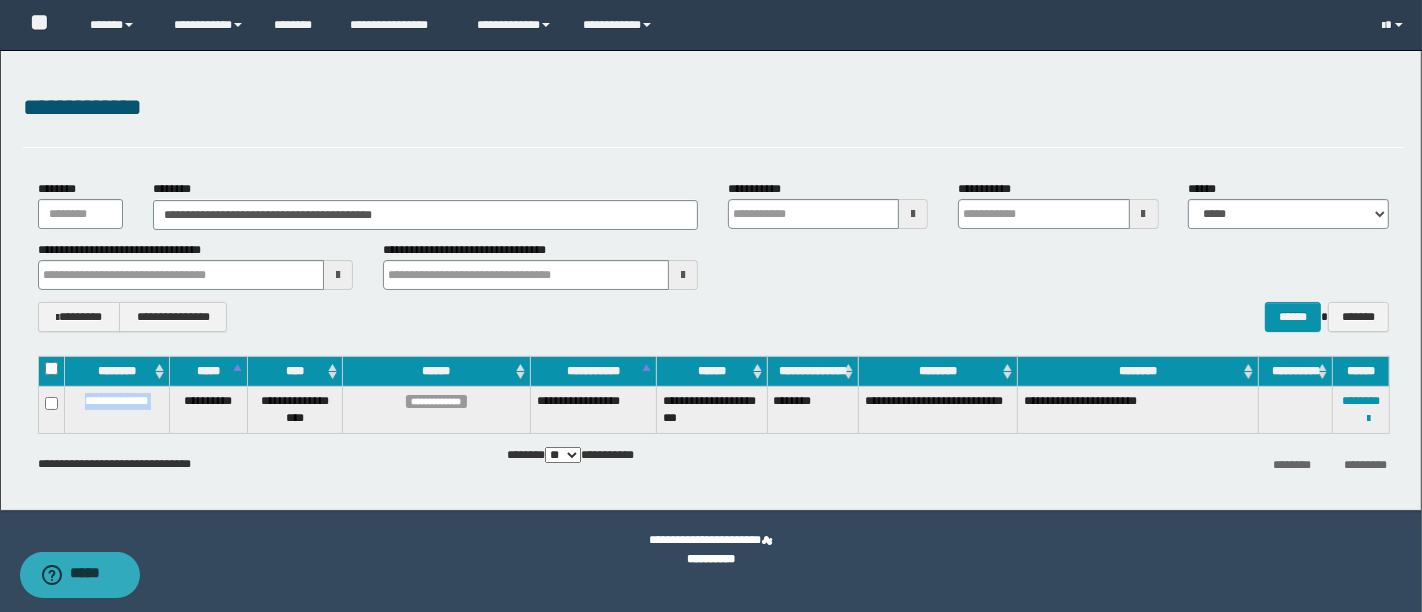 drag, startPoint x: 76, startPoint y: 398, endPoint x: 171, endPoint y: 401, distance: 95.047356 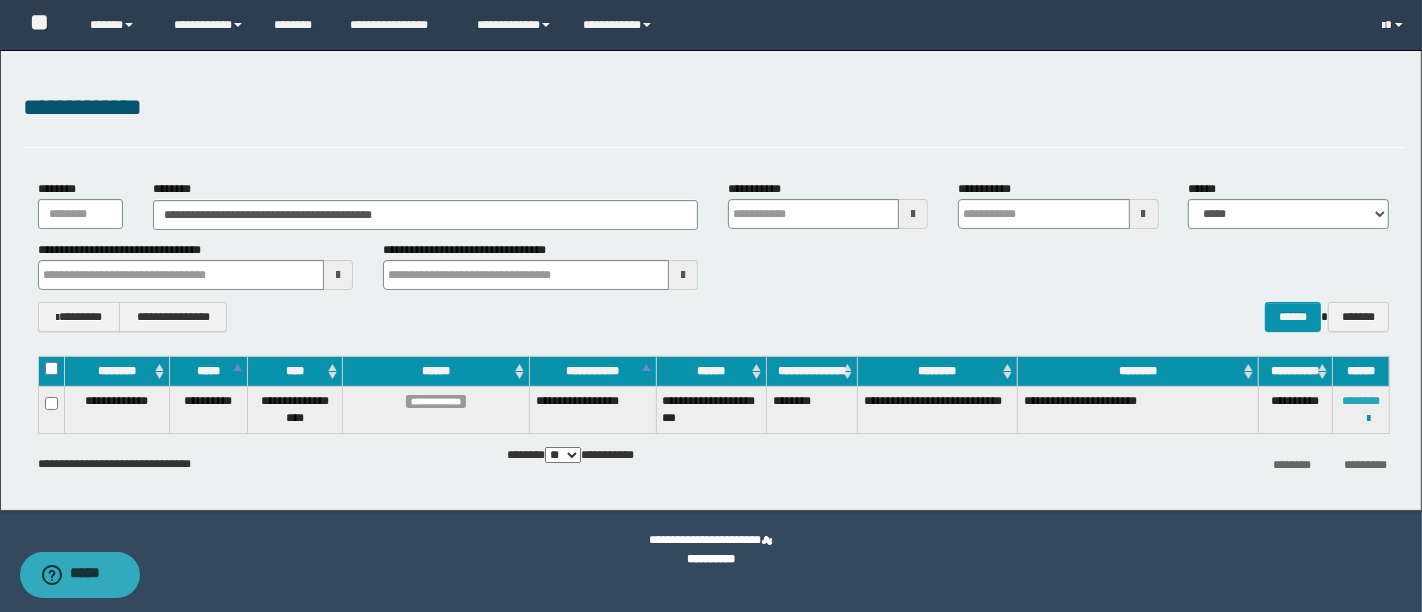 click on "********" at bounding box center (1361, 401) 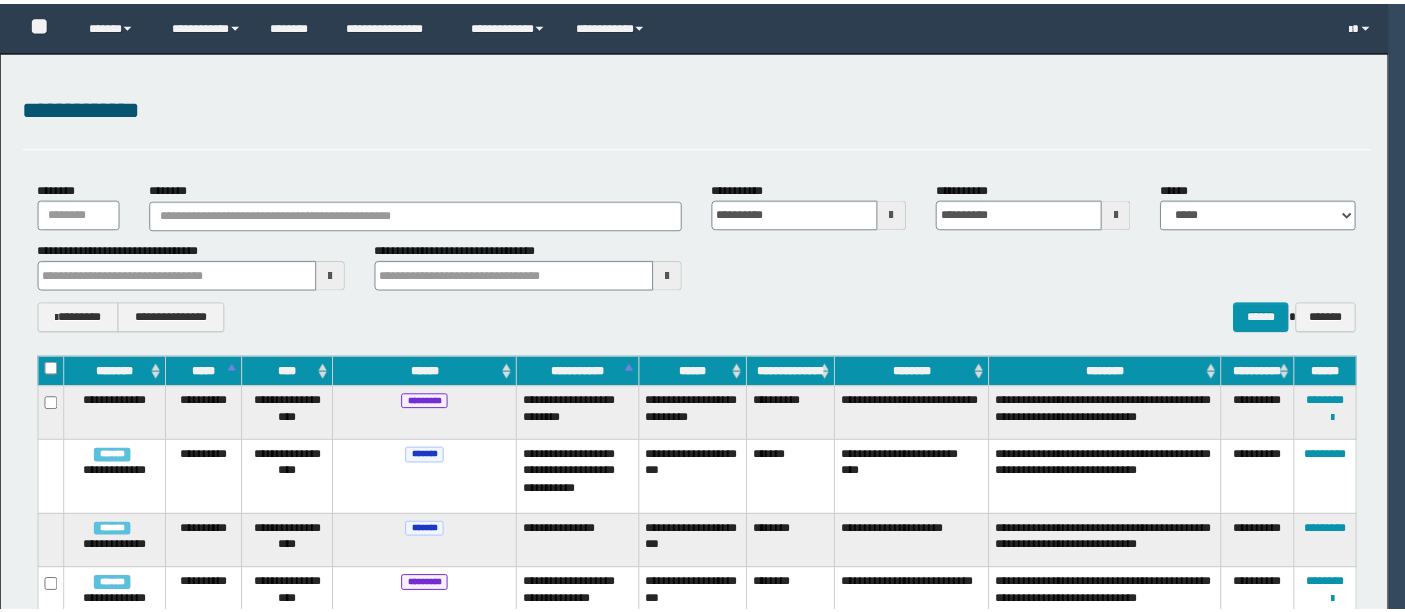 scroll, scrollTop: 0, scrollLeft: 0, axis: both 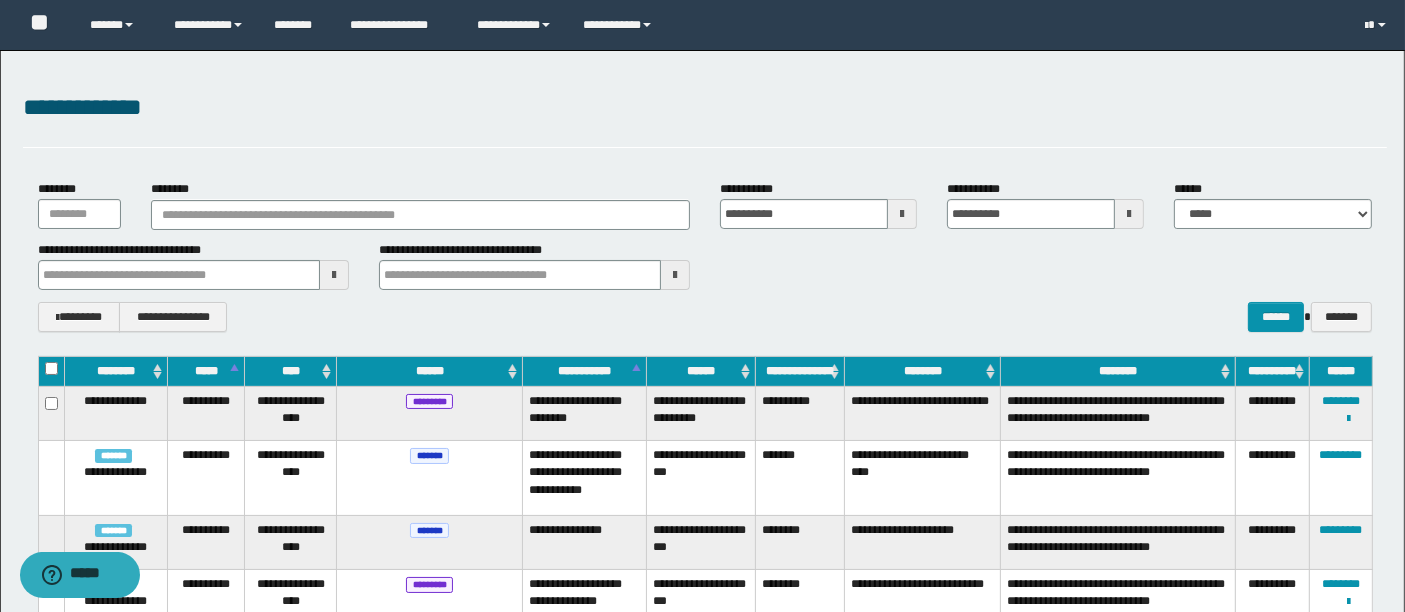 click on "**********" at bounding box center (705, 118) 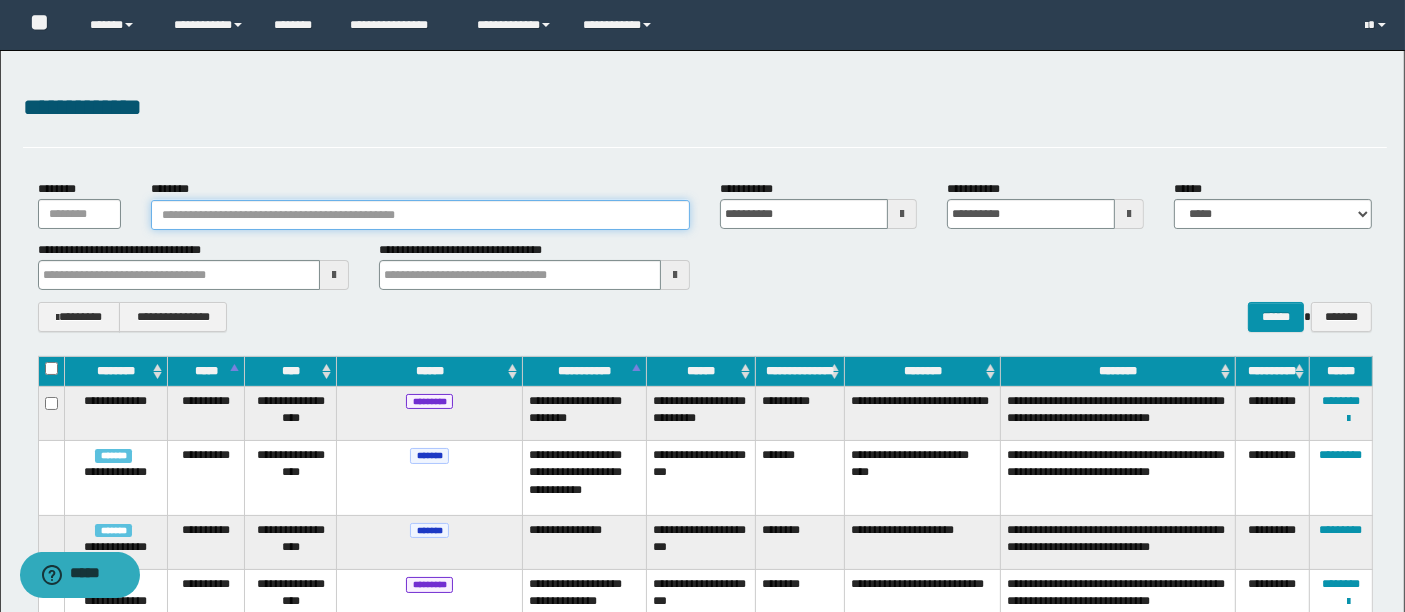 click on "********" at bounding box center (420, 215) 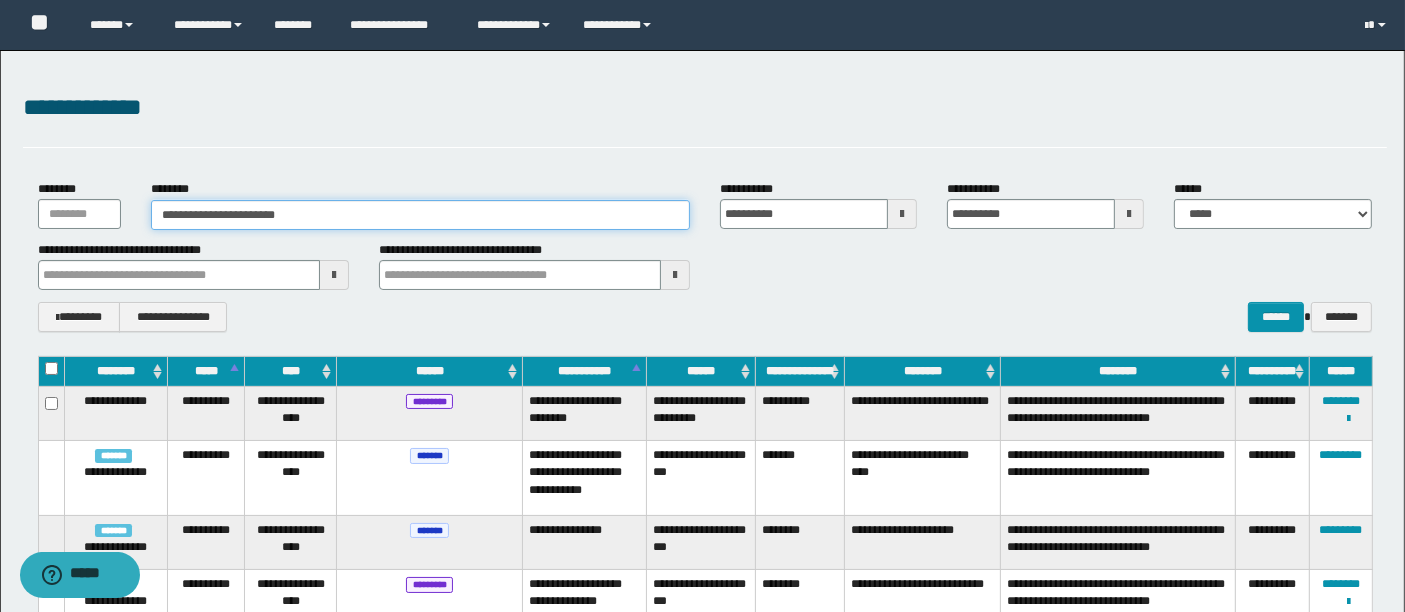 type on "**********" 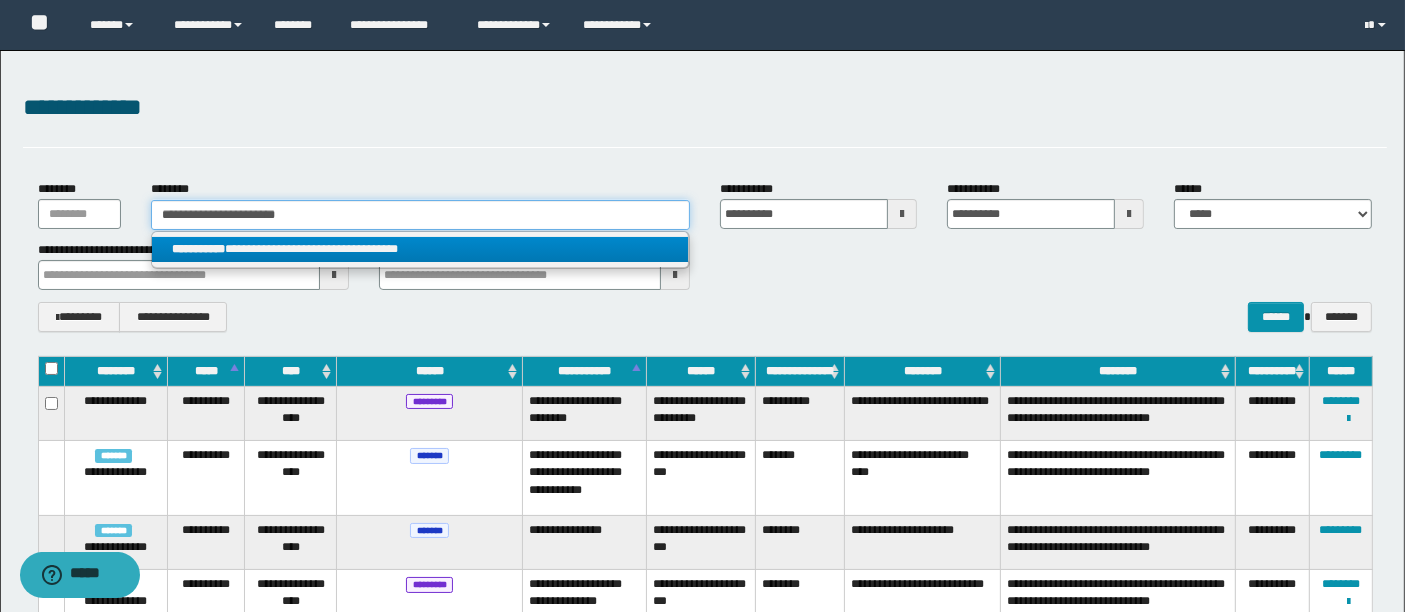type on "**********" 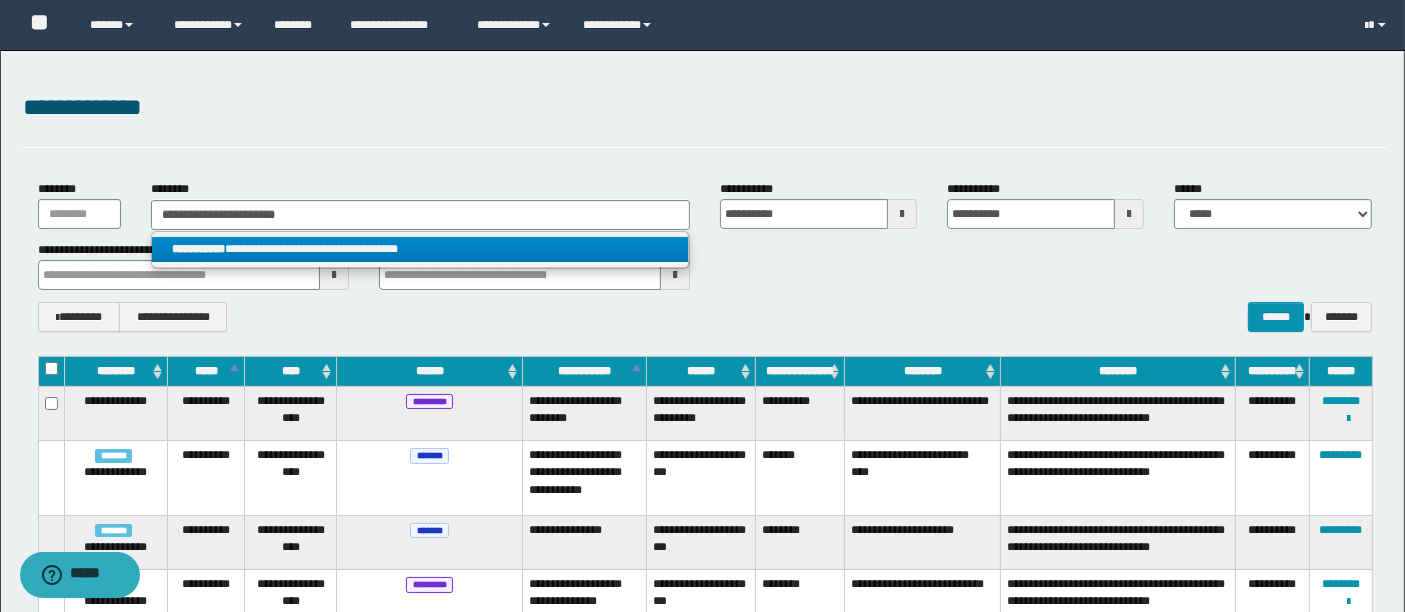 click on "**********" at bounding box center [420, 249] 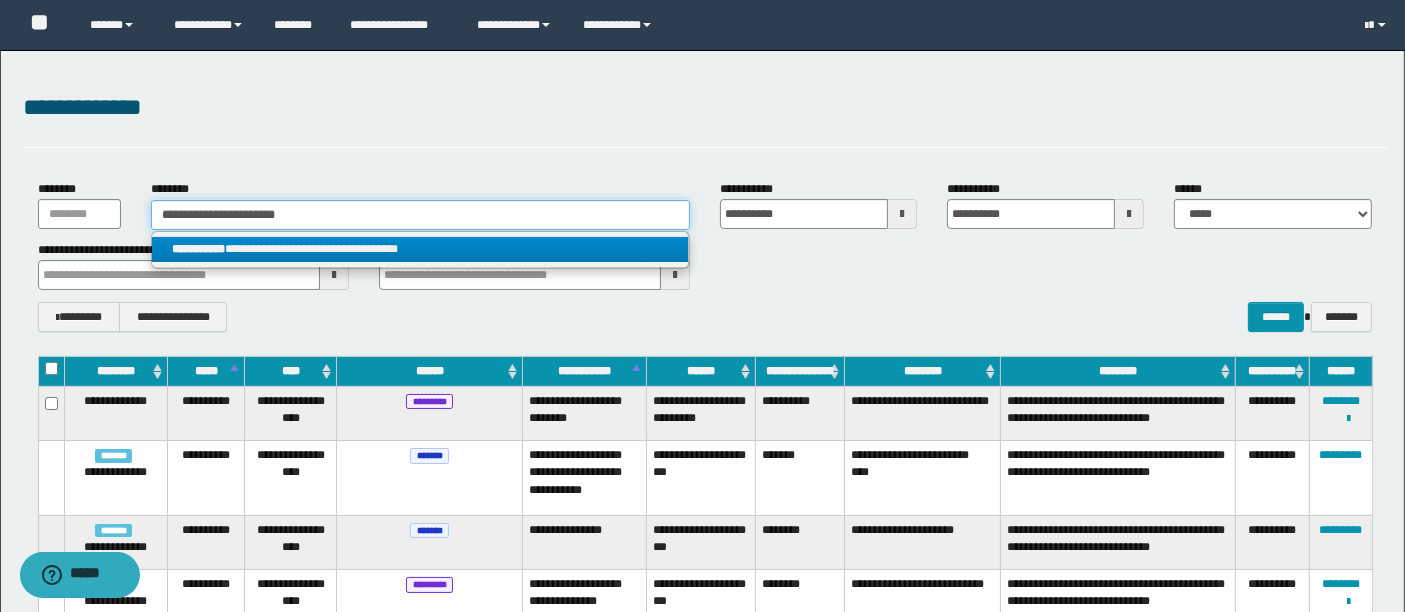 type 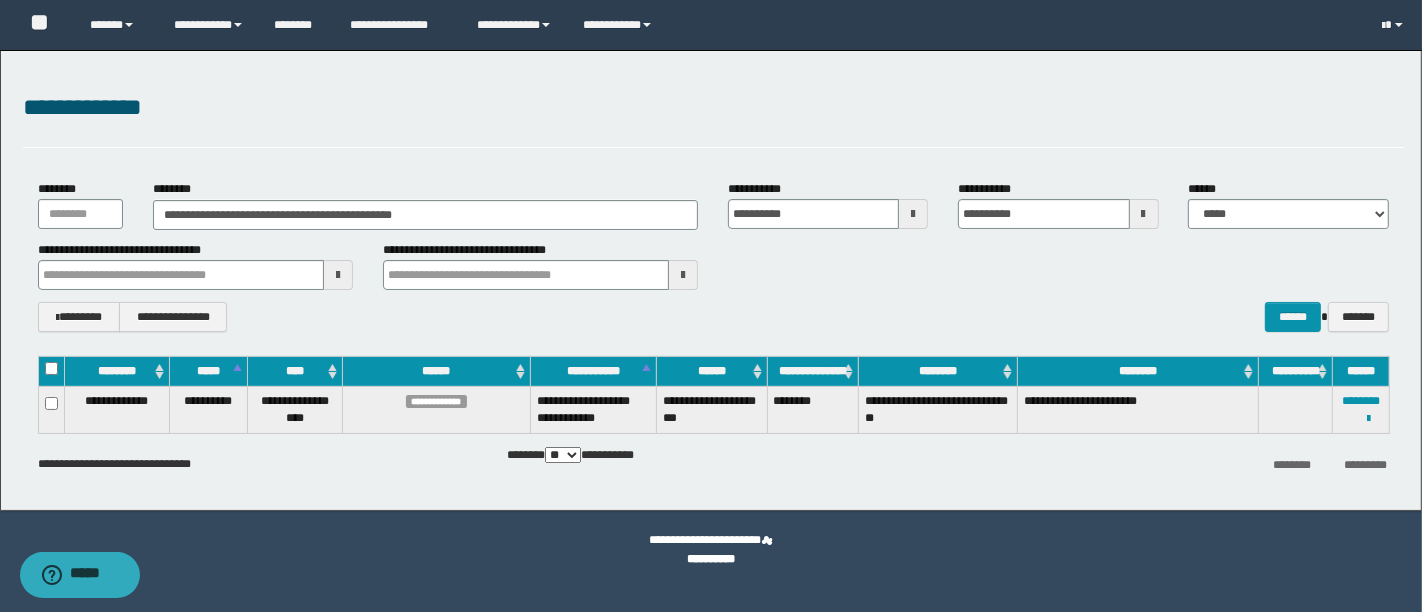 click on "**********" at bounding box center (711, 280) 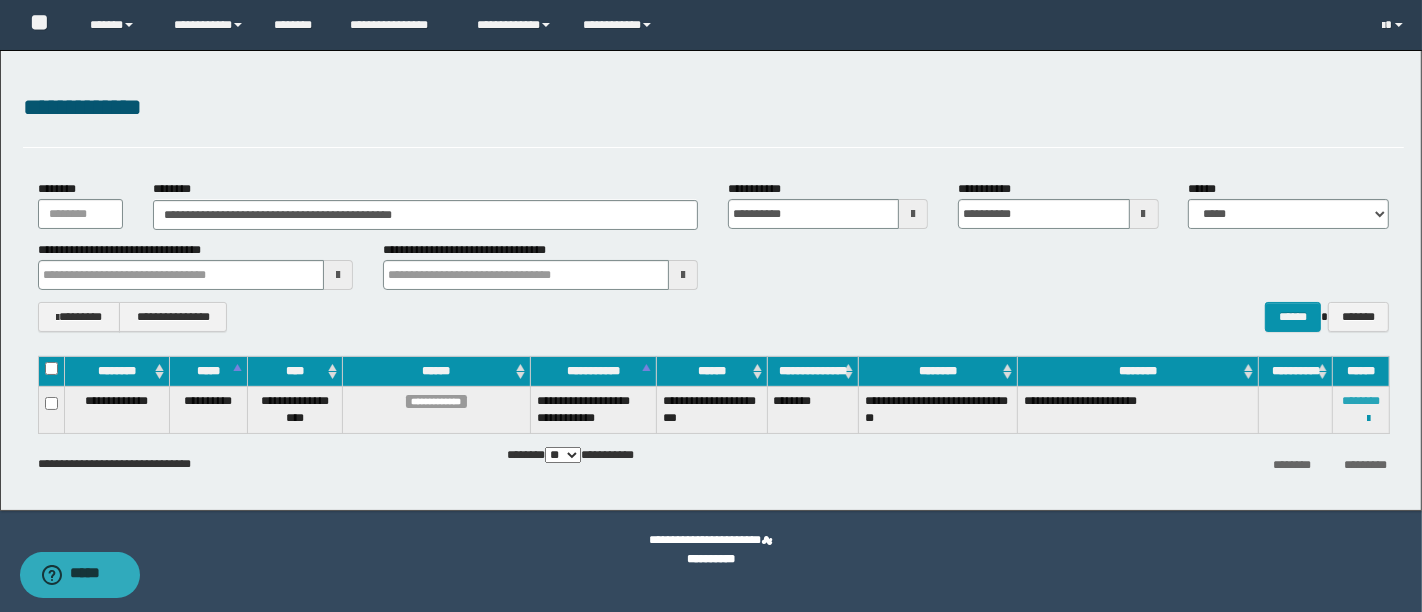 click on "********" at bounding box center (1361, 401) 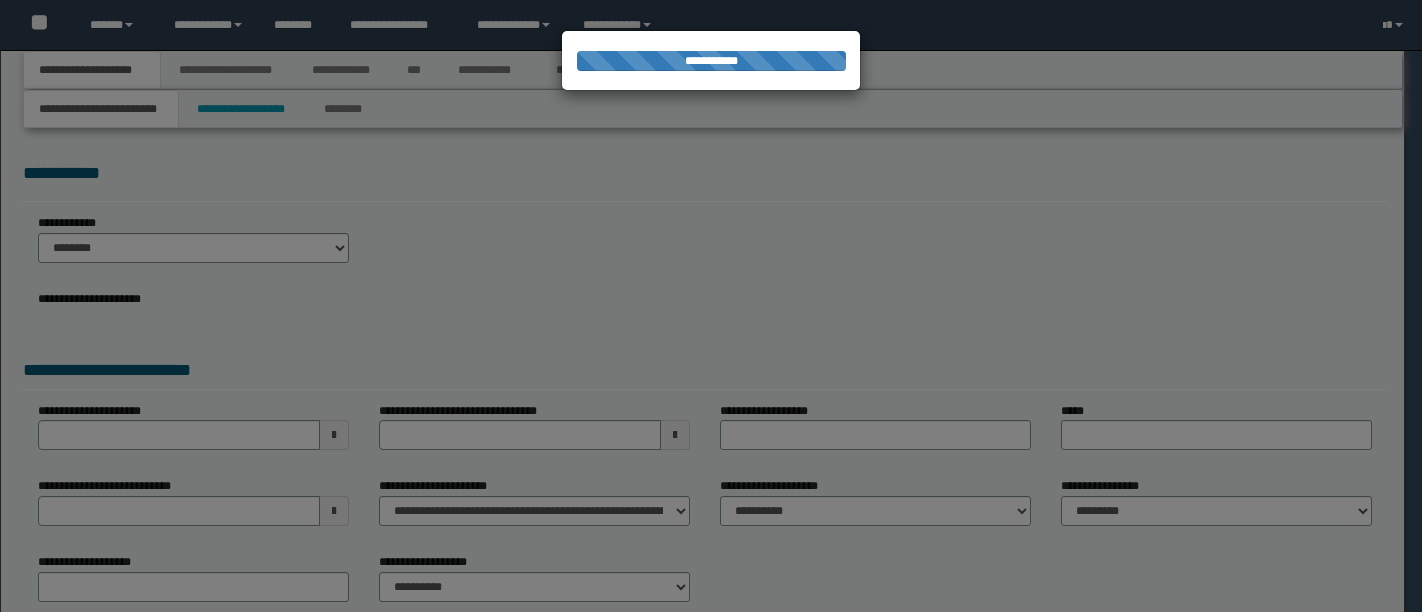 scroll, scrollTop: 0, scrollLeft: 0, axis: both 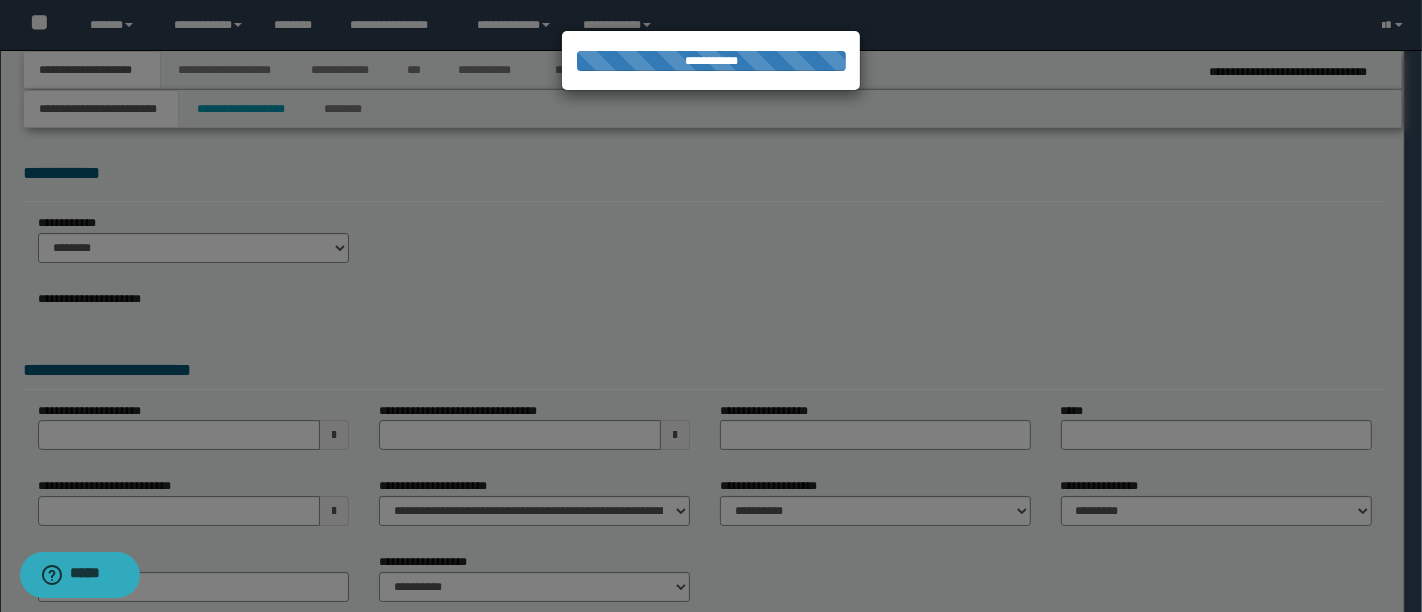 type on "**********" 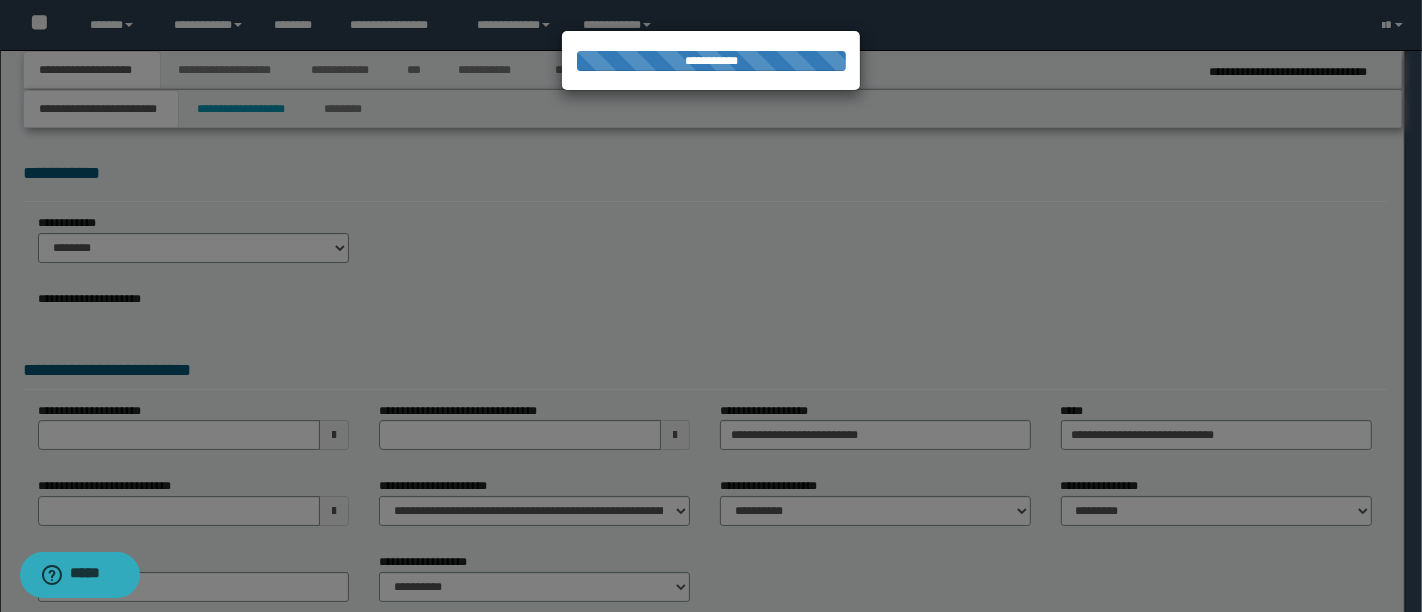 select on "*" 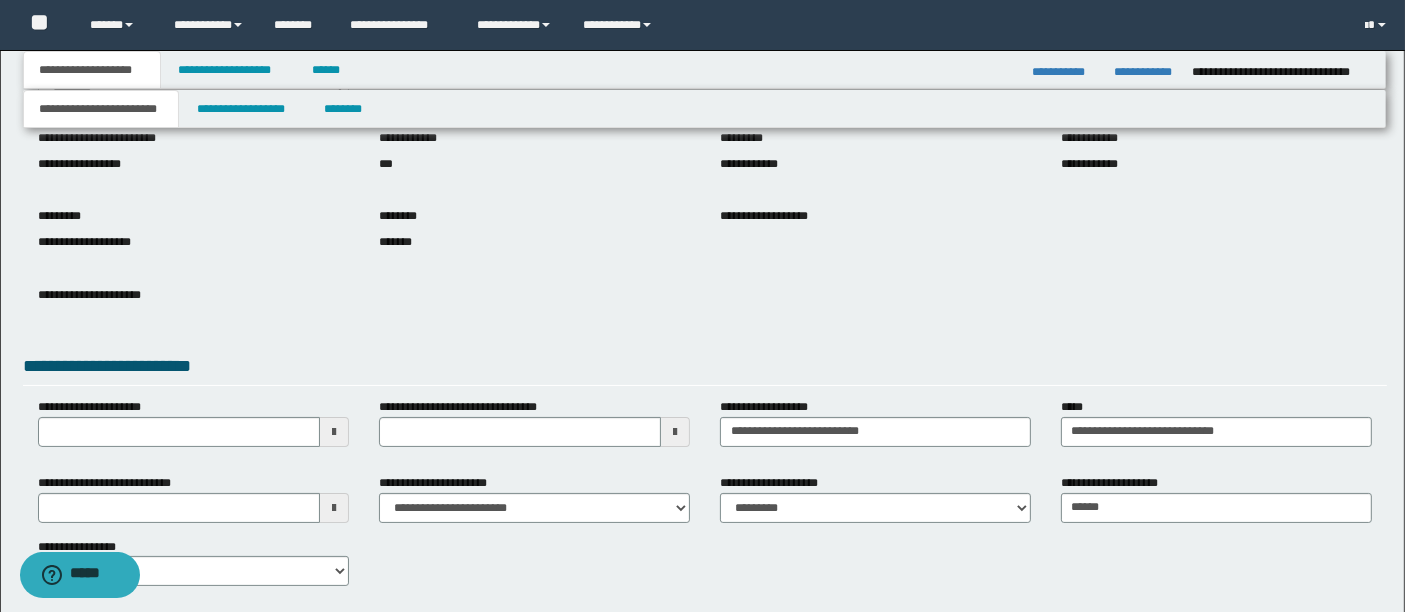 scroll, scrollTop: 160, scrollLeft: 0, axis: vertical 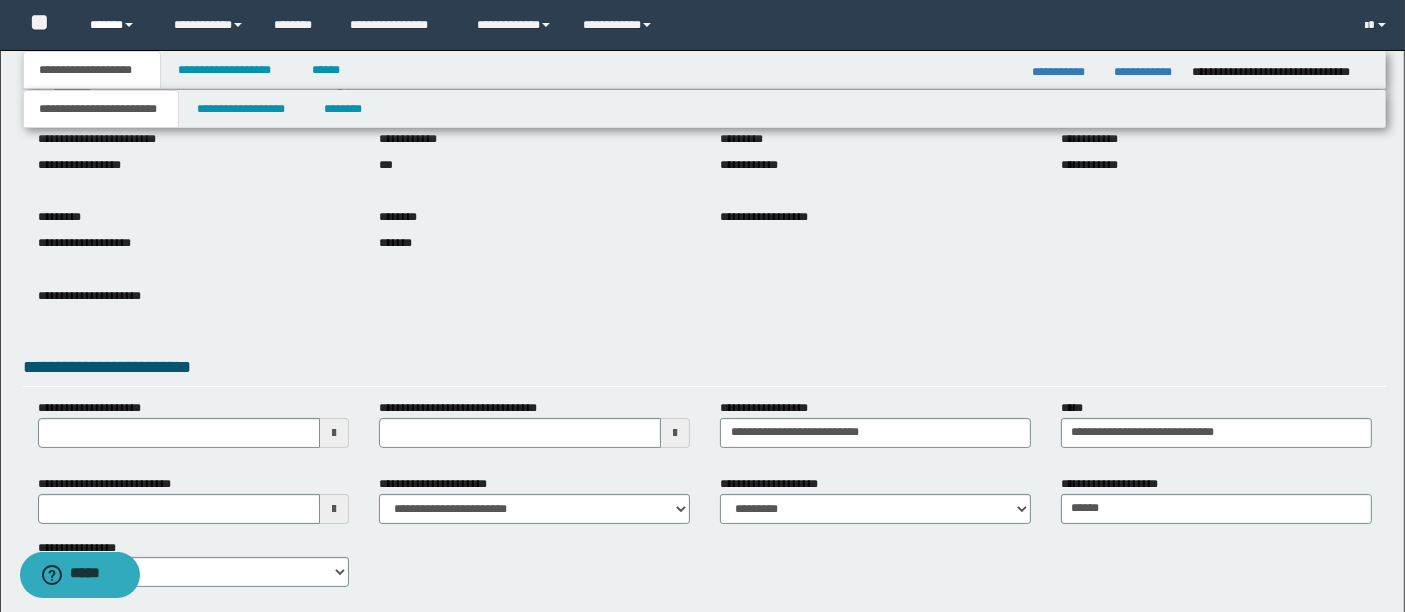 click on "******" at bounding box center [117, 25] 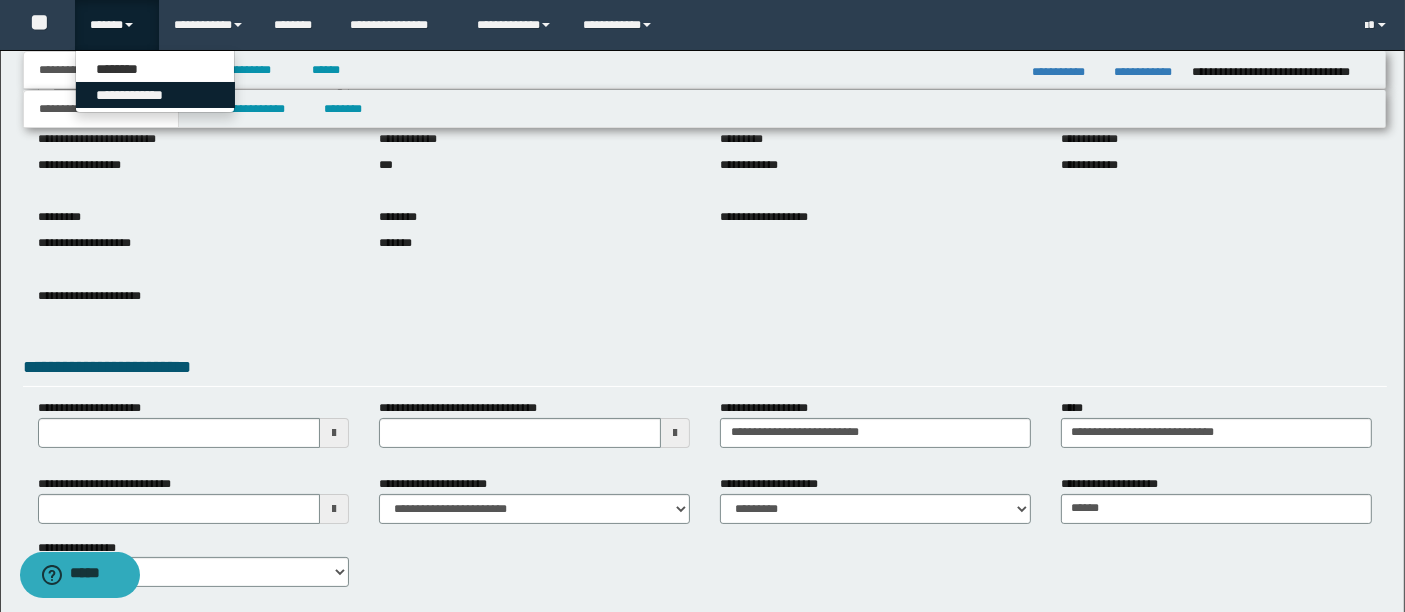 click on "**********" at bounding box center (155, 95) 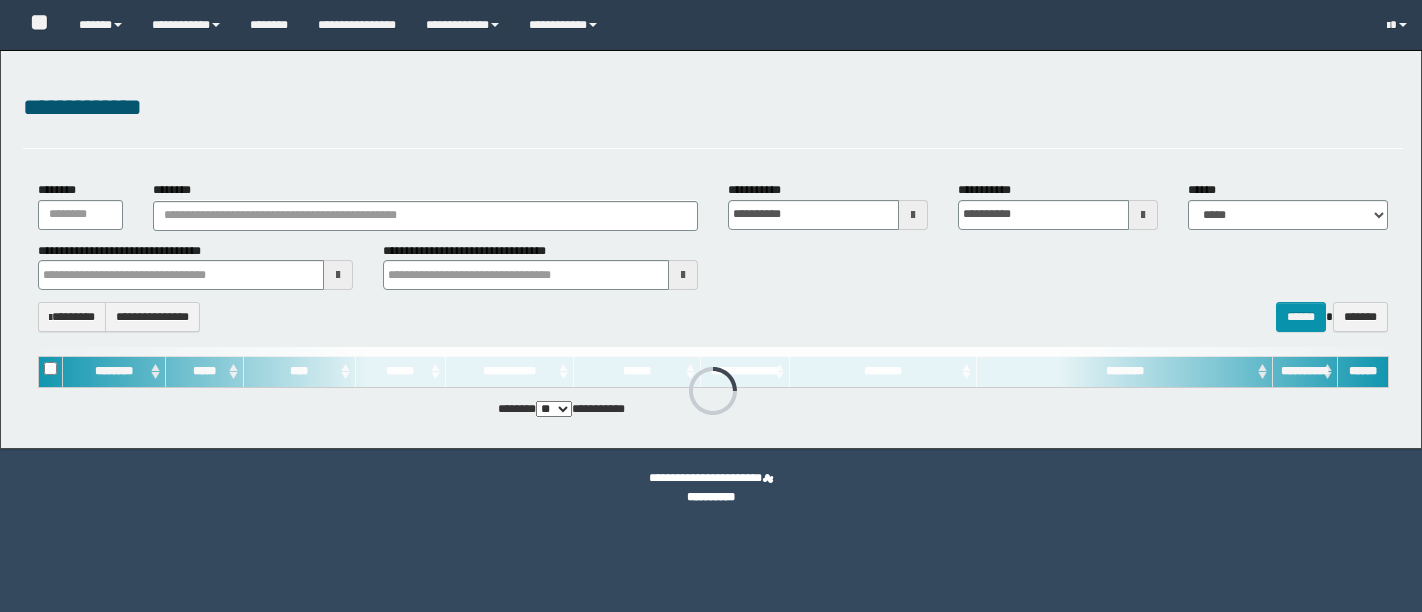 scroll, scrollTop: 0, scrollLeft: 0, axis: both 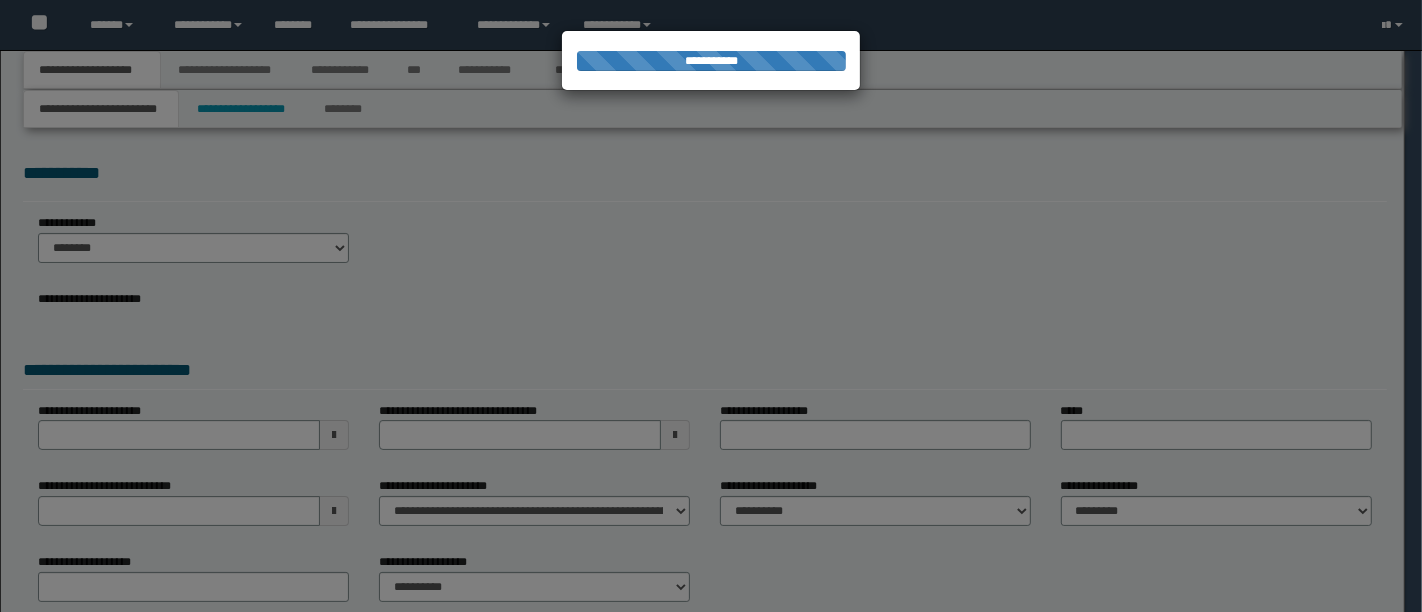 type on "**********" 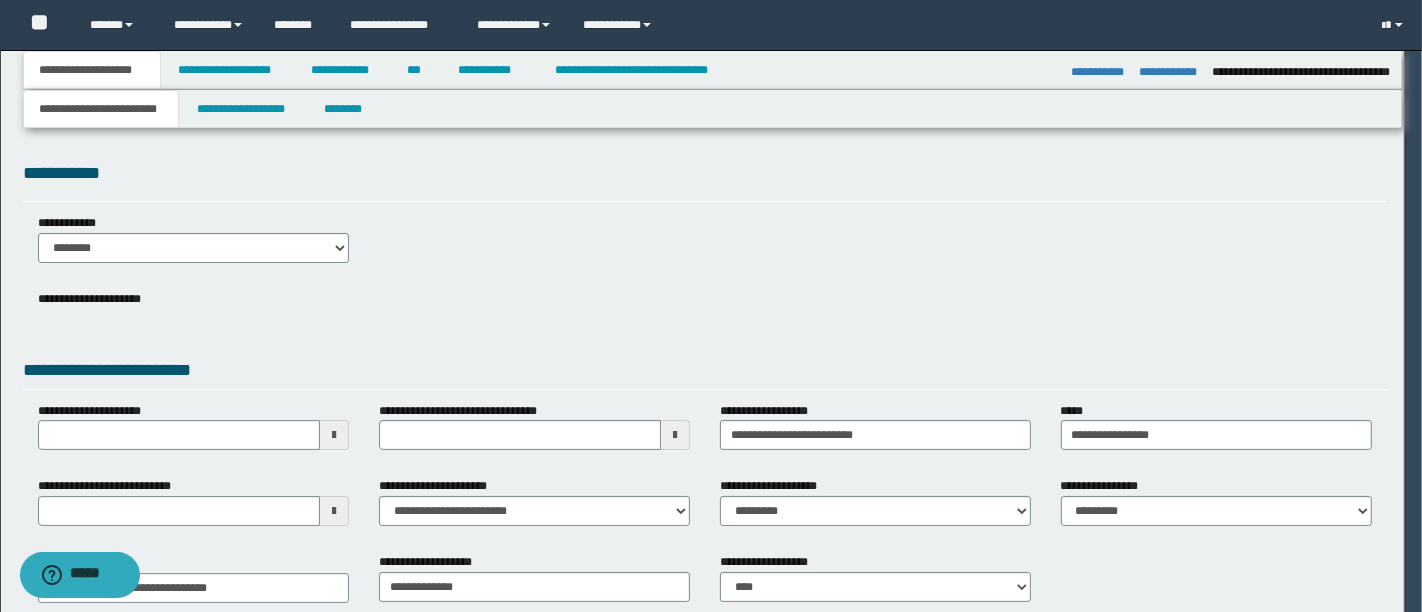 scroll, scrollTop: 0, scrollLeft: 0, axis: both 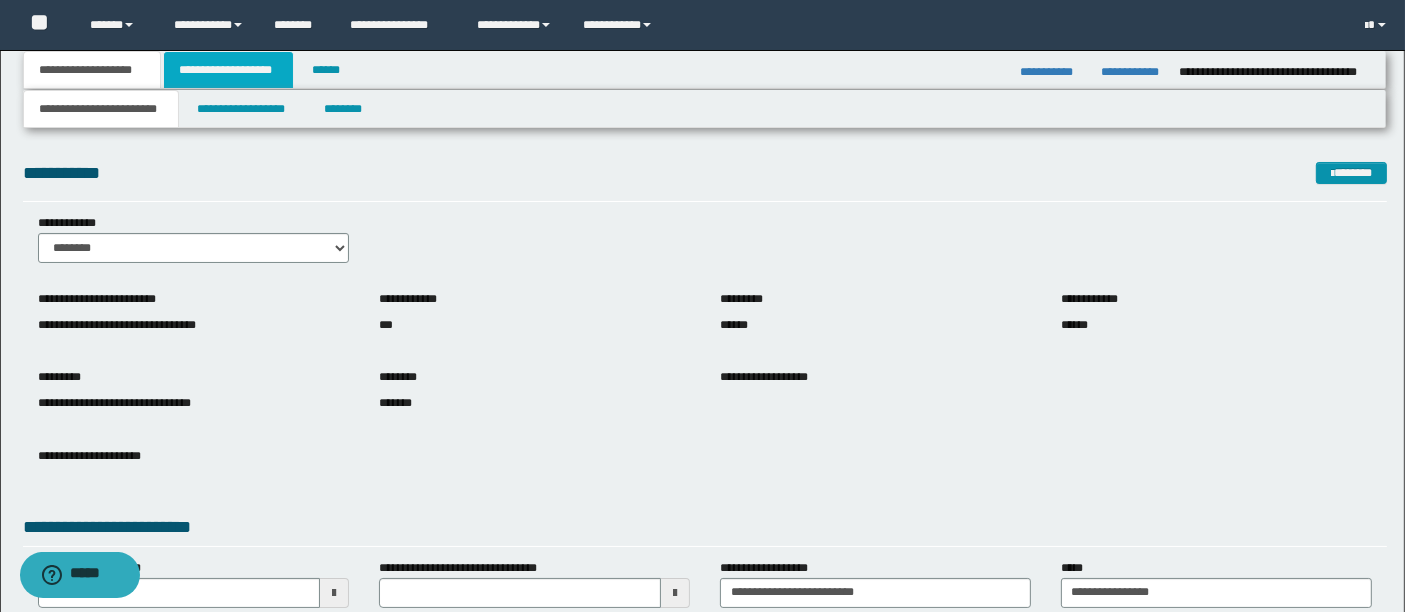 click on "**********" at bounding box center [228, 70] 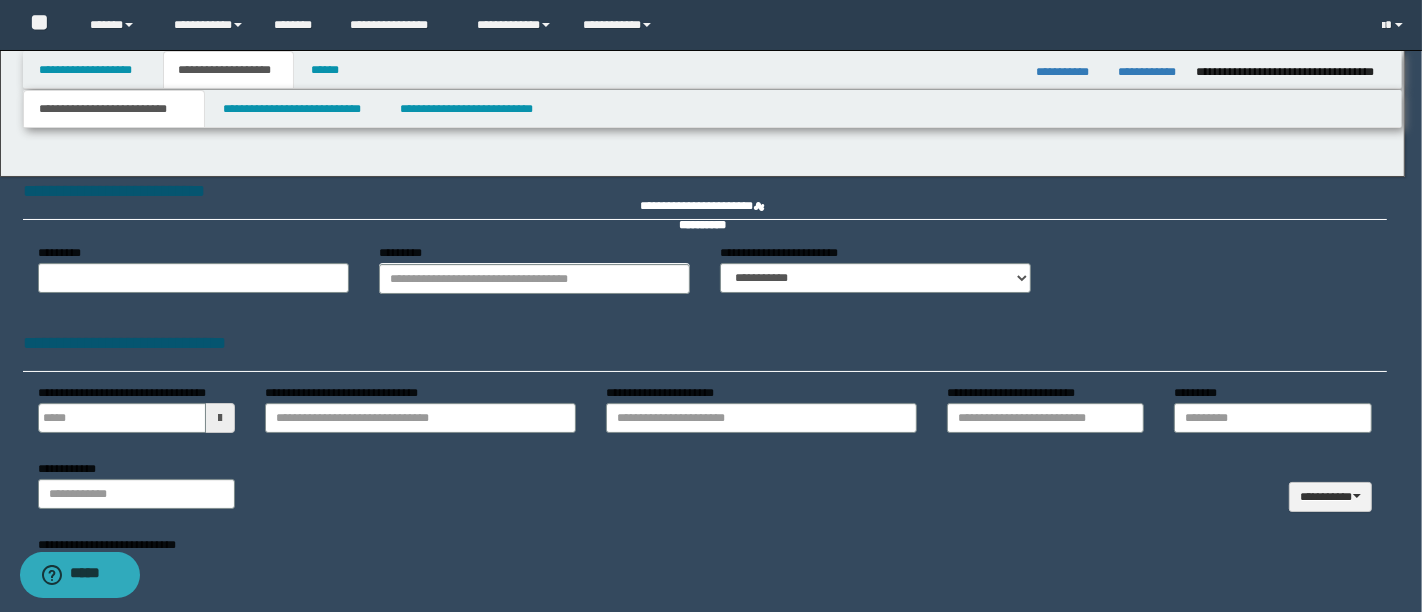 type 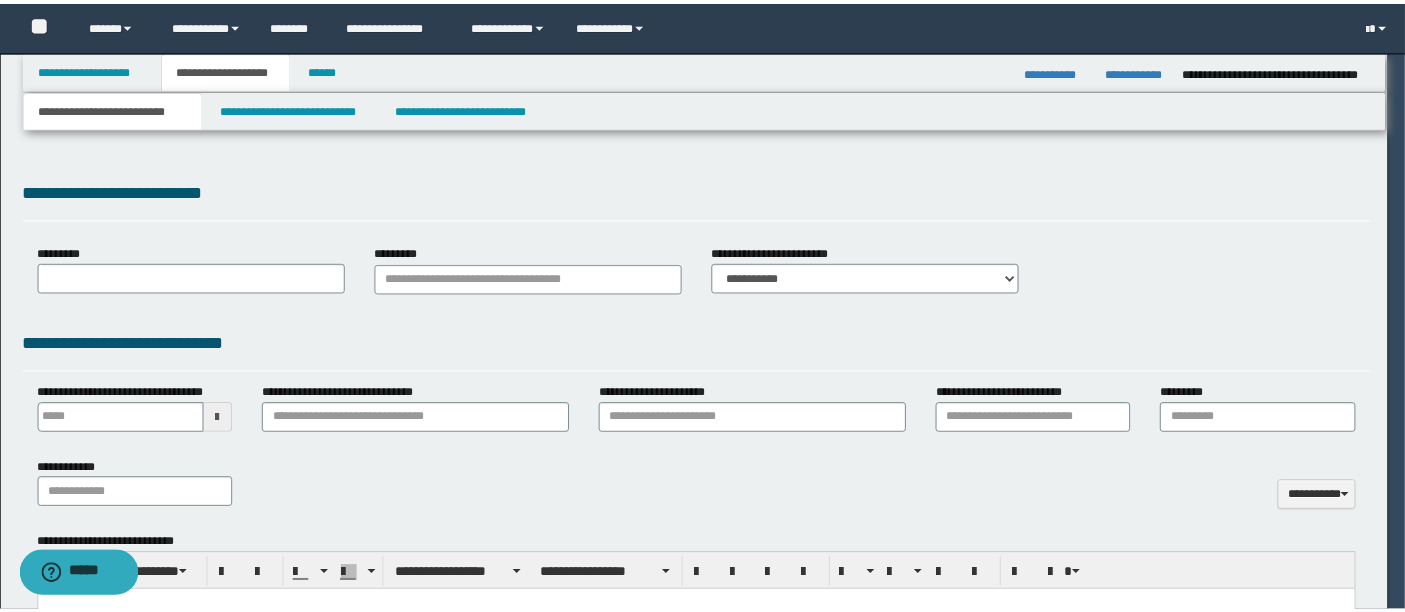 scroll, scrollTop: 0, scrollLeft: 0, axis: both 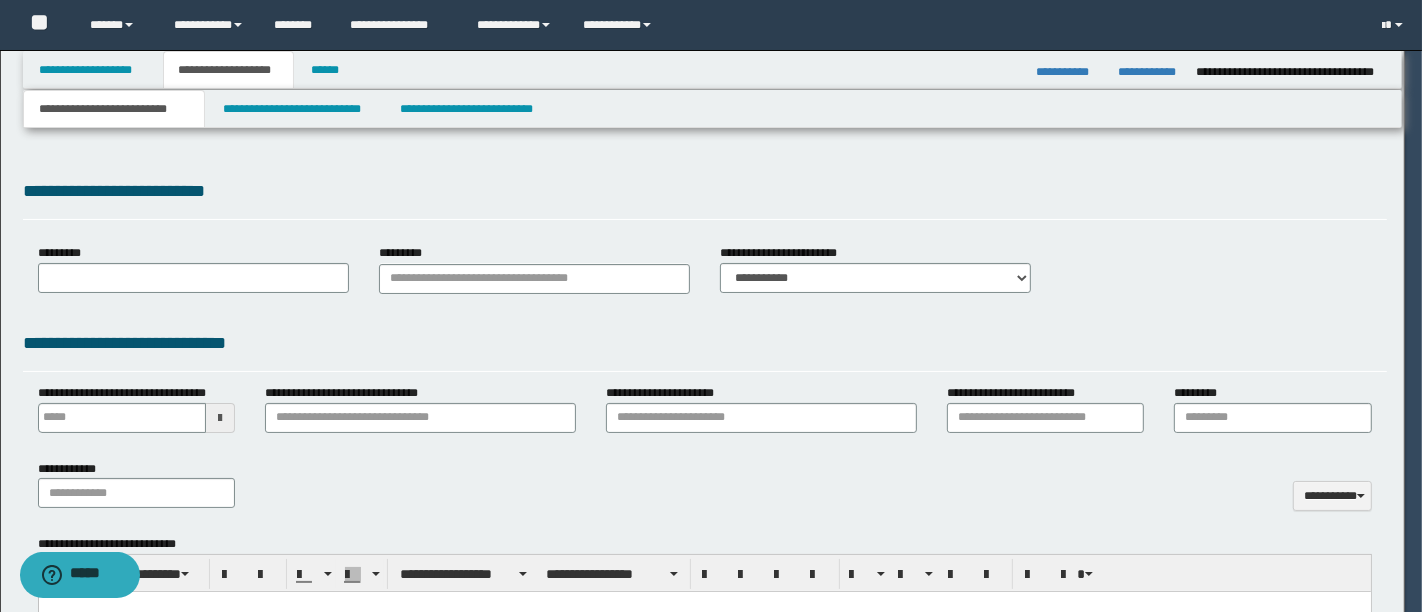 select on "*" 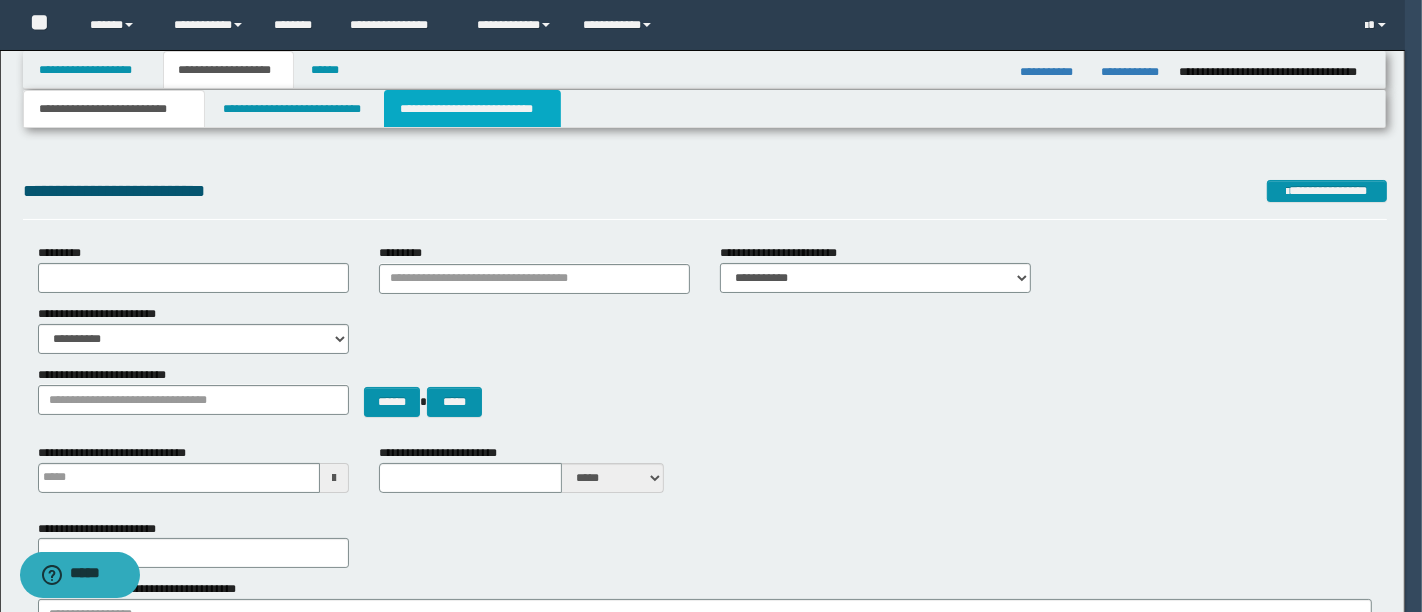 click on "**********" at bounding box center [472, 109] 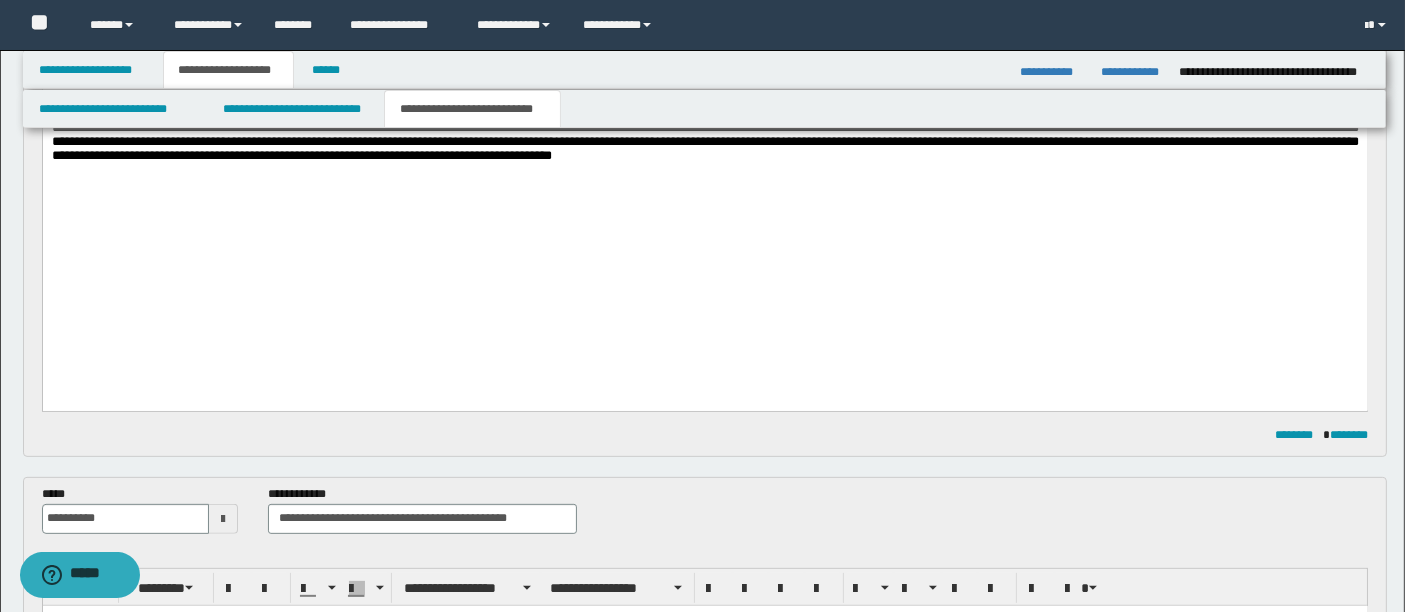 scroll, scrollTop: 623, scrollLeft: 0, axis: vertical 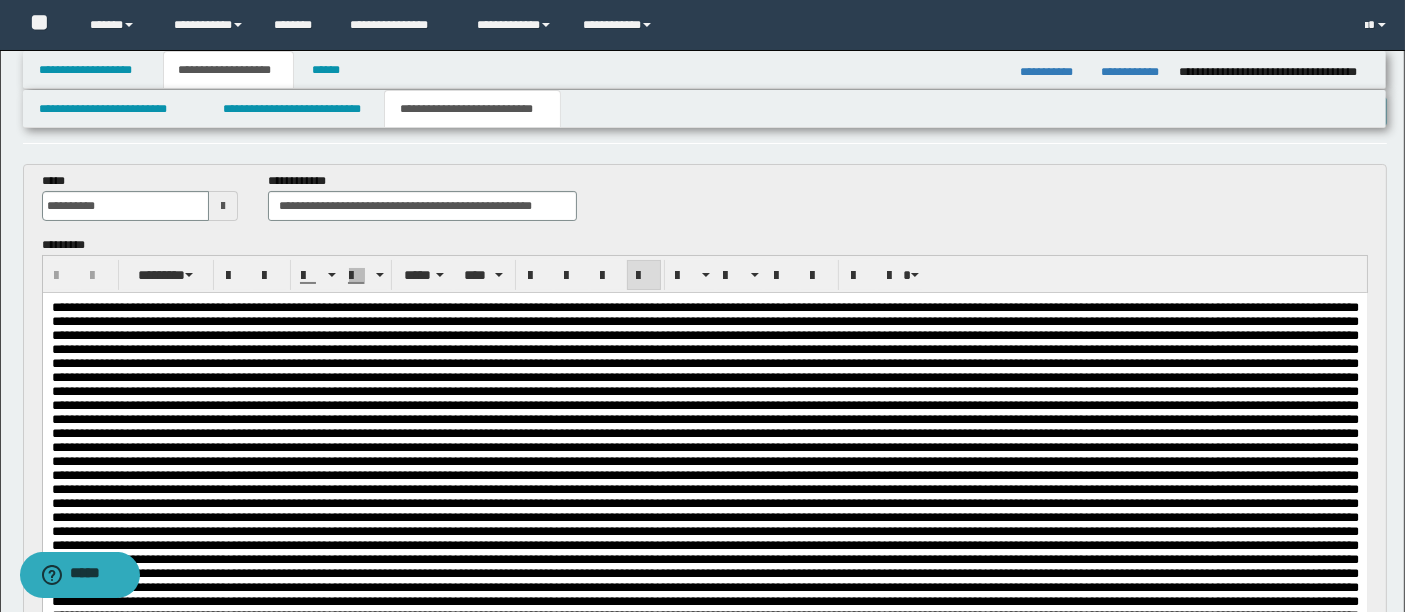 click at bounding box center [704, 535] 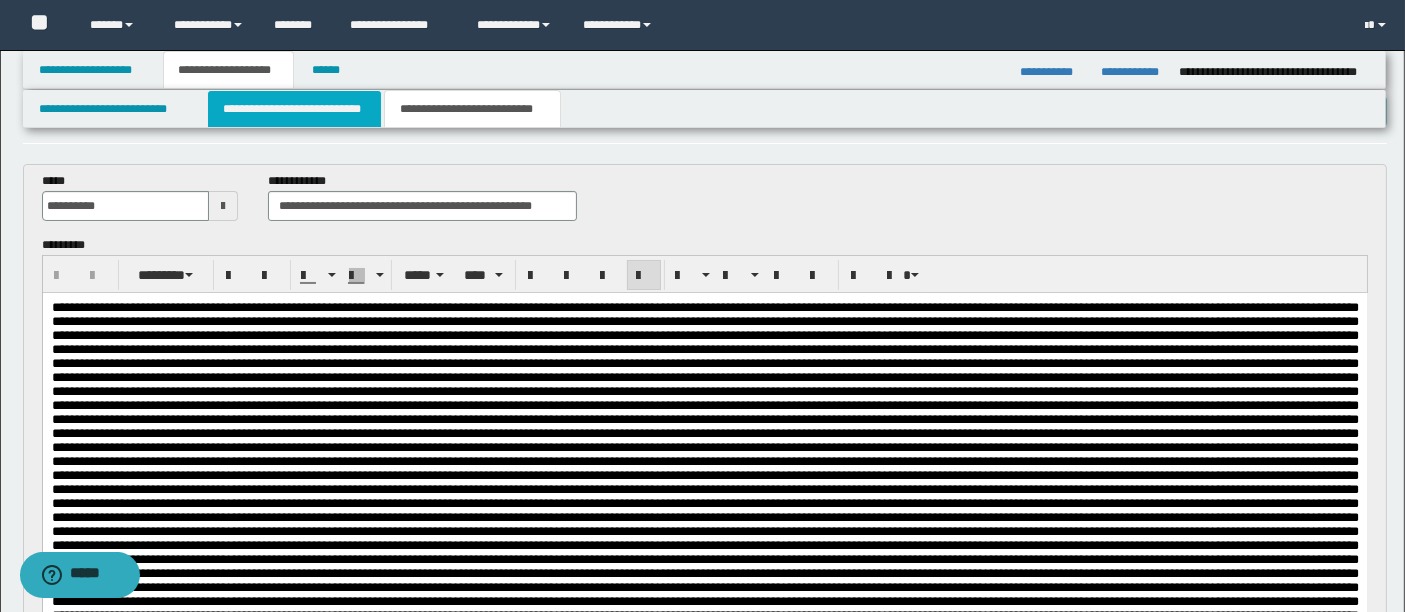 click on "**********" at bounding box center [294, 109] 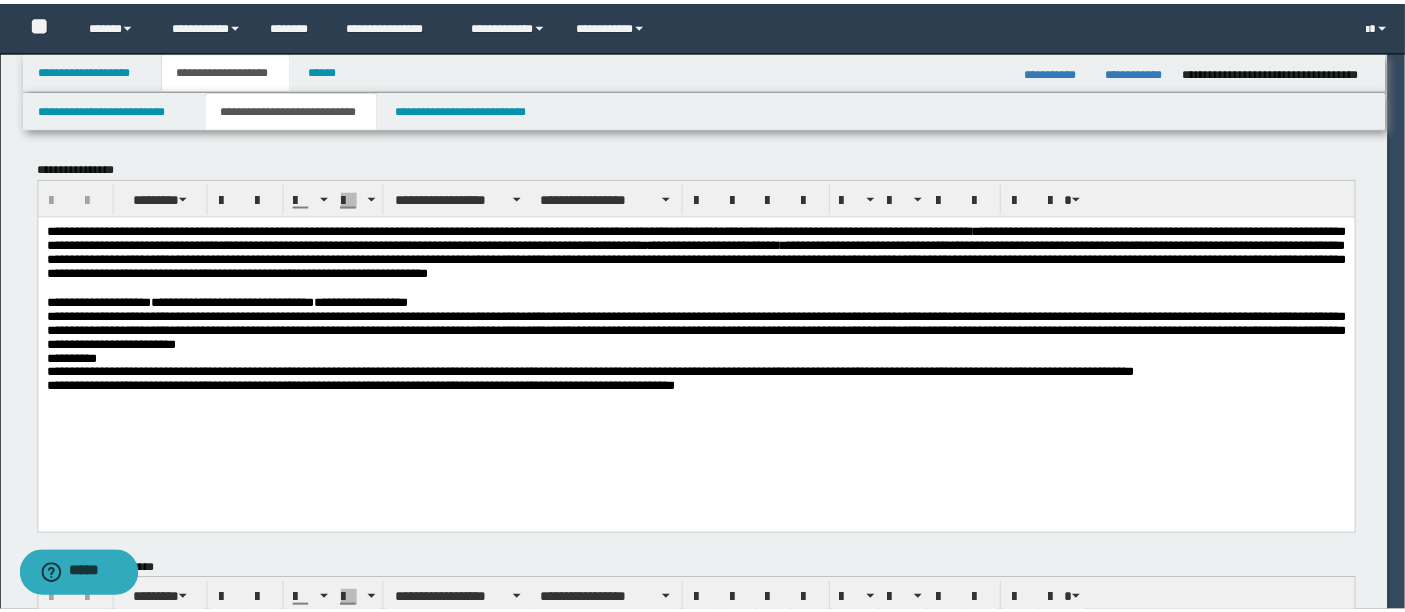 scroll, scrollTop: 0, scrollLeft: 0, axis: both 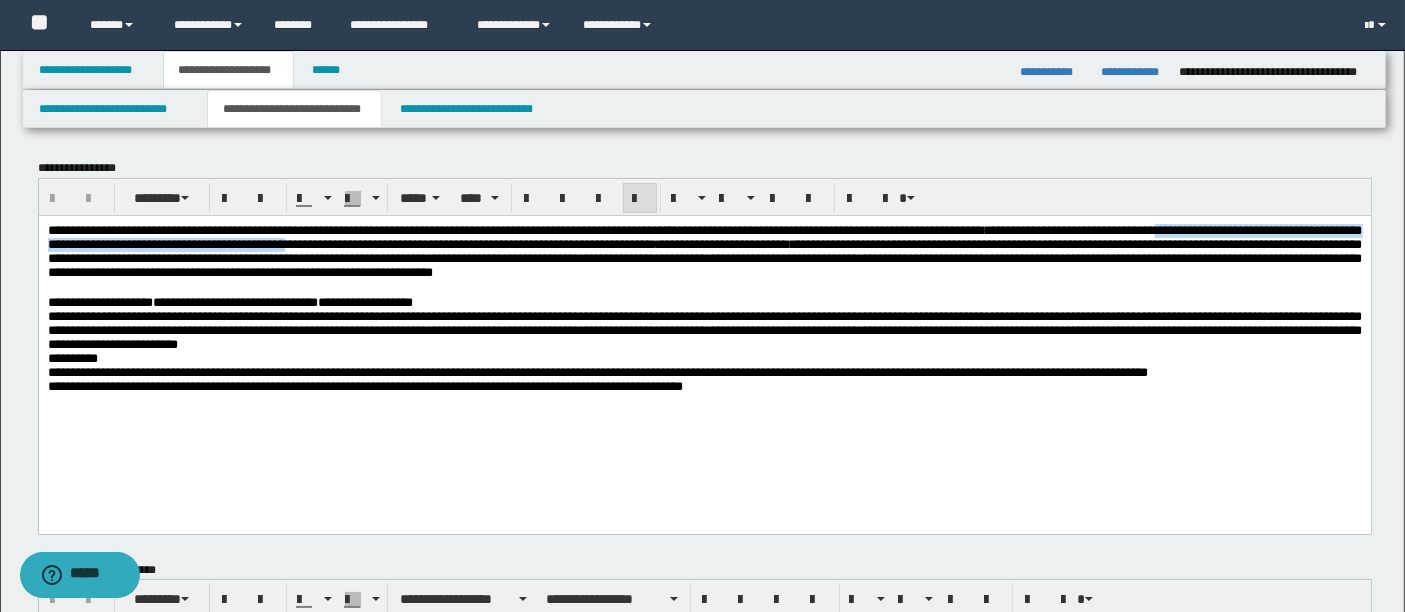drag, startPoint x: 47, startPoint y: 250, endPoint x: 661, endPoint y: 248, distance: 614.00323 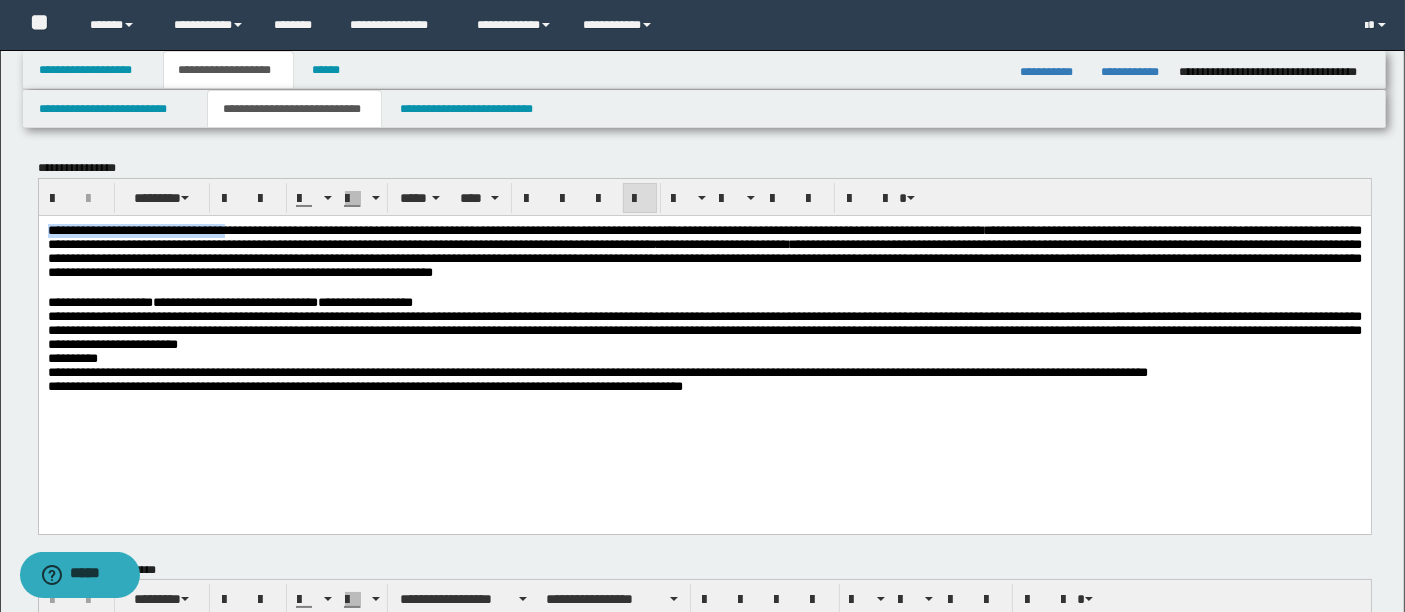 drag, startPoint x: 45, startPoint y: 229, endPoint x: 263, endPoint y: 232, distance: 218.02065 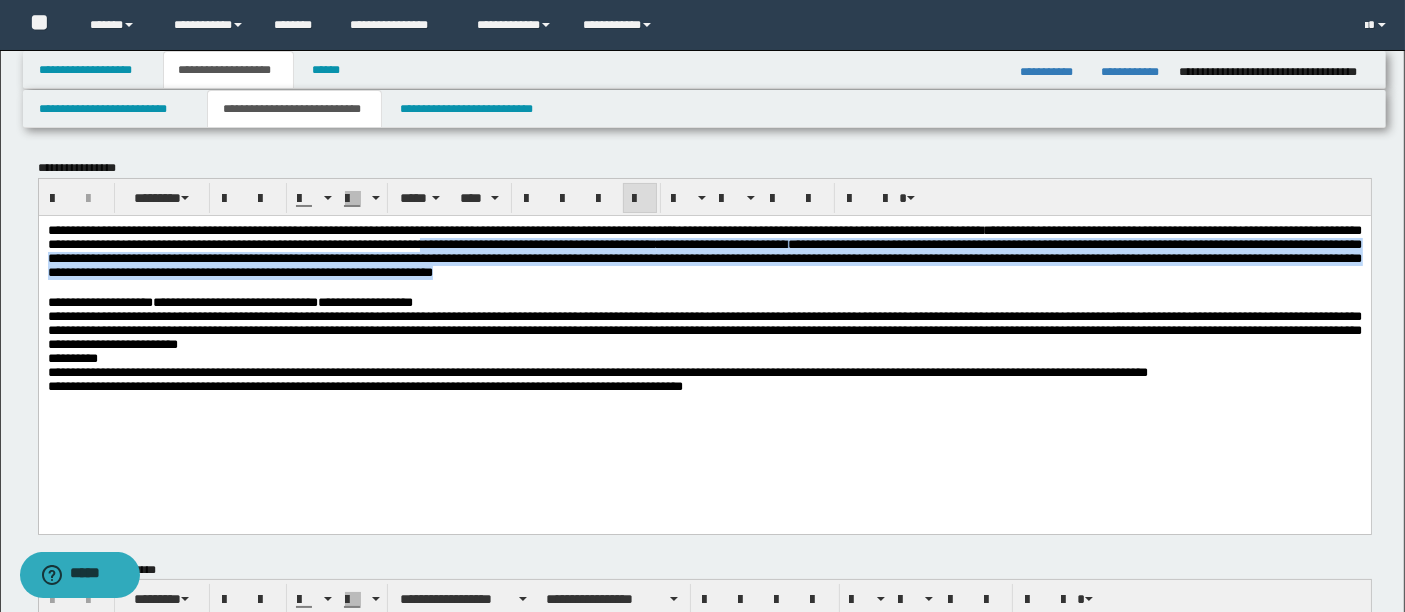 drag, startPoint x: 809, startPoint y: 246, endPoint x: 1286, endPoint y: 280, distance: 478.2102 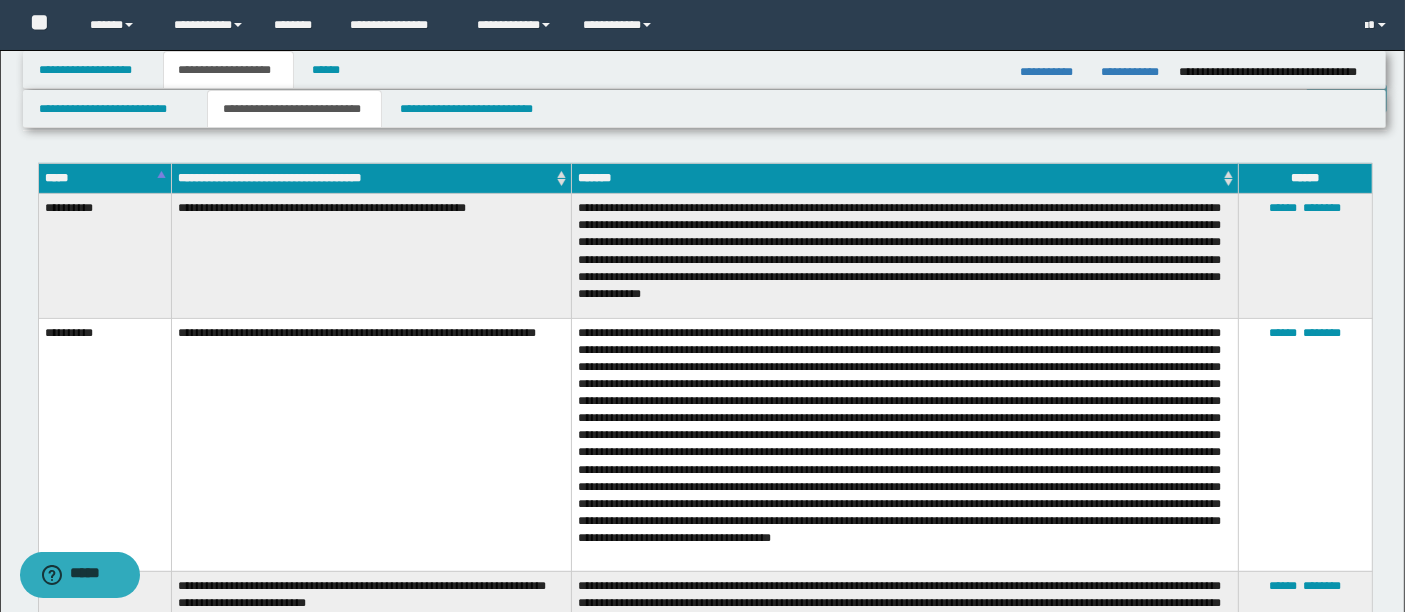 scroll, scrollTop: 701, scrollLeft: 0, axis: vertical 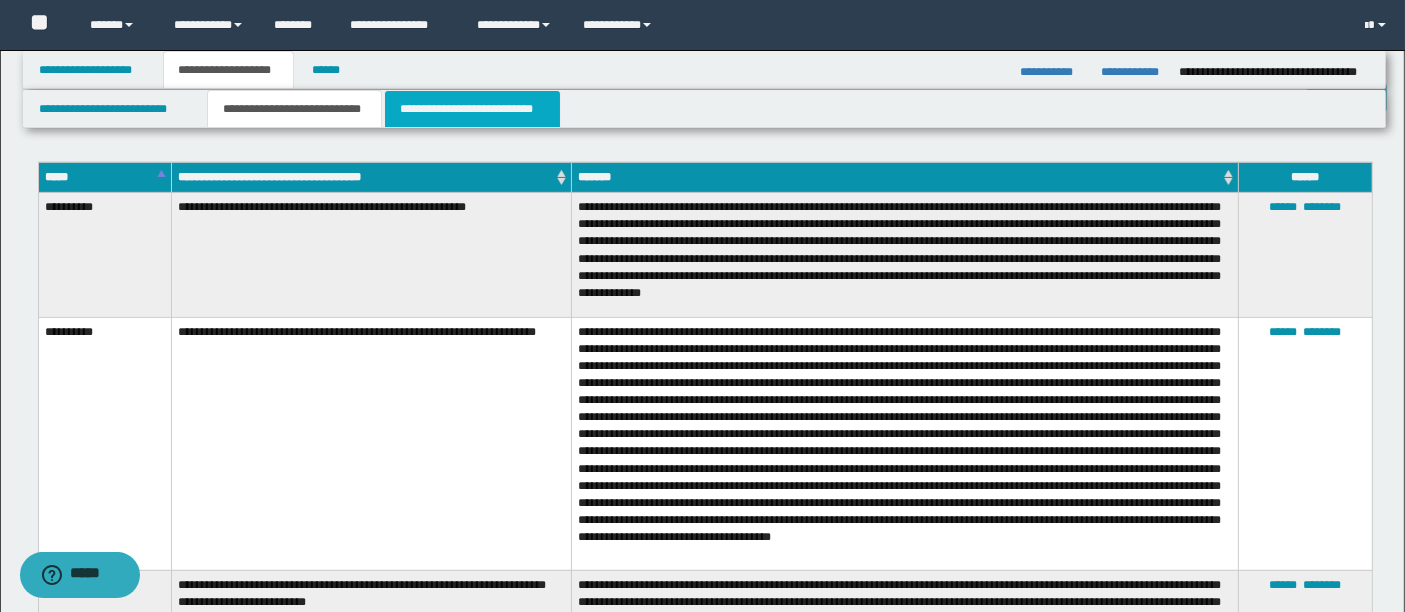 click on "**********" at bounding box center (472, 109) 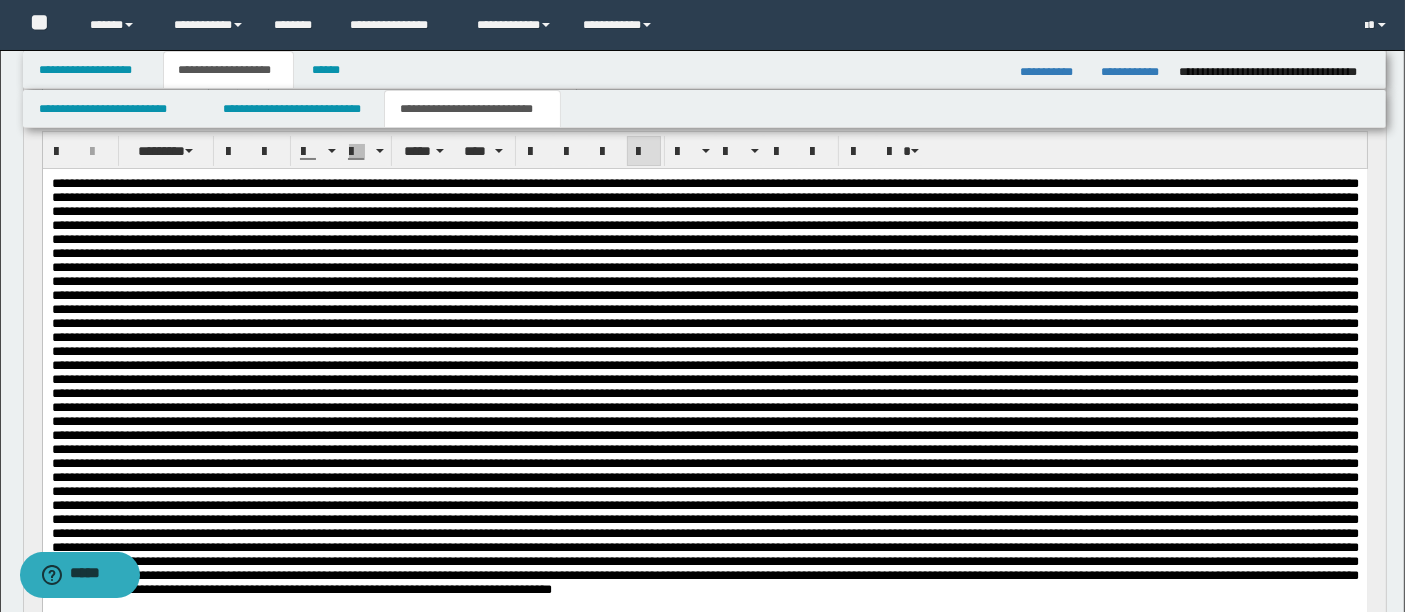 scroll, scrollTop: 185, scrollLeft: 0, axis: vertical 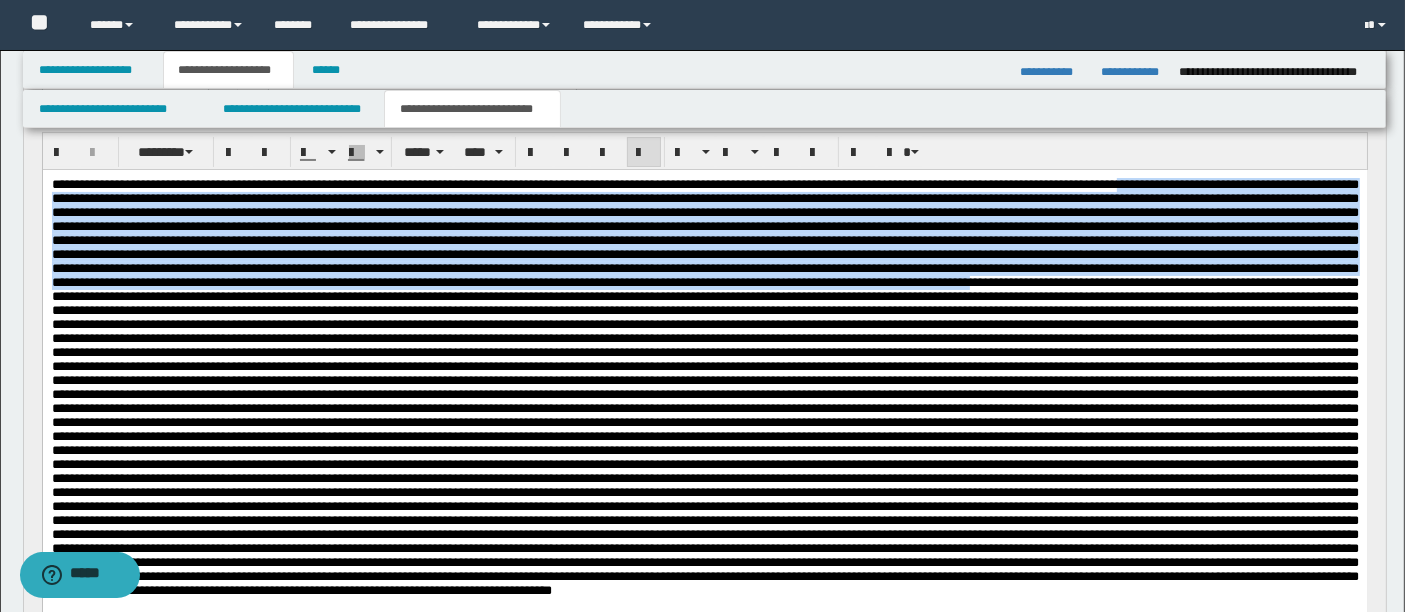 drag, startPoint x: 1276, startPoint y: 190, endPoint x: 617, endPoint y: 321, distance: 671.89435 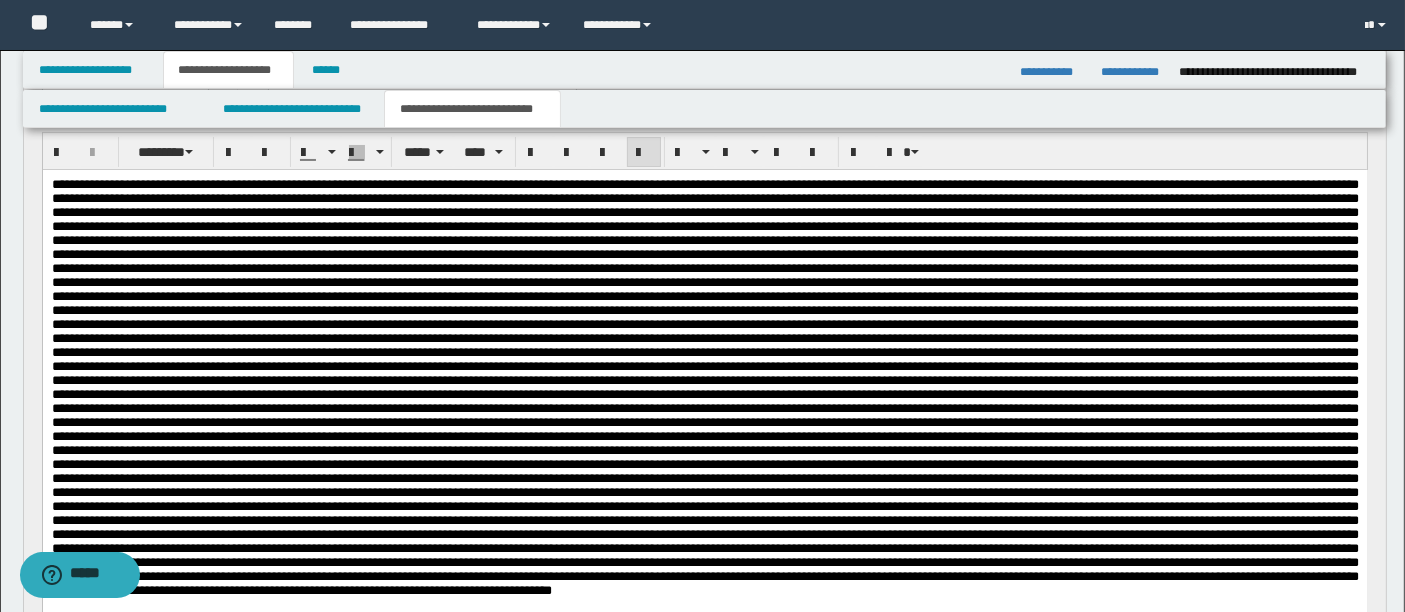 click at bounding box center (704, 386) 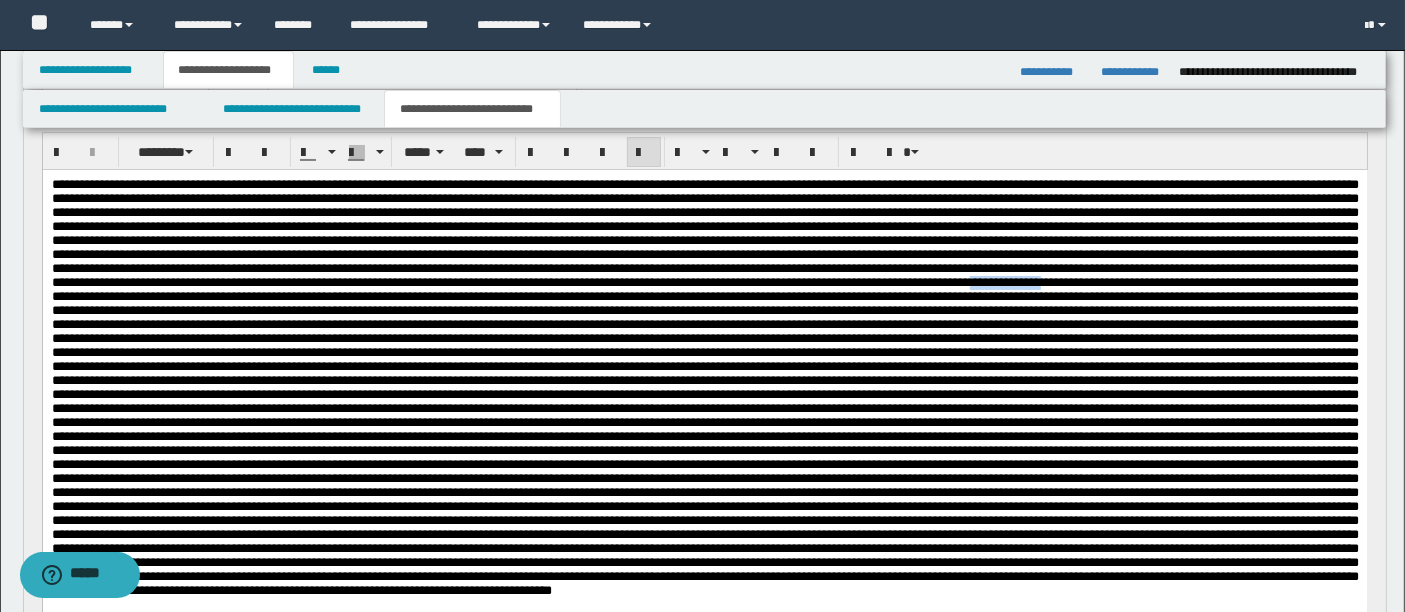 drag, startPoint x: 614, startPoint y: 325, endPoint x: 703, endPoint y: 323, distance: 89.02247 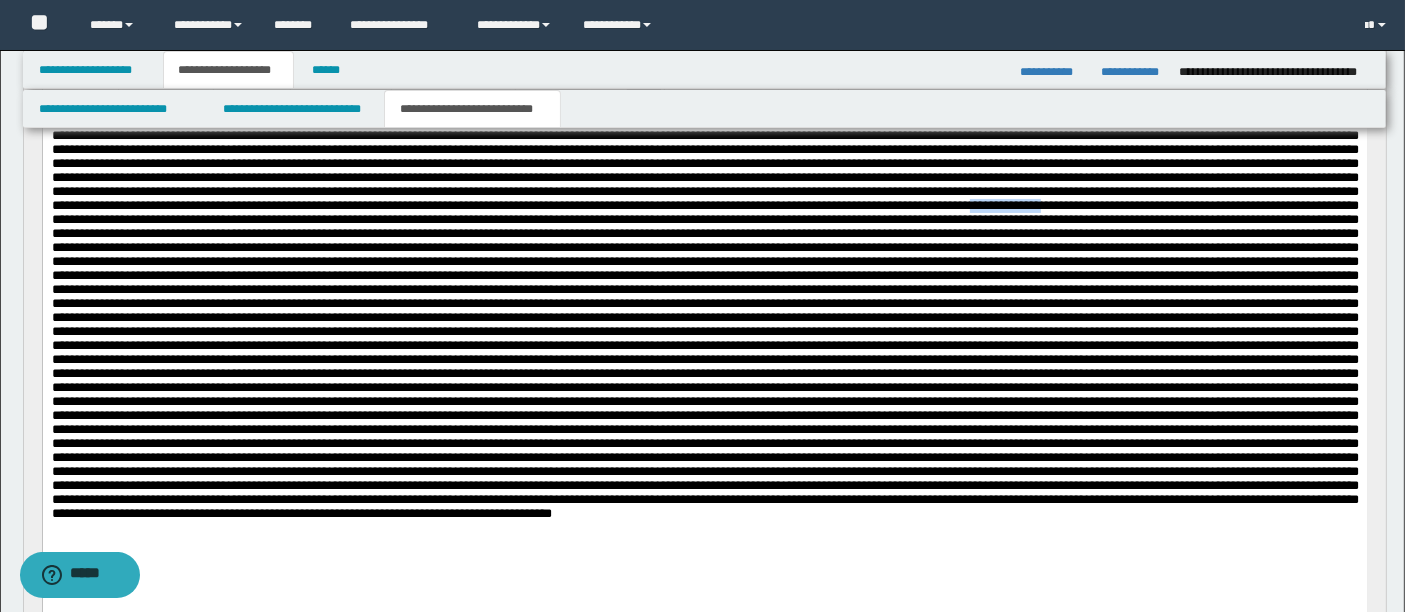 scroll, scrollTop: 263, scrollLeft: 0, axis: vertical 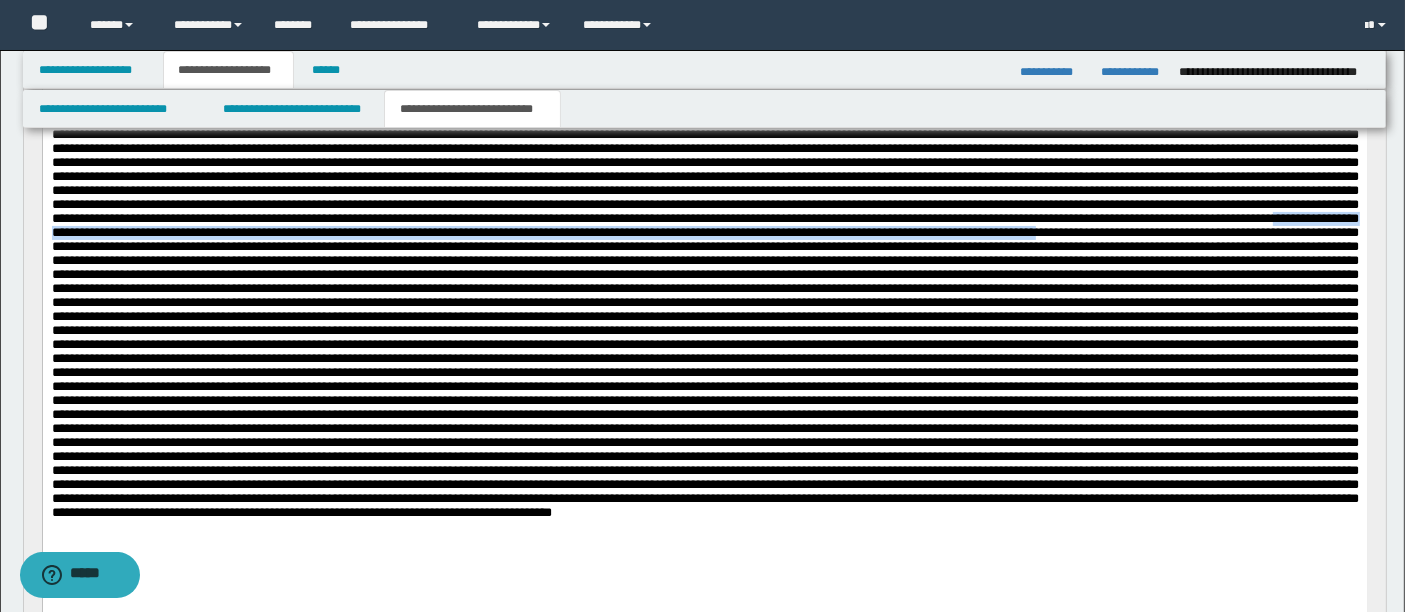 drag, startPoint x: 1293, startPoint y: 267, endPoint x: 1294, endPoint y: 279, distance: 12.0415945 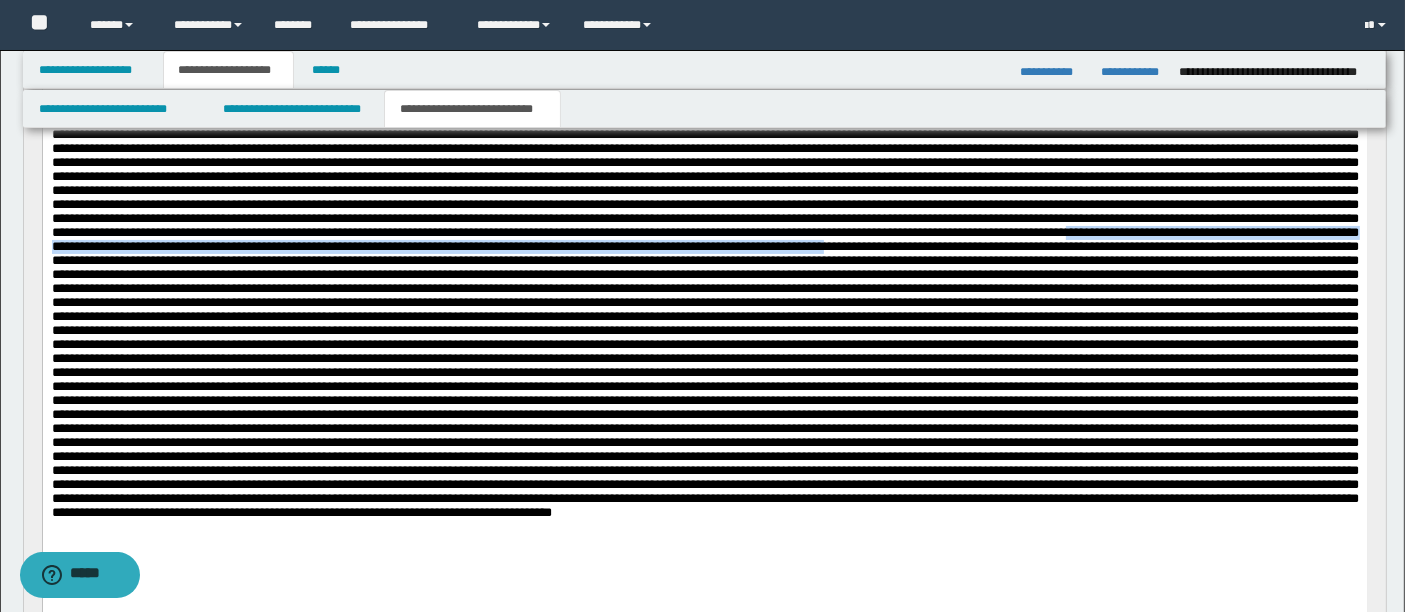 drag, startPoint x: 1339, startPoint y: 284, endPoint x: 1344, endPoint y: 295, distance: 12.083046 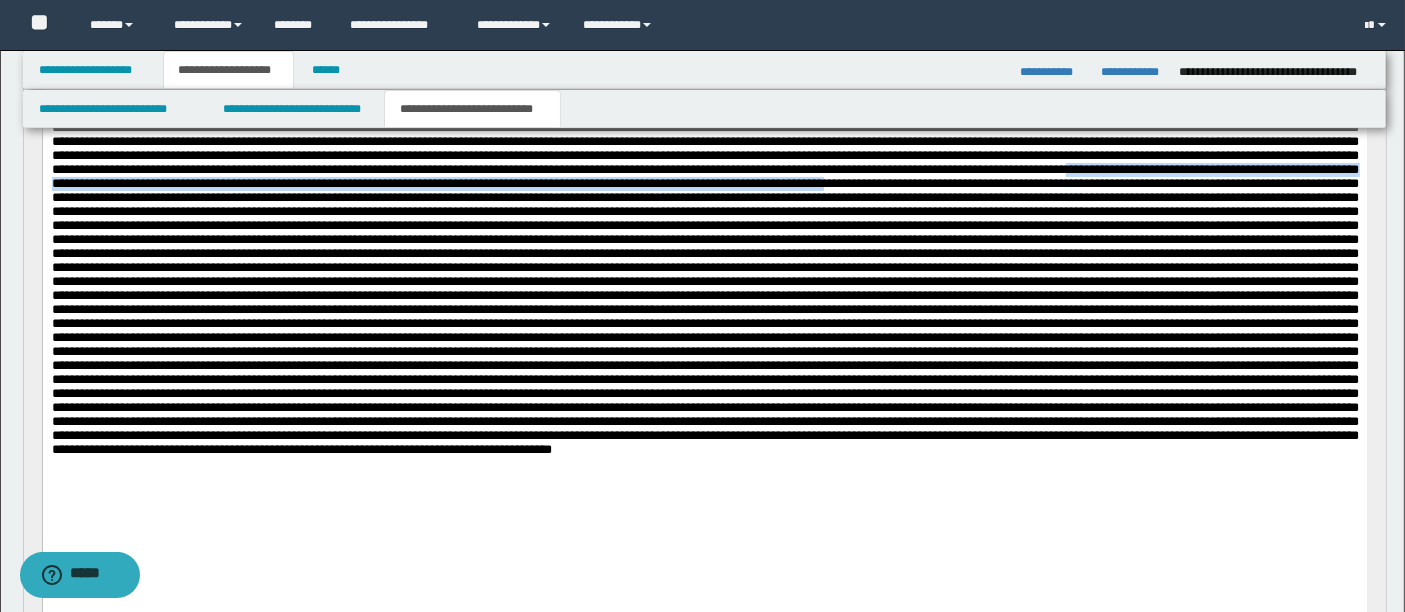 scroll, scrollTop: 328, scrollLeft: 0, axis: vertical 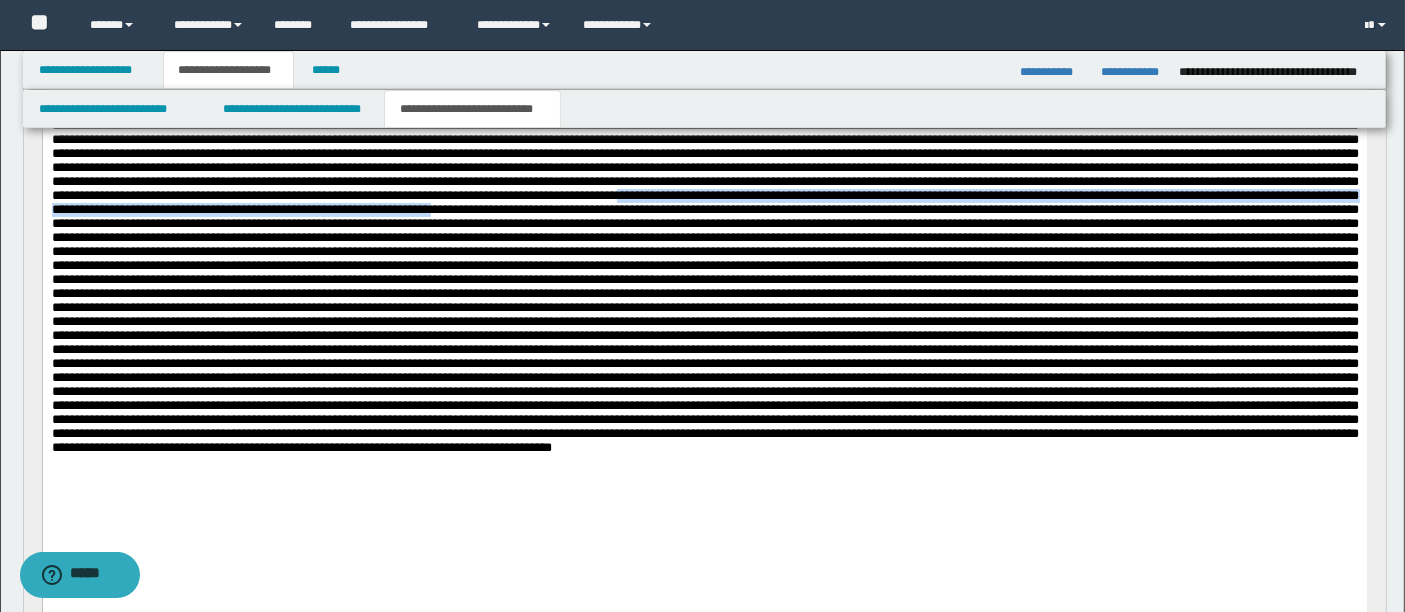drag, startPoint x: 1314, startPoint y: 244, endPoint x: 1318, endPoint y: 258, distance: 14.56022 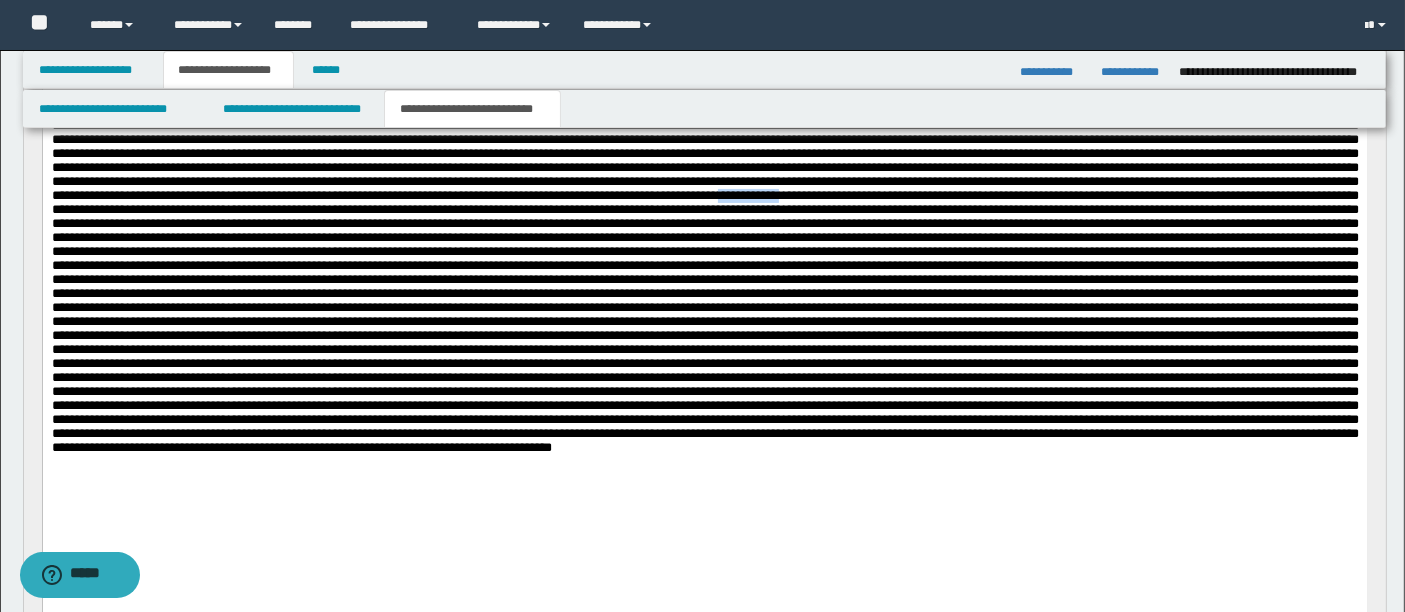 drag, startPoint x: 112, startPoint y: 256, endPoint x: 184, endPoint y: 260, distance: 72.11102 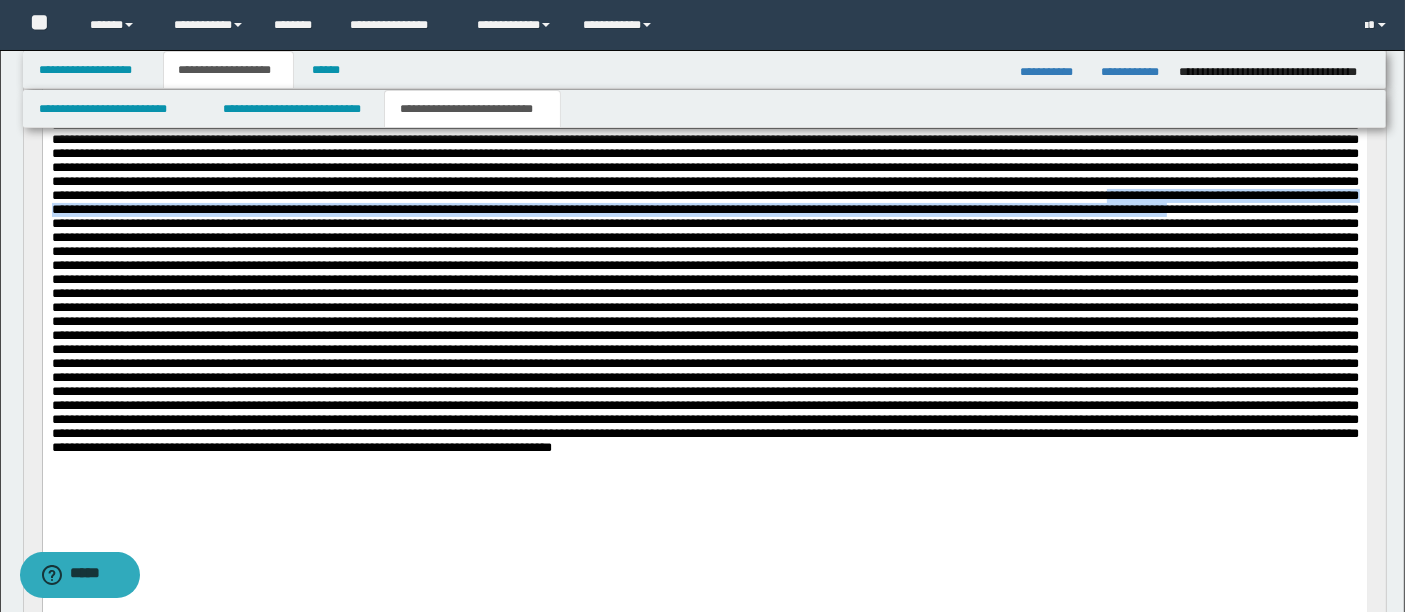 drag, startPoint x: 566, startPoint y: 261, endPoint x: 898, endPoint y: 275, distance: 332.29504 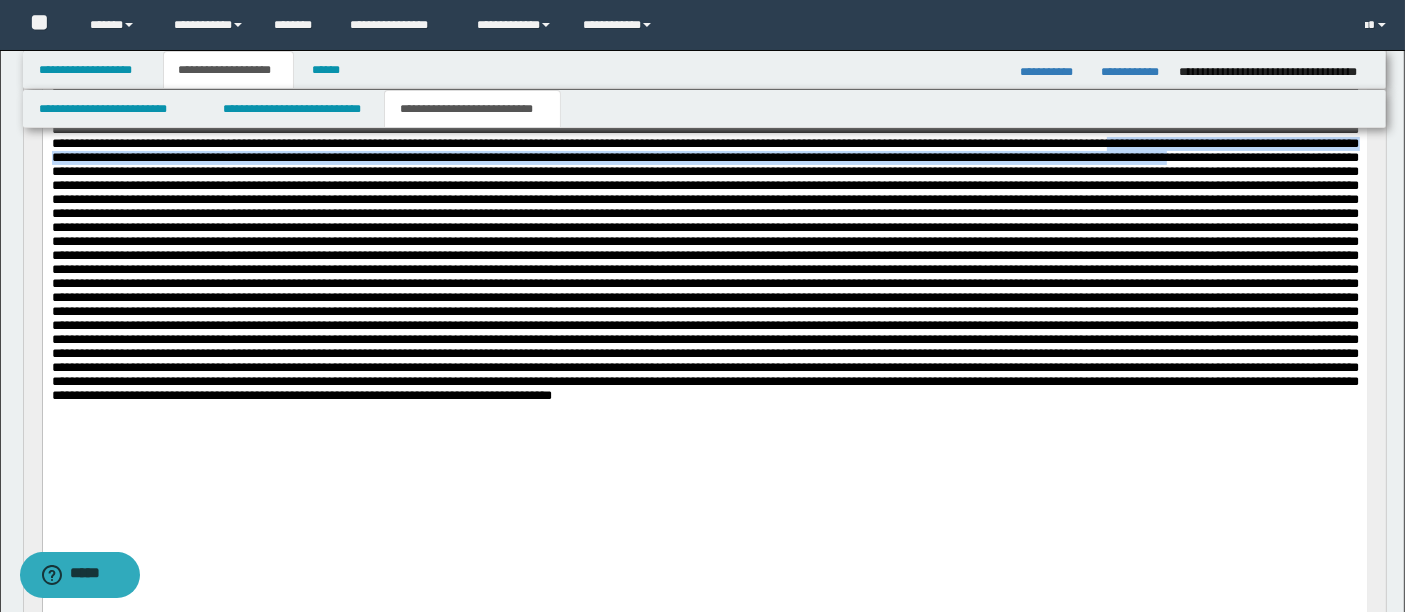 scroll, scrollTop: 384, scrollLeft: 0, axis: vertical 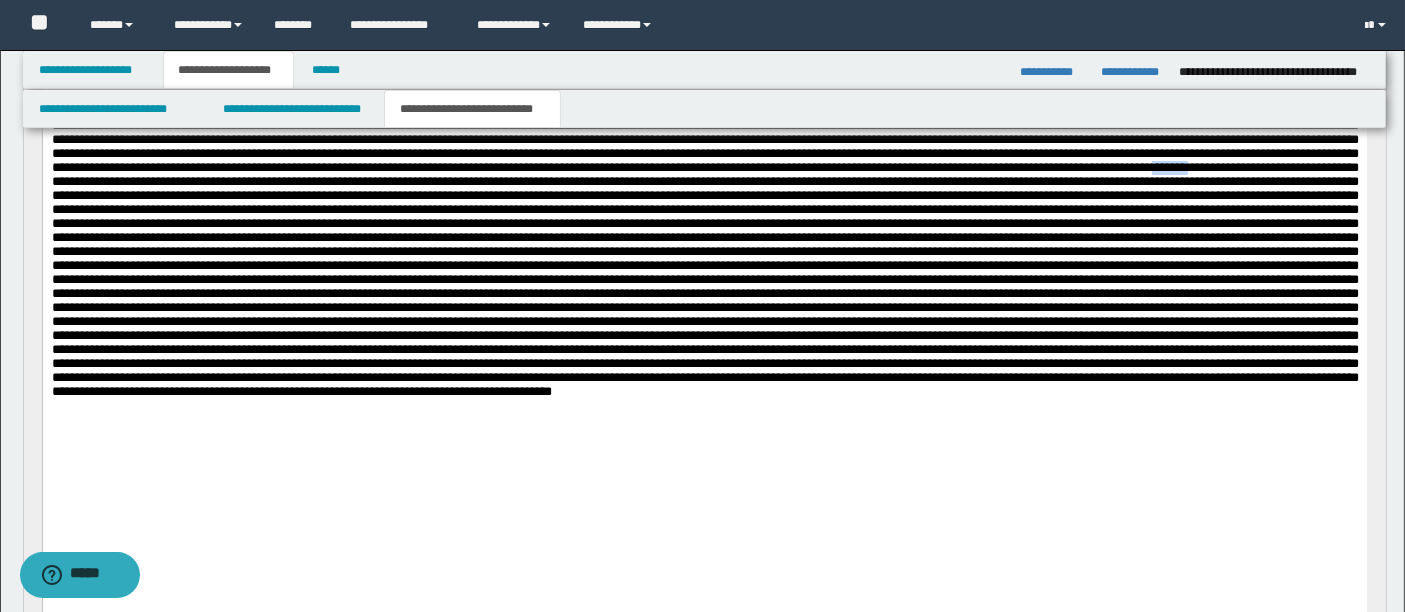 drag, startPoint x: 1165, startPoint y: 234, endPoint x: 1120, endPoint y: 236, distance: 45.044422 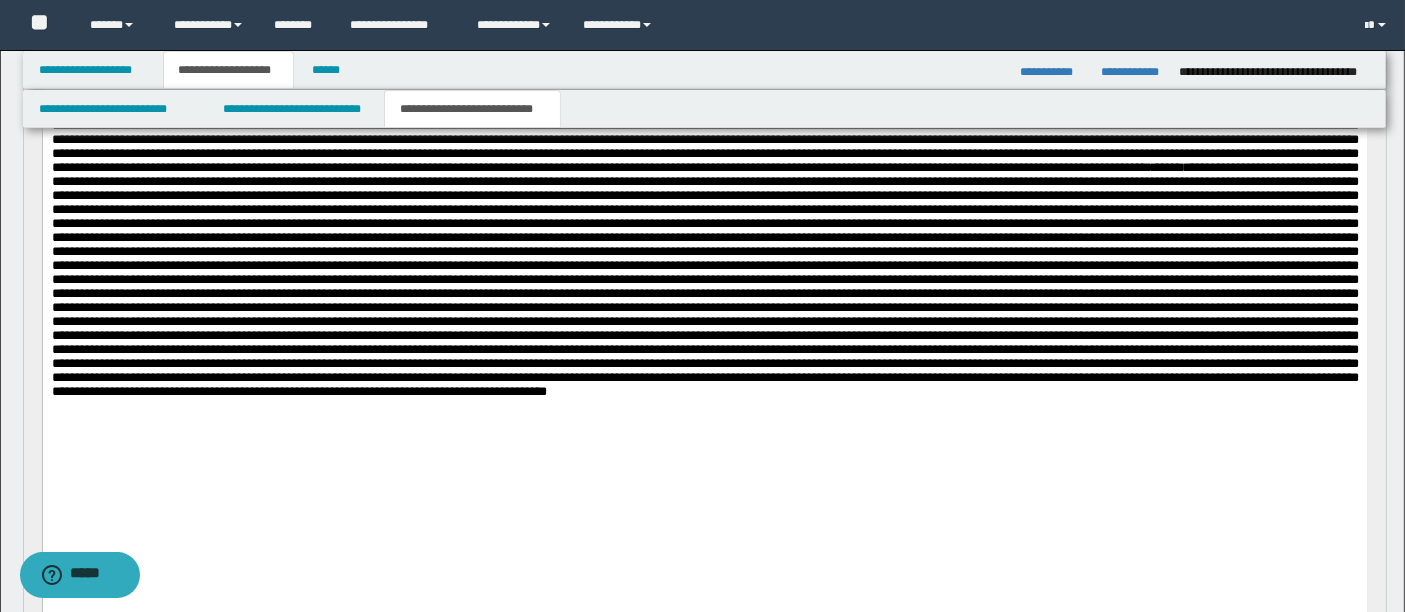 click on "******" at bounding box center [704, 188] 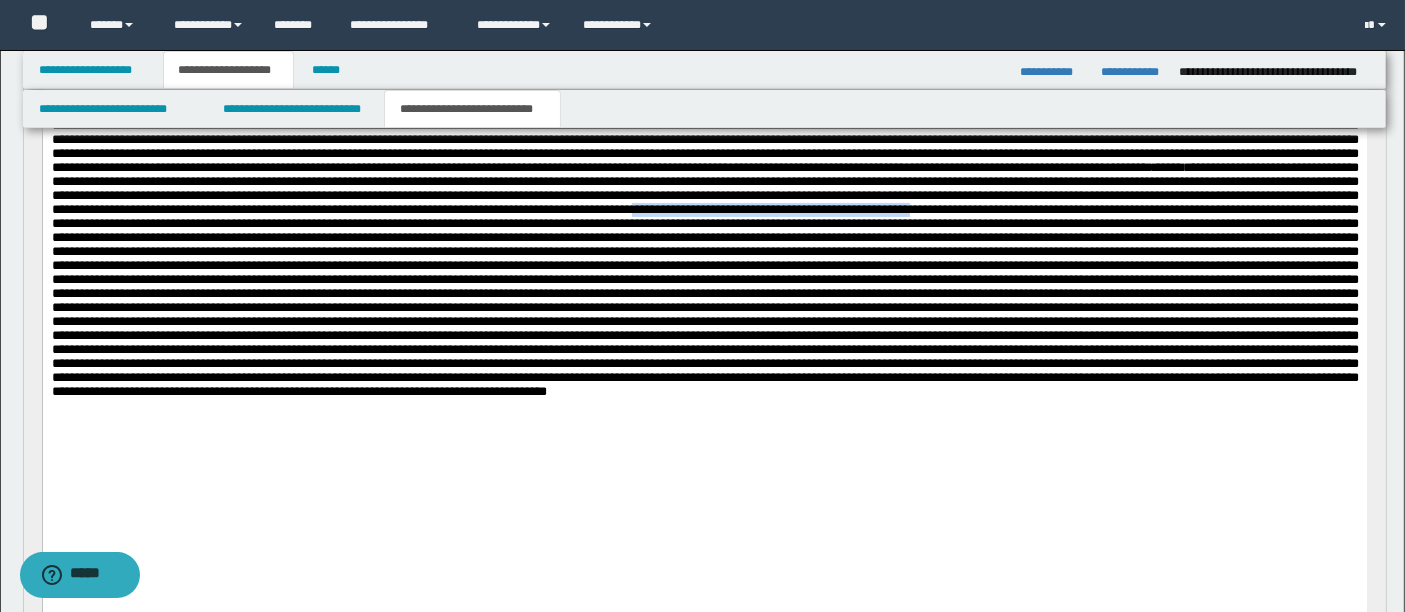 drag, startPoint x: 1261, startPoint y: 284, endPoint x: 313, endPoint y: 300, distance: 948.135 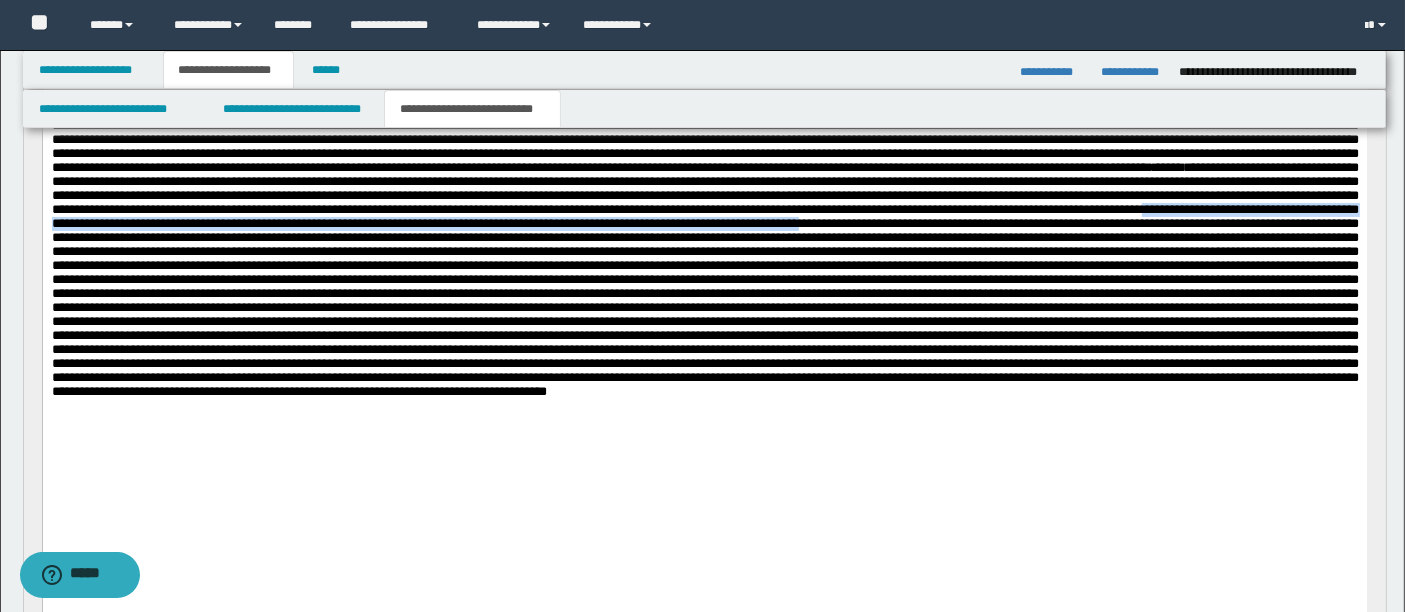 drag, startPoint x: 592, startPoint y: 295, endPoint x: 460, endPoint y: 313, distance: 133.22162 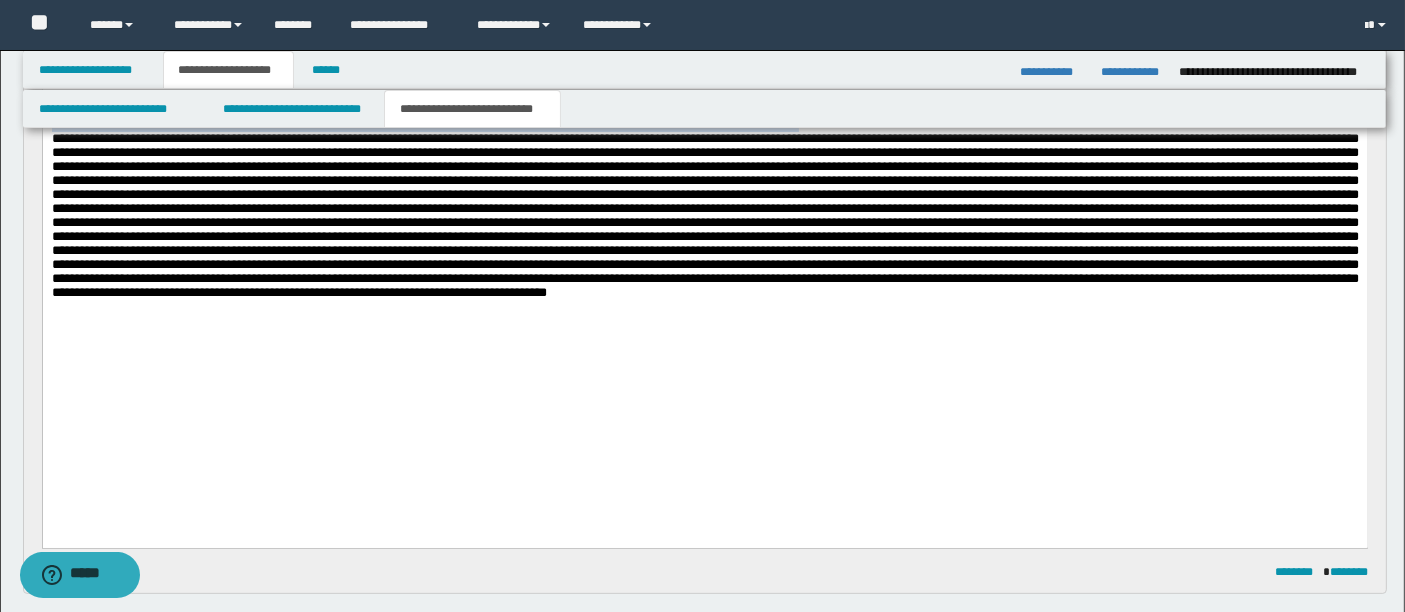 scroll, scrollTop: 484, scrollLeft: 0, axis: vertical 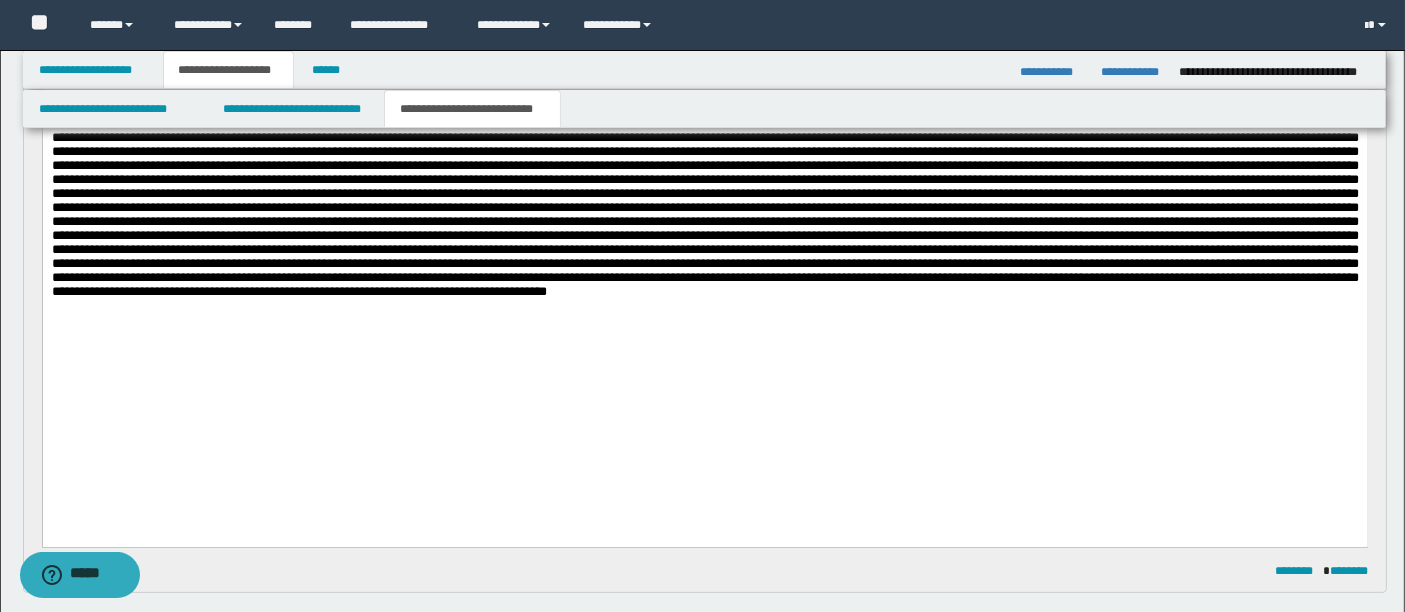 click on "******" at bounding box center [704, 88] 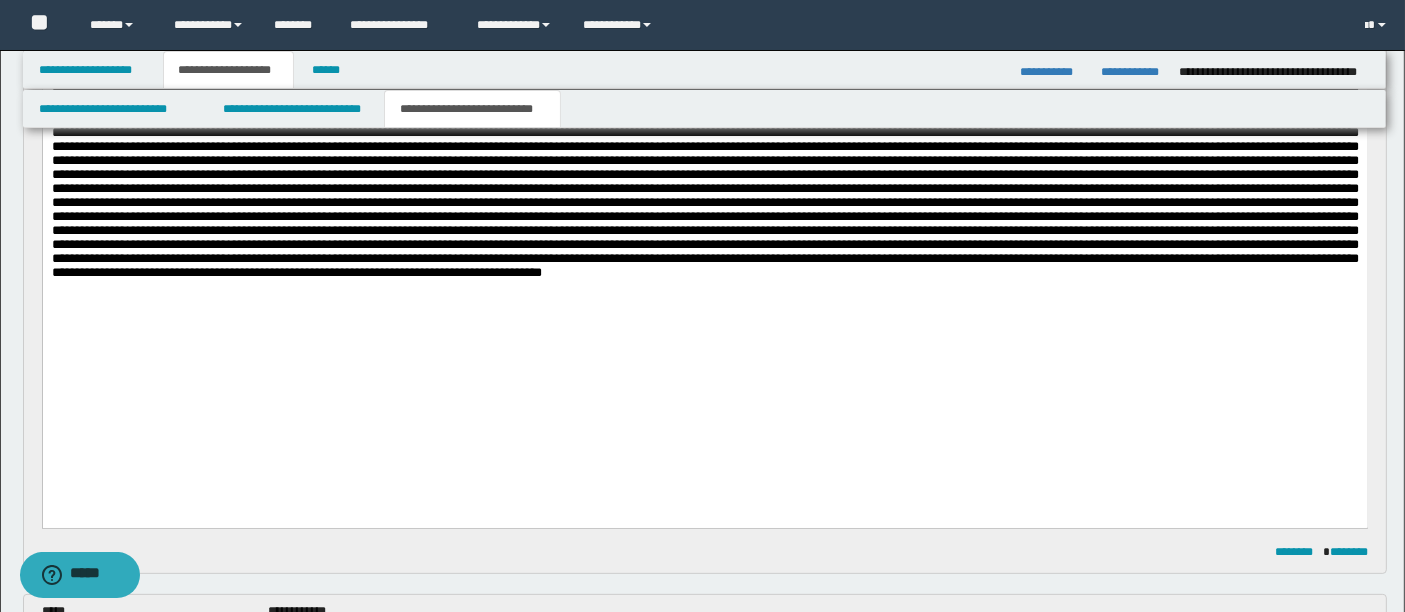 scroll, scrollTop: 504, scrollLeft: 0, axis: vertical 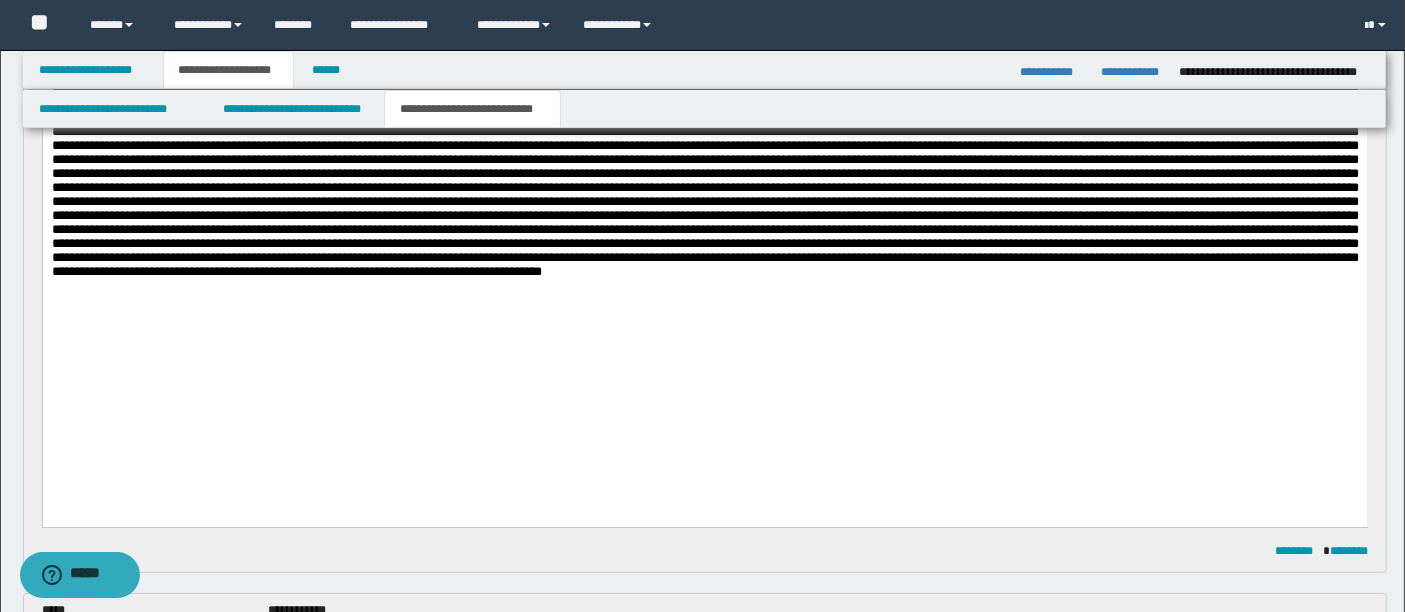 drag, startPoint x: 552, startPoint y: 195, endPoint x: 483, endPoint y: 193, distance: 69.02898 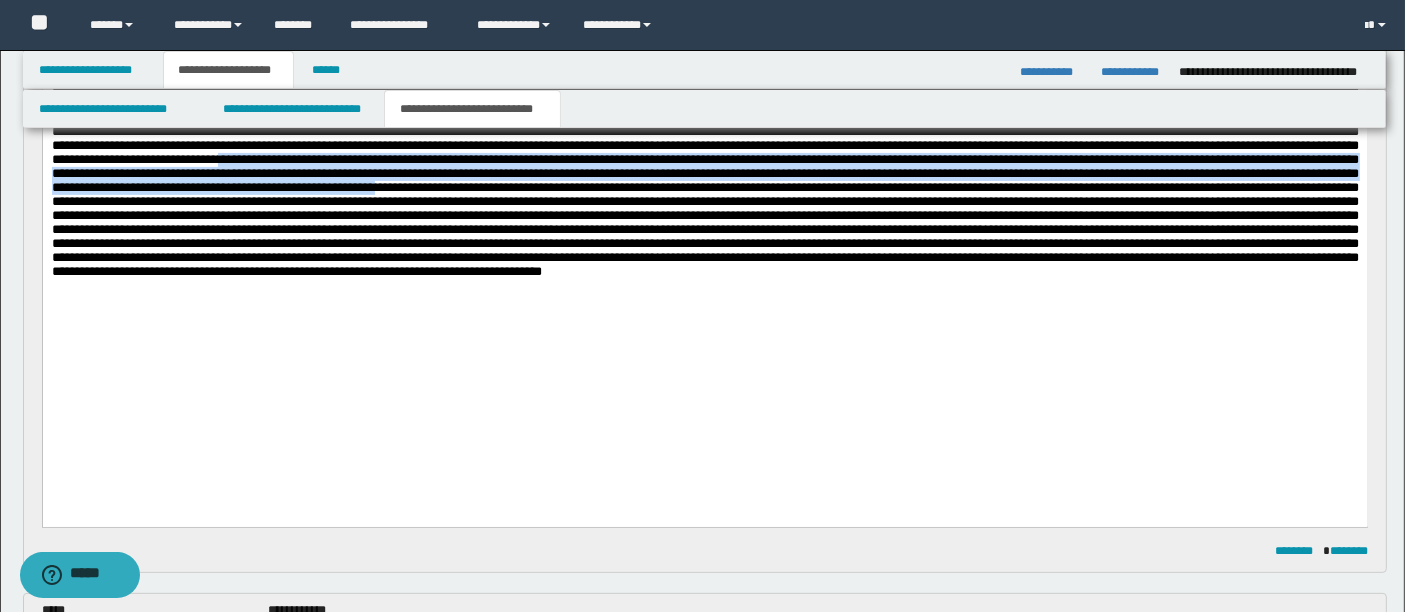 drag, startPoint x: 866, startPoint y: 258, endPoint x: 234, endPoint y: 304, distance: 633.6718 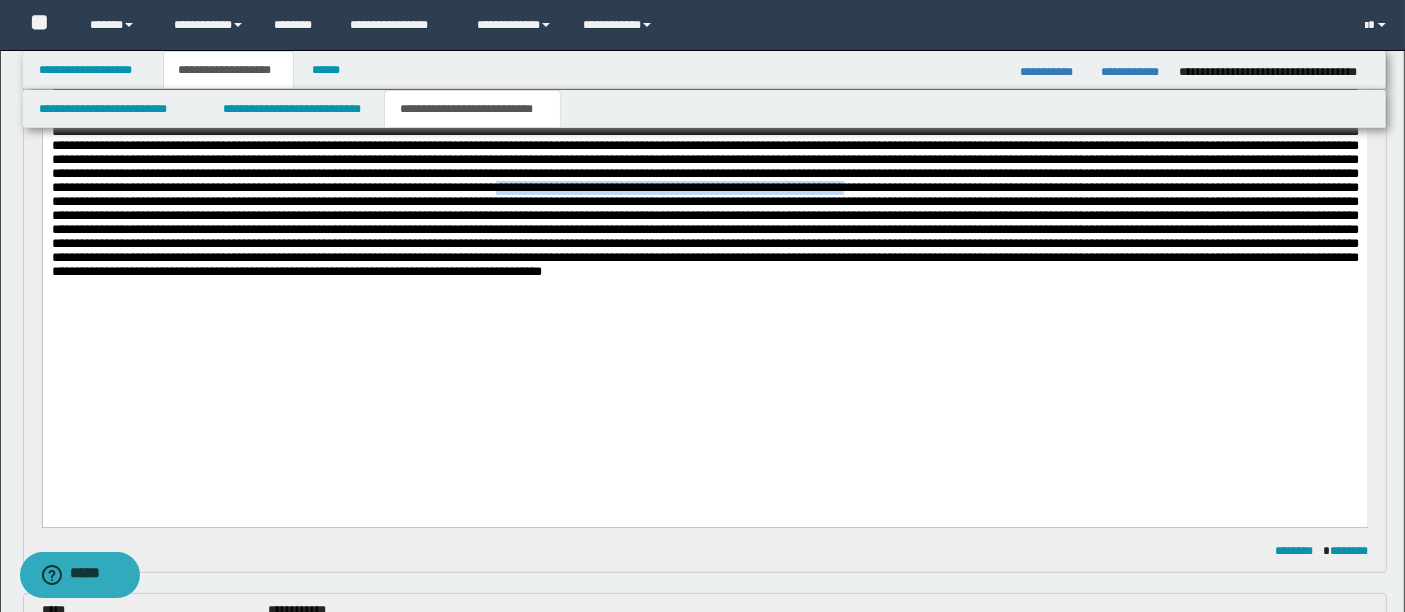 drag, startPoint x: 383, startPoint y: 300, endPoint x: 805, endPoint y: 303, distance: 422.01065 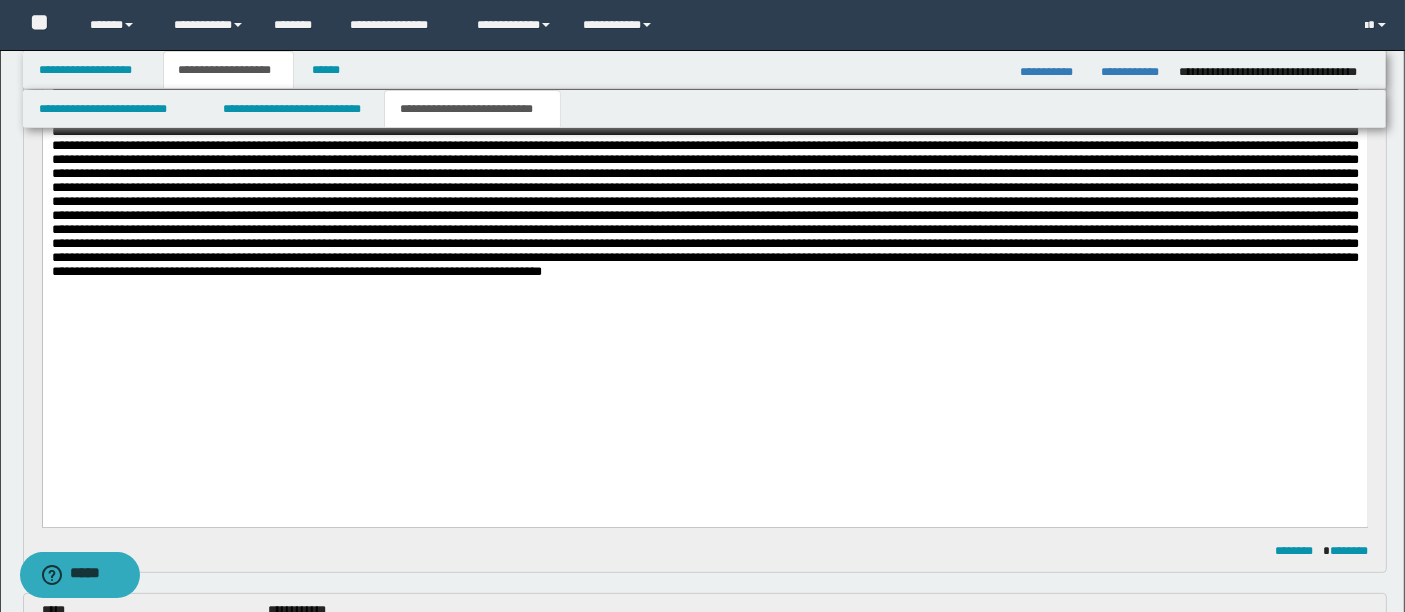 click on "******" at bounding box center (704, 68) 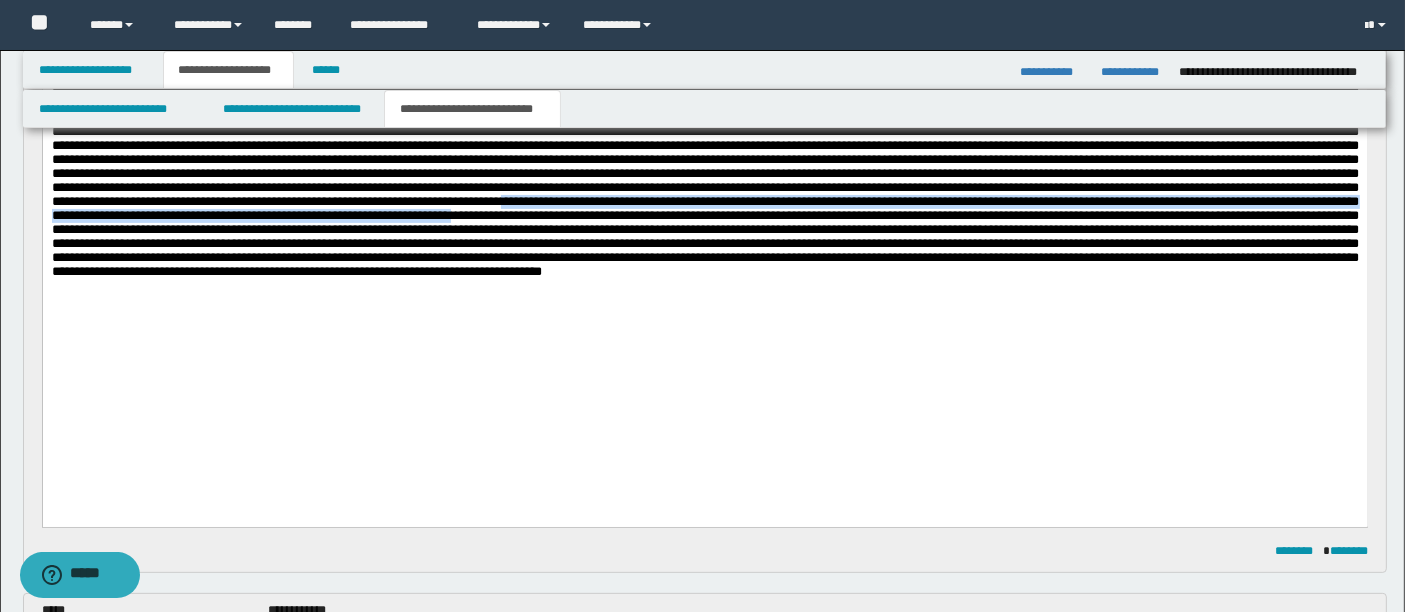 drag, startPoint x: 685, startPoint y: 317, endPoint x: 909, endPoint y: 334, distance: 224.64417 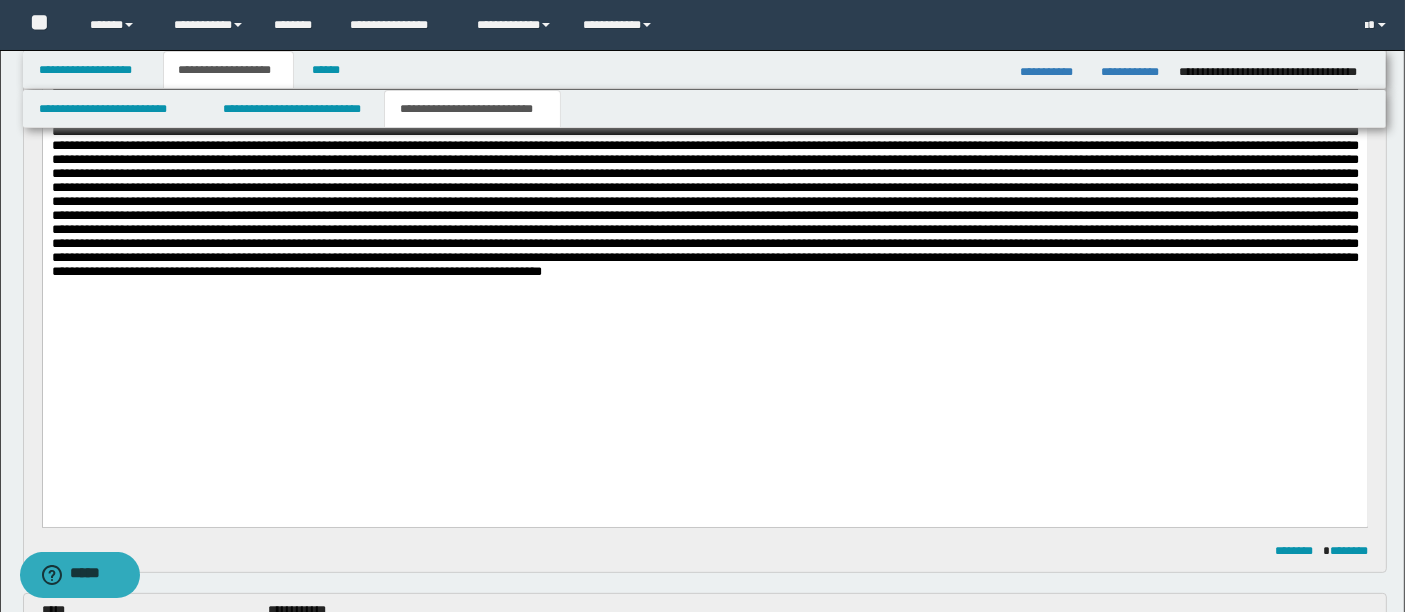 click on "******" at bounding box center (704, 68) 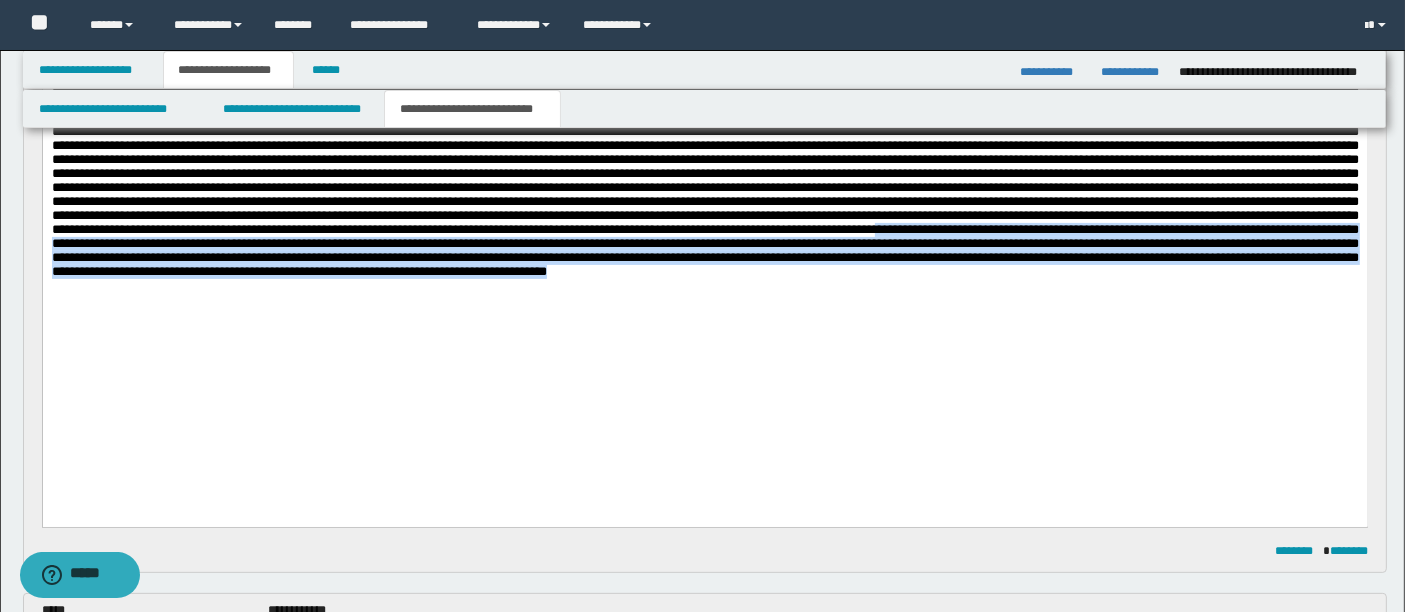 drag, startPoint x: 333, startPoint y: 368, endPoint x: 783, endPoint y: 406, distance: 451.6016 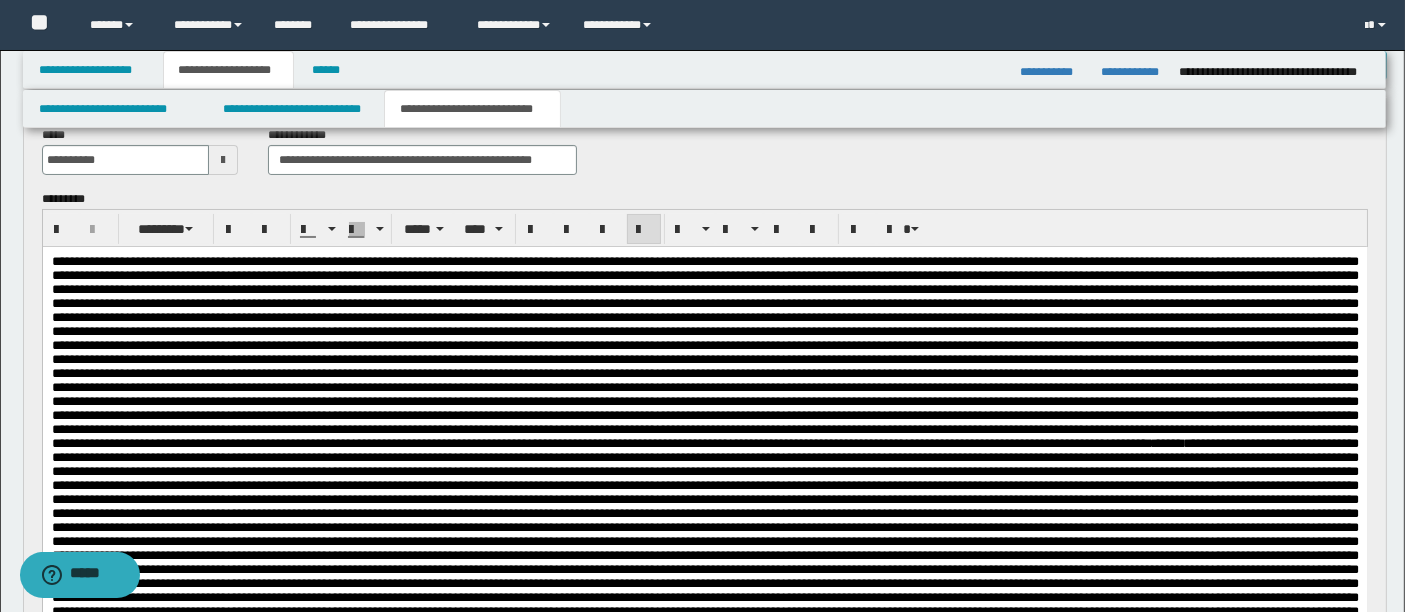 scroll, scrollTop: 112, scrollLeft: 0, axis: vertical 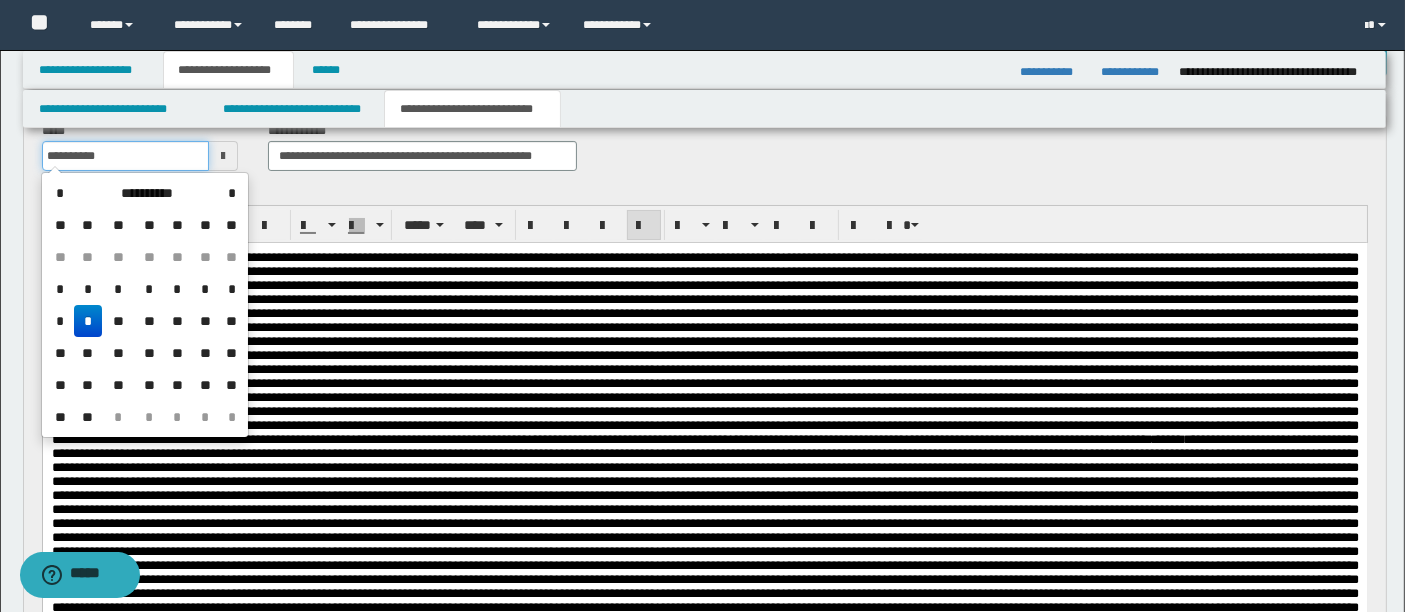 drag, startPoint x: 112, startPoint y: 150, endPoint x: 0, endPoint y: 144, distance: 112.1606 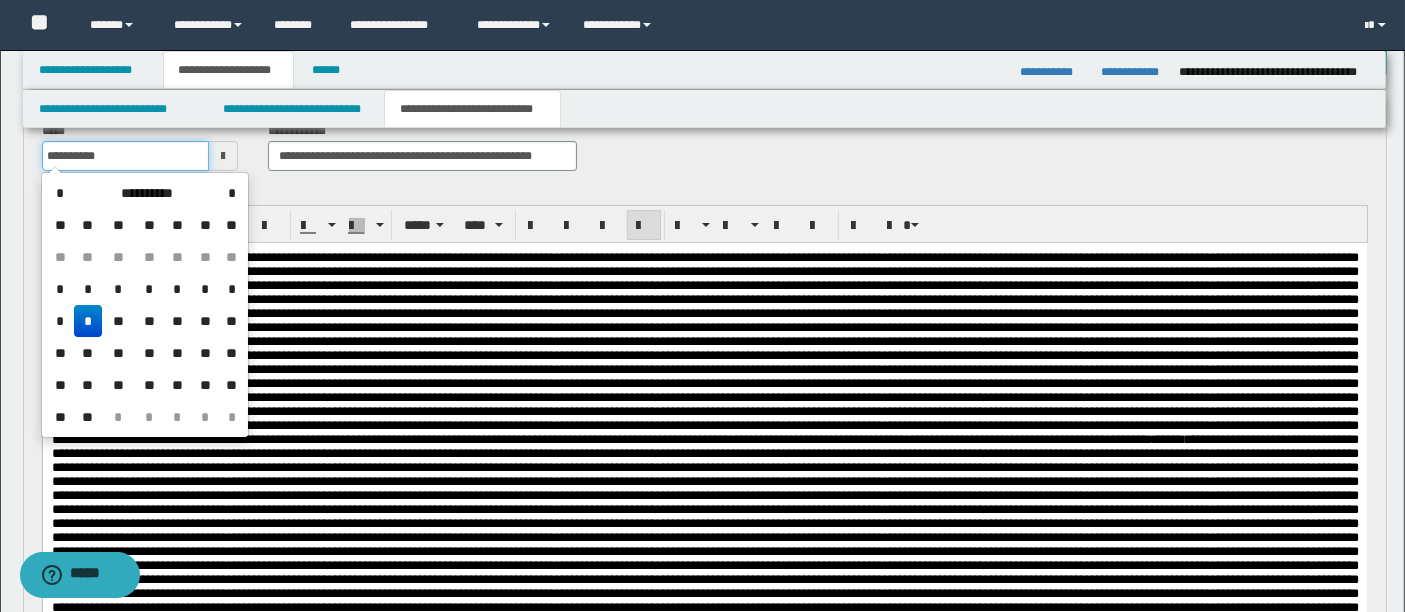 click on "**********" at bounding box center (702, 1132) 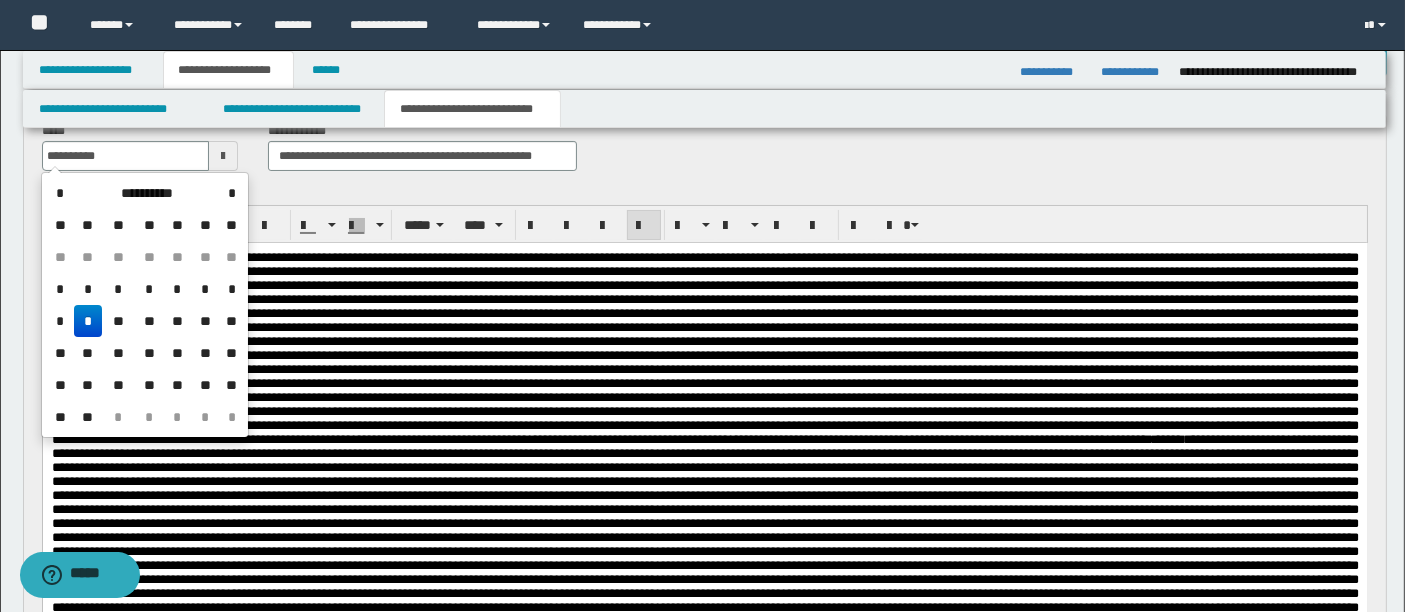 click on "******" at bounding box center (704, 459) 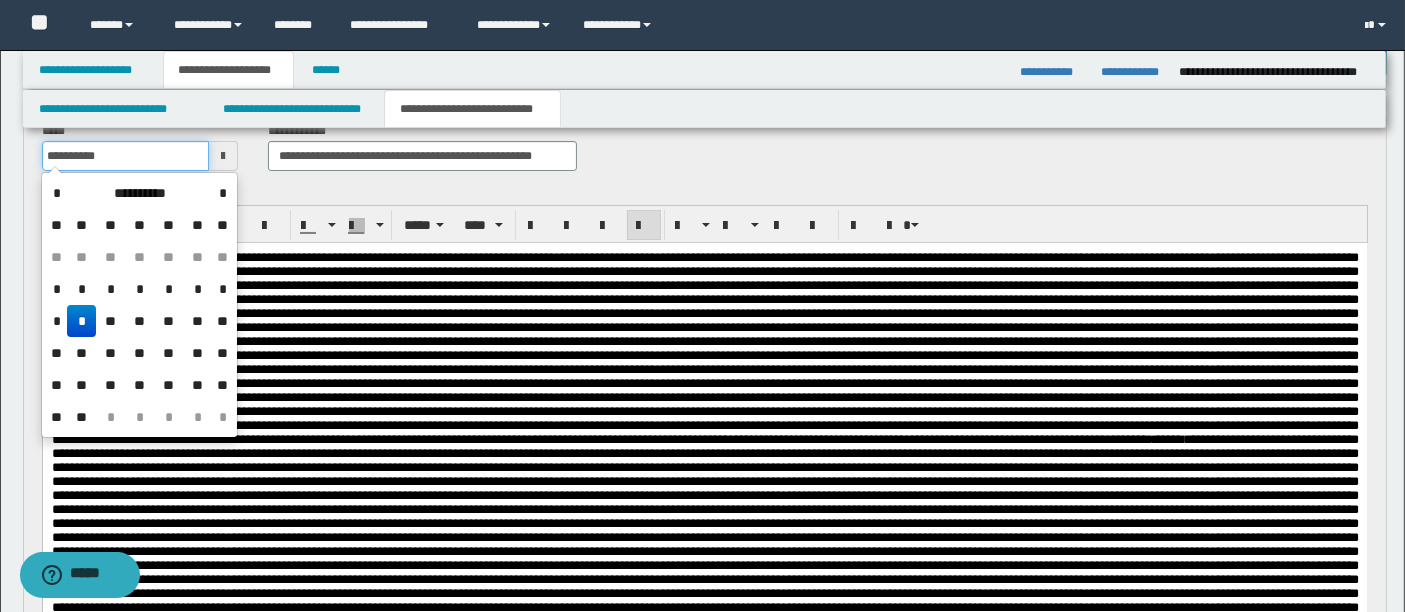 click on "**********" at bounding box center (125, 156) 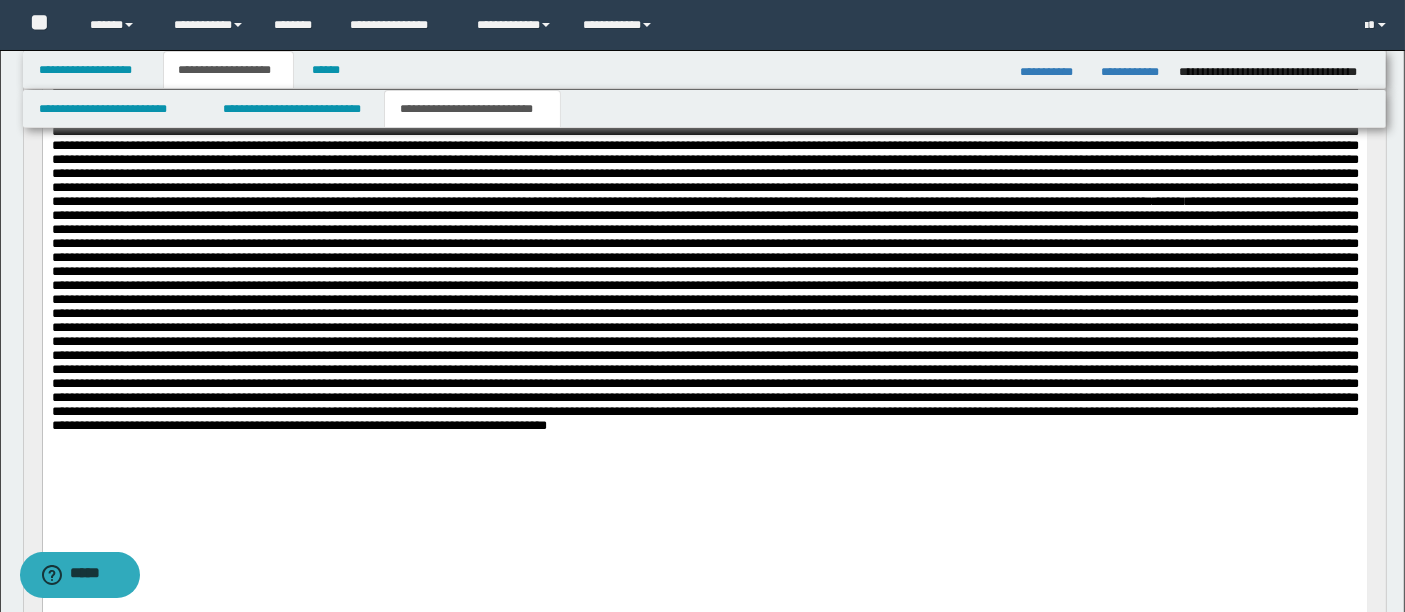 scroll, scrollTop: 352, scrollLeft: 0, axis: vertical 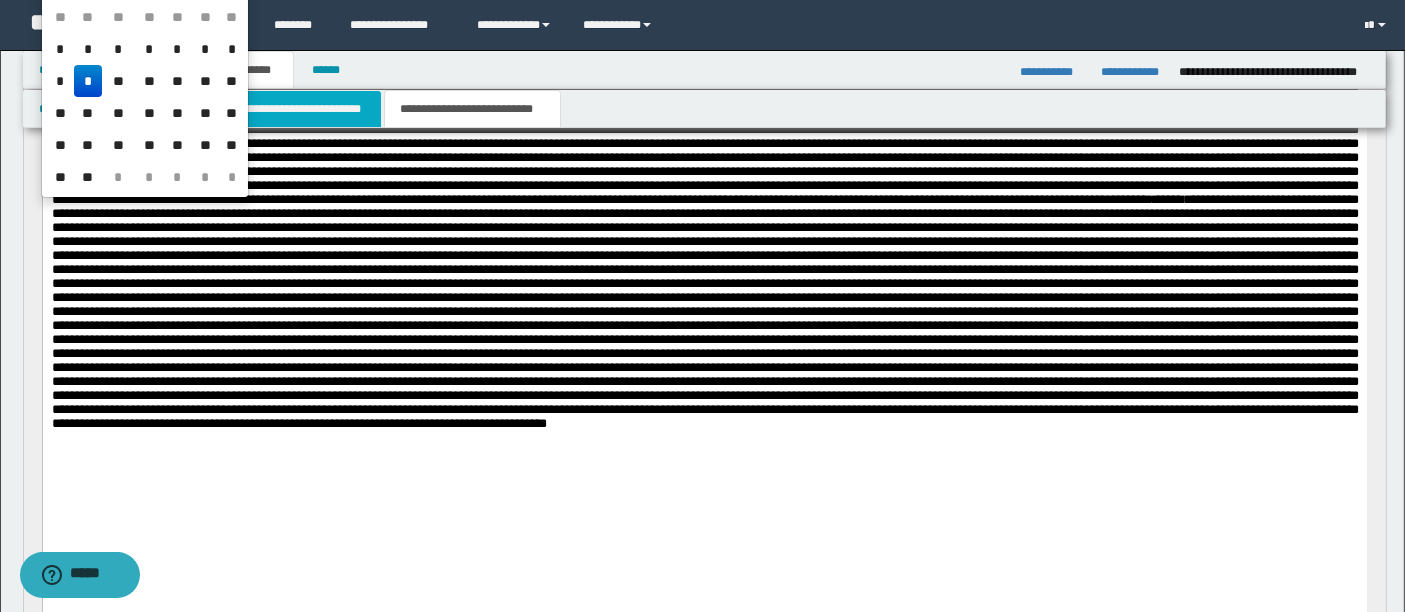 type on "**********" 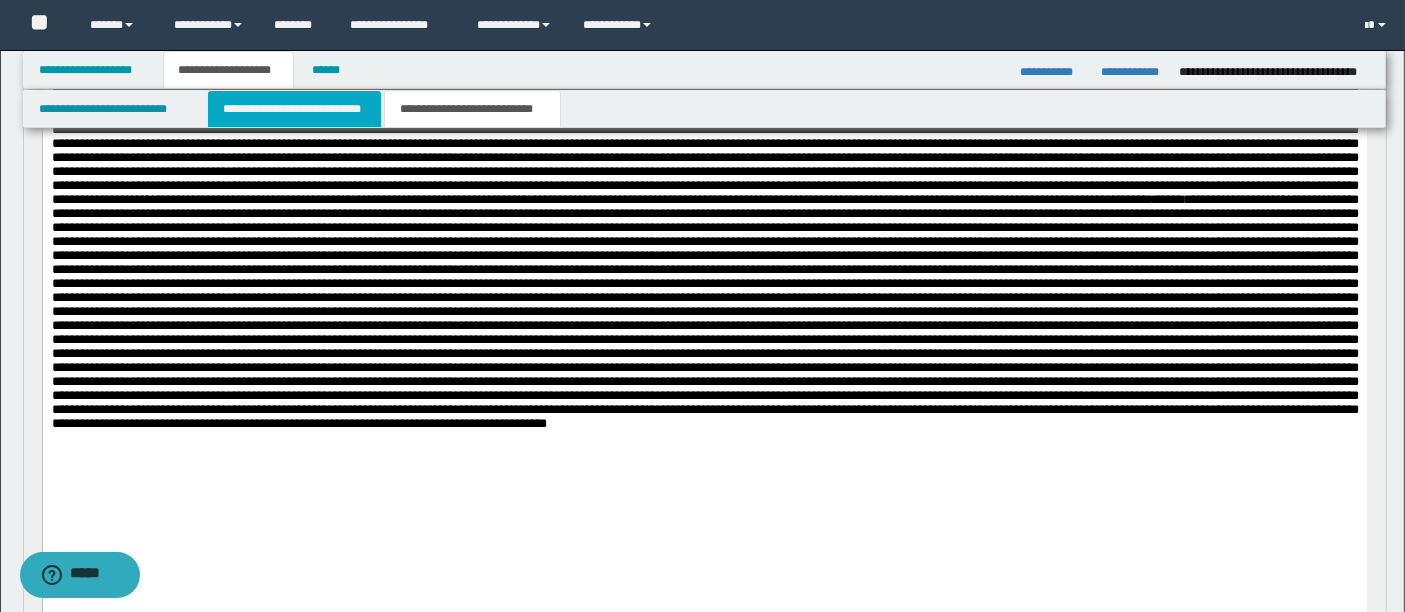 click on "**********" at bounding box center (294, 109) 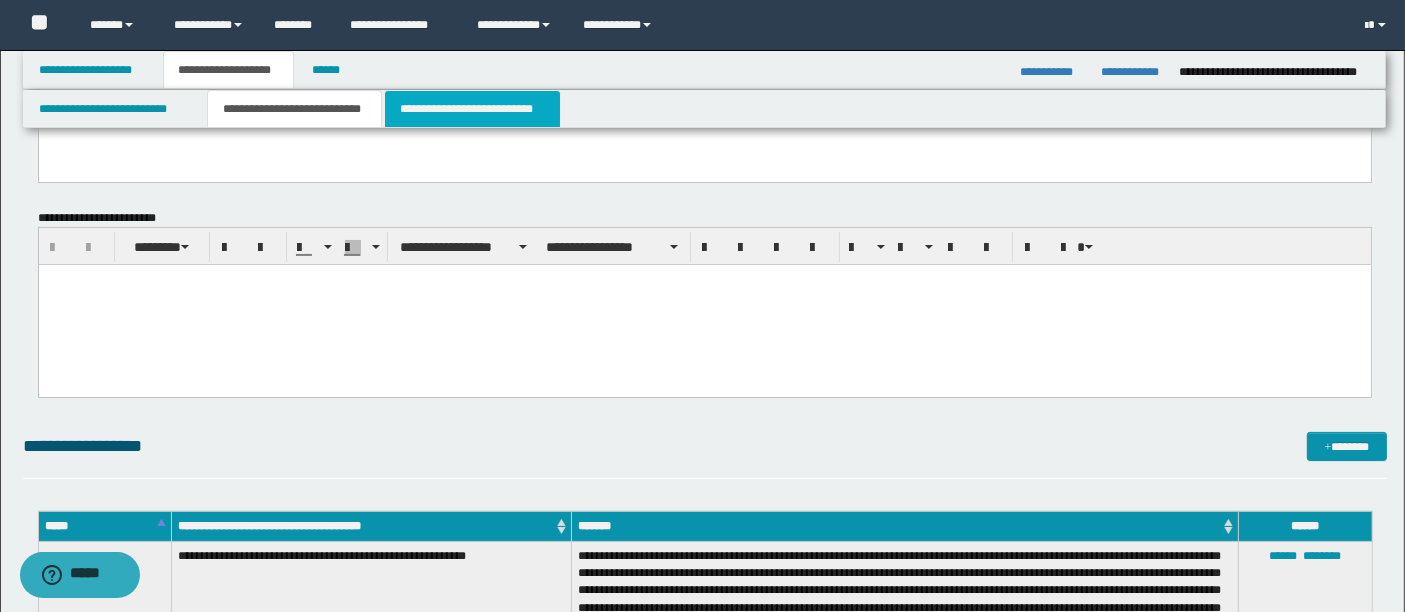 click on "**********" at bounding box center (472, 109) 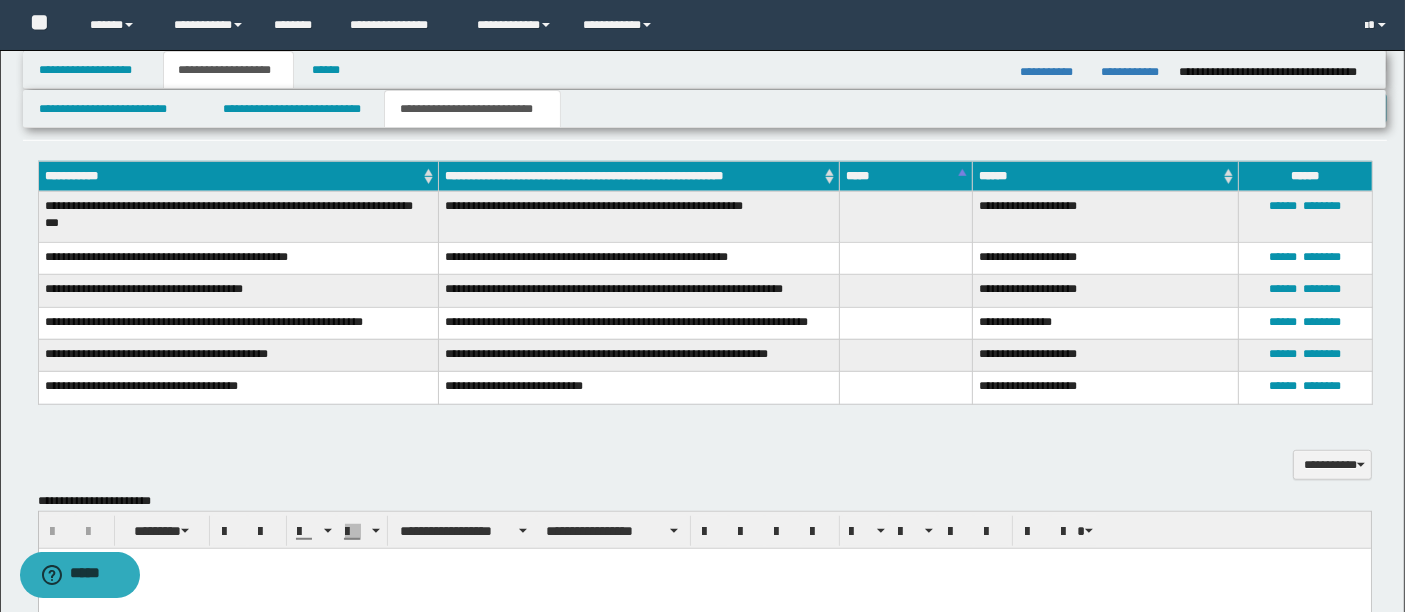 scroll, scrollTop: 1331, scrollLeft: 0, axis: vertical 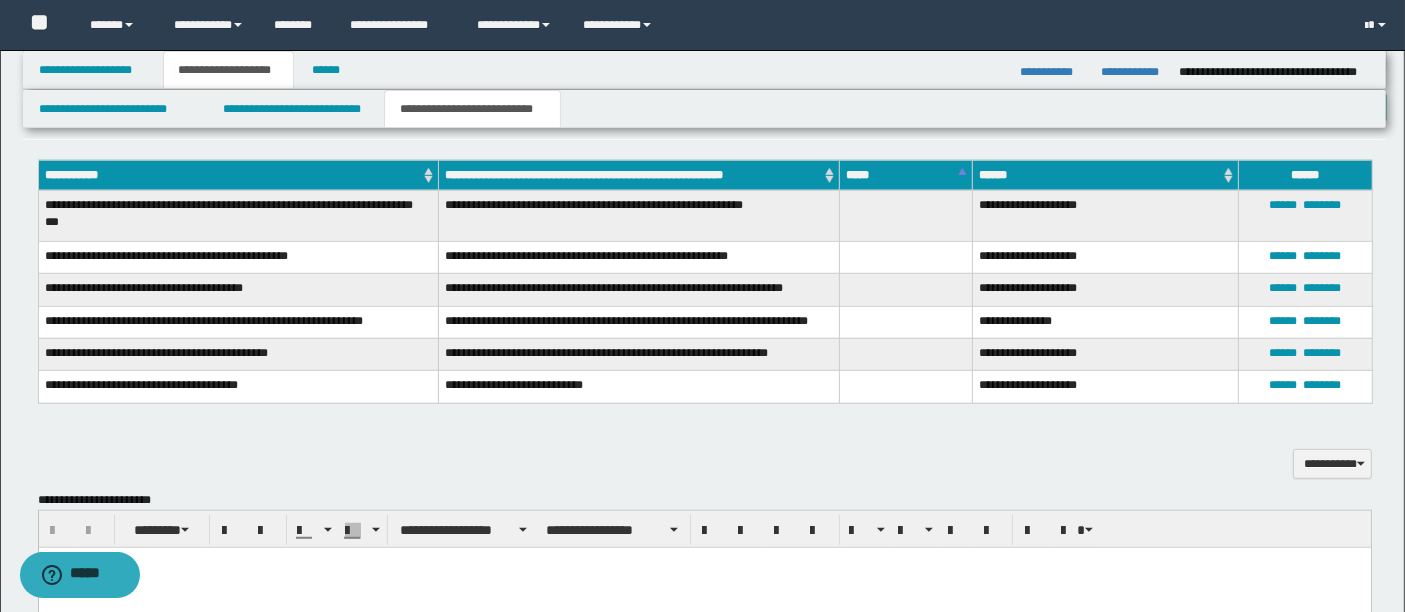 click on "**********" at bounding box center (639, 322) 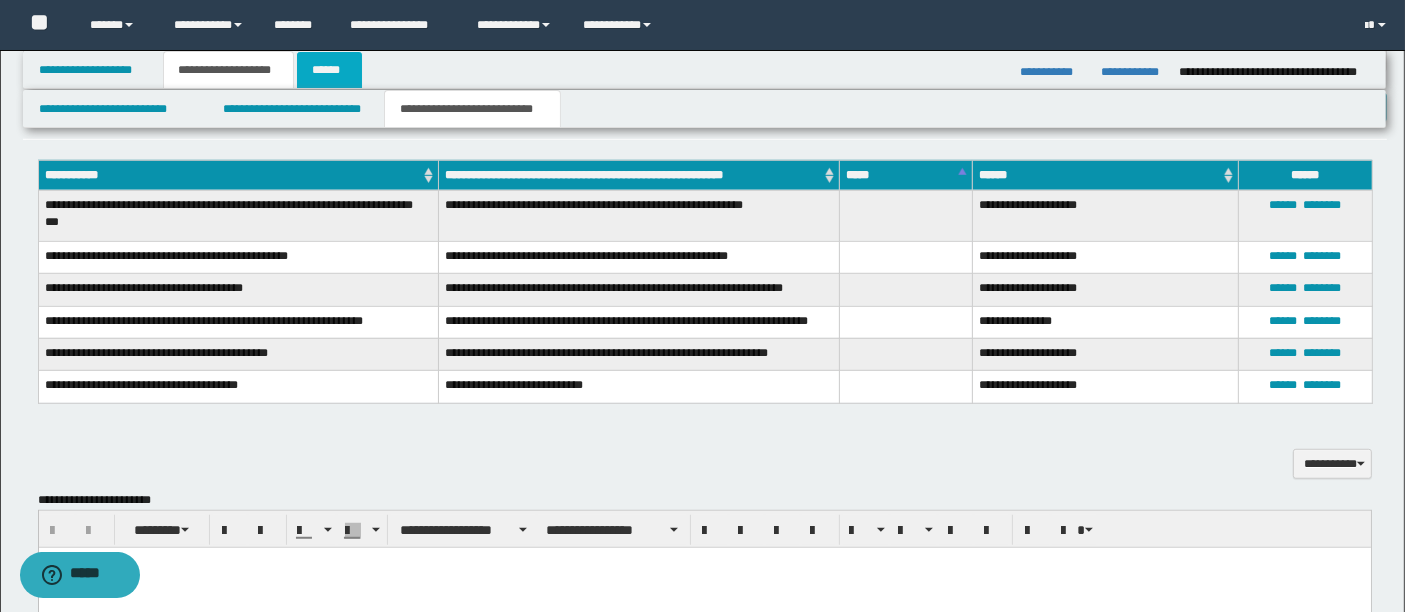 click on "******" at bounding box center [330, 70] 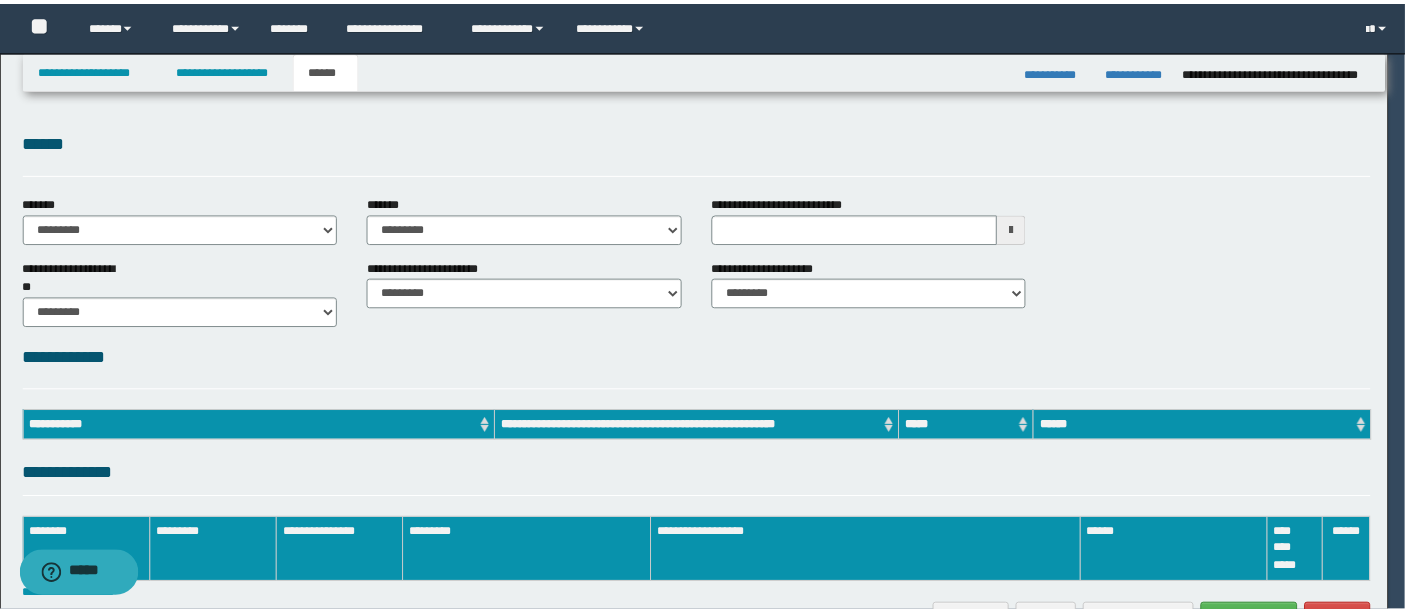 scroll, scrollTop: 0, scrollLeft: 0, axis: both 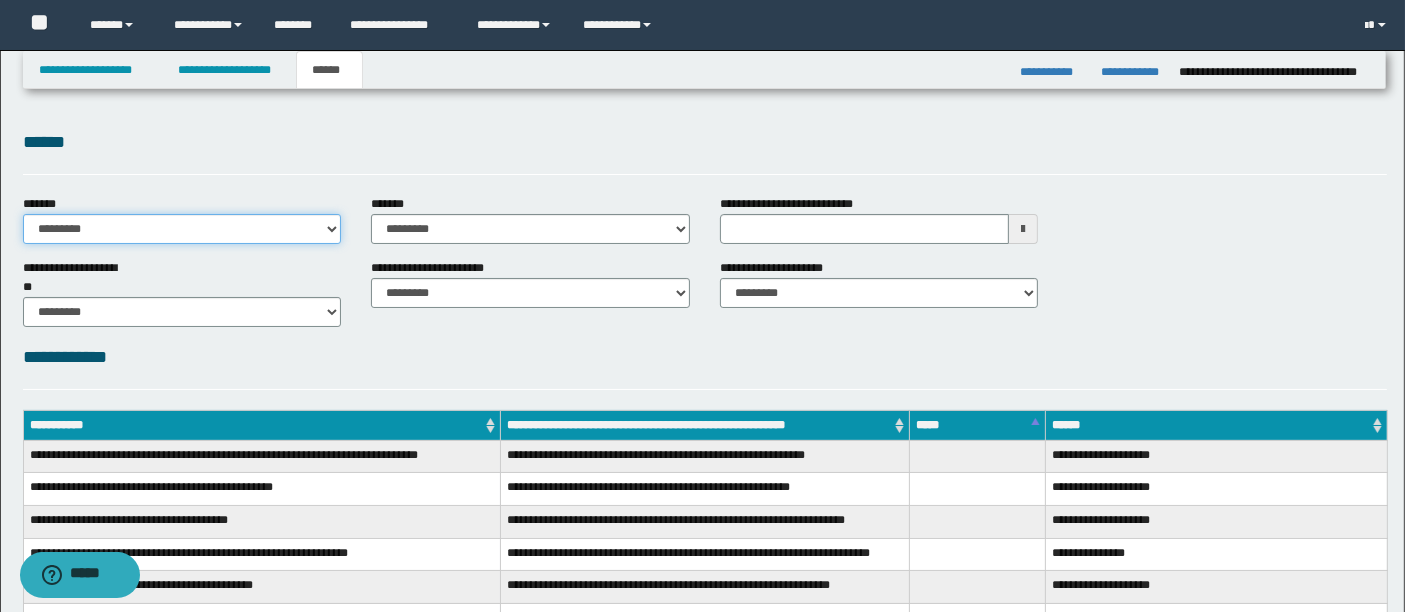 click on "**********" at bounding box center (182, 229) 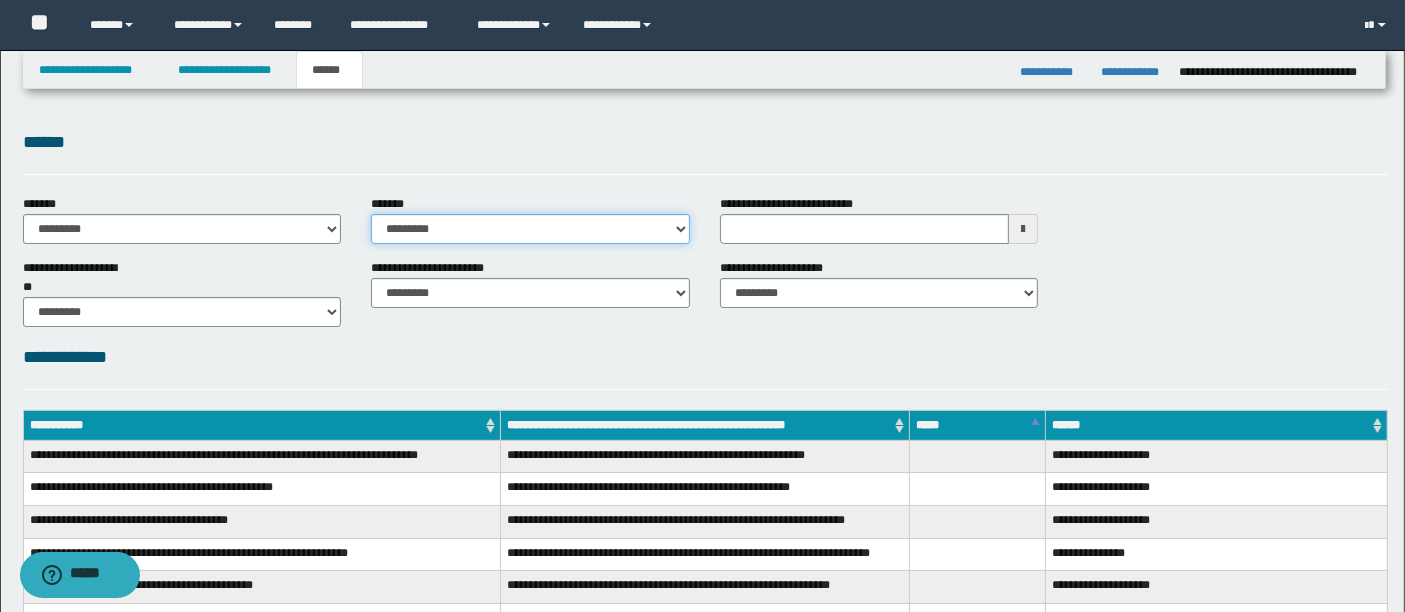 click on "**********" at bounding box center (530, 229) 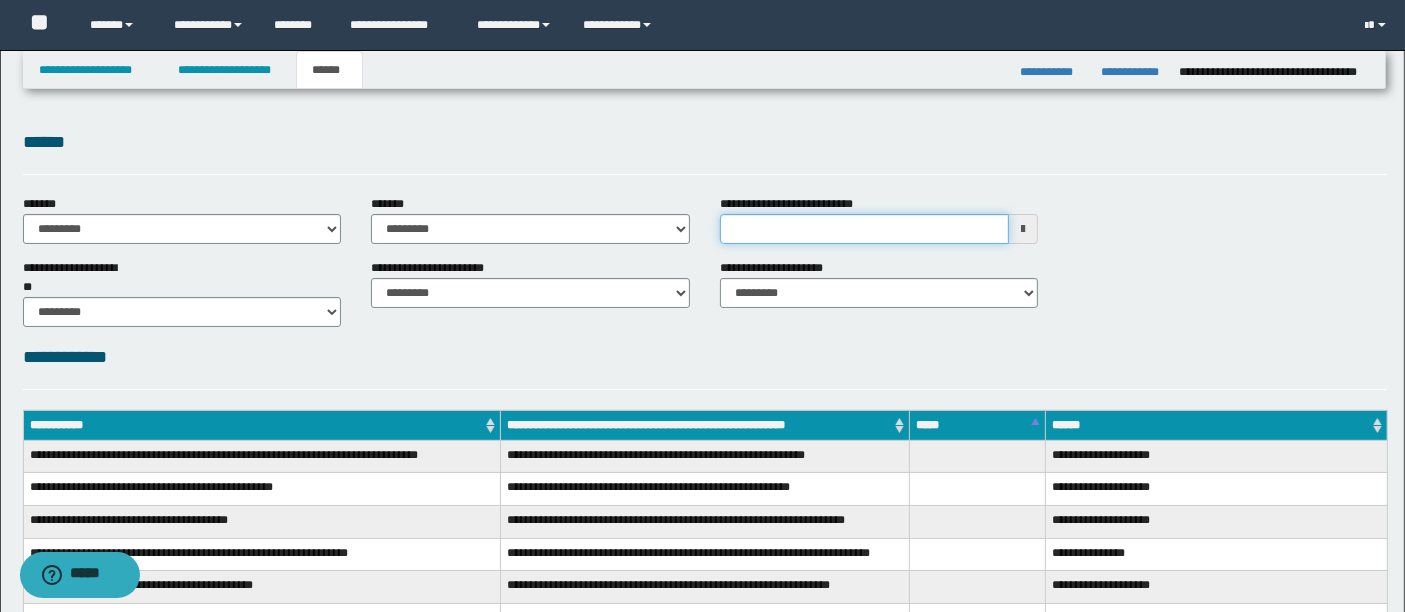 click on "**********" at bounding box center (865, 229) 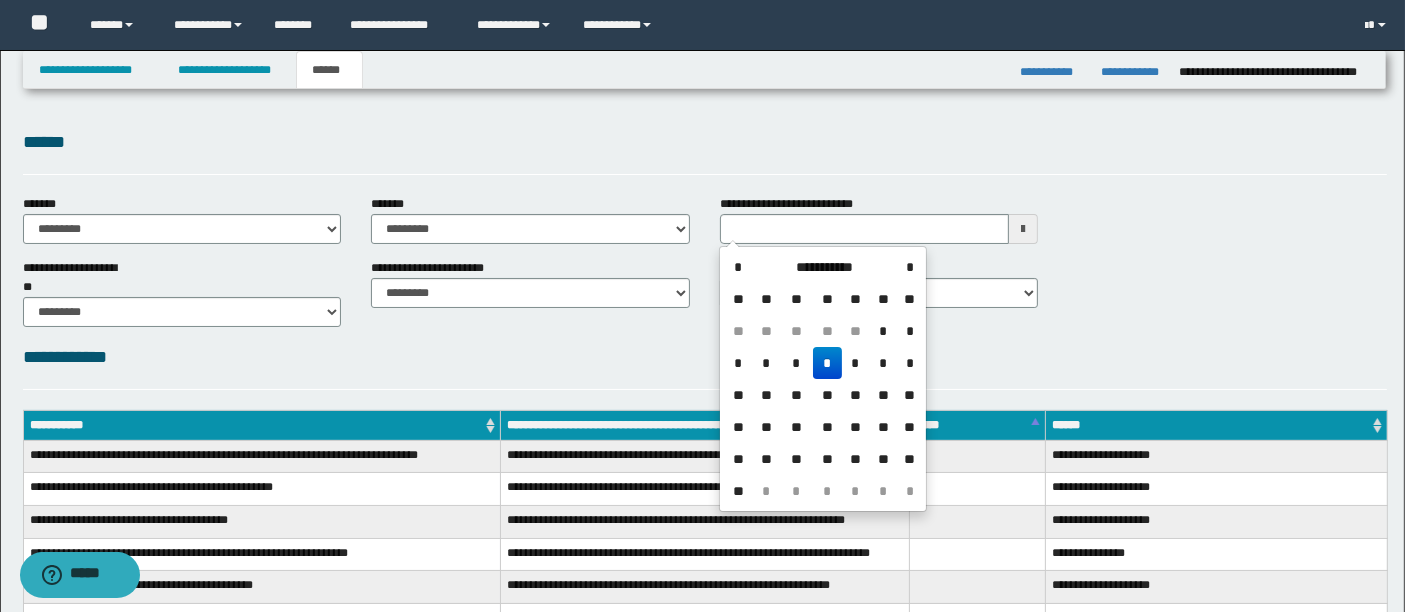 click on "*" at bounding box center (827, 363) 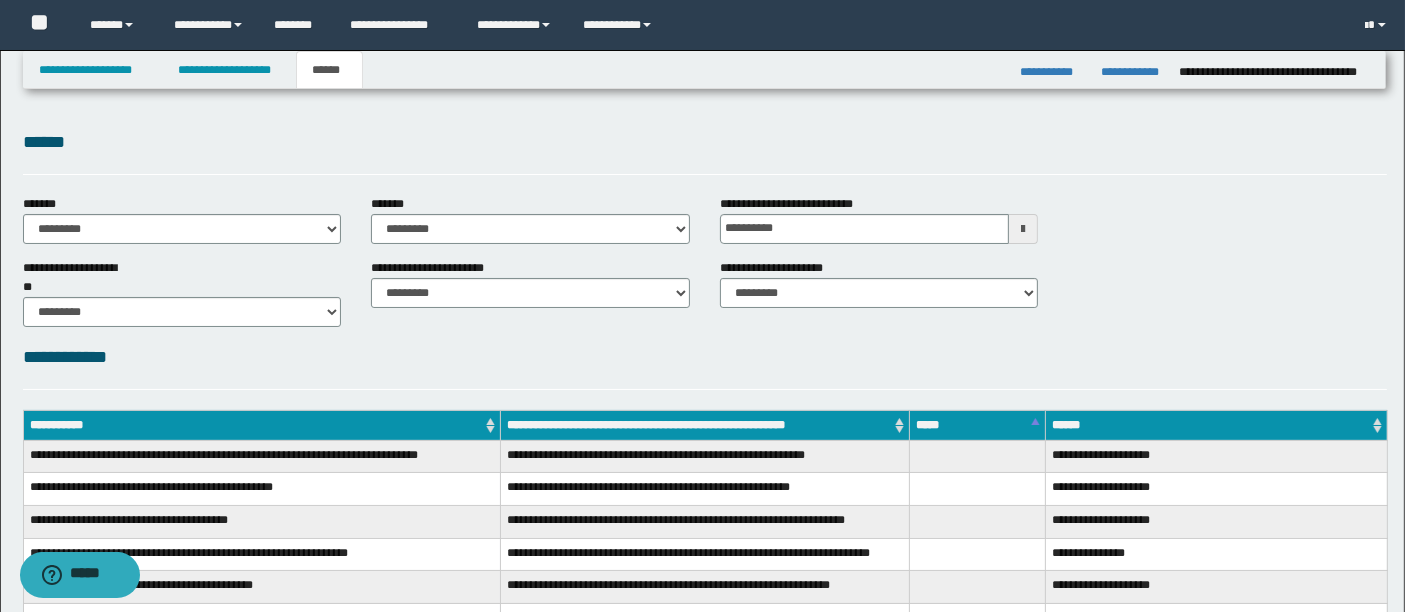 click on "**********" at bounding box center (705, 357) 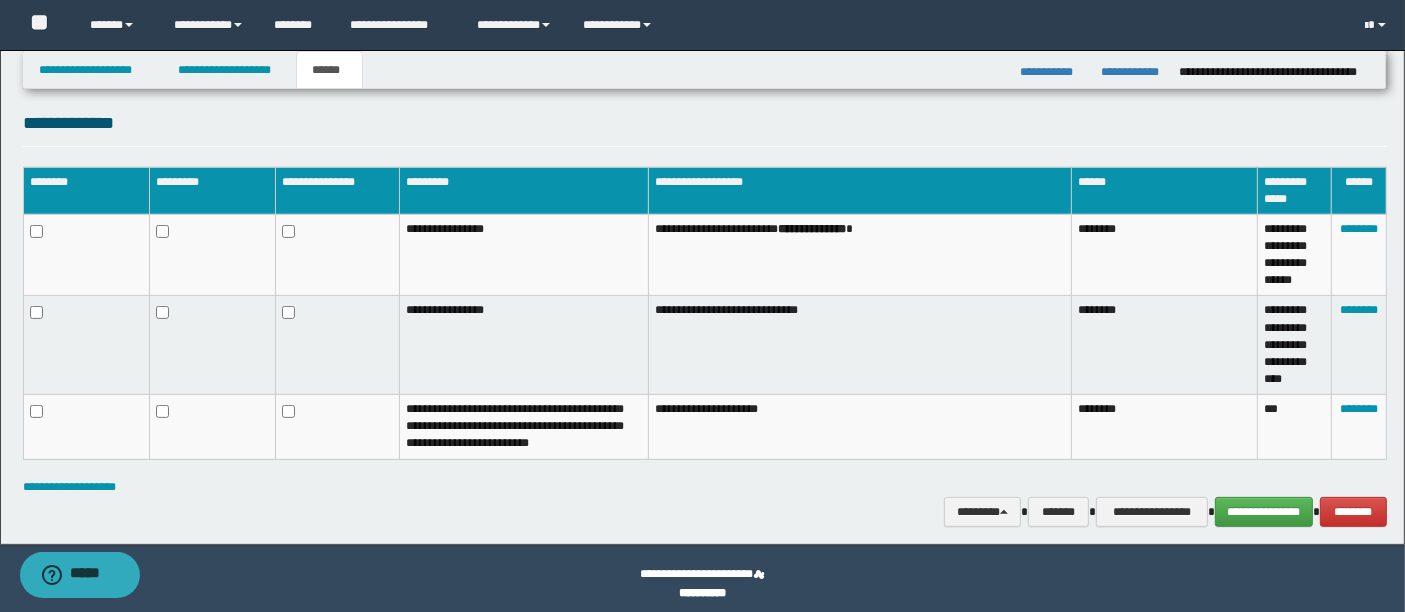 scroll, scrollTop: 557, scrollLeft: 0, axis: vertical 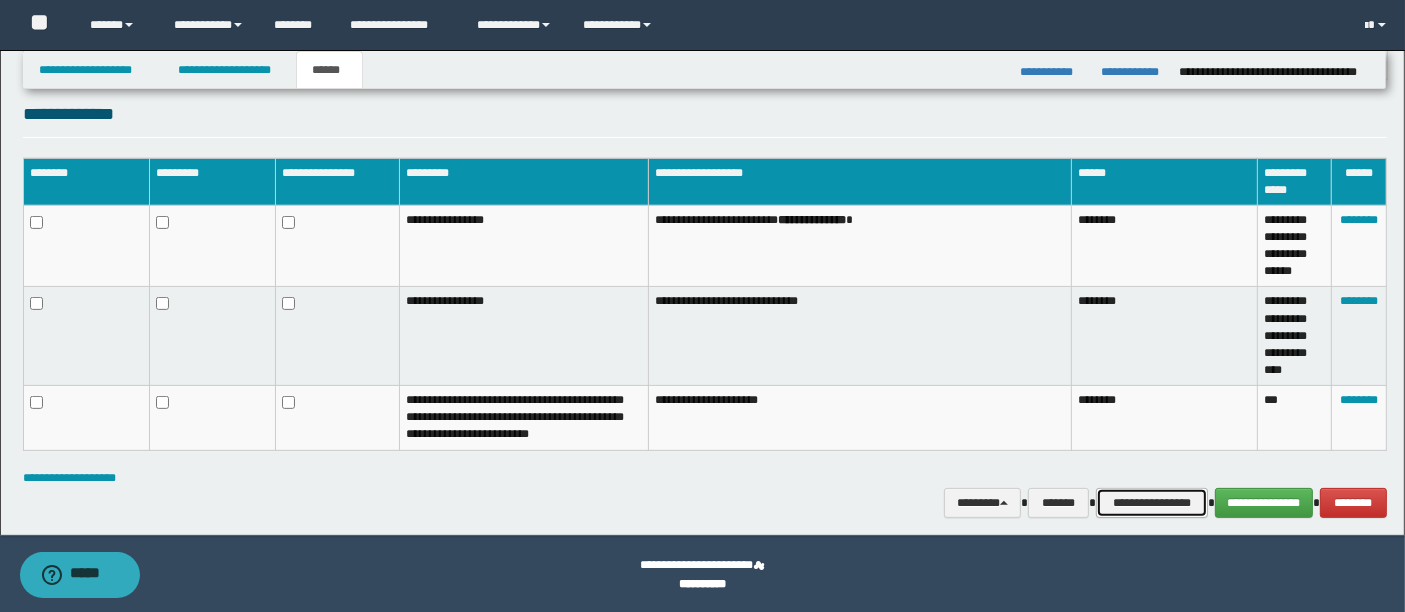 click on "**********" at bounding box center (1152, 502) 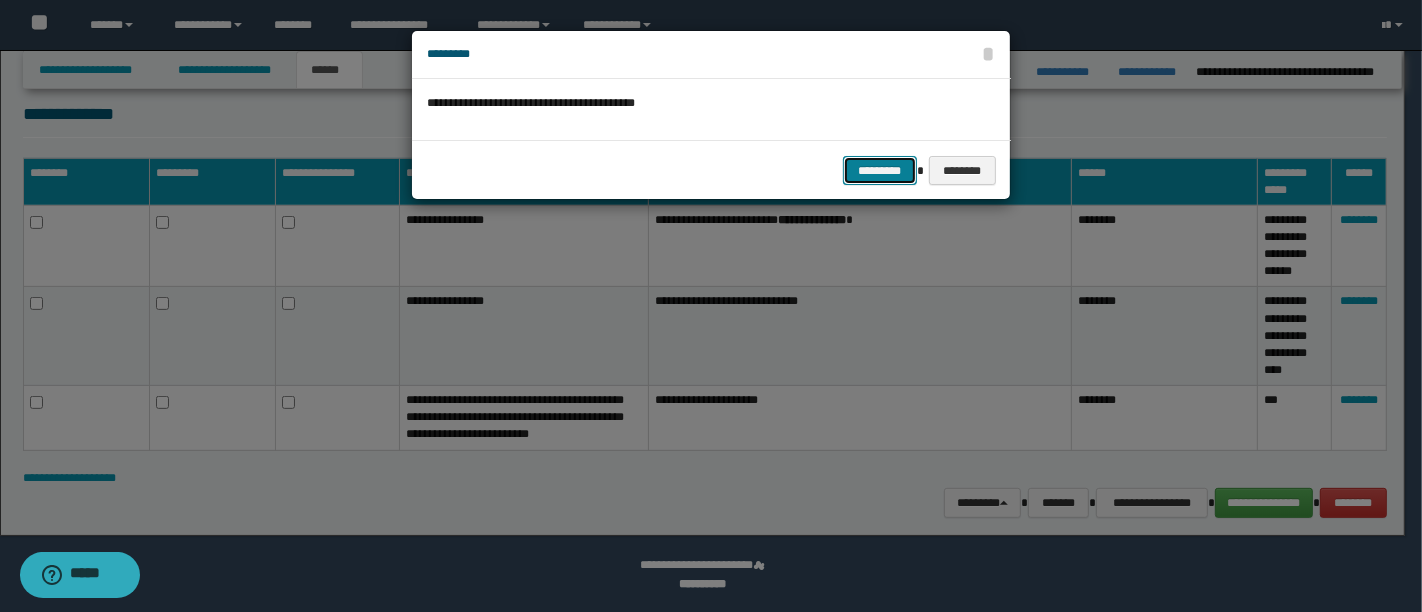 click on "*********" at bounding box center (880, 170) 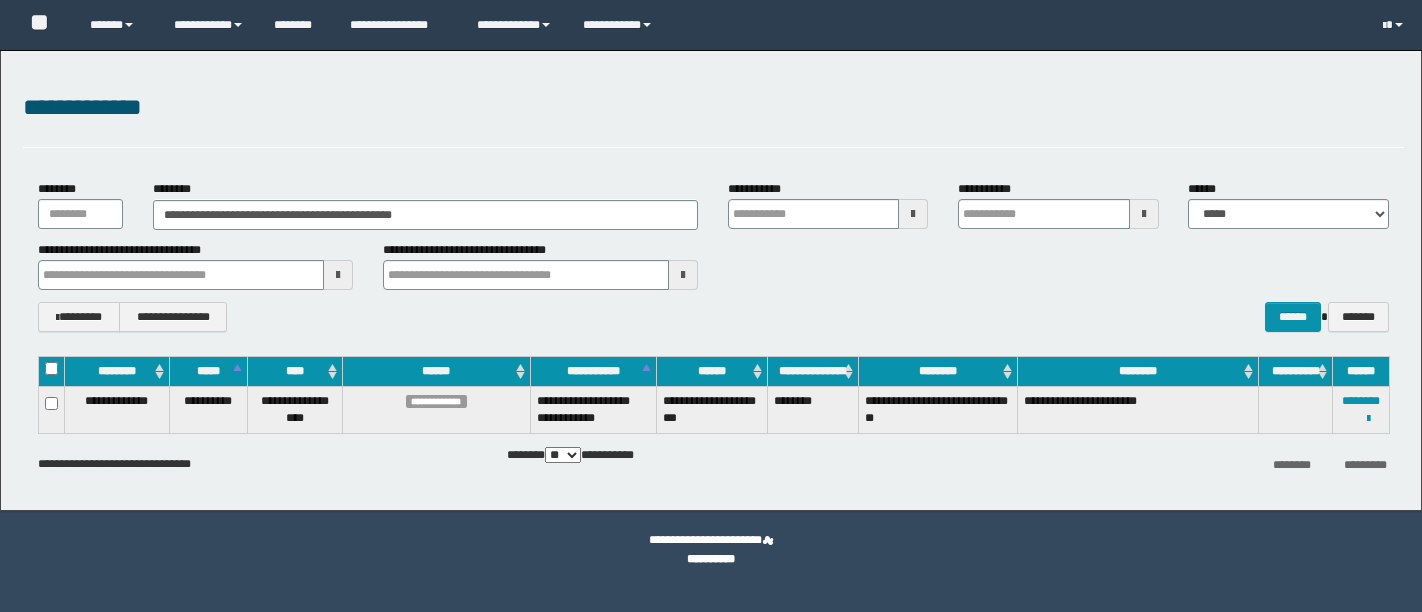 scroll, scrollTop: 0, scrollLeft: 0, axis: both 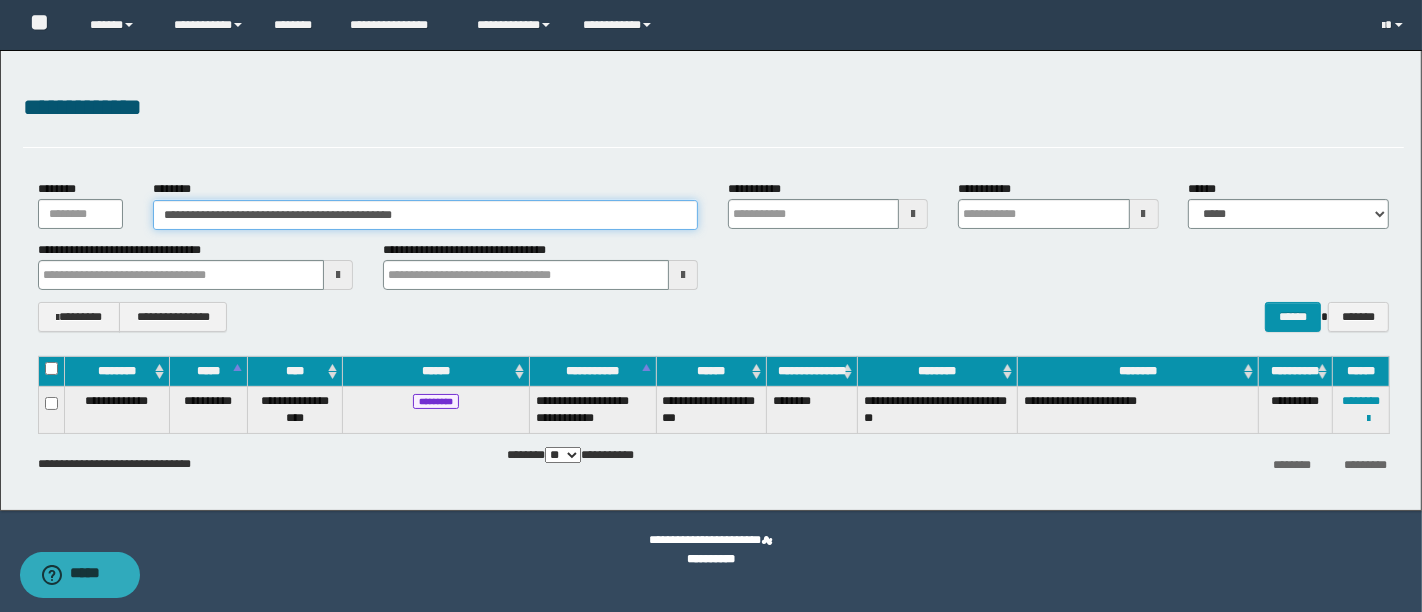 drag, startPoint x: 497, startPoint y: 215, endPoint x: 84, endPoint y: 204, distance: 413.14645 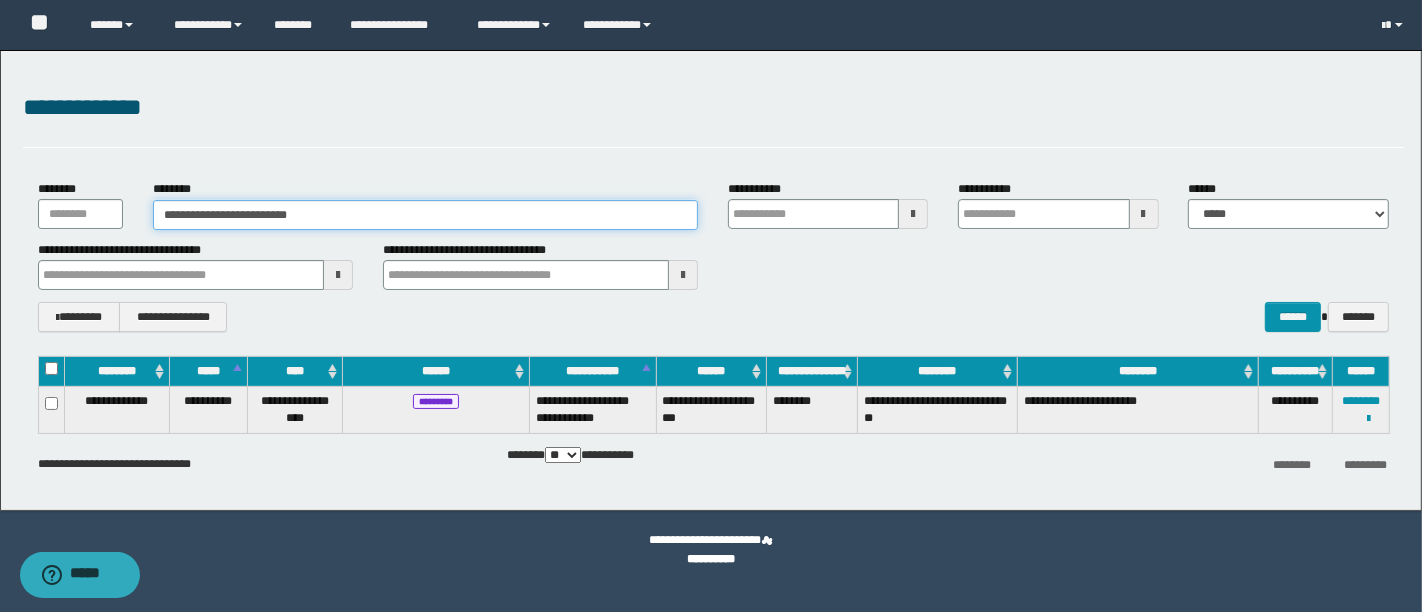 type on "**********" 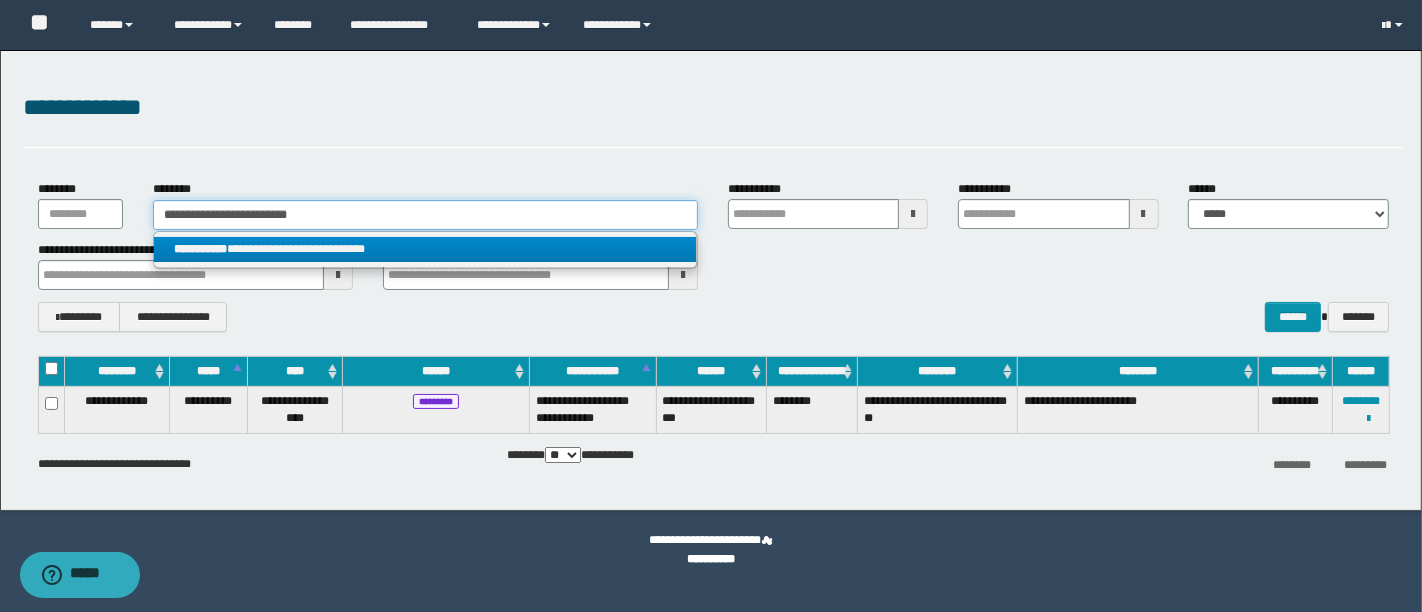 type on "**********" 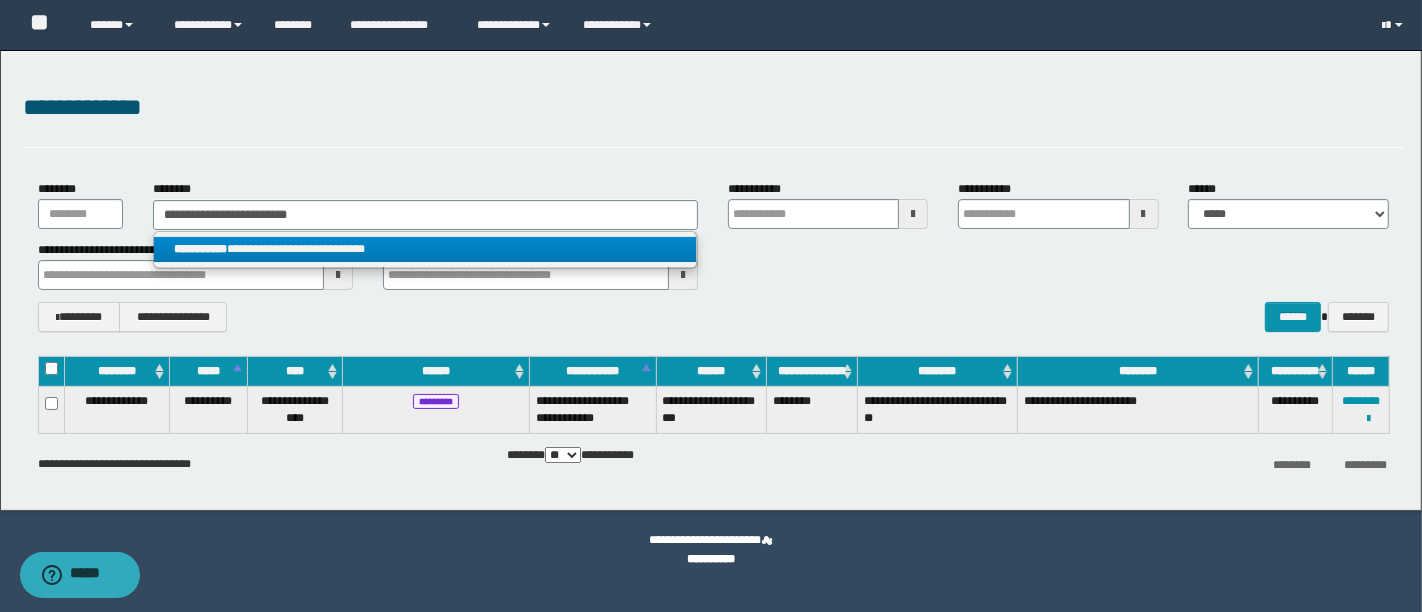 click on "**********" at bounding box center [425, 250] 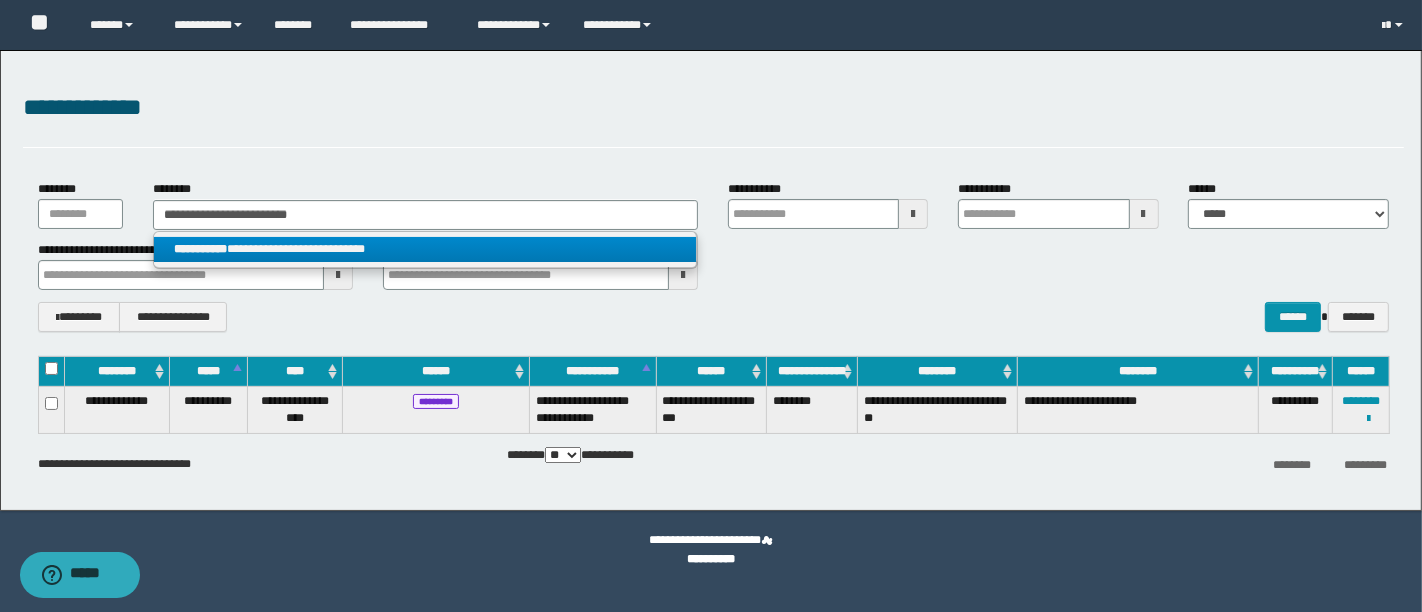 click on "**********" at bounding box center [425, 249] 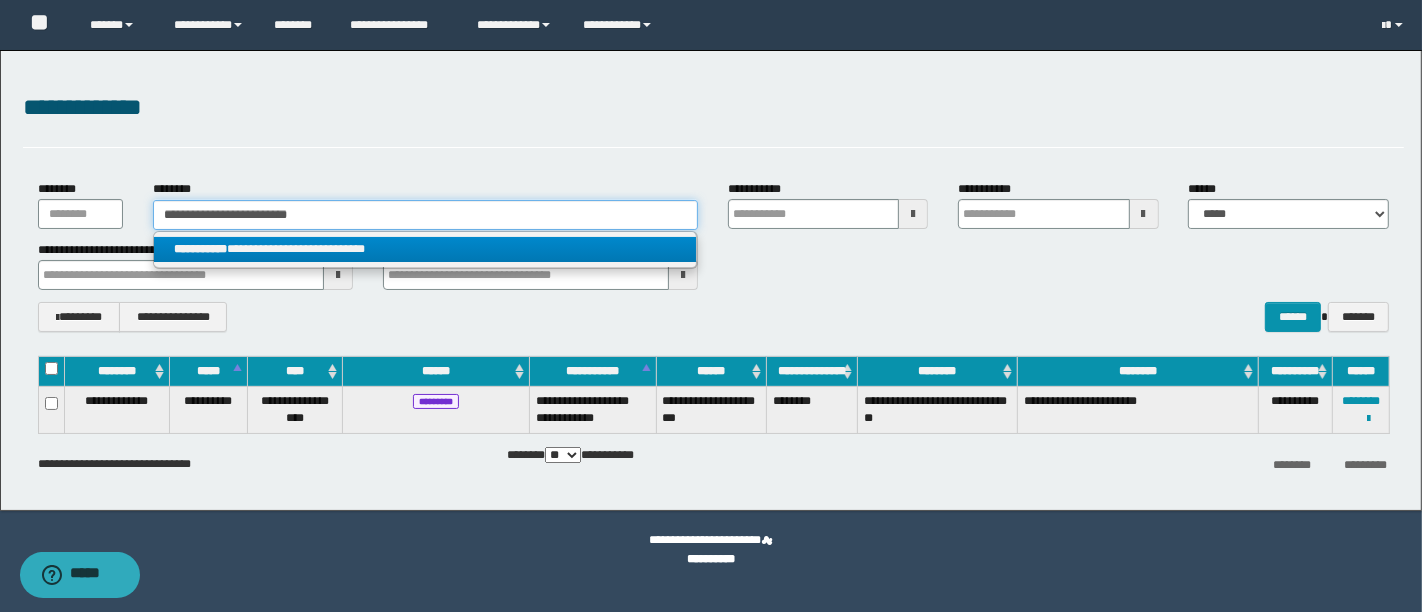 type 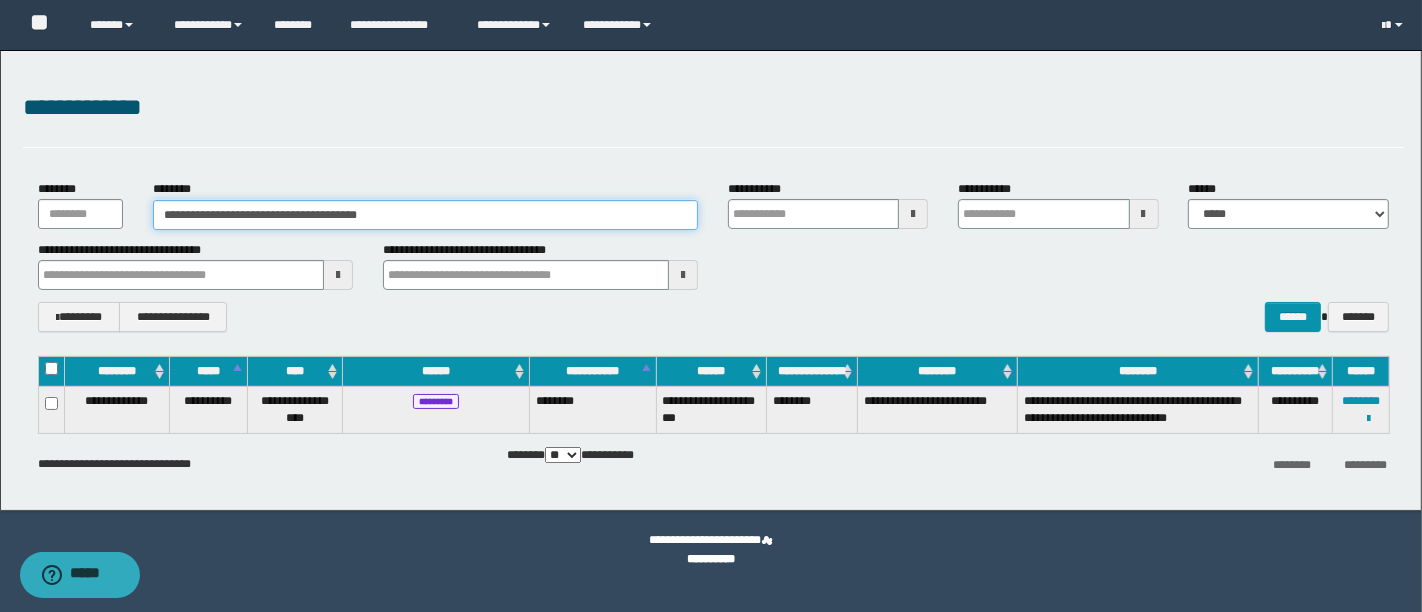 drag, startPoint x: 484, startPoint y: 210, endPoint x: 120, endPoint y: 240, distance: 365.23416 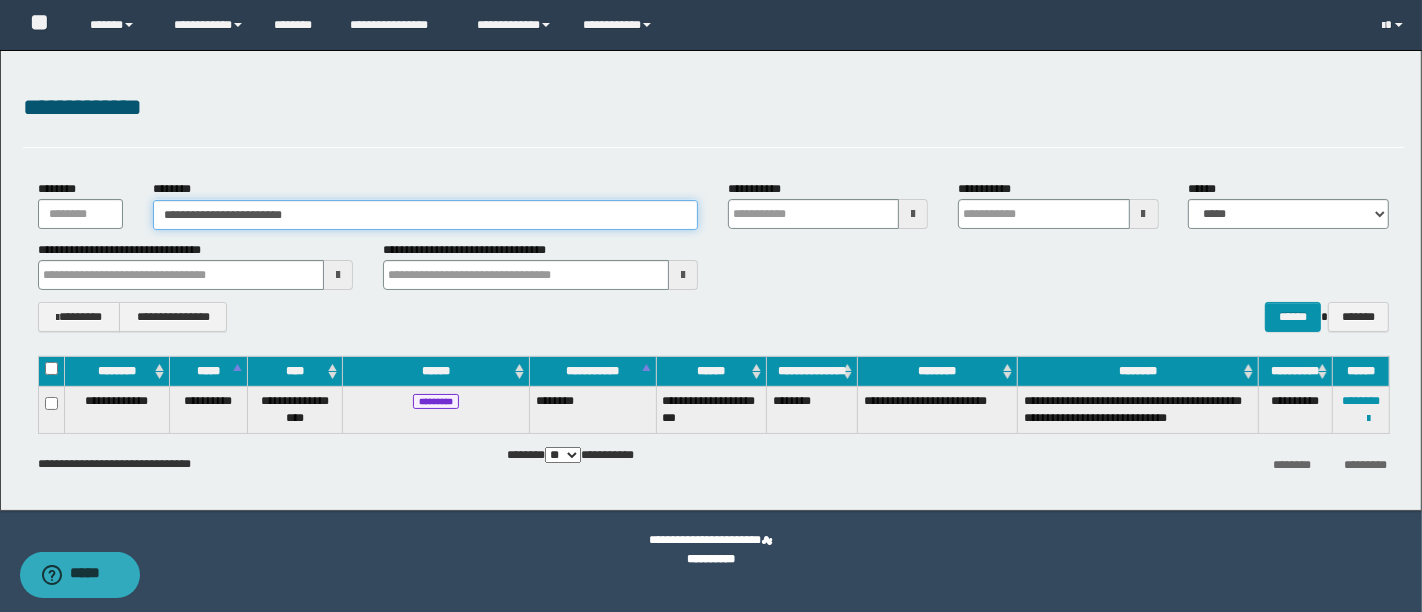 type on "**********" 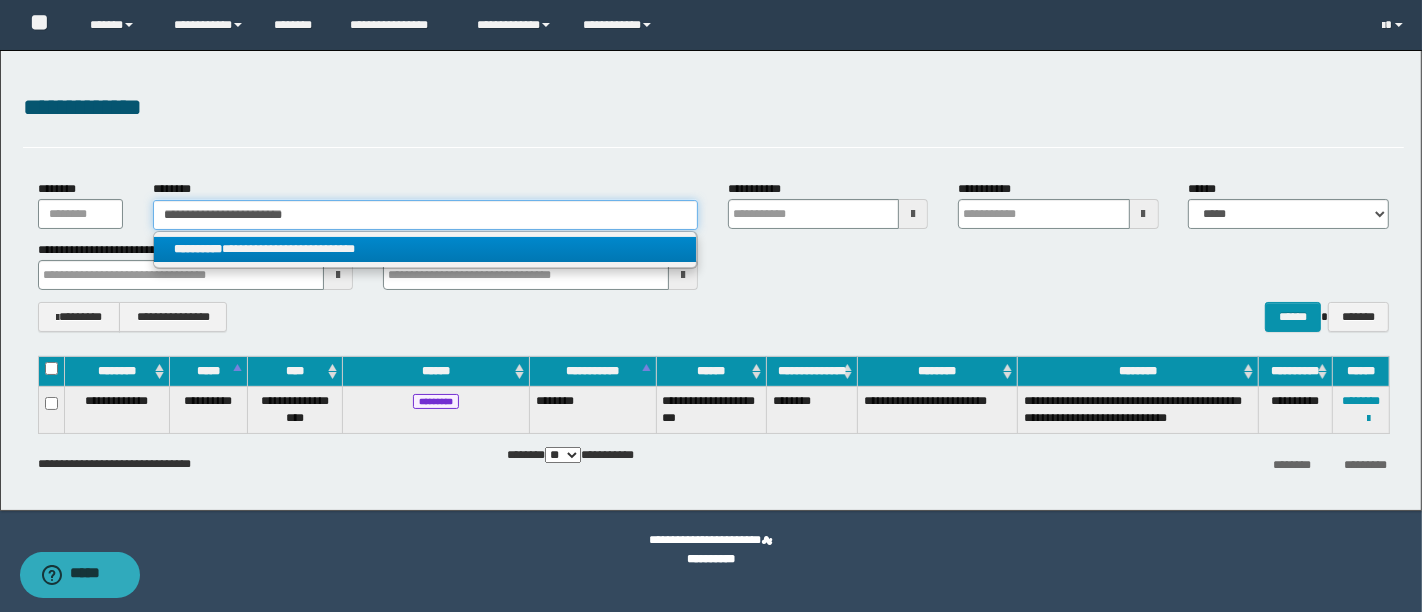 type on "**********" 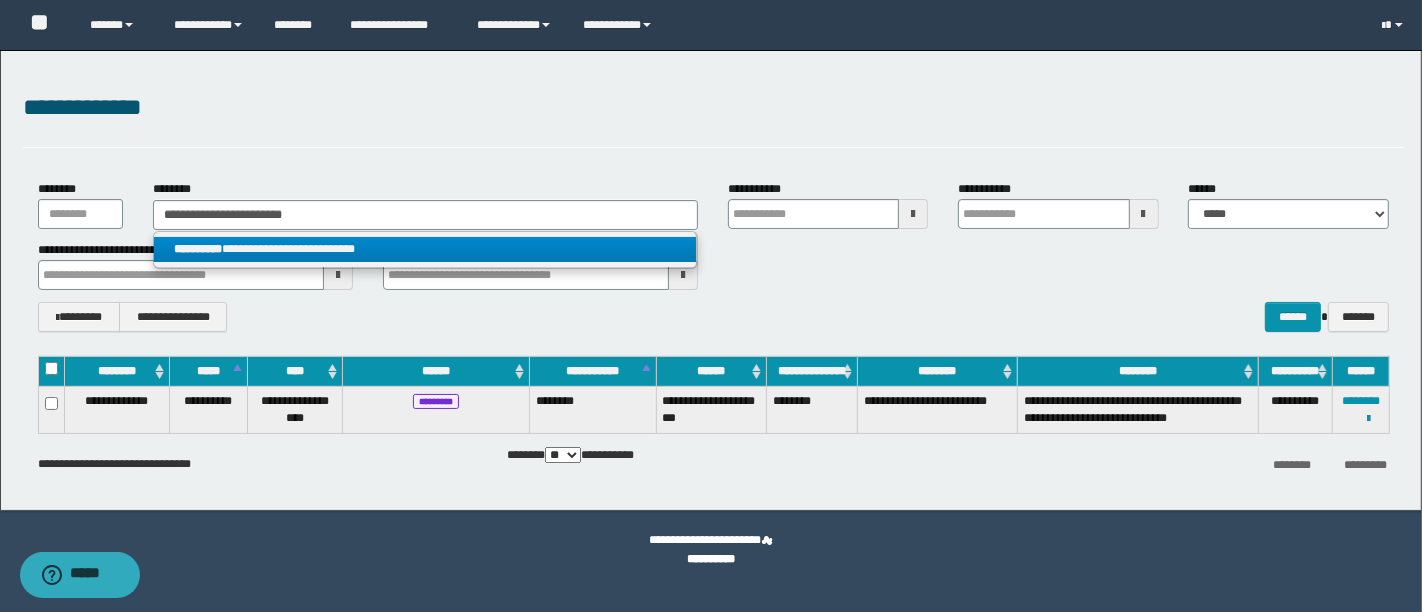 click on "**********" at bounding box center [425, 249] 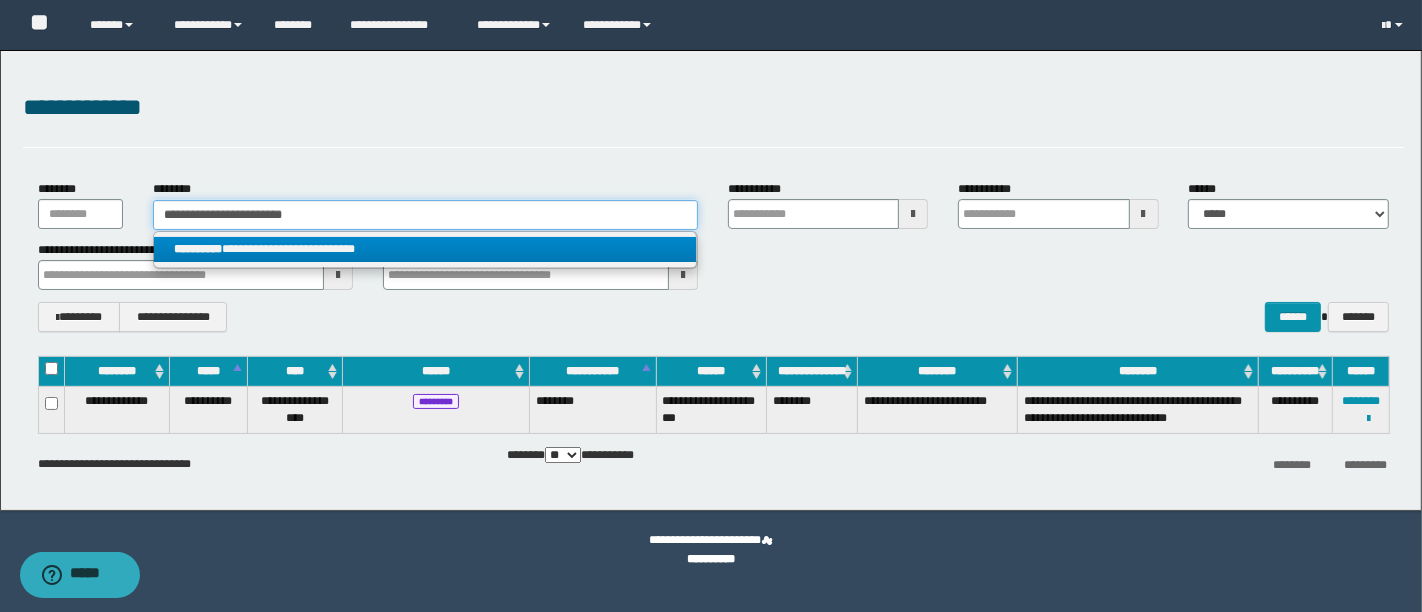 type 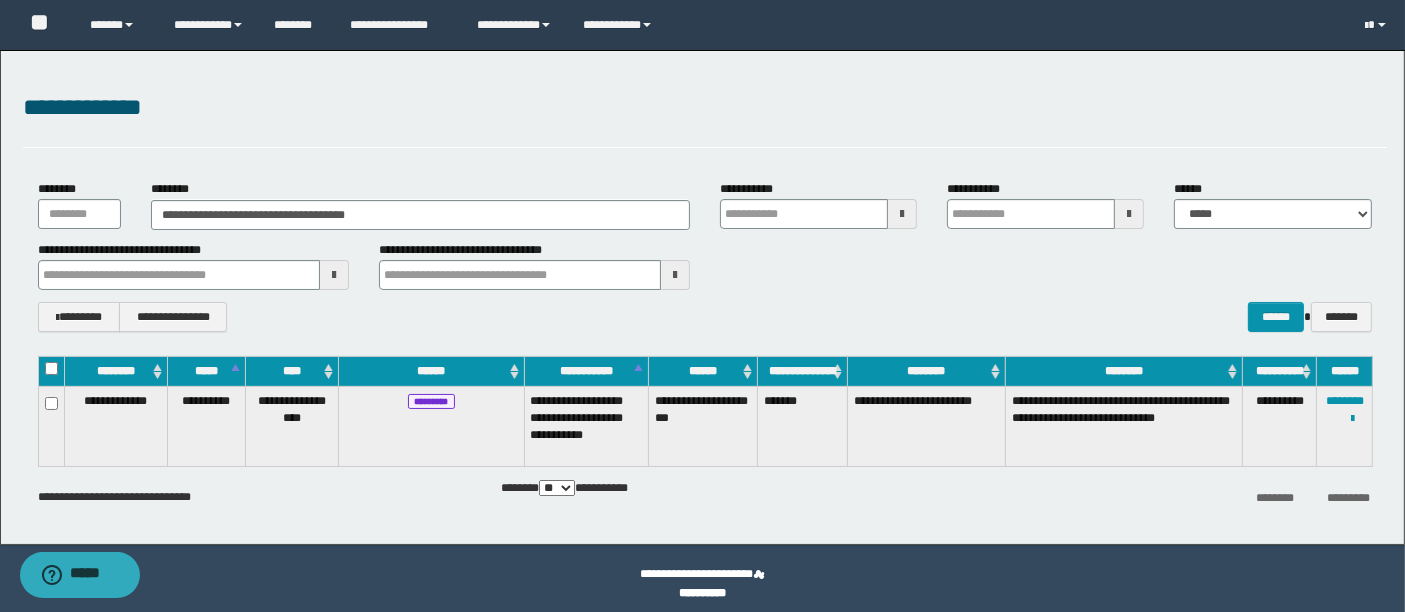 click on "**********" at bounding box center (705, 108) 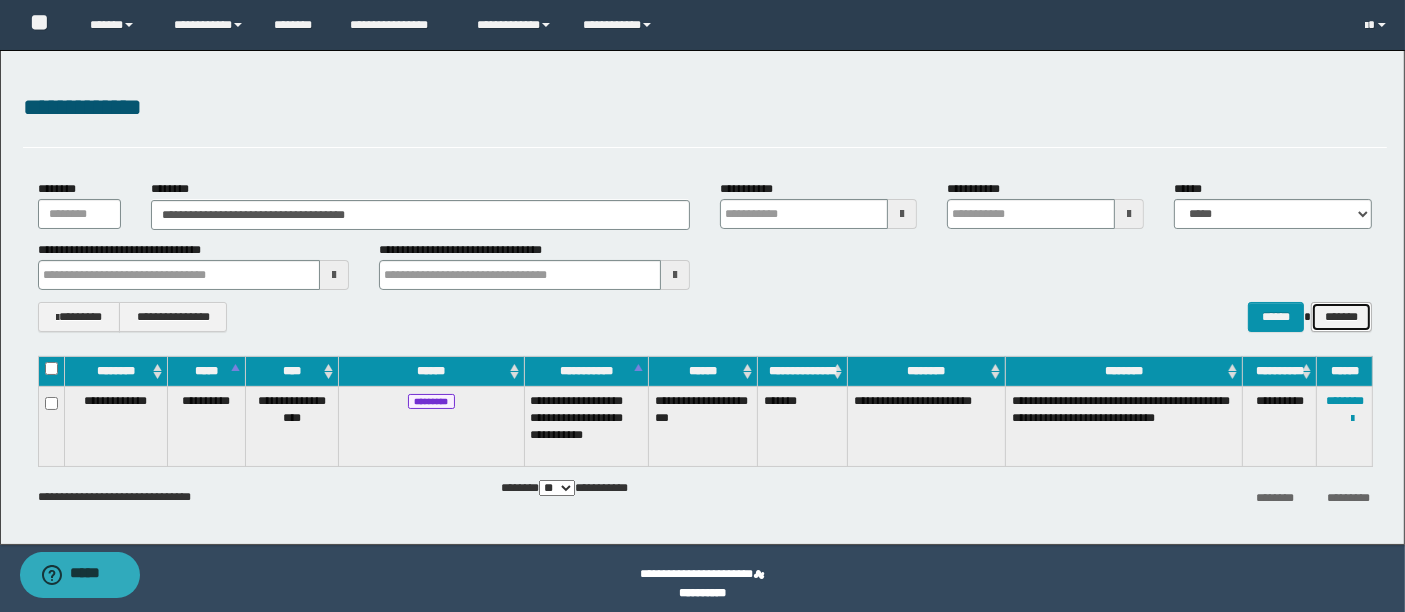 click on "*******" at bounding box center [1341, 316] 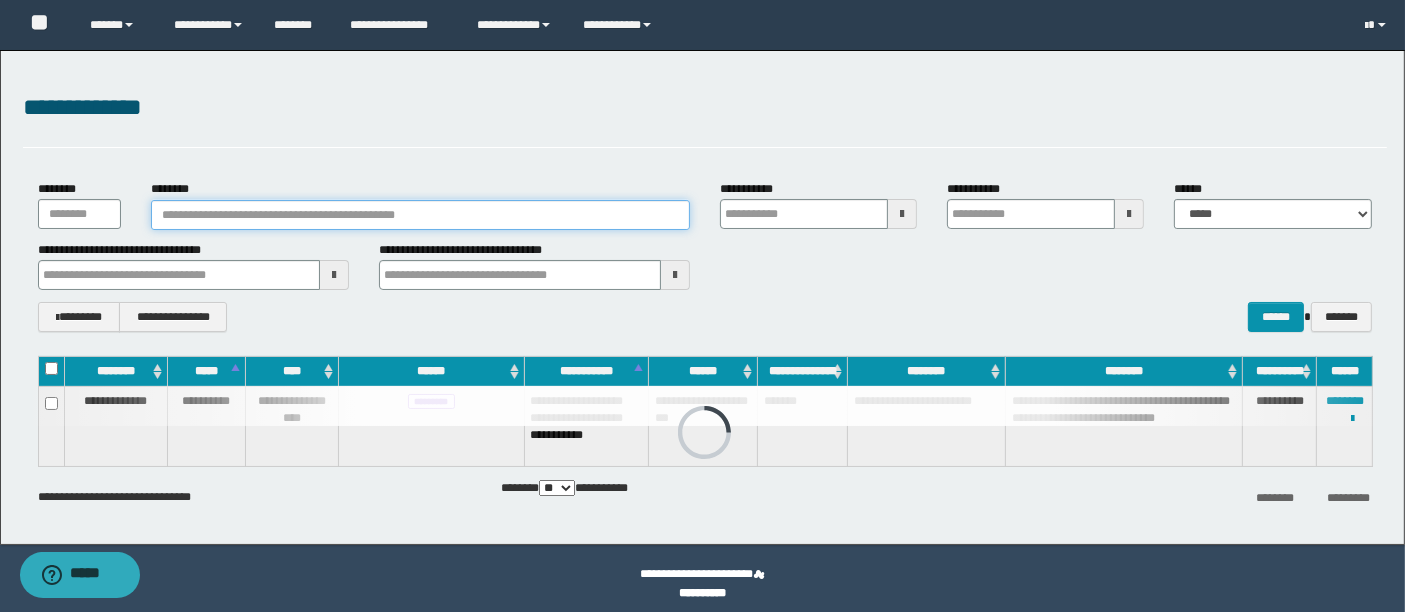 click on "********" at bounding box center (420, 215) 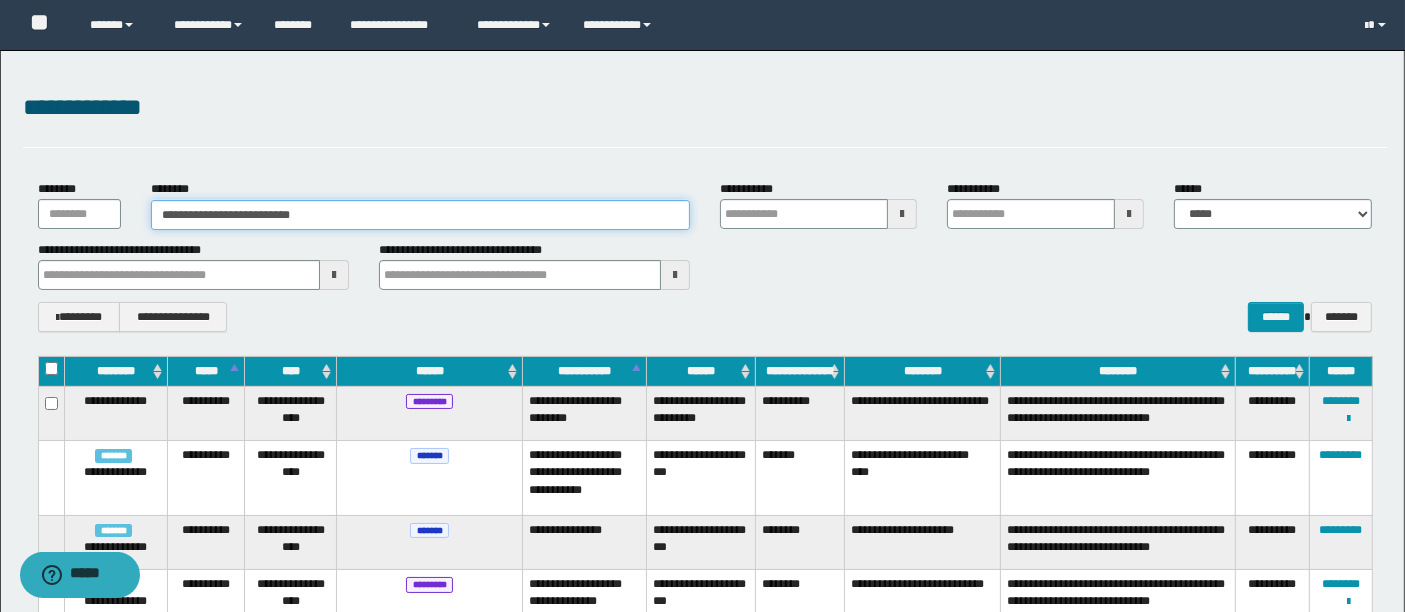 type on "**********" 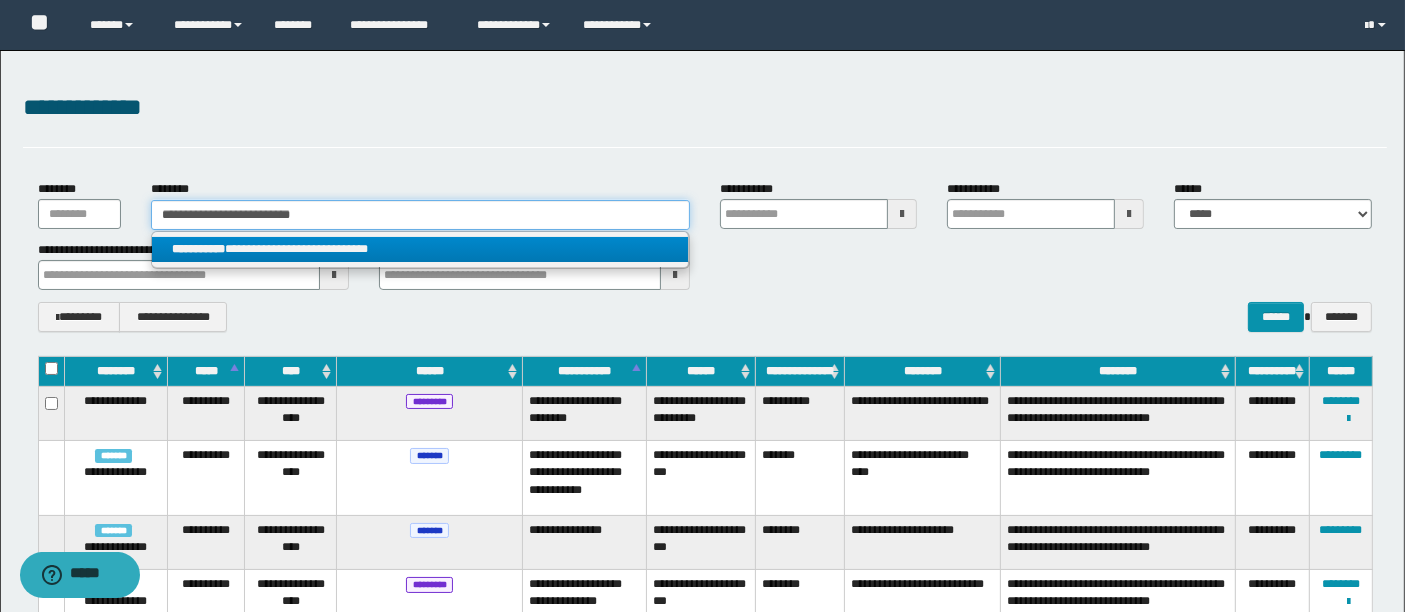 type on "**********" 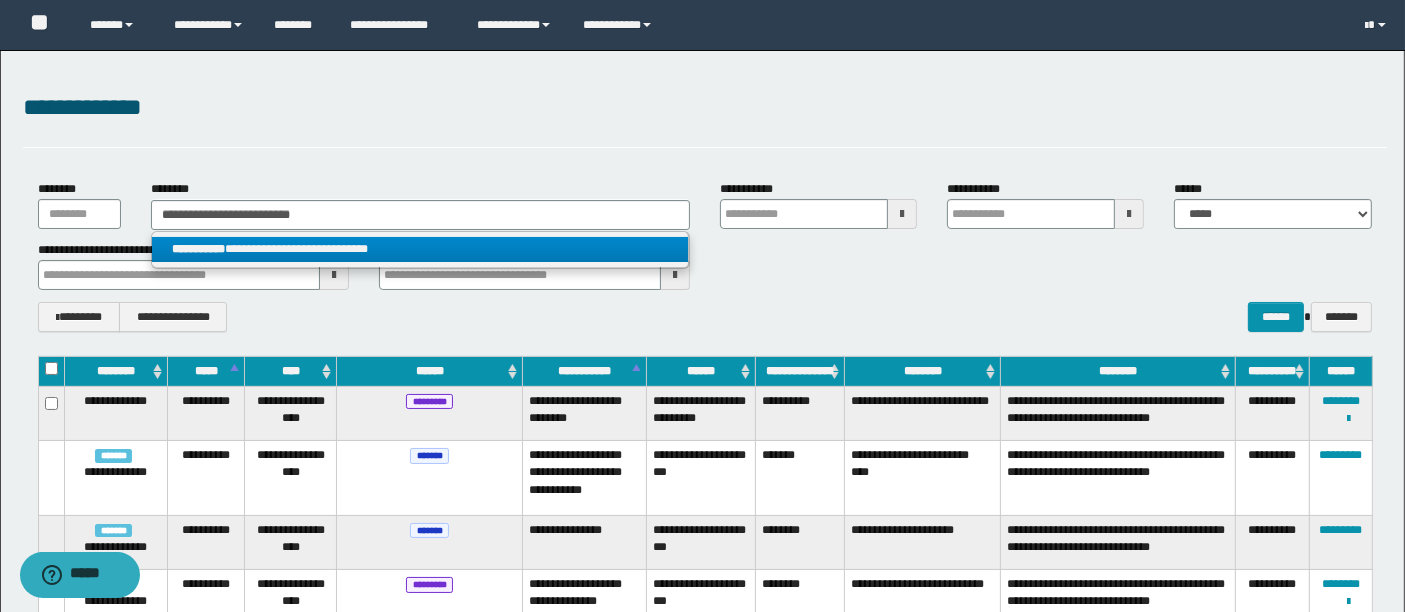 click on "**********" at bounding box center (420, 249) 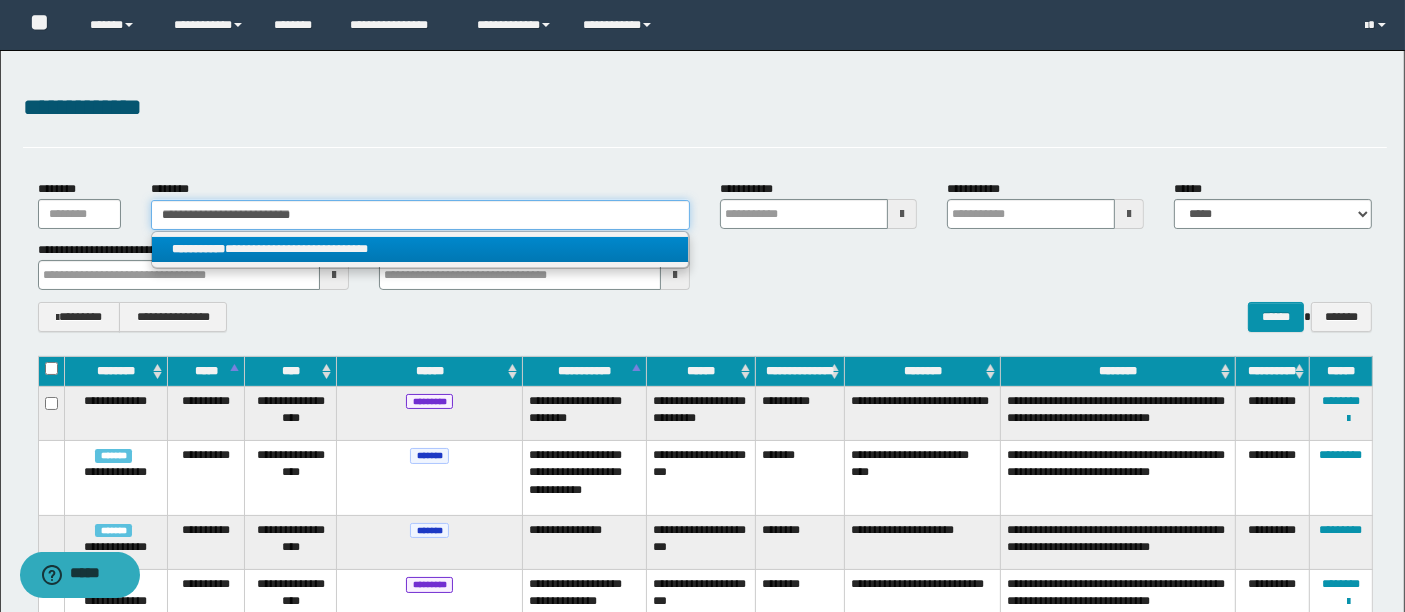 type 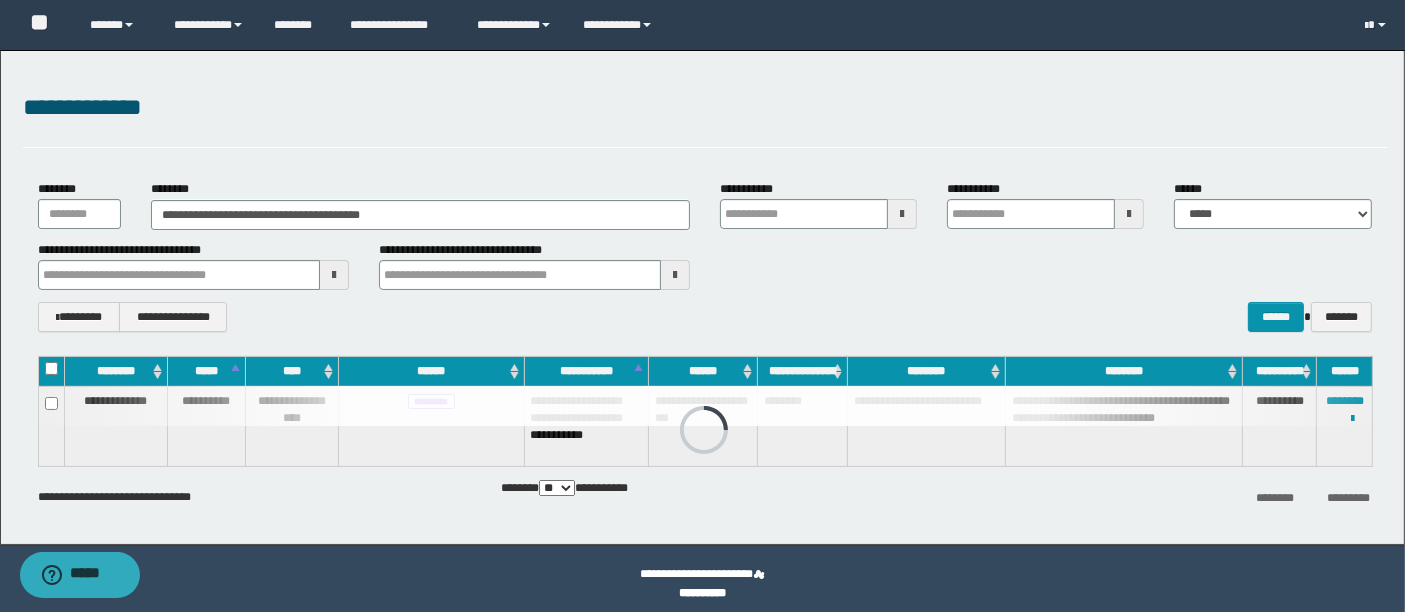 click on "**********" at bounding box center [703, 584] 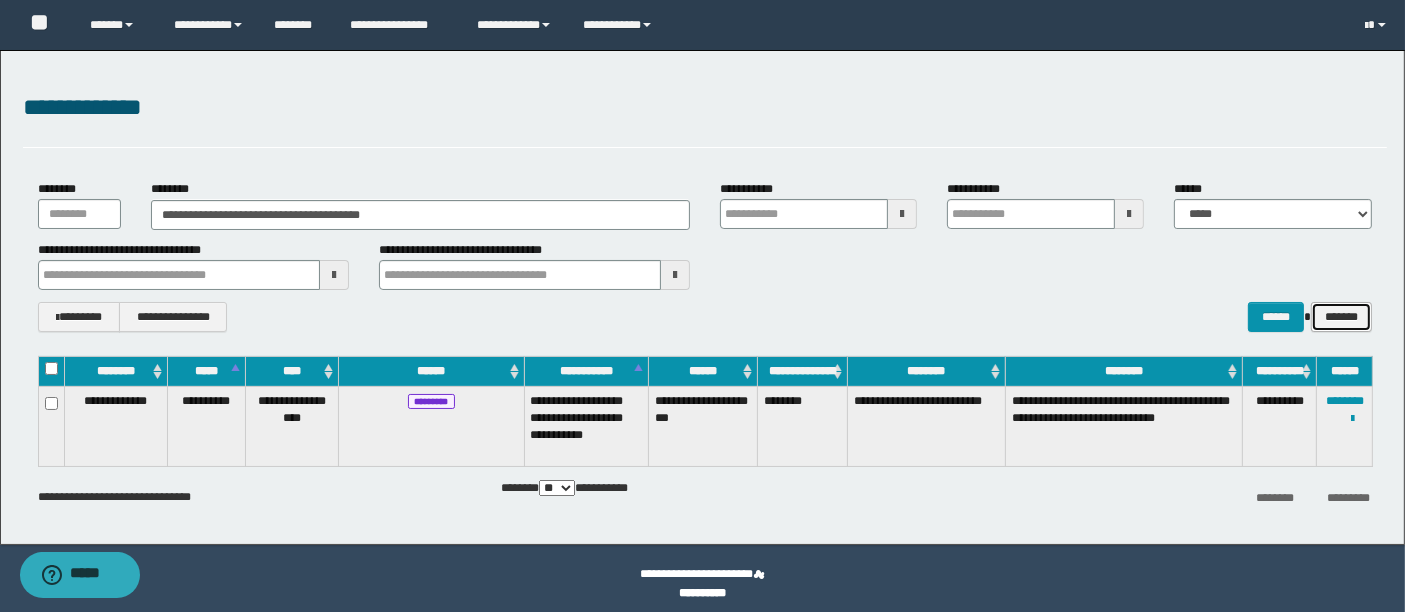 click on "*******" at bounding box center [1341, 316] 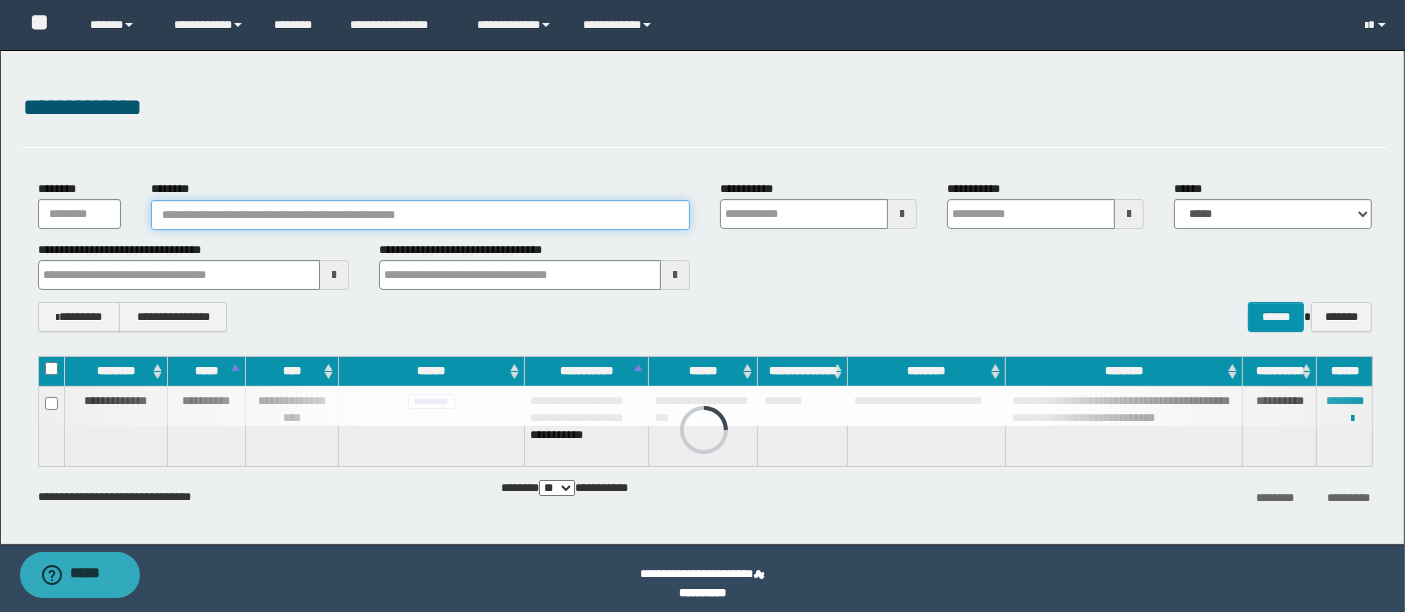 click on "********" at bounding box center [420, 215] 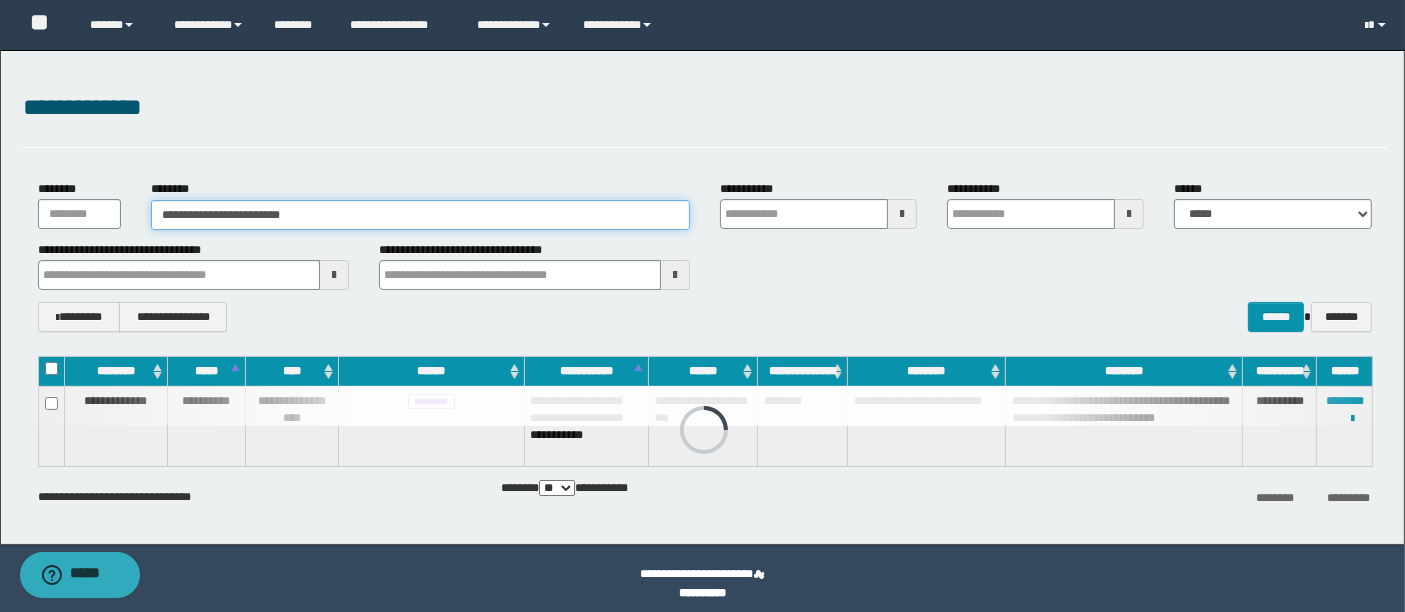 type on "**********" 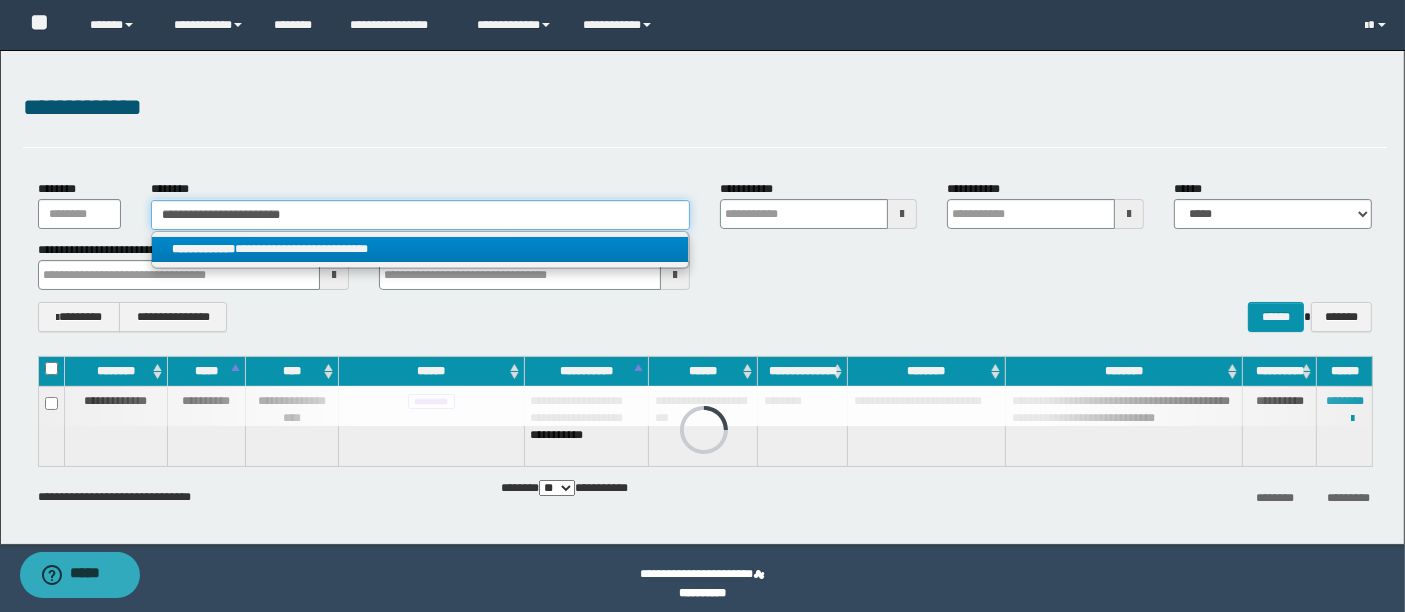 type on "**********" 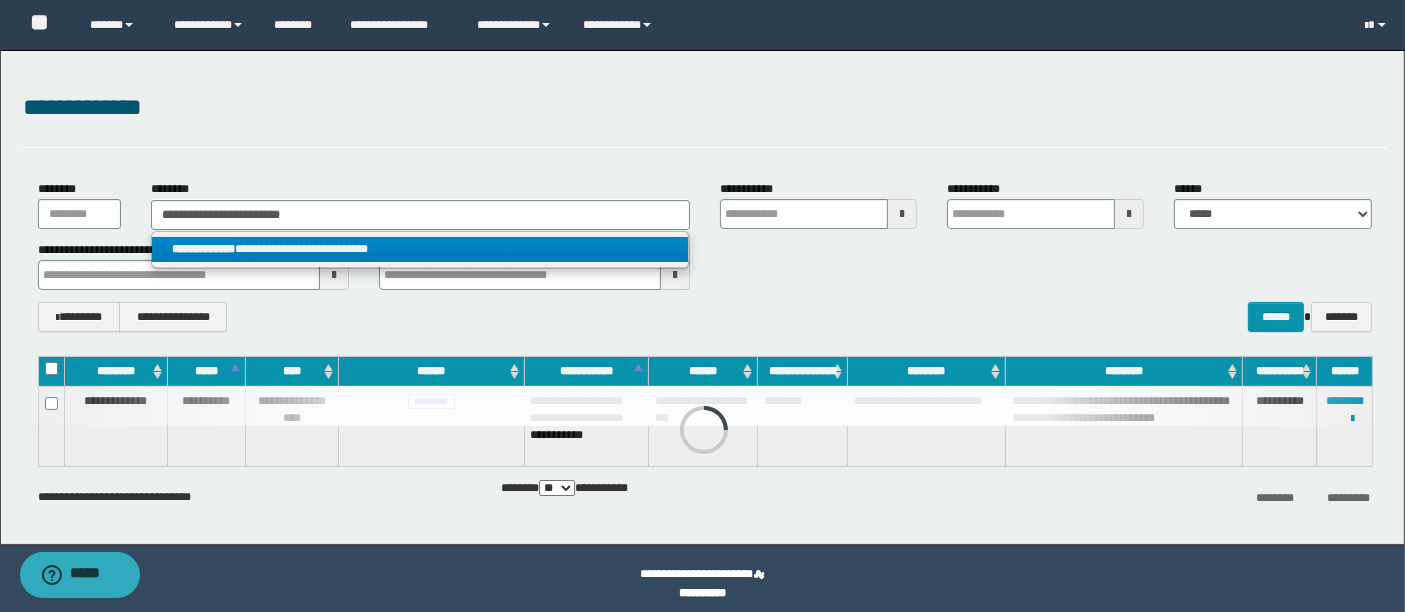 click on "**********" at bounding box center (420, 249) 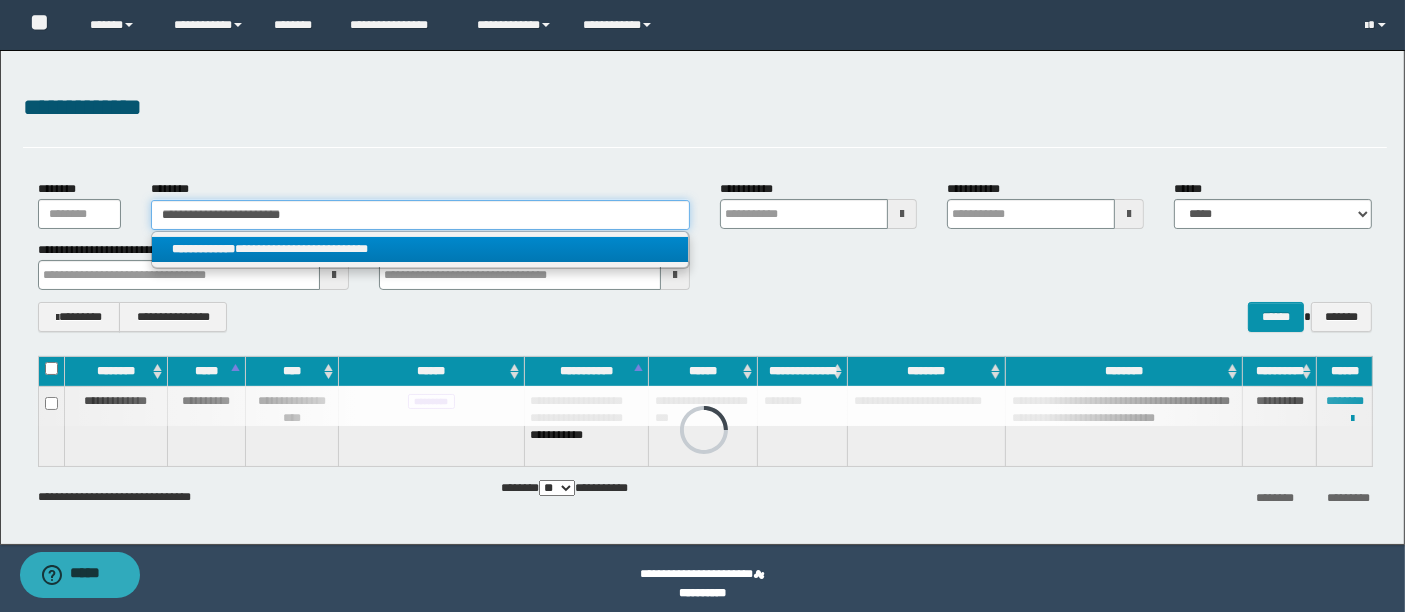 type 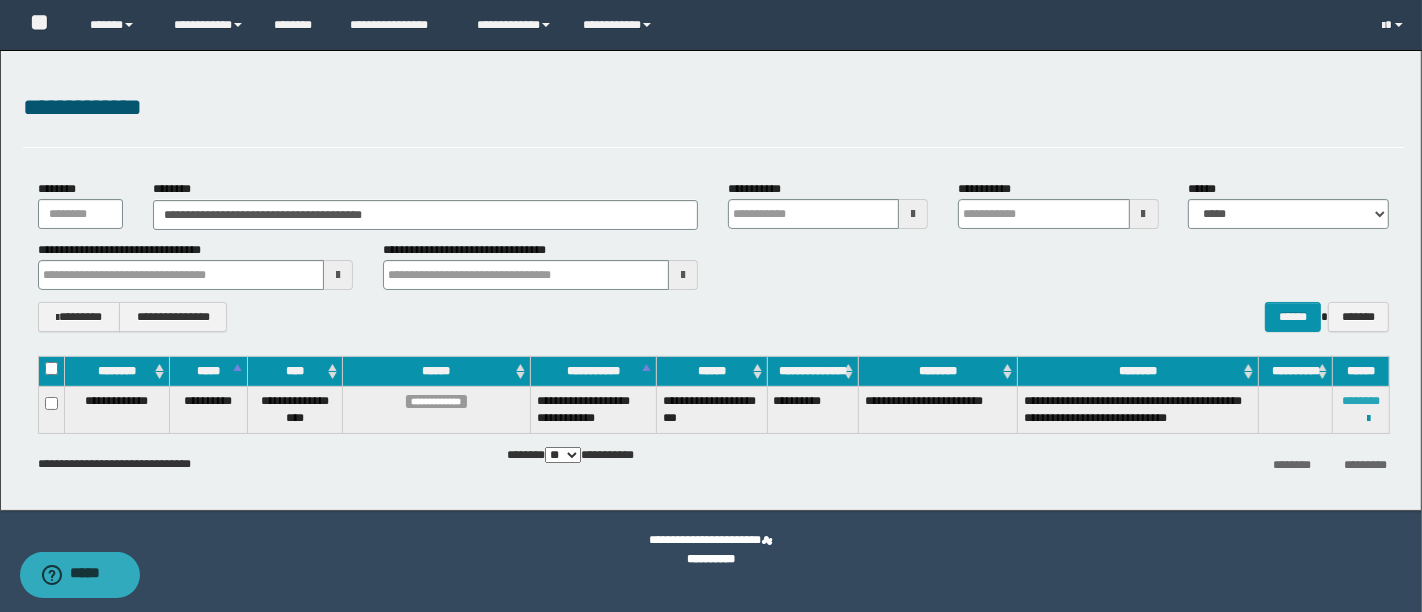 click on "********" at bounding box center (1361, 401) 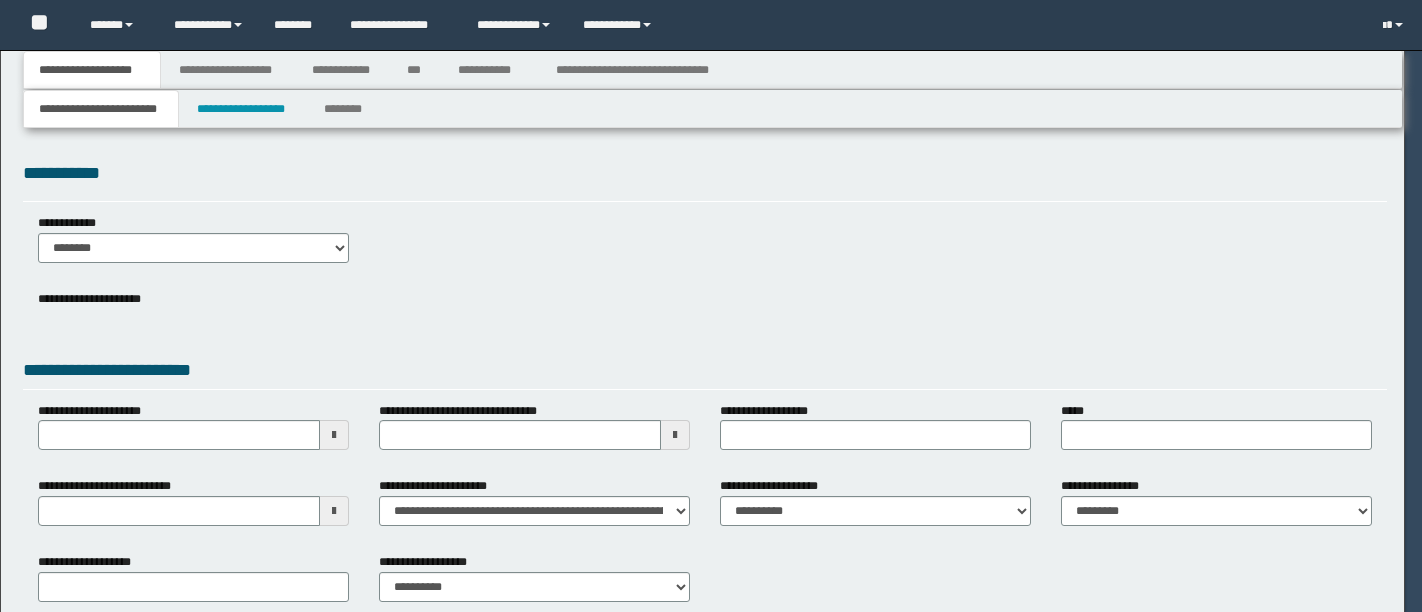 scroll, scrollTop: 0, scrollLeft: 0, axis: both 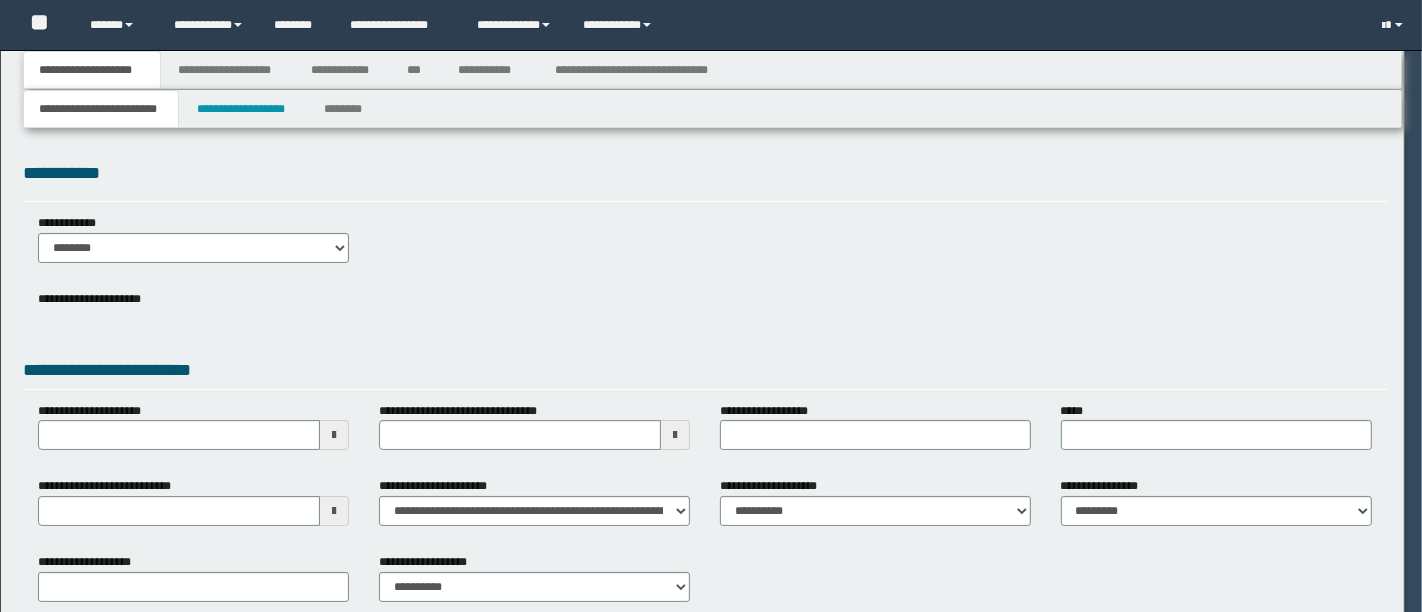 type on "**********" 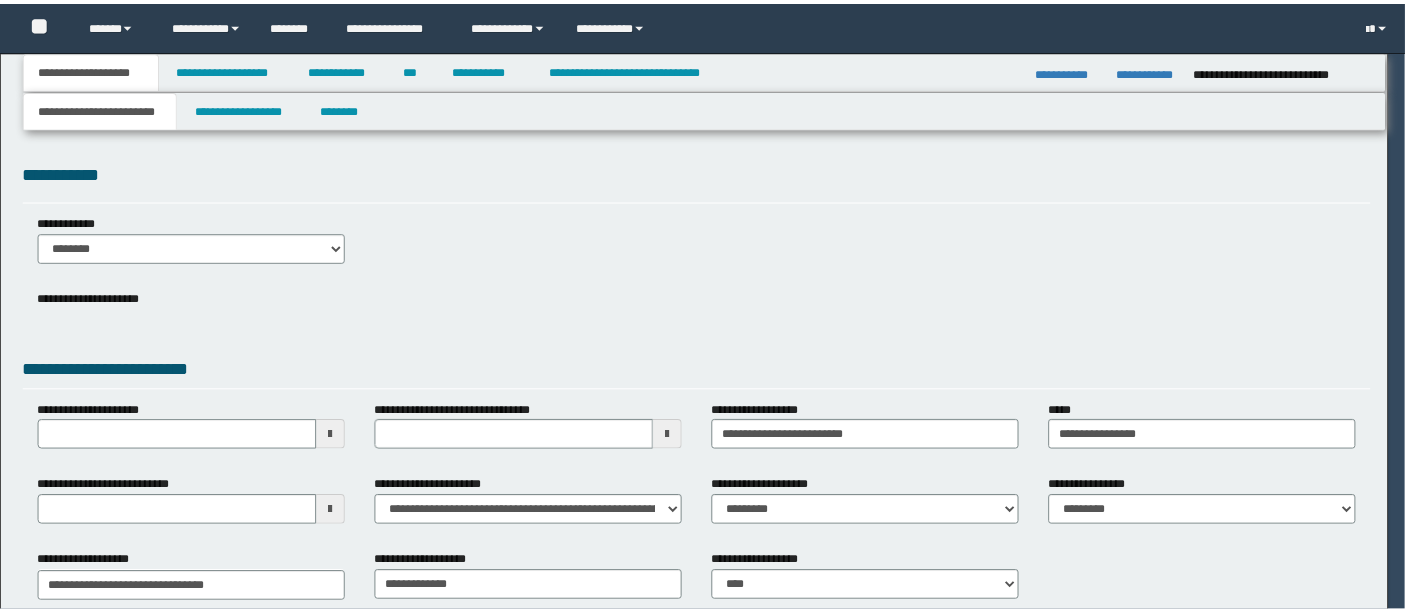 scroll, scrollTop: 0, scrollLeft: 0, axis: both 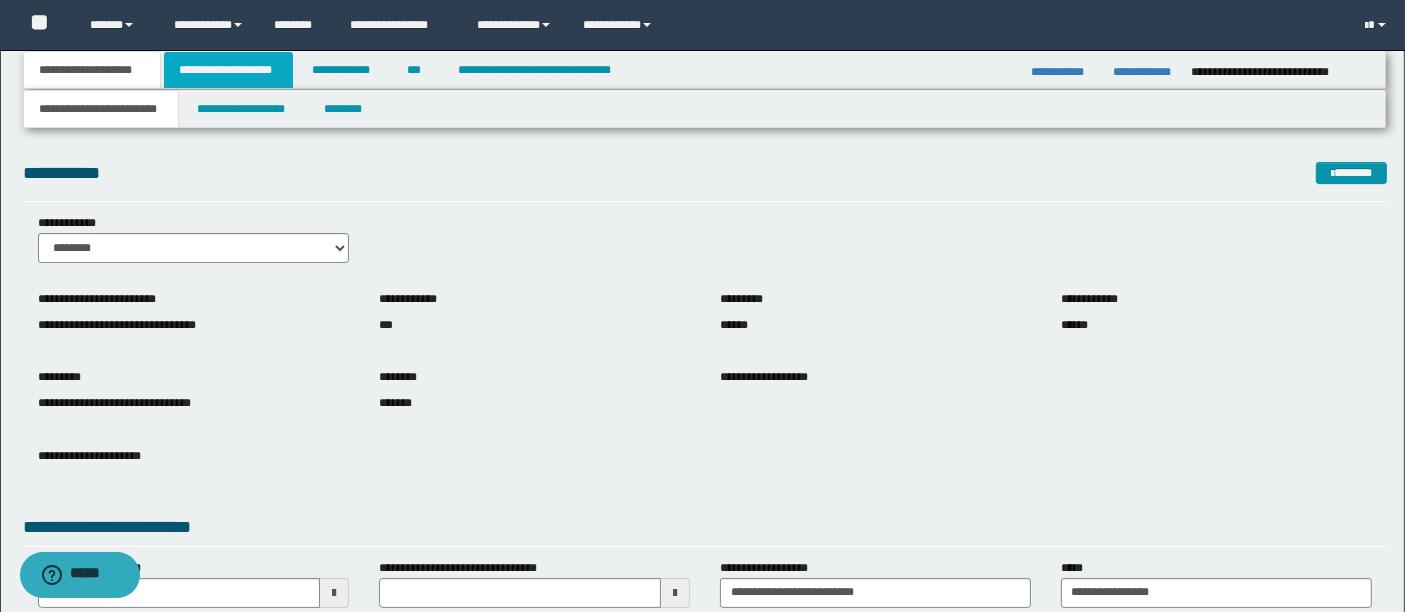 click on "**********" at bounding box center (228, 70) 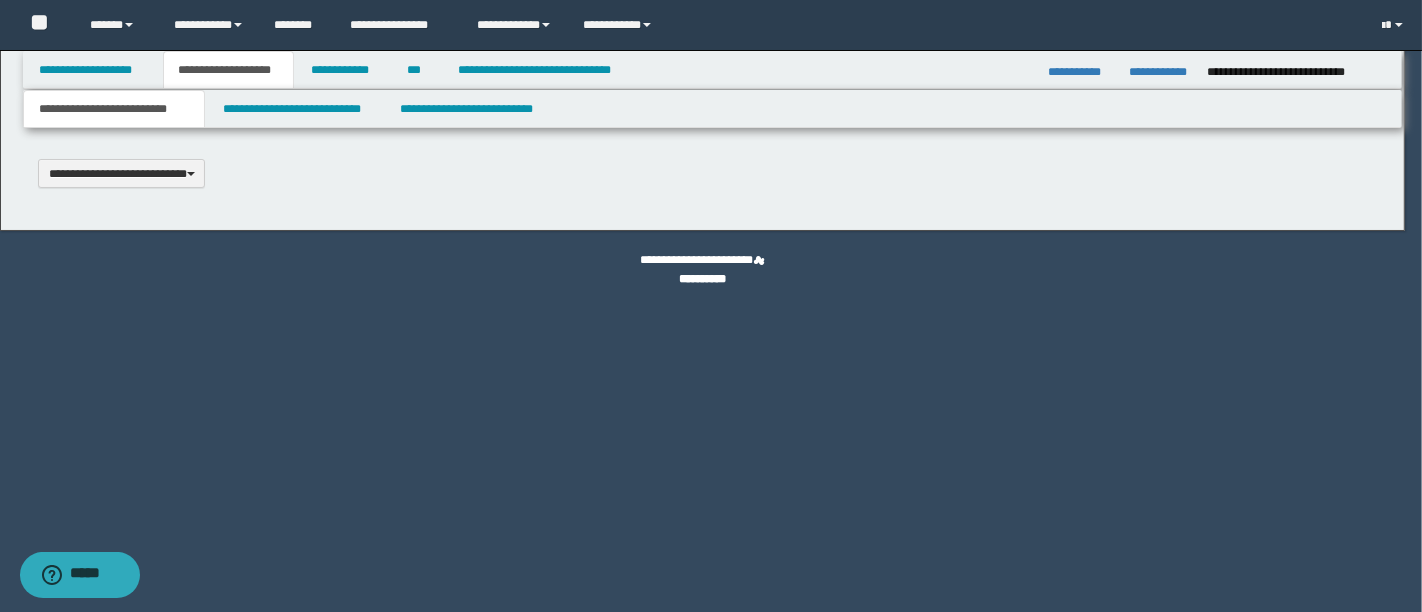 type 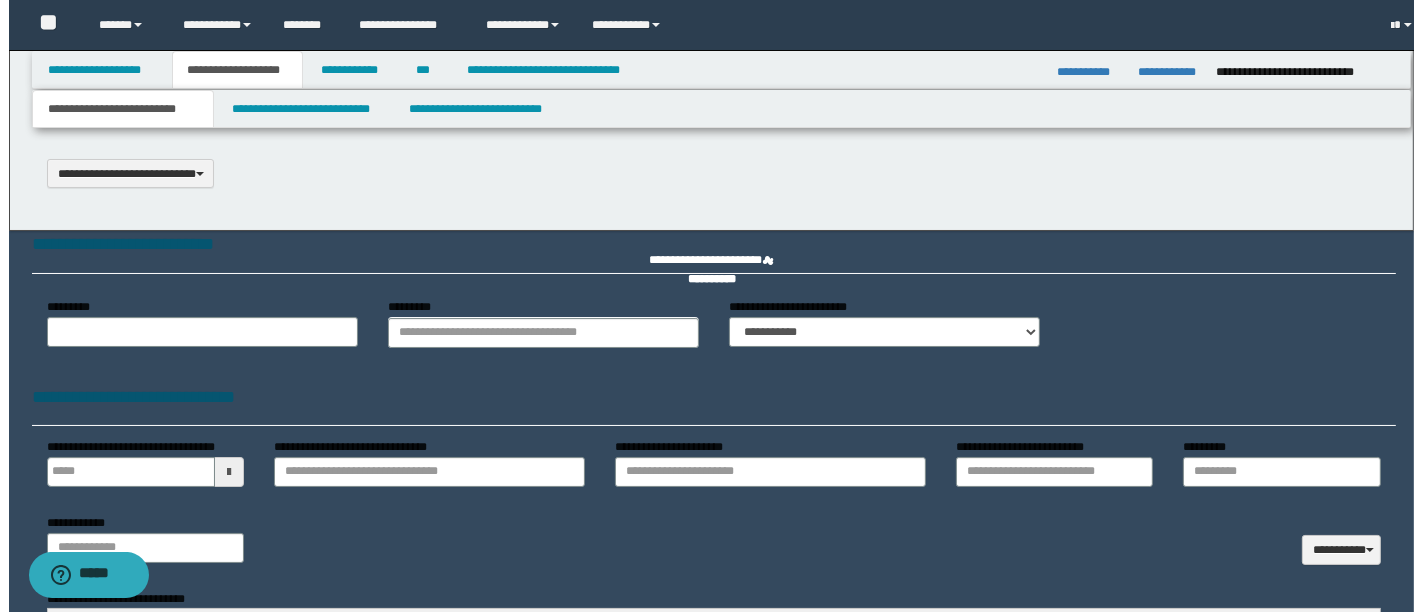 scroll, scrollTop: 0, scrollLeft: 0, axis: both 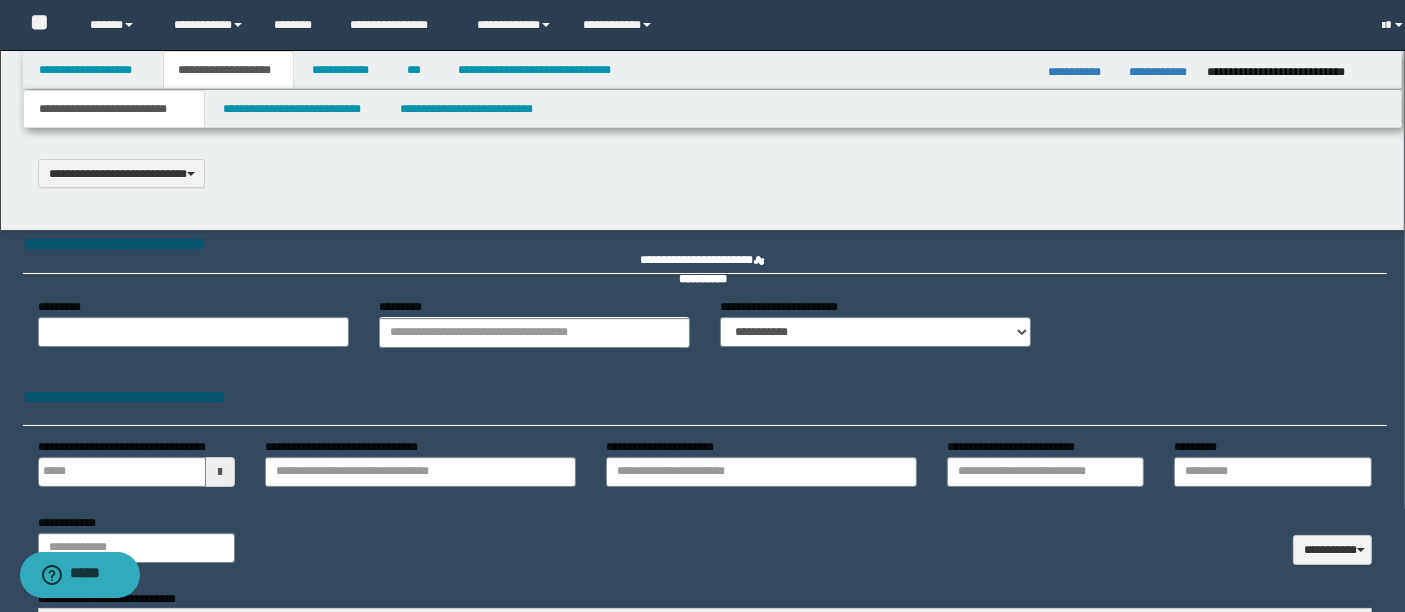 type on "********" 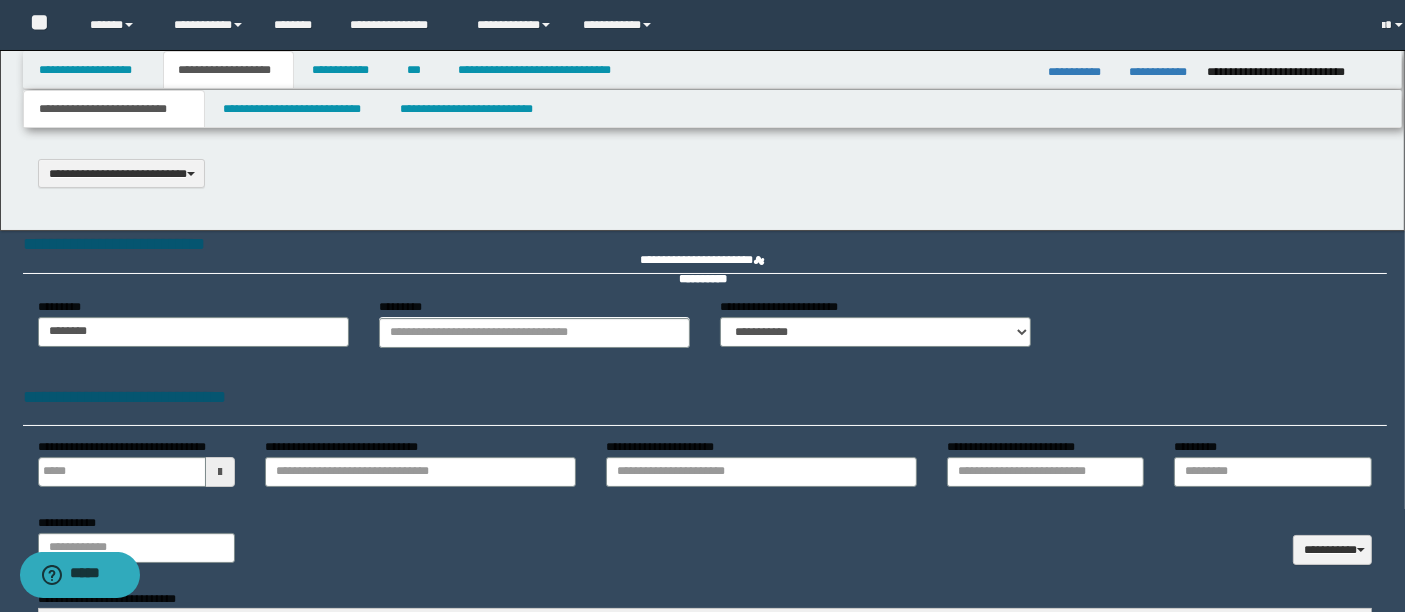 type on "**********" 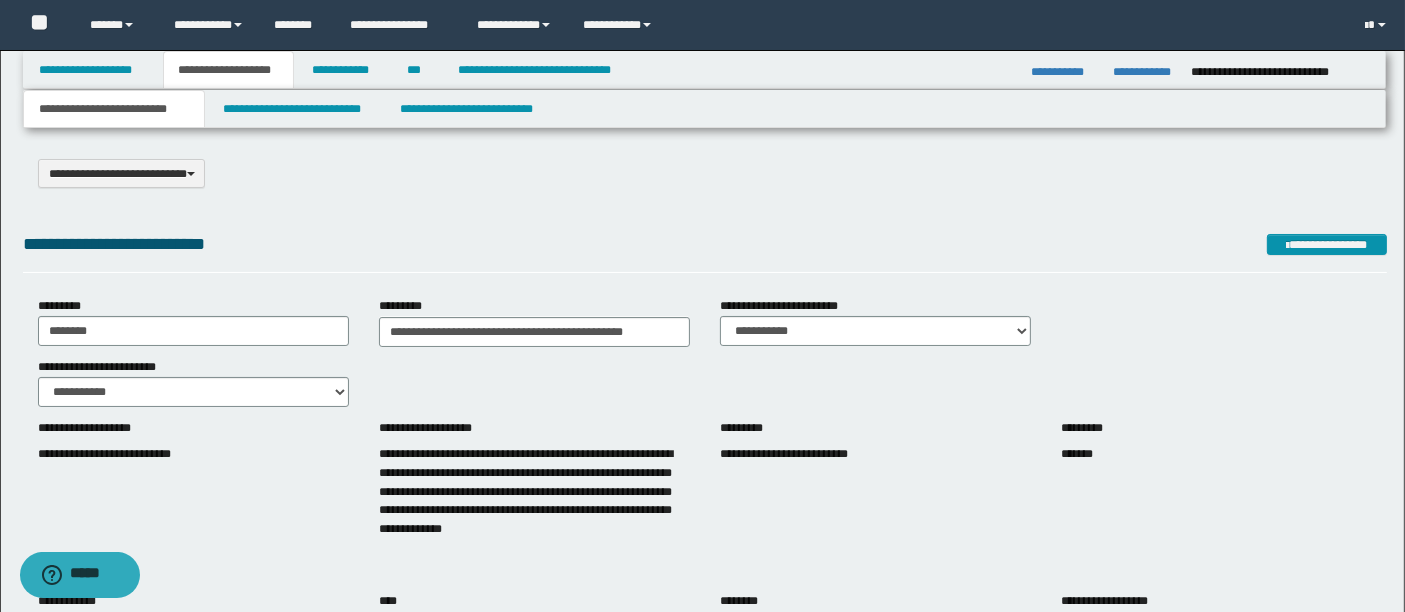click on "**********" at bounding box center [705, 499] 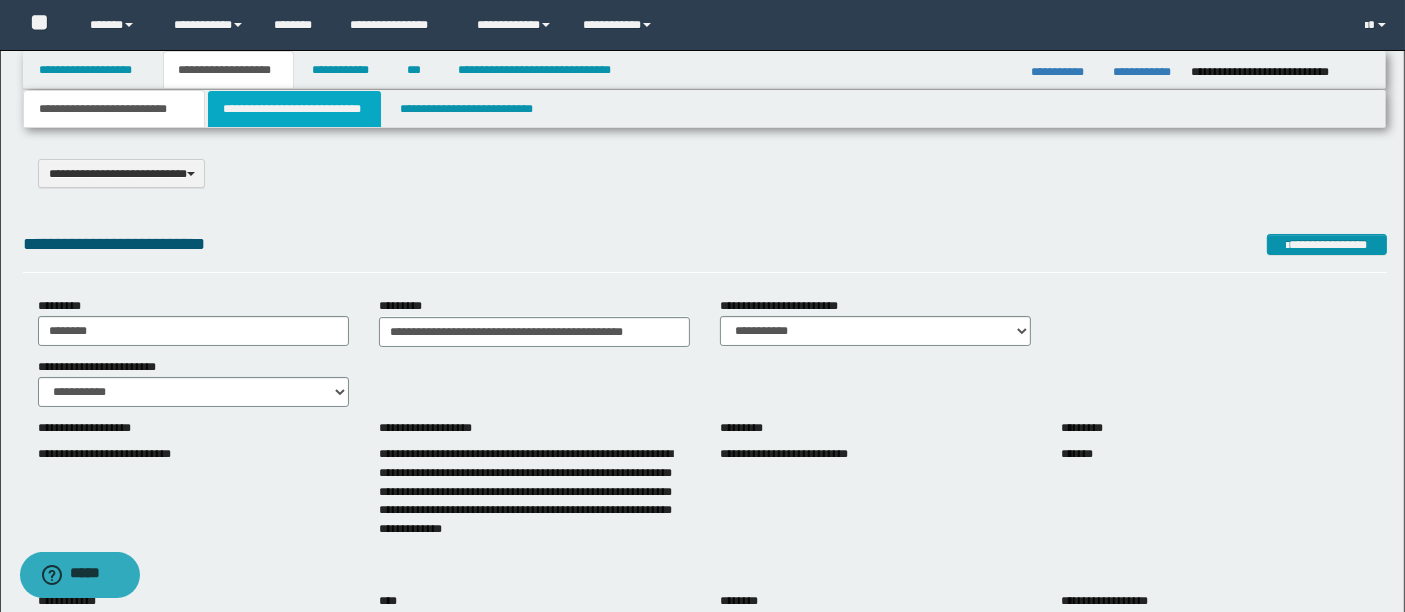 click on "**********" at bounding box center (294, 109) 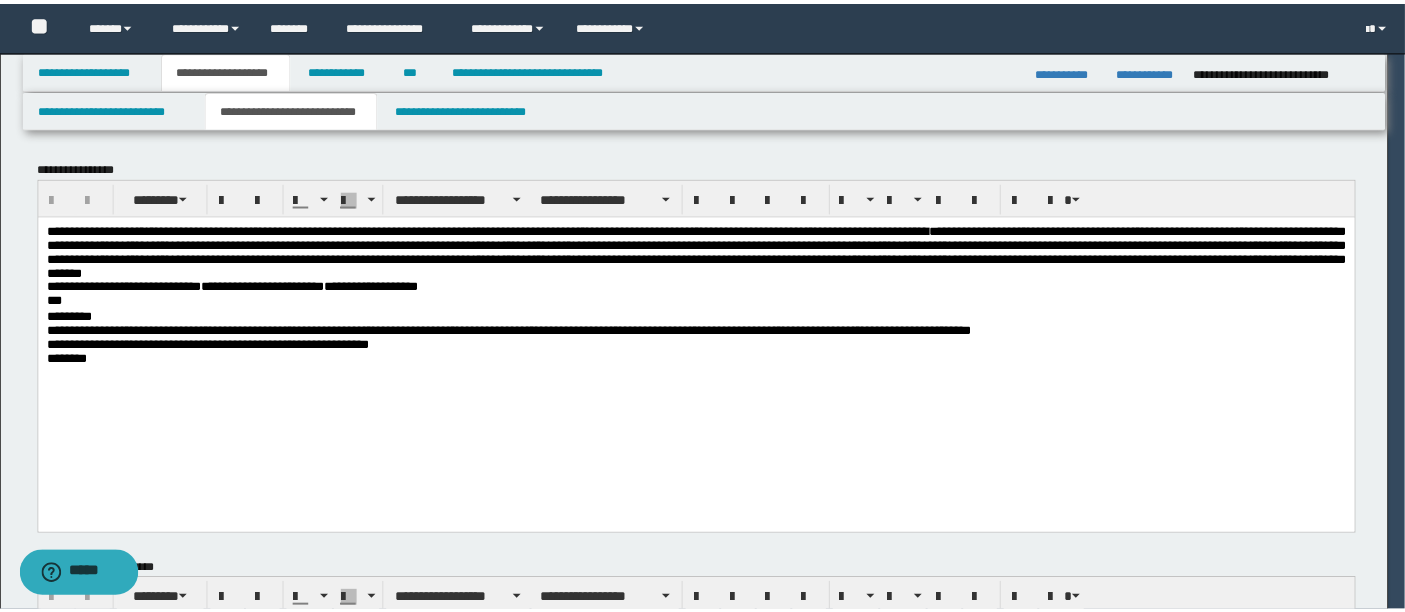 scroll, scrollTop: 0, scrollLeft: 0, axis: both 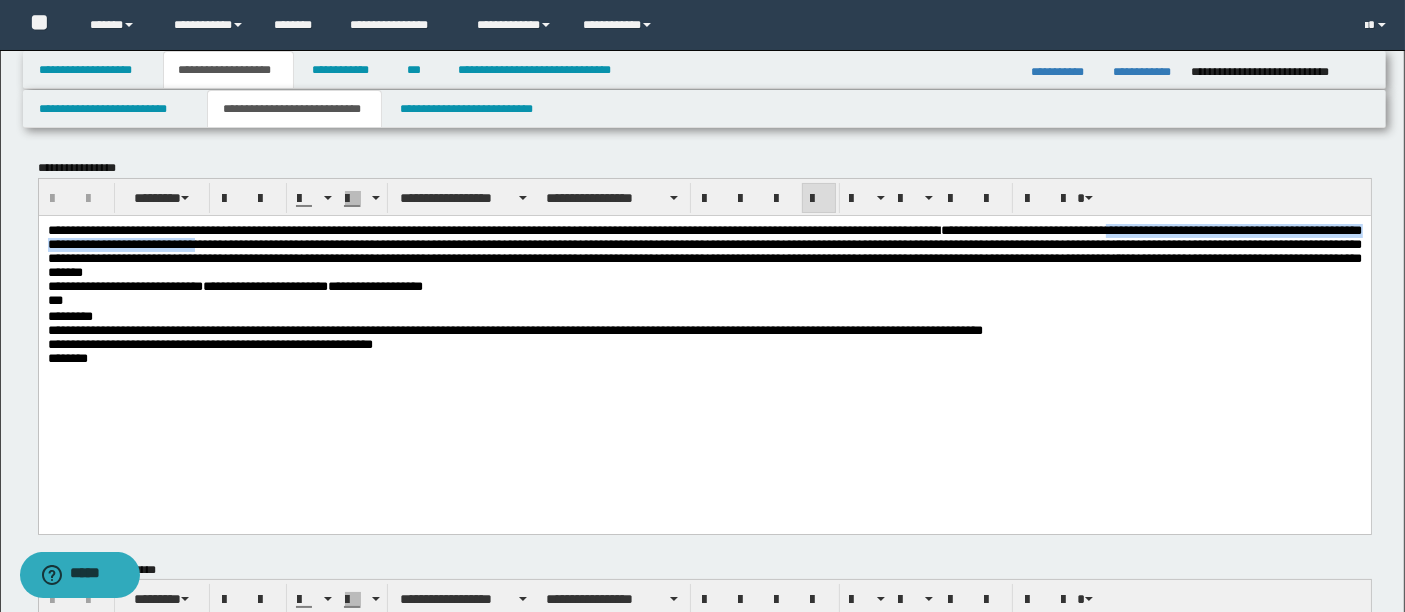 drag, startPoint x: 1288, startPoint y: 236, endPoint x: 479, endPoint y: 248, distance: 809.089 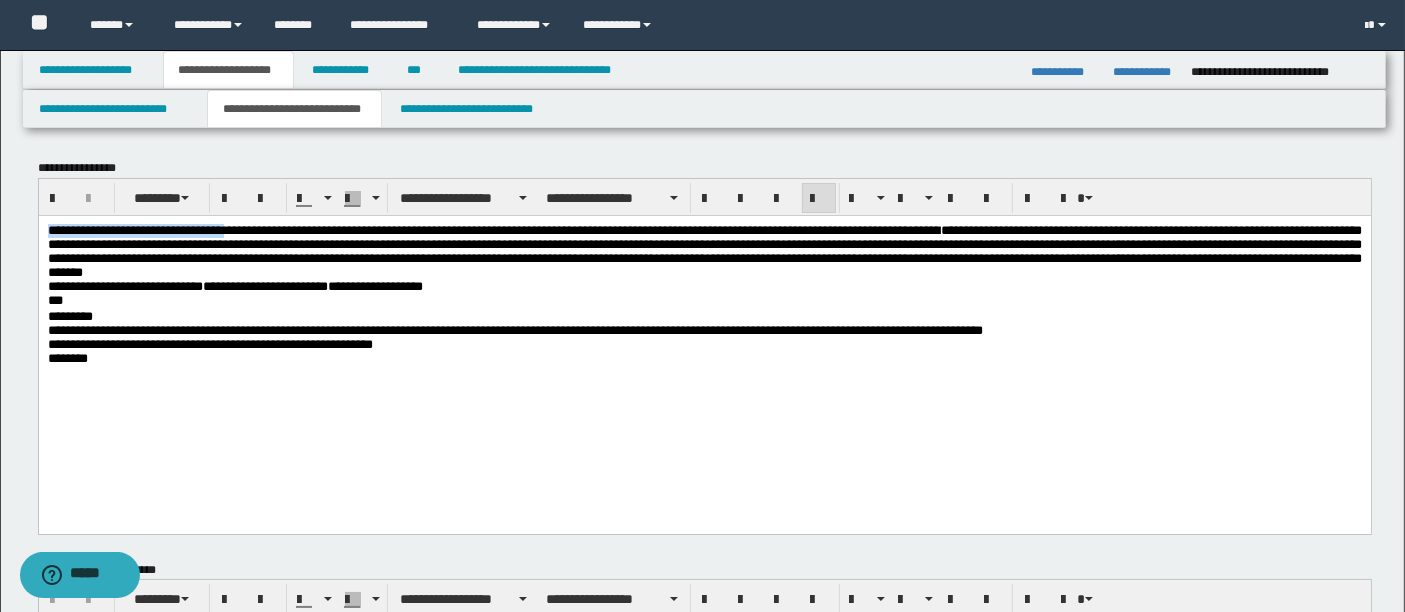 drag, startPoint x: 48, startPoint y: 235, endPoint x: 262, endPoint y: 233, distance: 214.00934 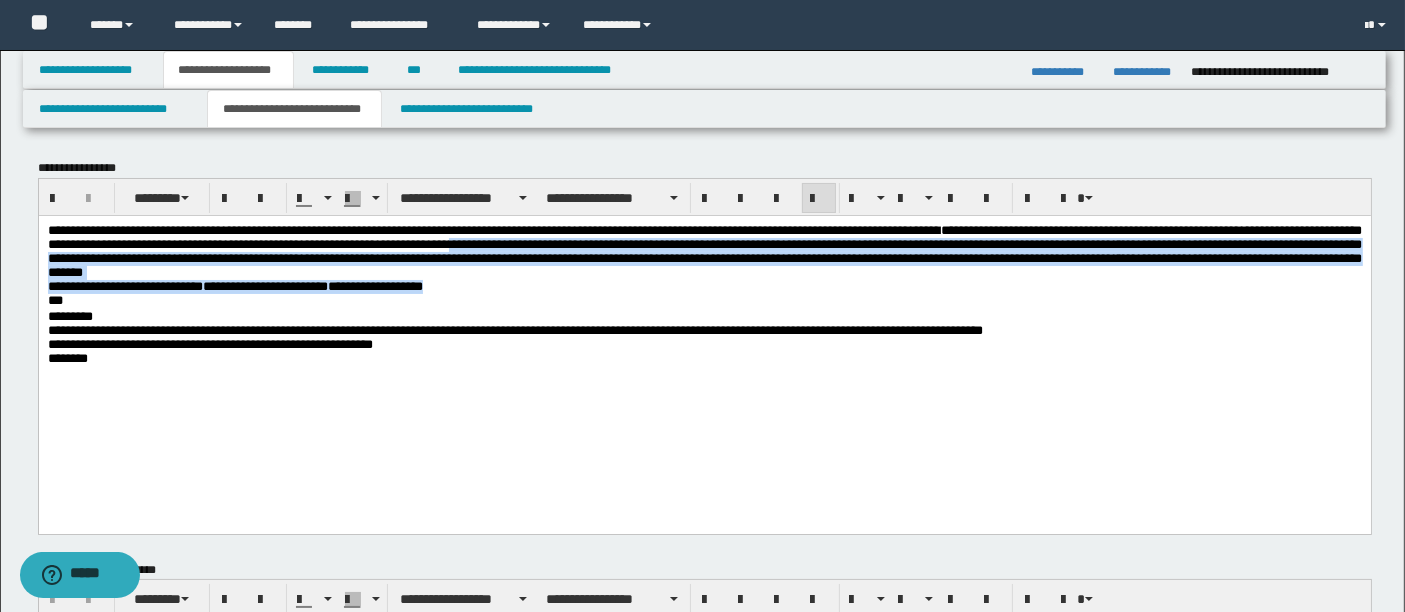 drag, startPoint x: 776, startPoint y: 248, endPoint x: 788, endPoint y: 299, distance: 52.392746 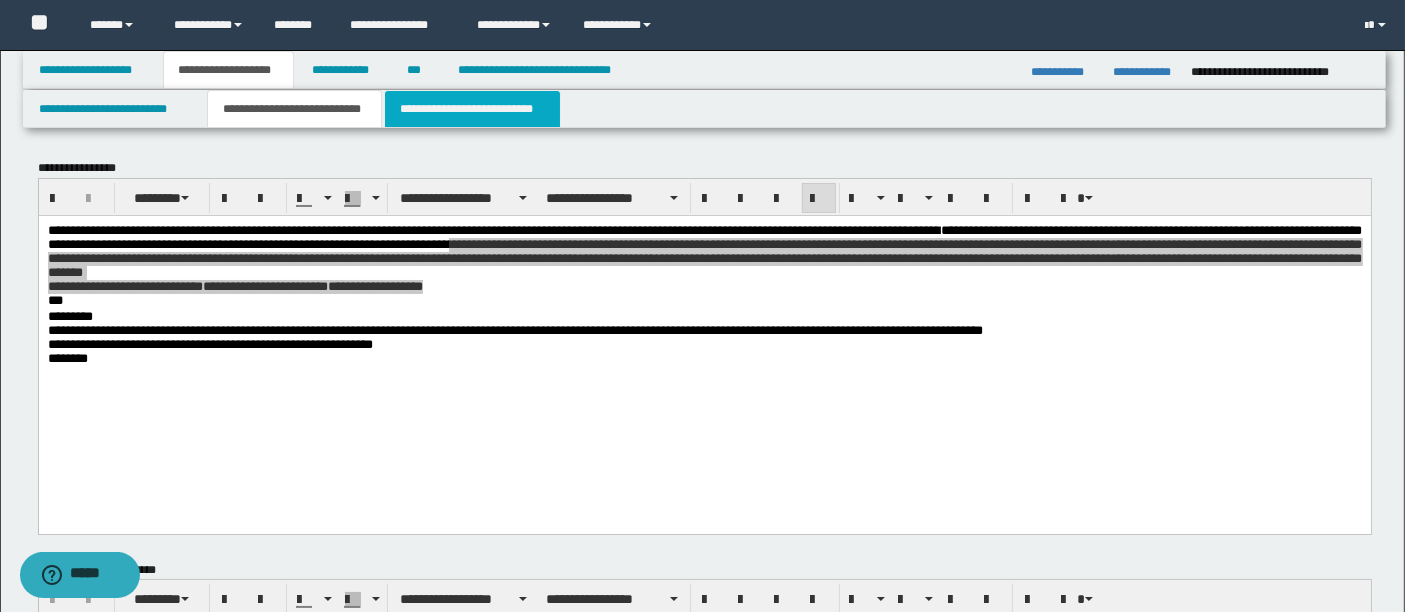 click on "**********" at bounding box center (472, 109) 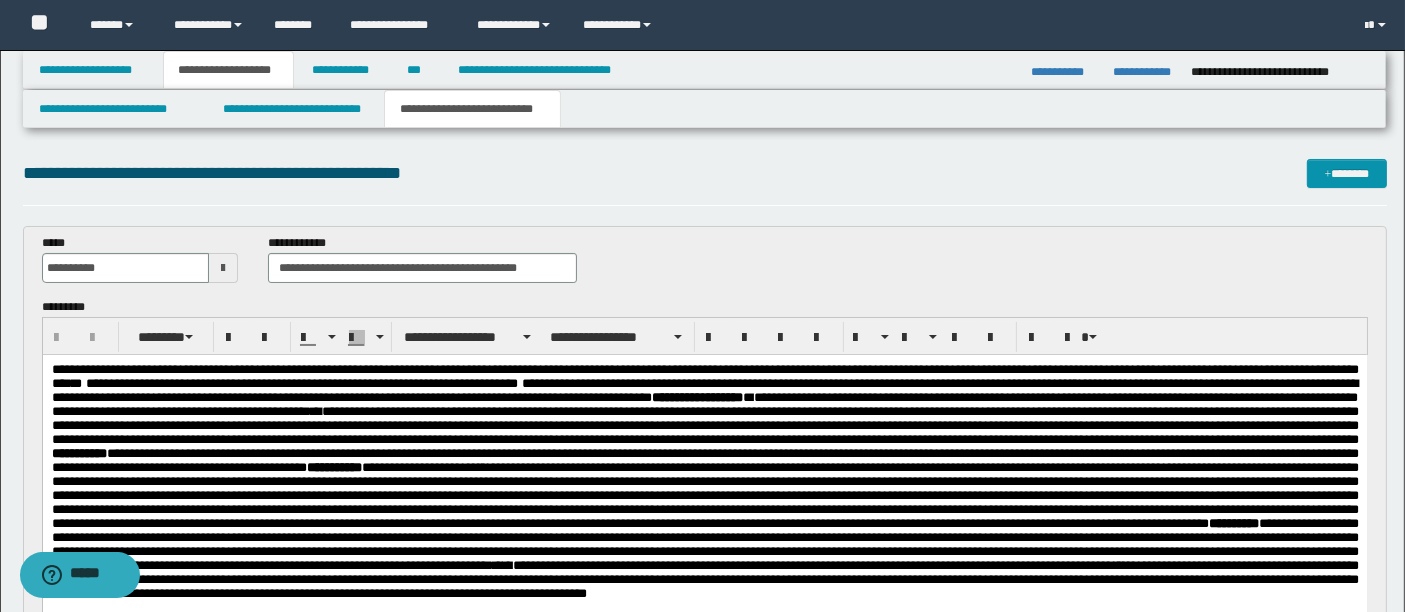 scroll, scrollTop: 0, scrollLeft: 0, axis: both 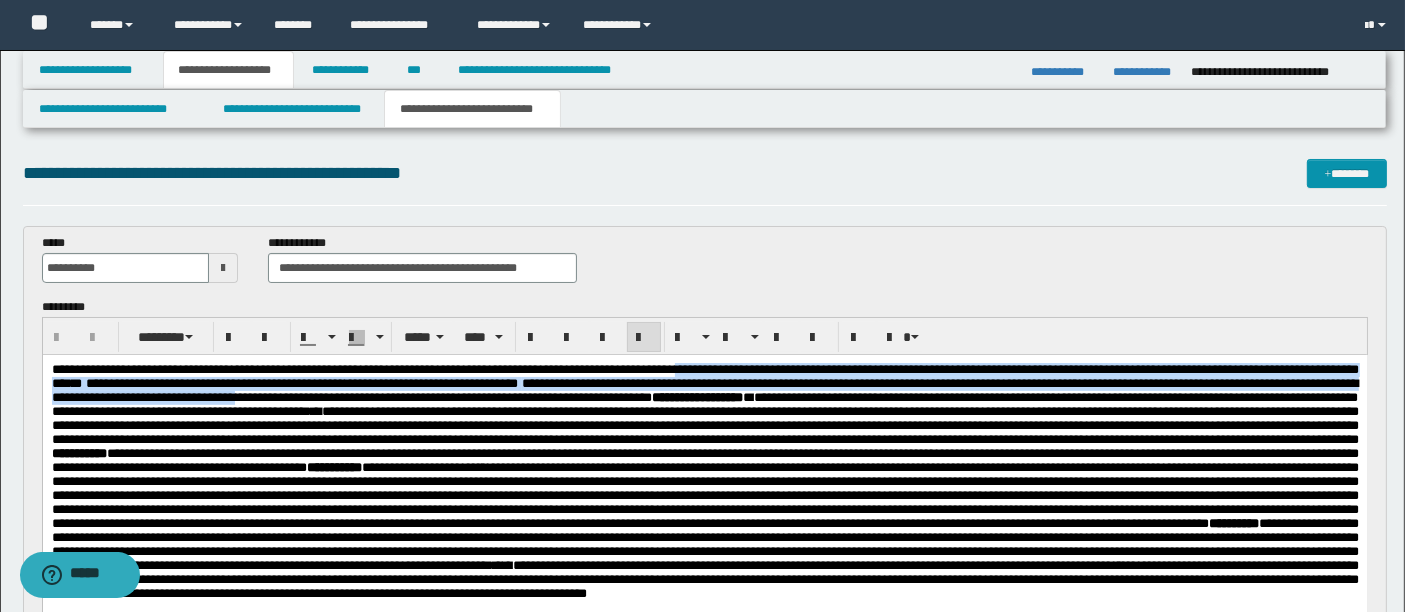 drag, startPoint x: 770, startPoint y: 368, endPoint x: 866, endPoint y: 399, distance: 100.88112 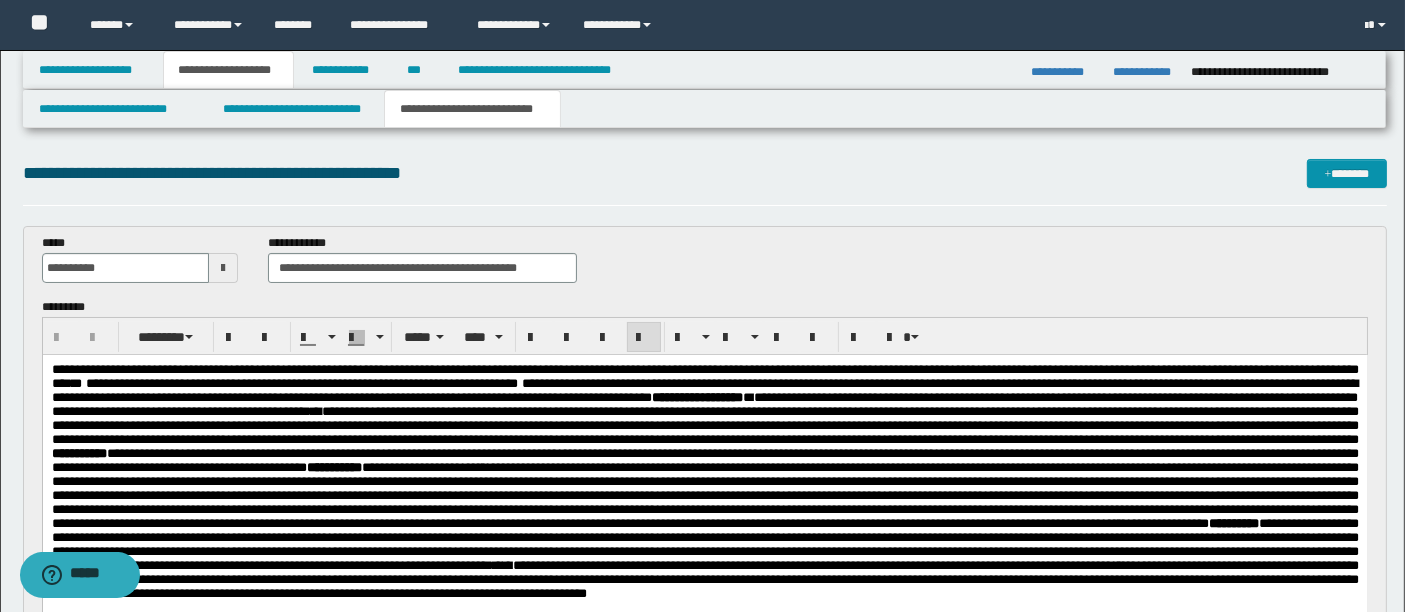 click on "**********" at bounding box center (704, 403) 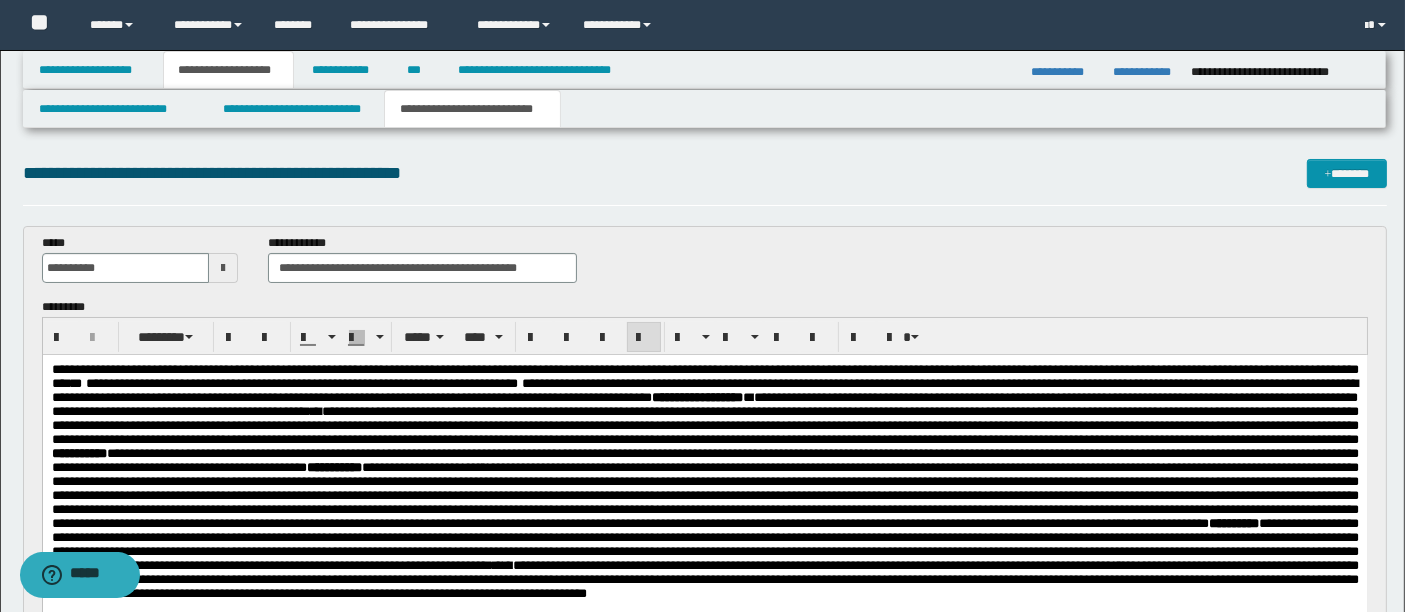 click on "**********" at bounding box center (704, 403) 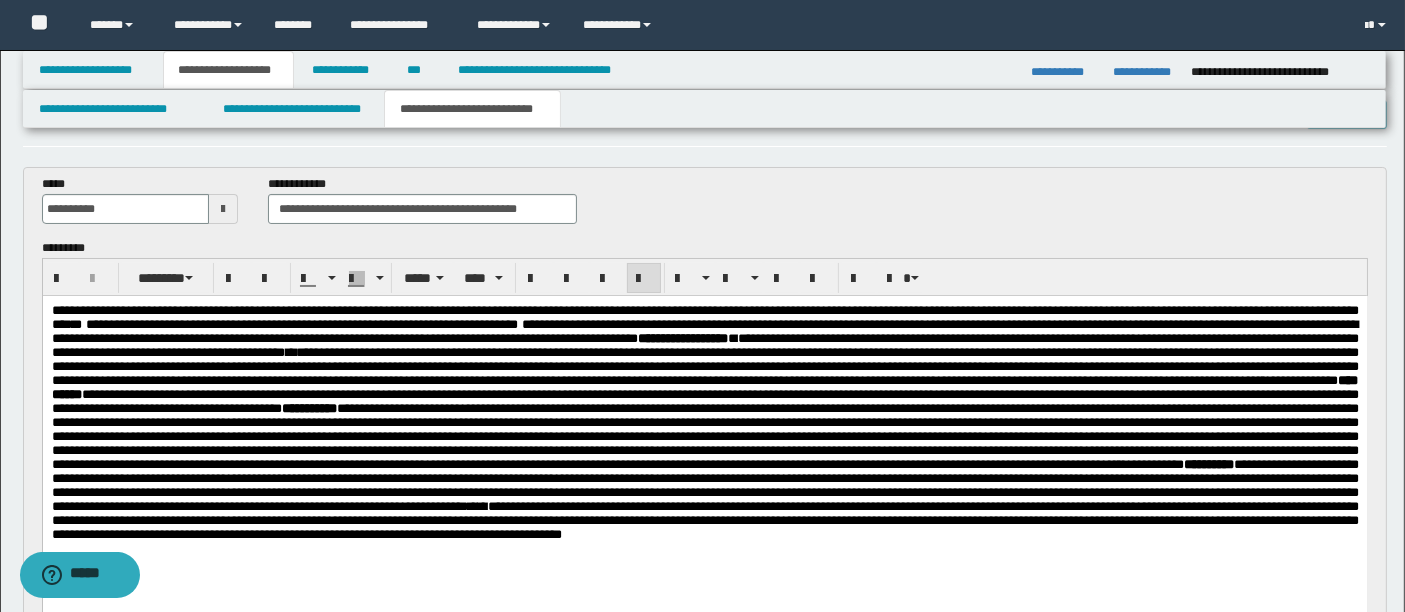 scroll, scrollTop: 62, scrollLeft: 0, axis: vertical 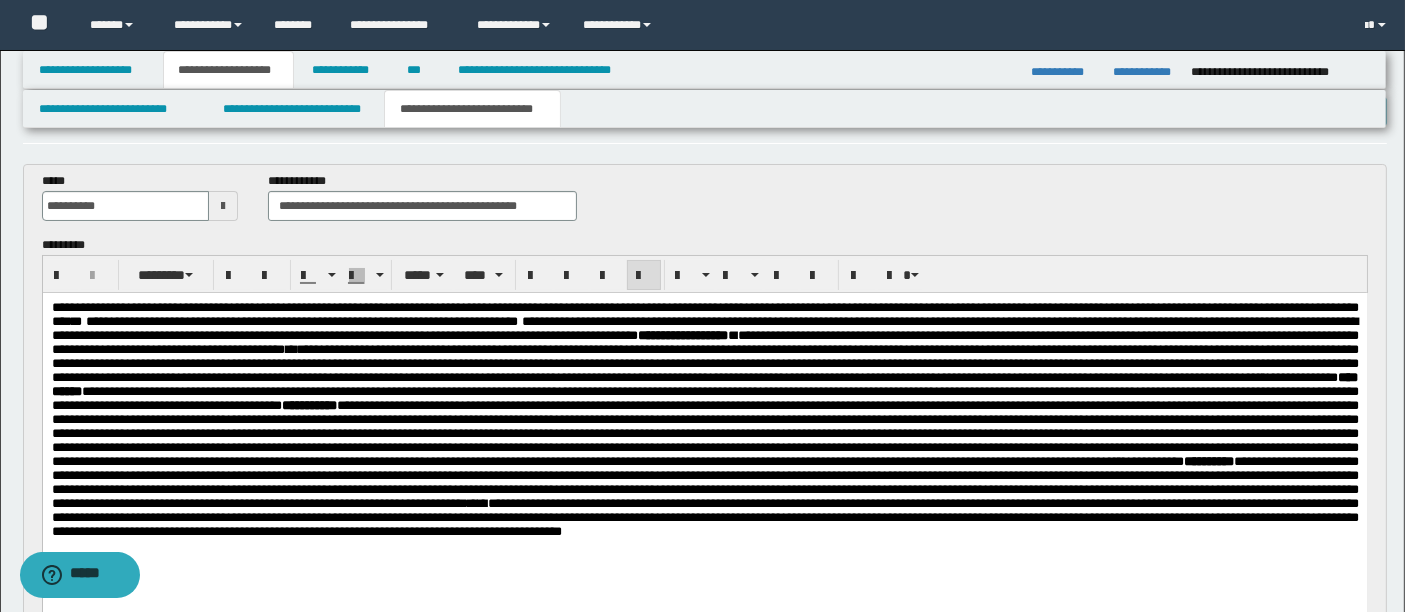 click on "**********" at bounding box center [704, 341] 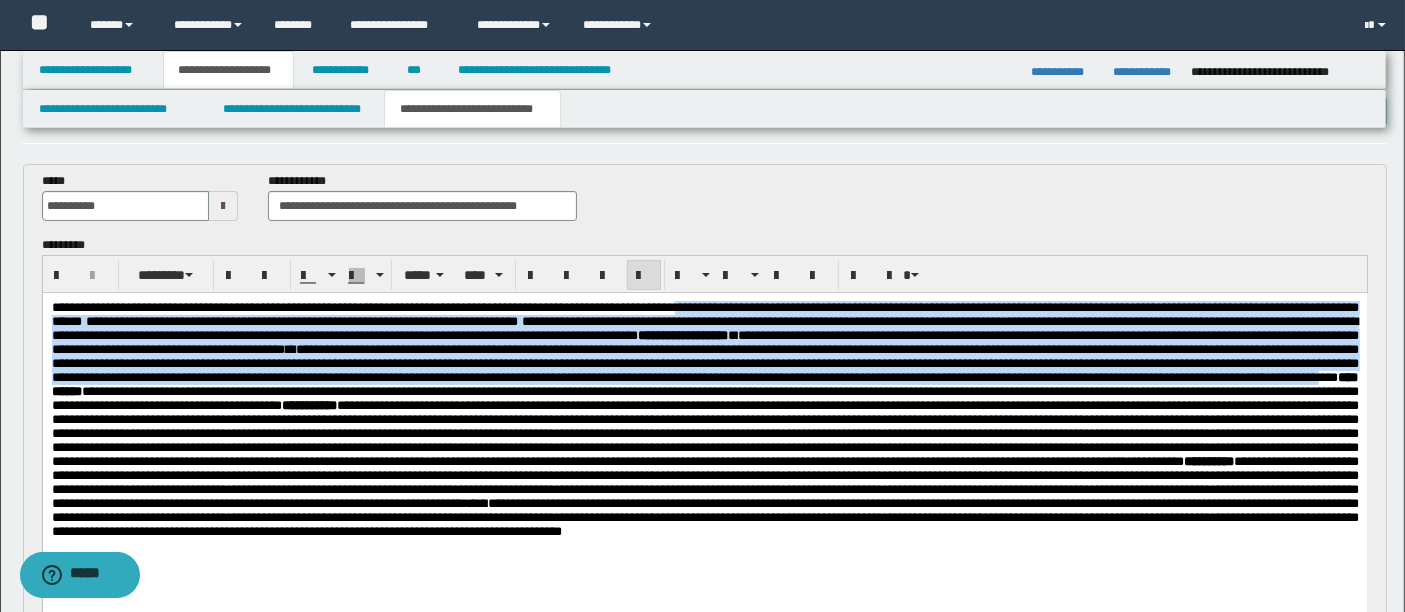 drag, startPoint x: 772, startPoint y: 308, endPoint x: 183, endPoint y: 413, distance: 598.2859 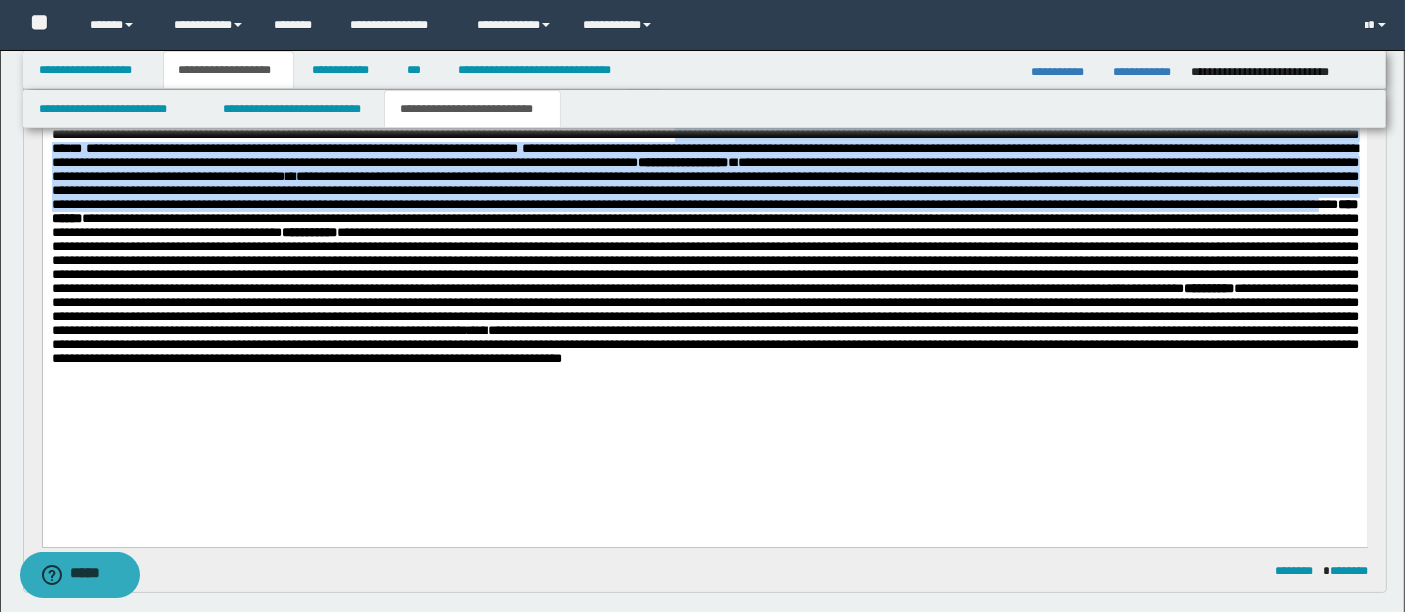scroll, scrollTop: 241, scrollLeft: 0, axis: vertical 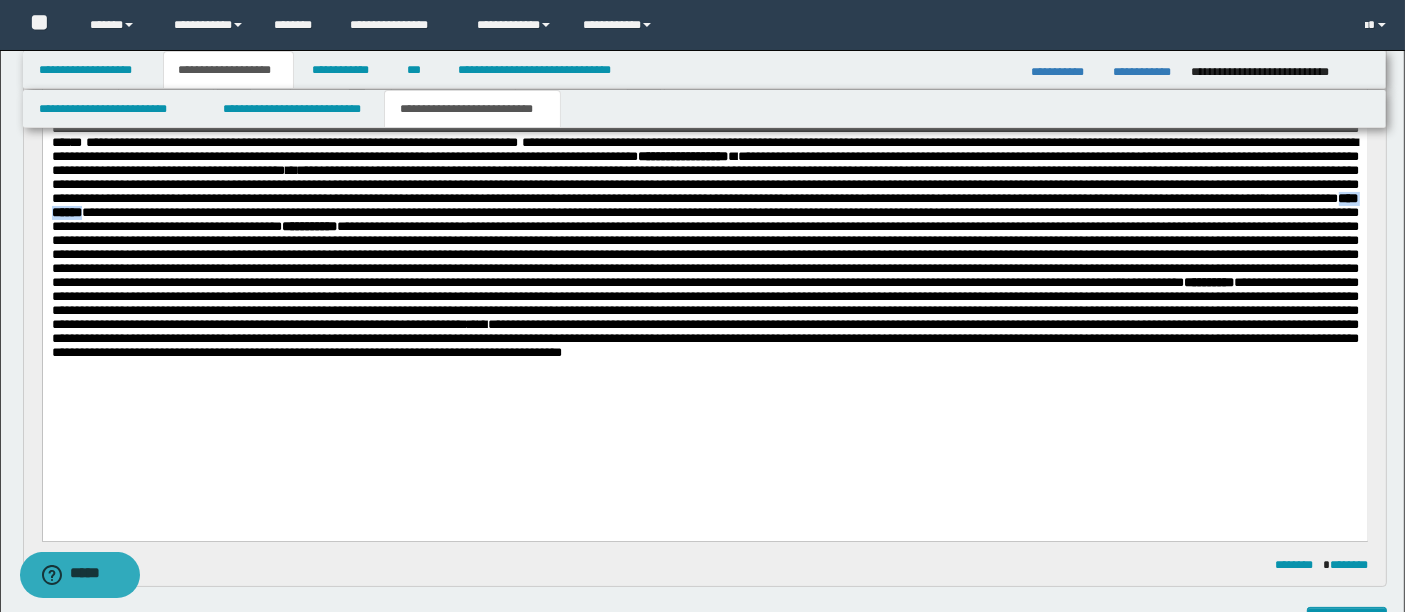 drag, startPoint x: 204, startPoint y: 234, endPoint x: 273, endPoint y: 237, distance: 69.065186 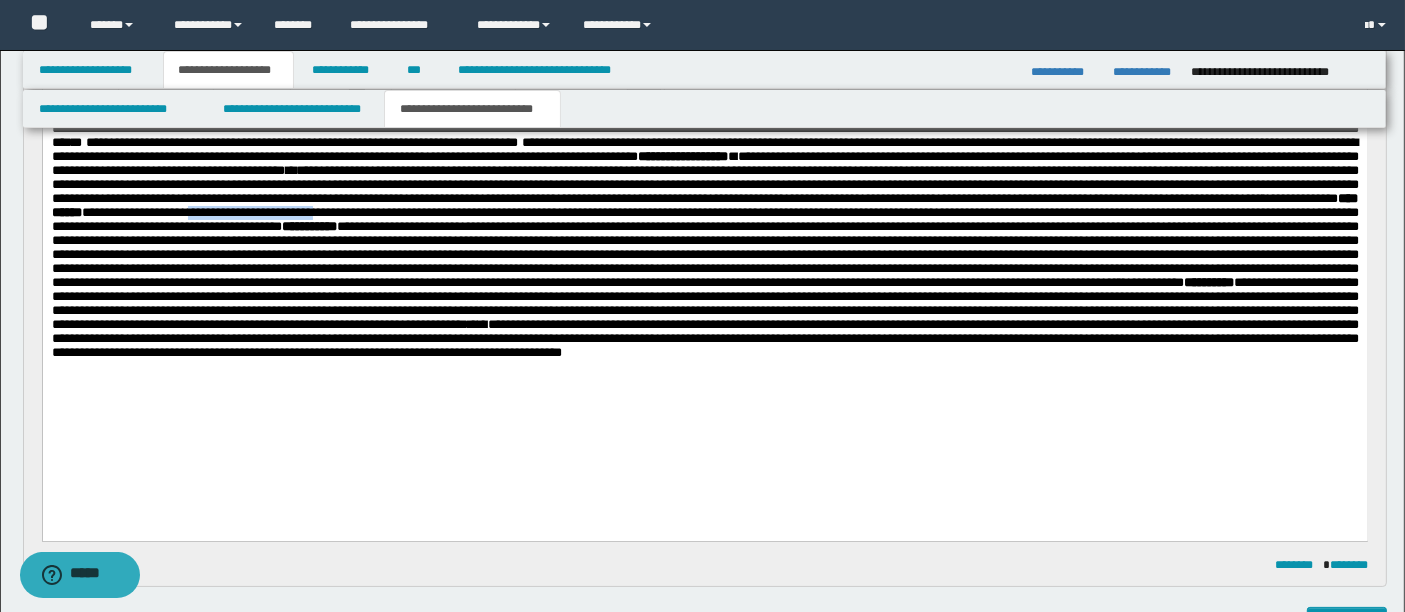 drag, startPoint x: 411, startPoint y: 236, endPoint x: 563, endPoint y: 239, distance: 152.0296 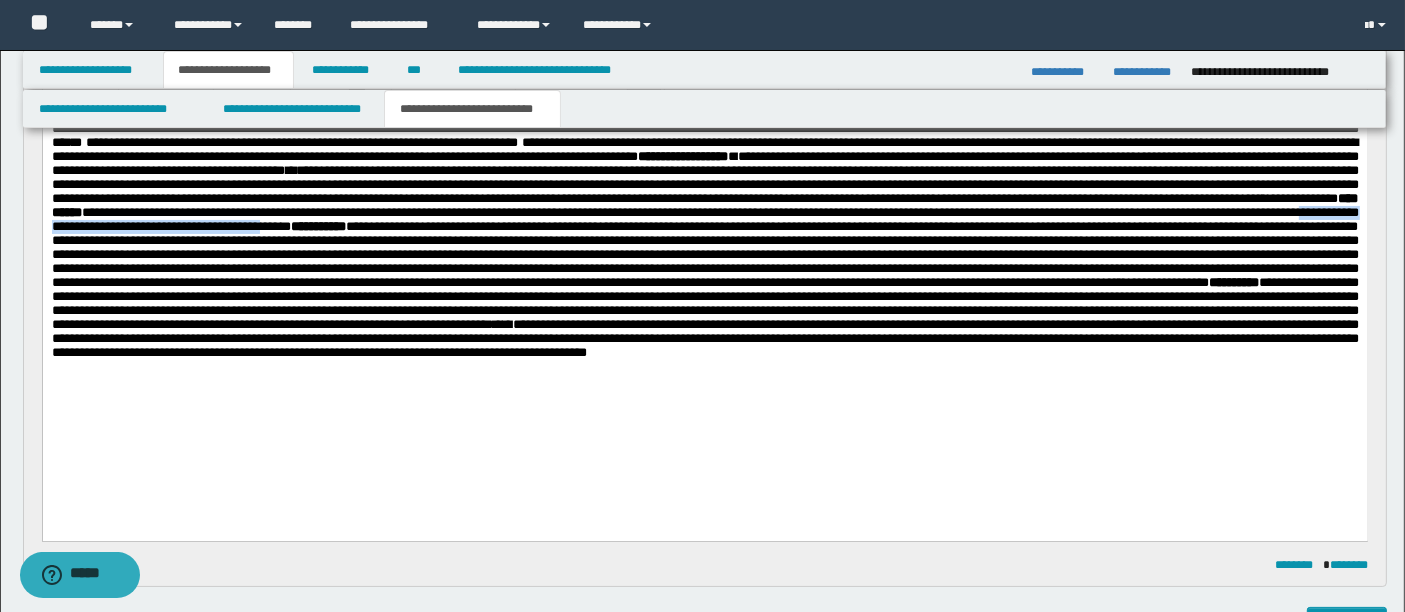drag, startPoint x: 446, startPoint y: 253, endPoint x: 766, endPoint y: 260, distance: 320.07654 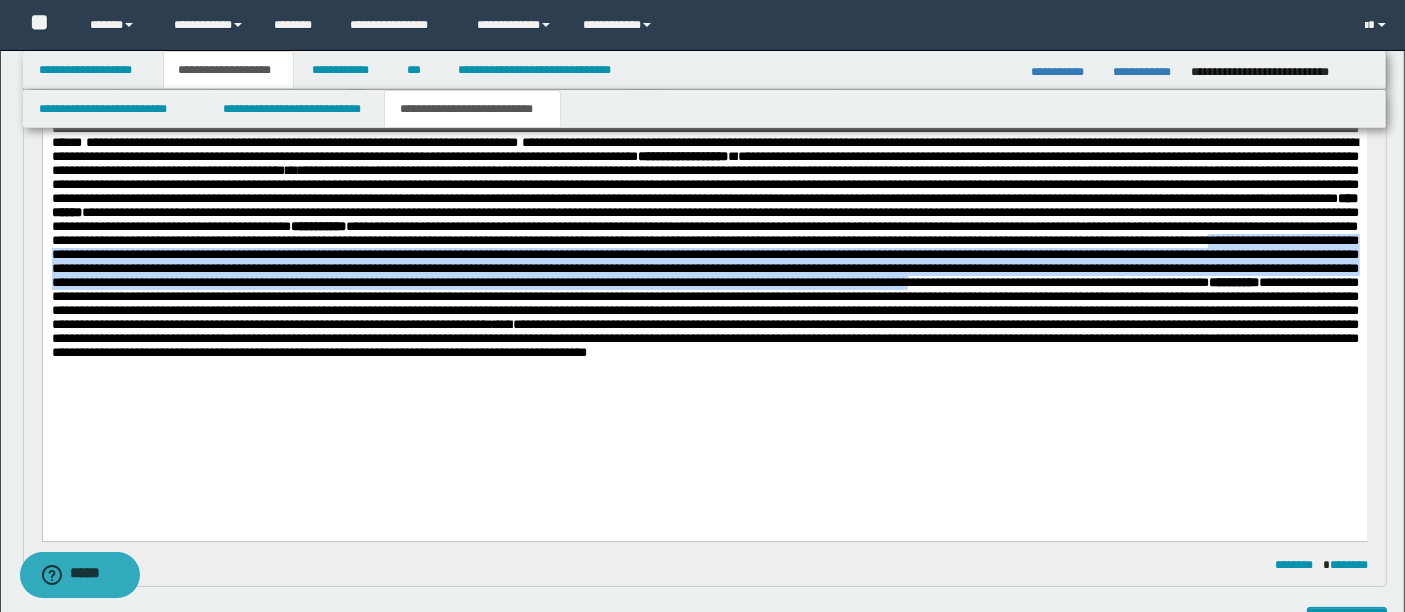 drag, startPoint x: 747, startPoint y: 283, endPoint x: 1022, endPoint y: 327, distance: 278.49774 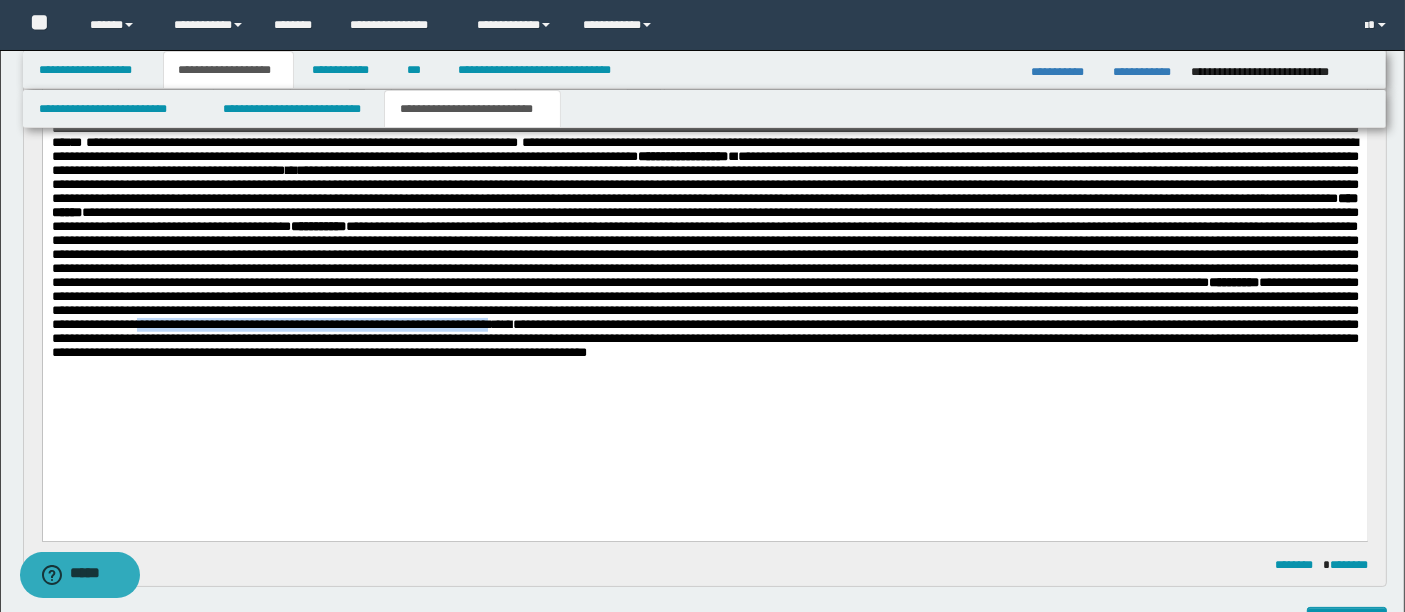 drag, startPoint x: 752, startPoint y: 377, endPoint x: 1162, endPoint y: 381, distance: 410.0195 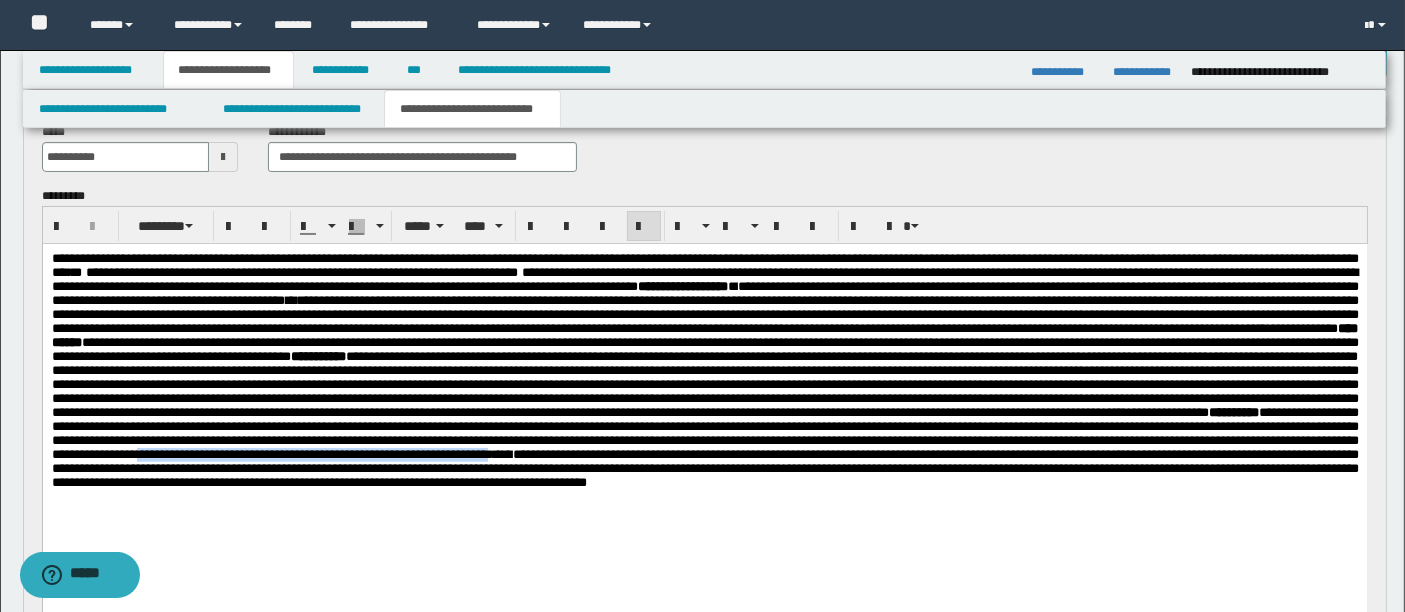scroll, scrollTop: 66, scrollLeft: 0, axis: vertical 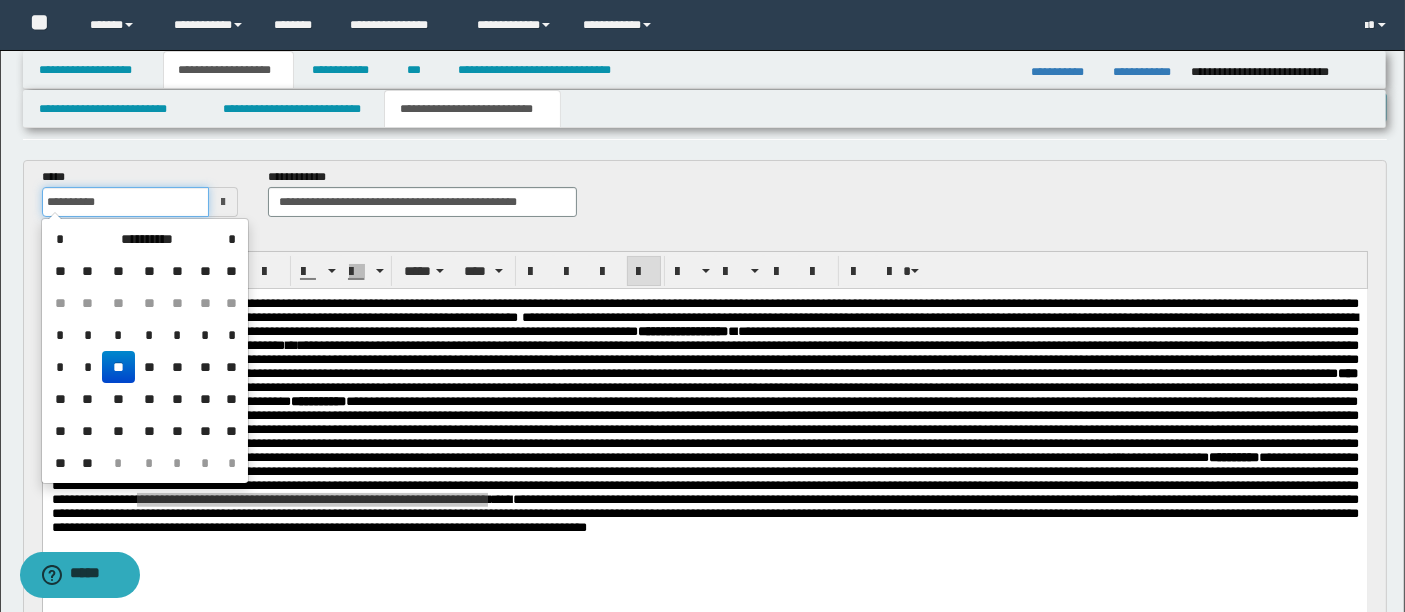 drag, startPoint x: 125, startPoint y: 208, endPoint x: 11, endPoint y: 201, distance: 114.21471 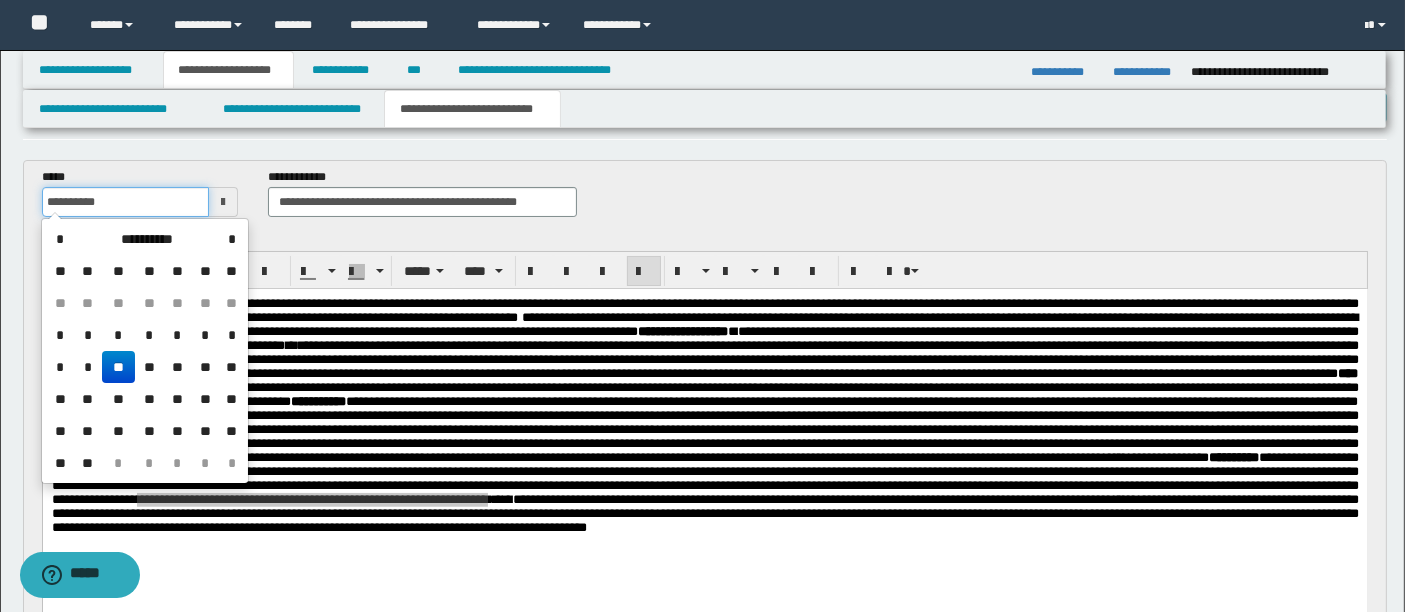 click on "**********" at bounding box center (702, 822) 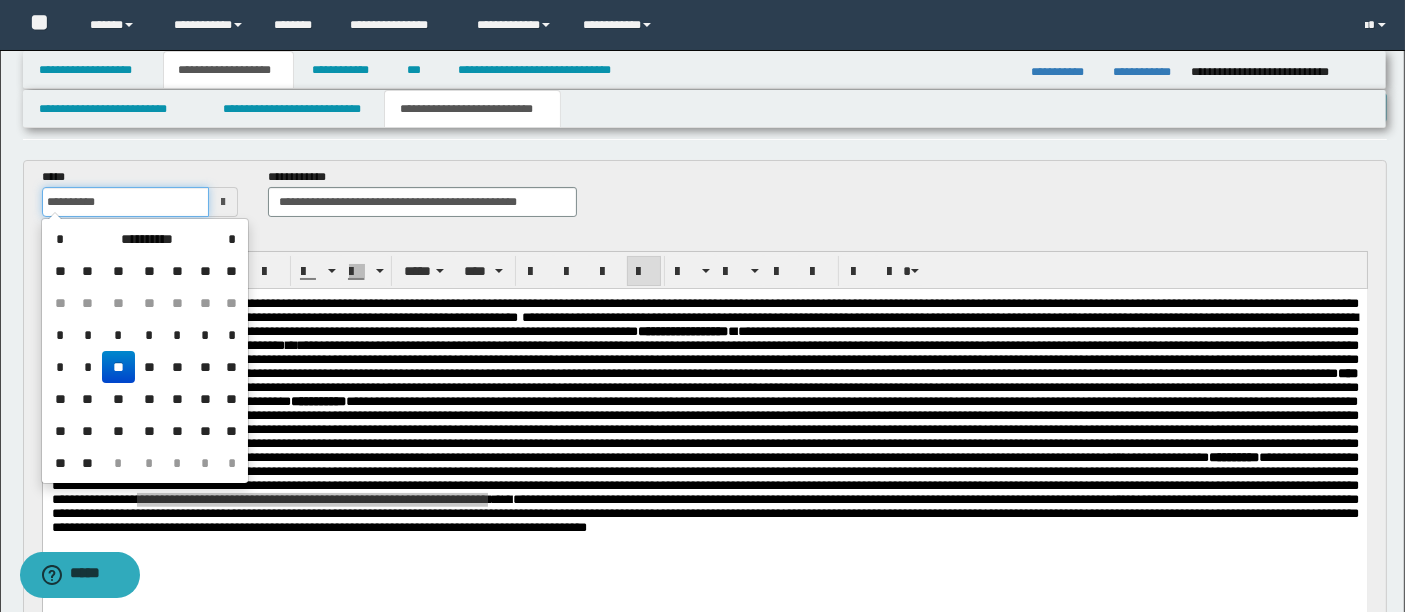 type on "**********" 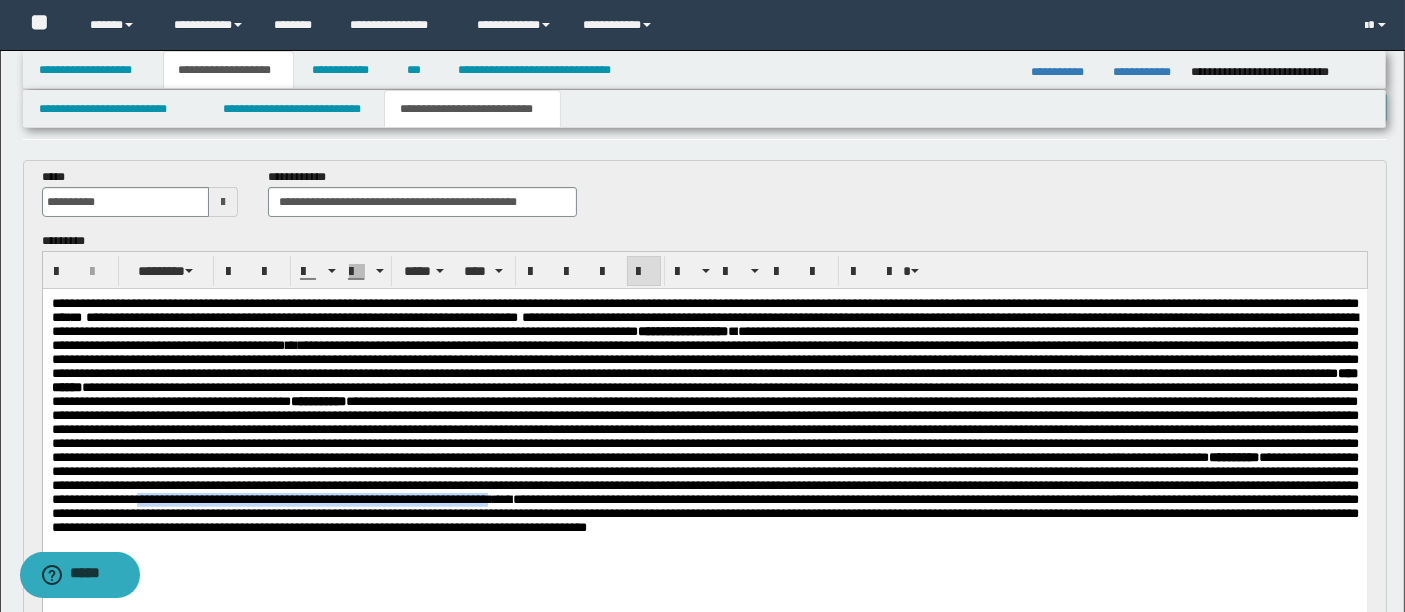 click on "**********" at bounding box center (704, 512) 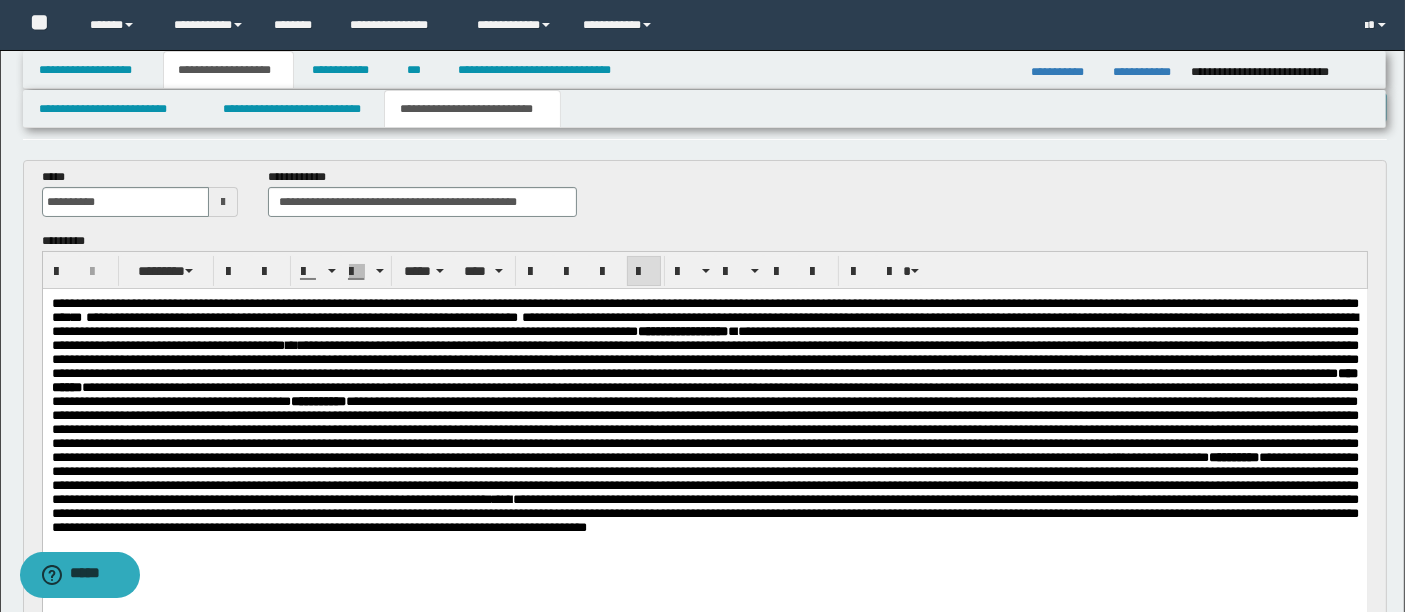 click on "**********" at bounding box center [704, 512] 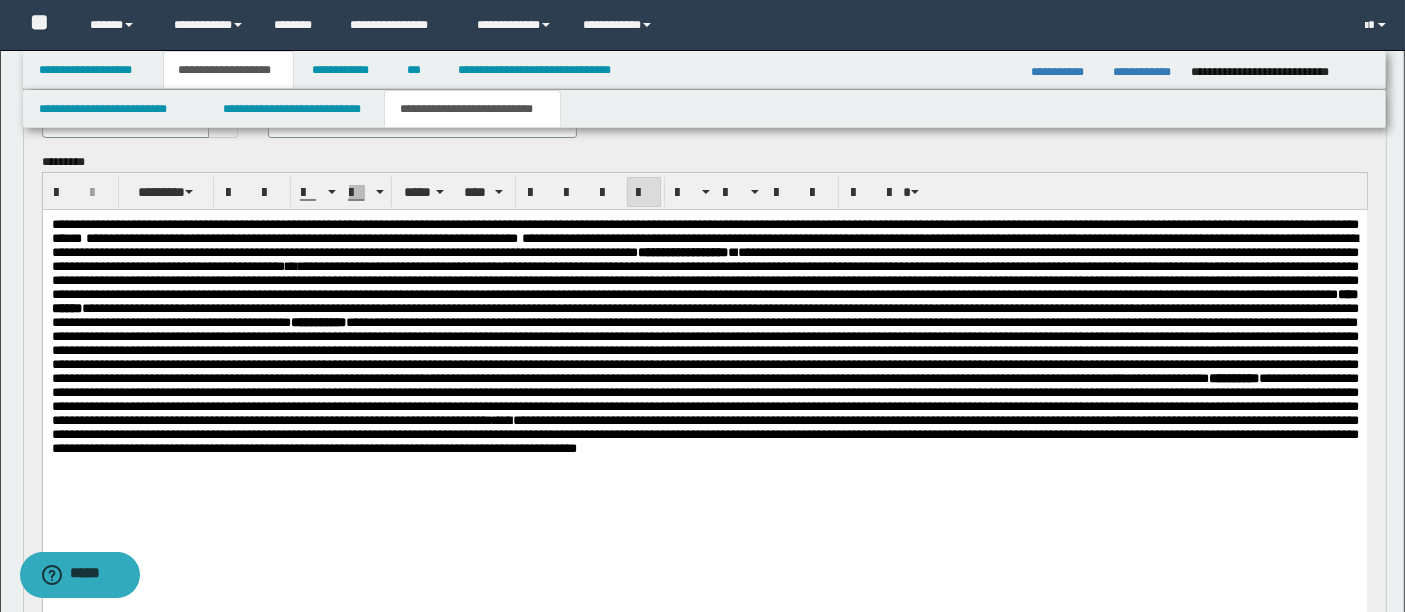scroll, scrollTop: 175, scrollLeft: 0, axis: vertical 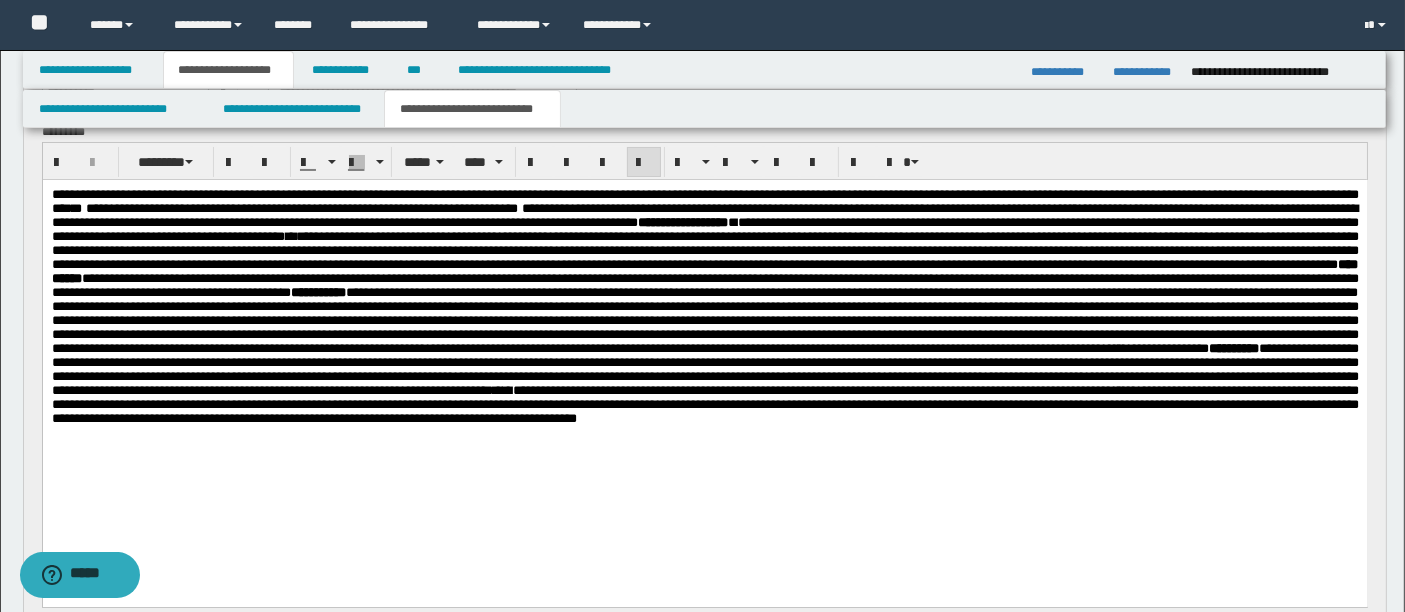 click on "**********" at bounding box center [704, 403] 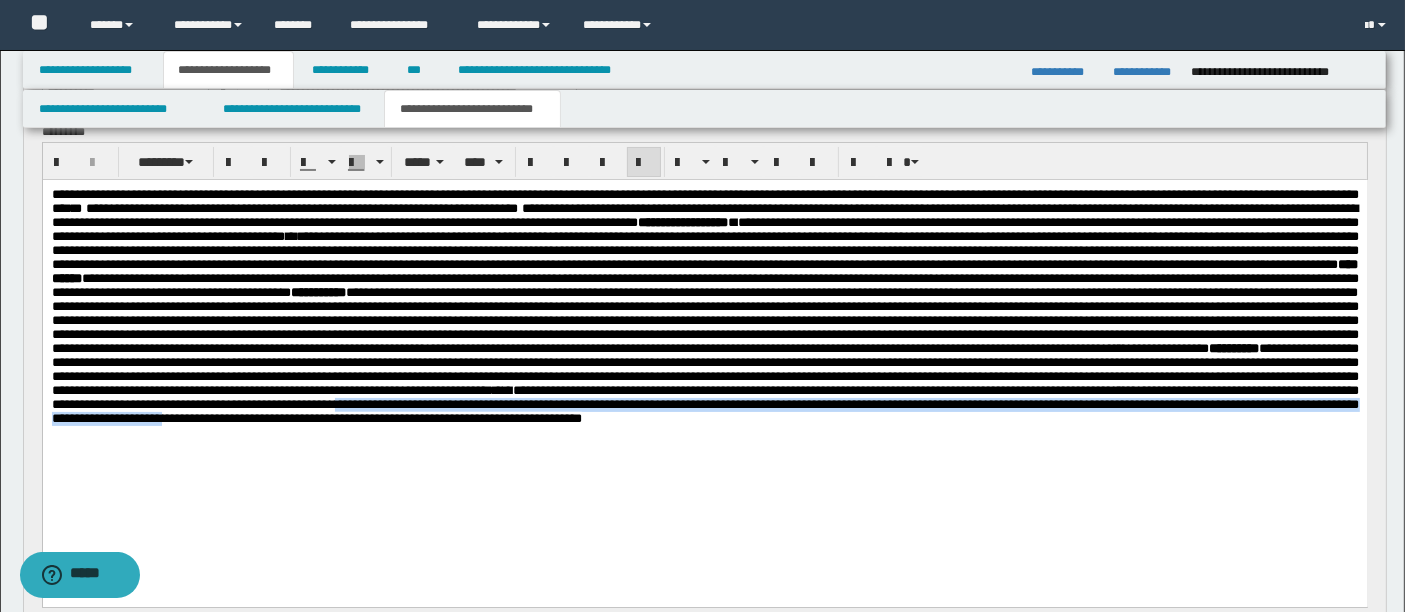 drag, startPoint x: 1239, startPoint y: 460, endPoint x: 1244, endPoint y: 475, distance: 15.811388 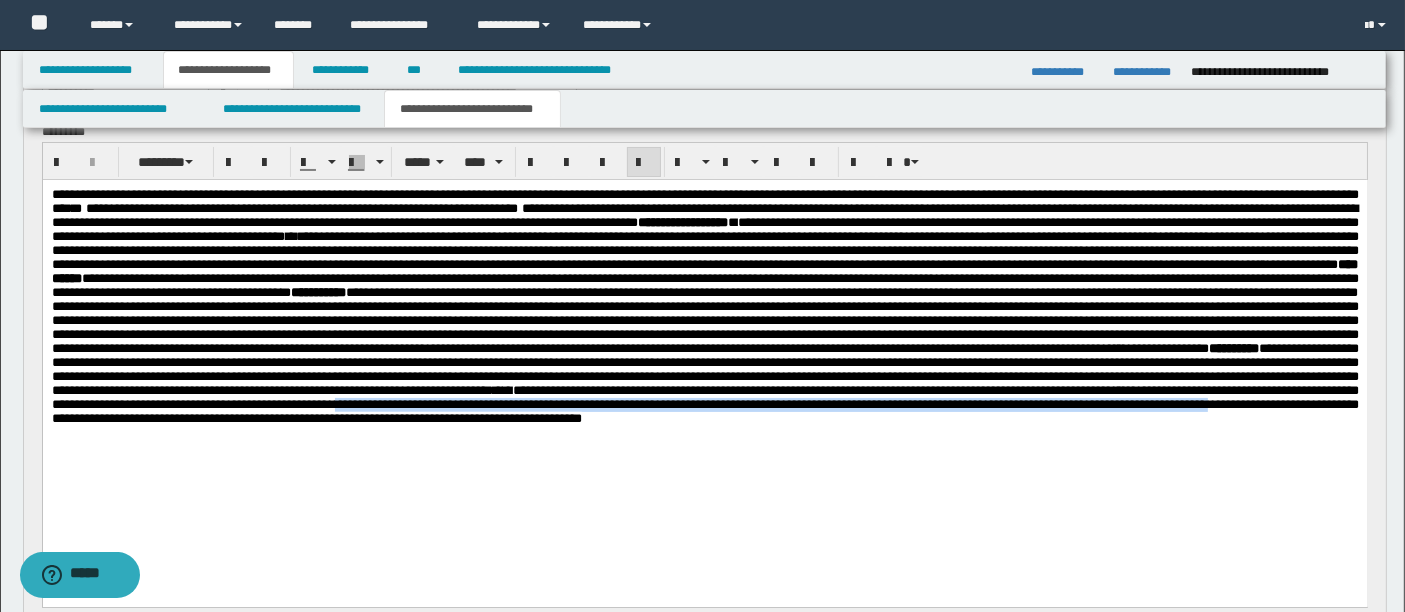copy on "**********" 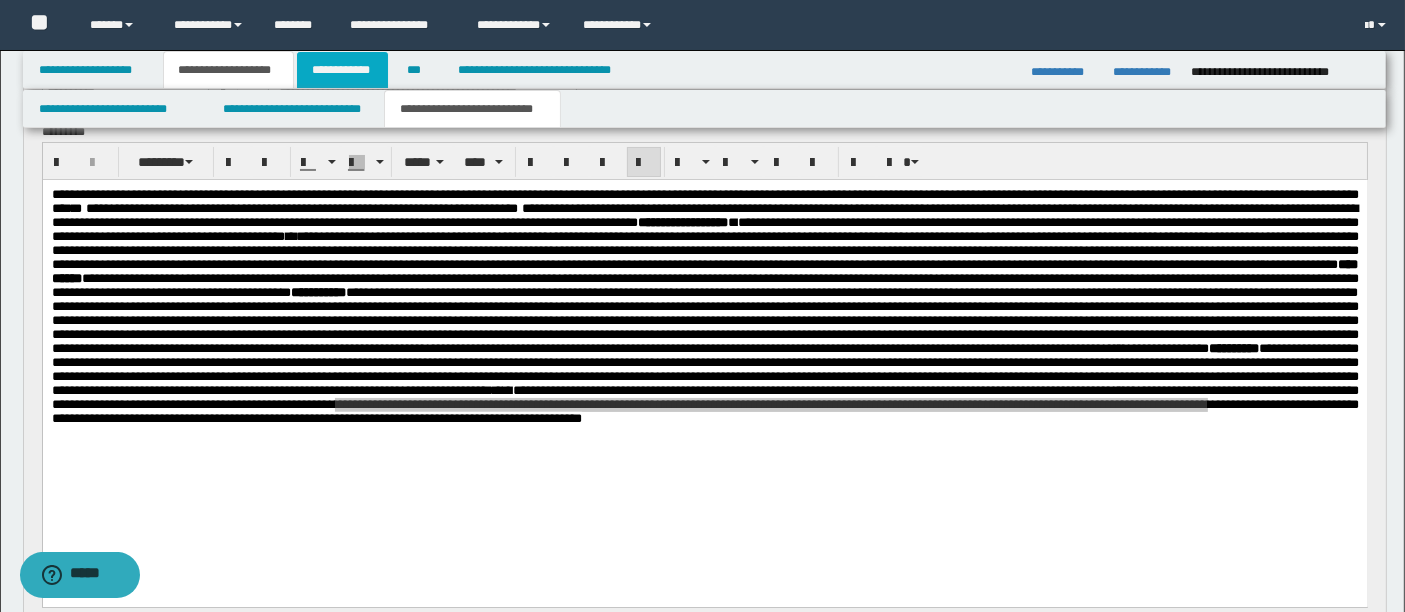 click on "**********" at bounding box center (343, 70) 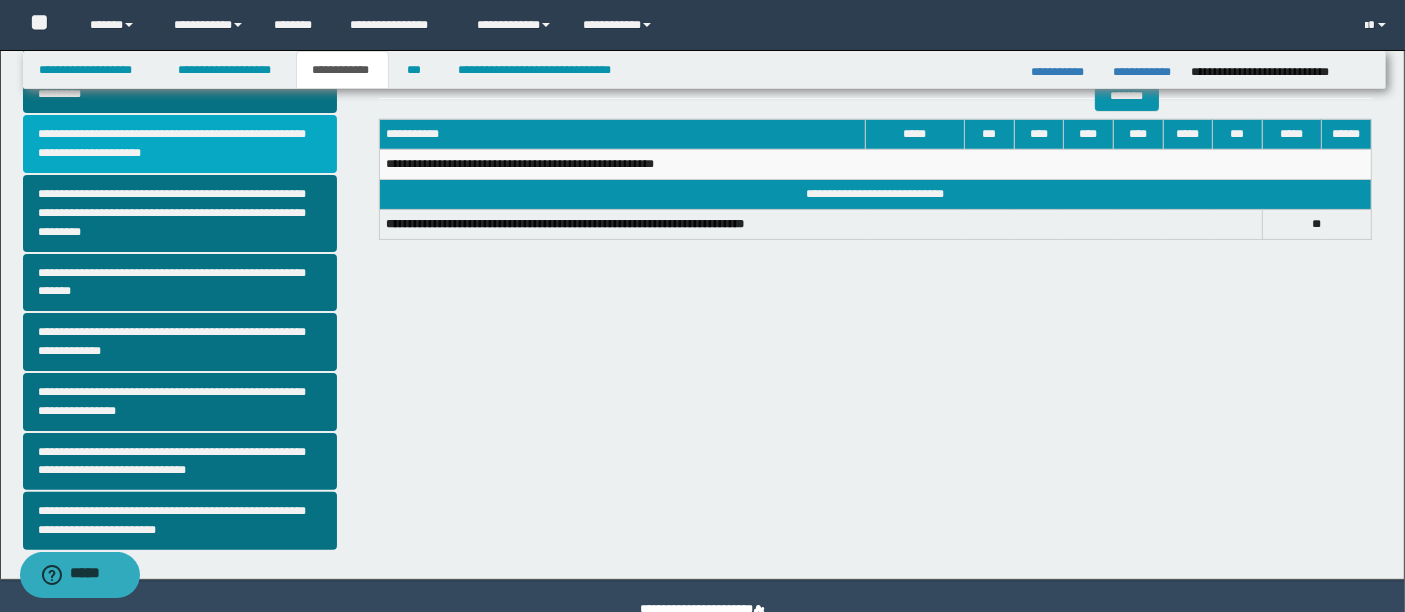 scroll, scrollTop: 497, scrollLeft: 0, axis: vertical 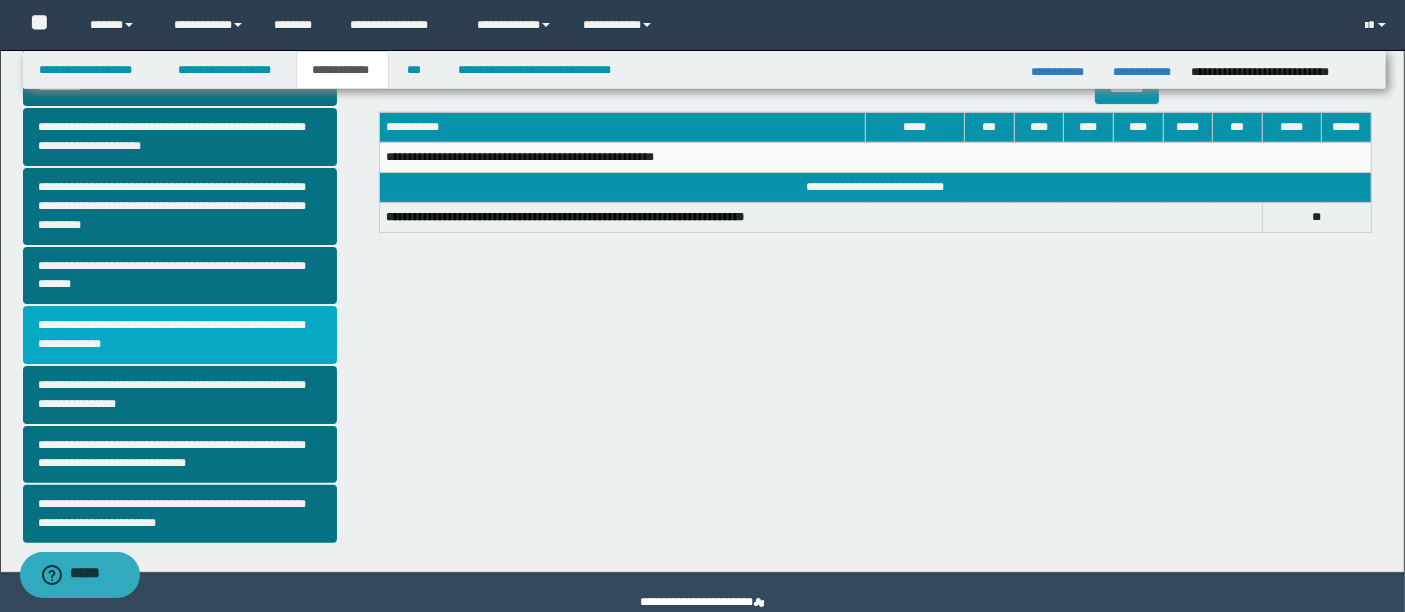 click on "**********" at bounding box center [180, 335] 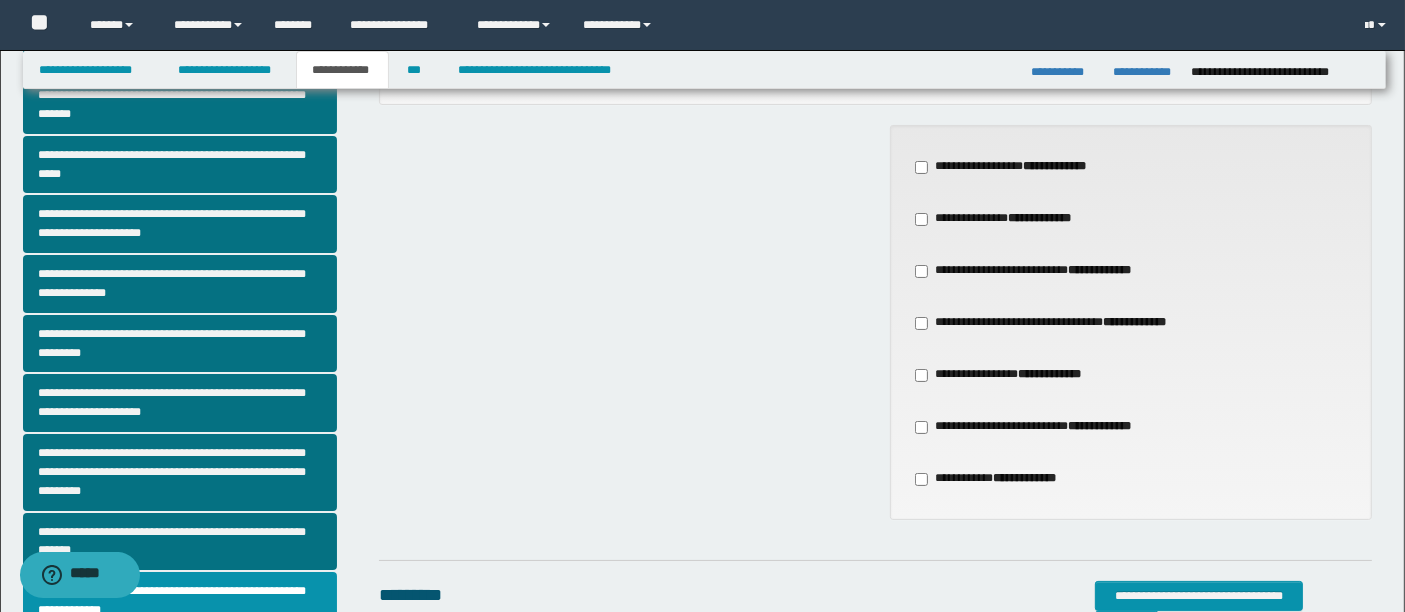scroll, scrollTop: 232, scrollLeft: 0, axis: vertical 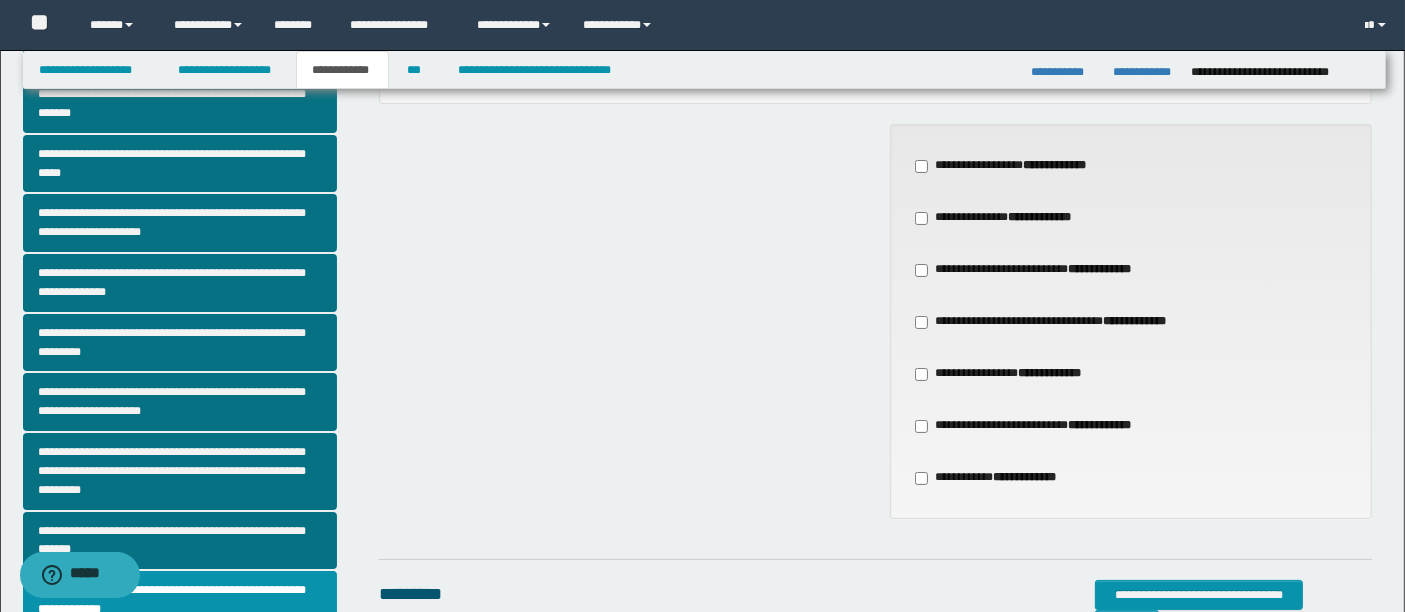 click on "**********" at bounding box center [1032, 426] 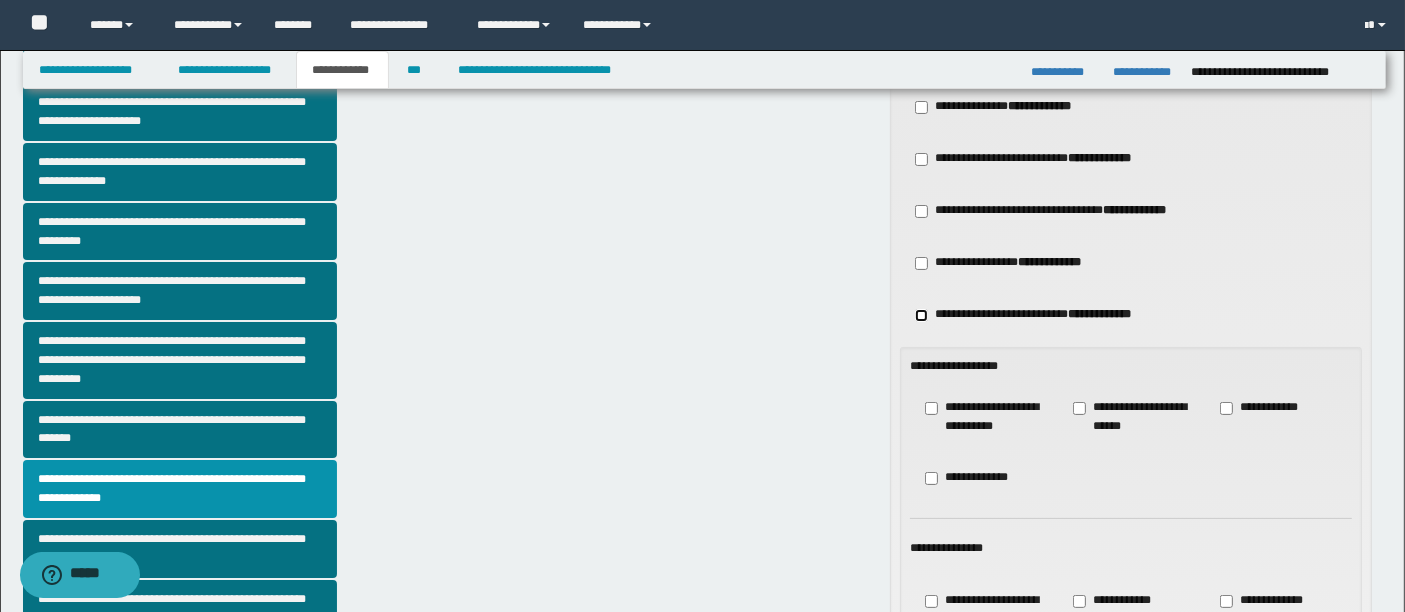 scroll, scrollTop: 352, scrollLeft: 0, axis: vertical 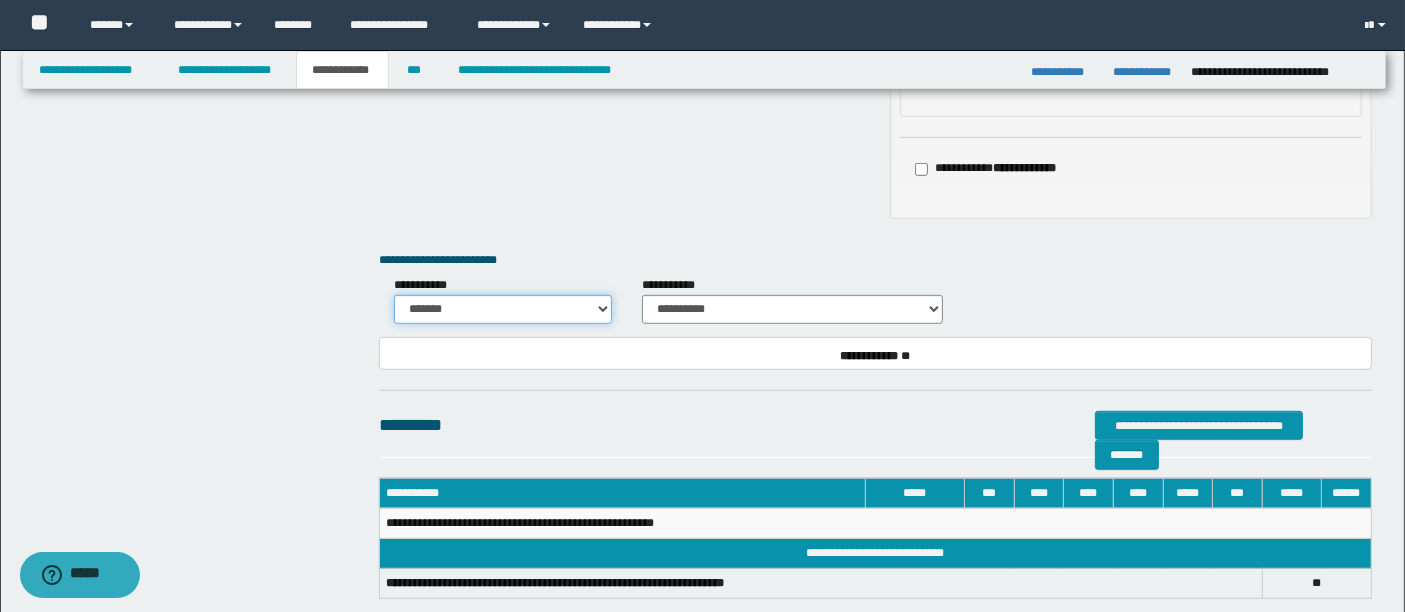 click on "*******
*********" at bounding box center (503, 310) 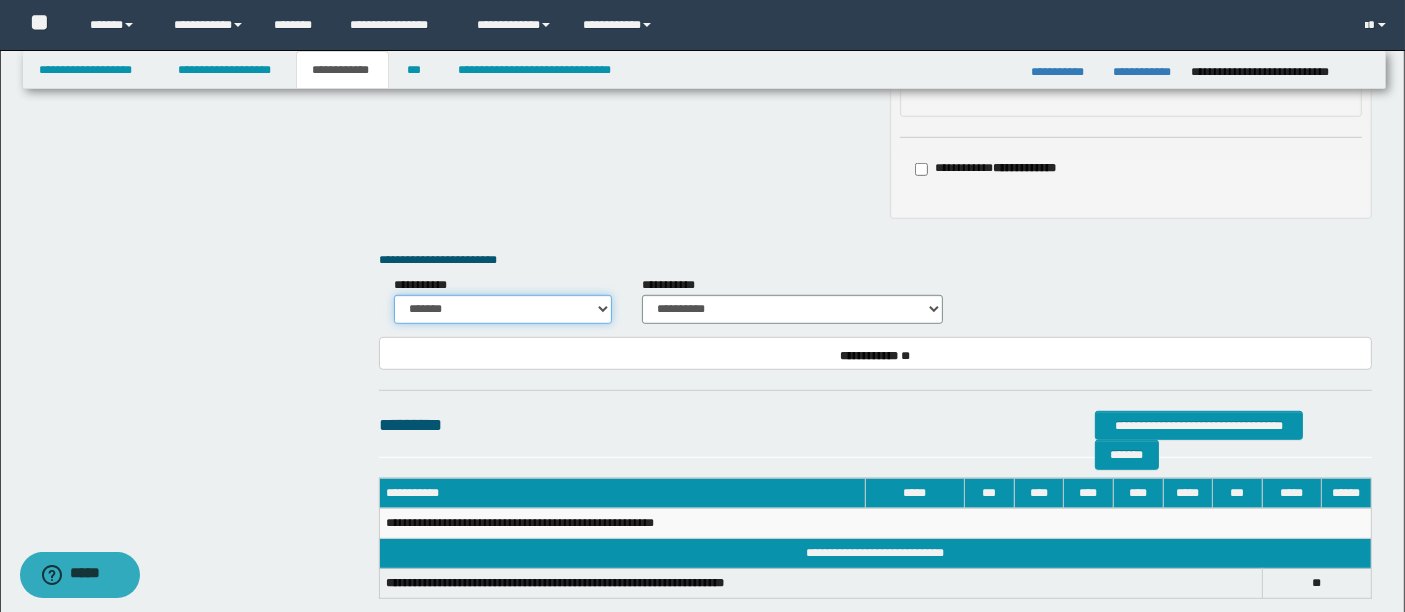 select on "*" 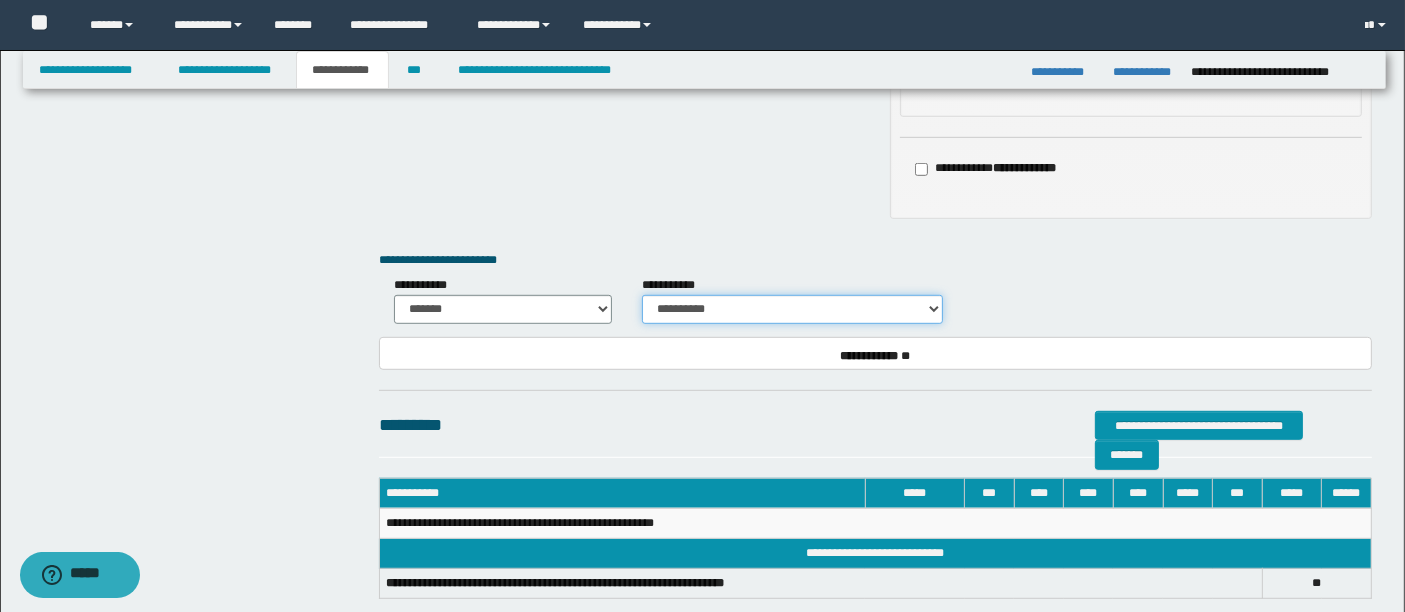 click on "**********" at bounding box center (792, 310) 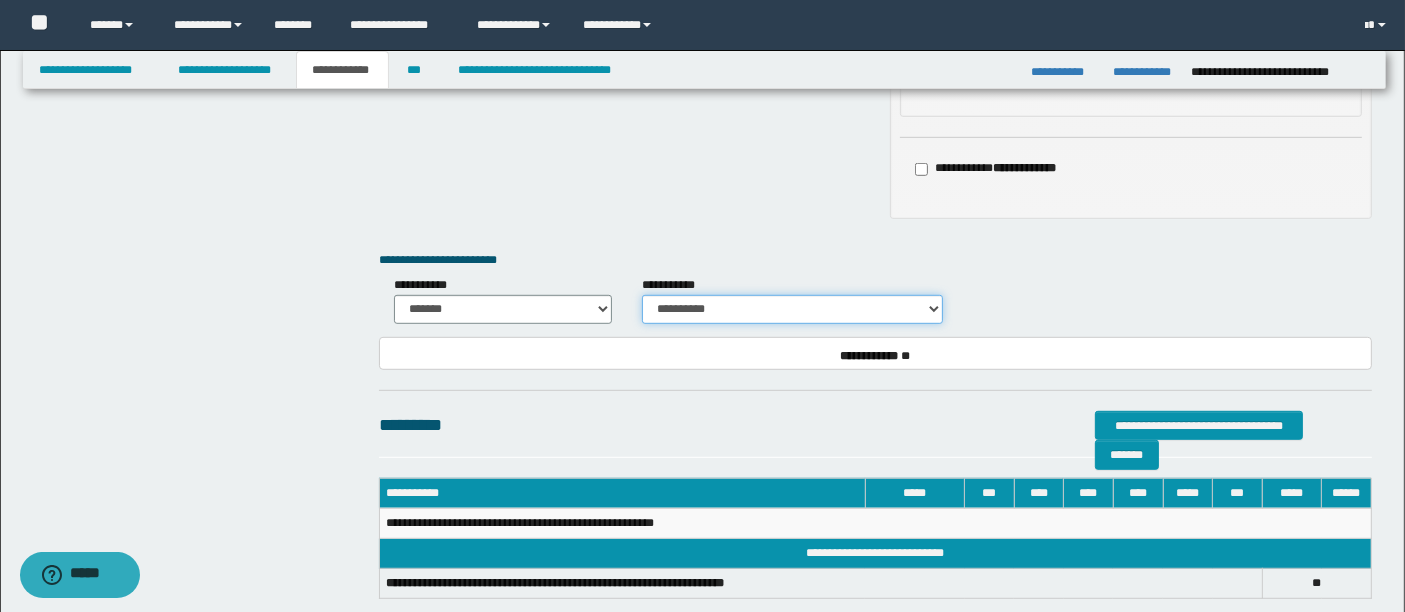 select on "*" 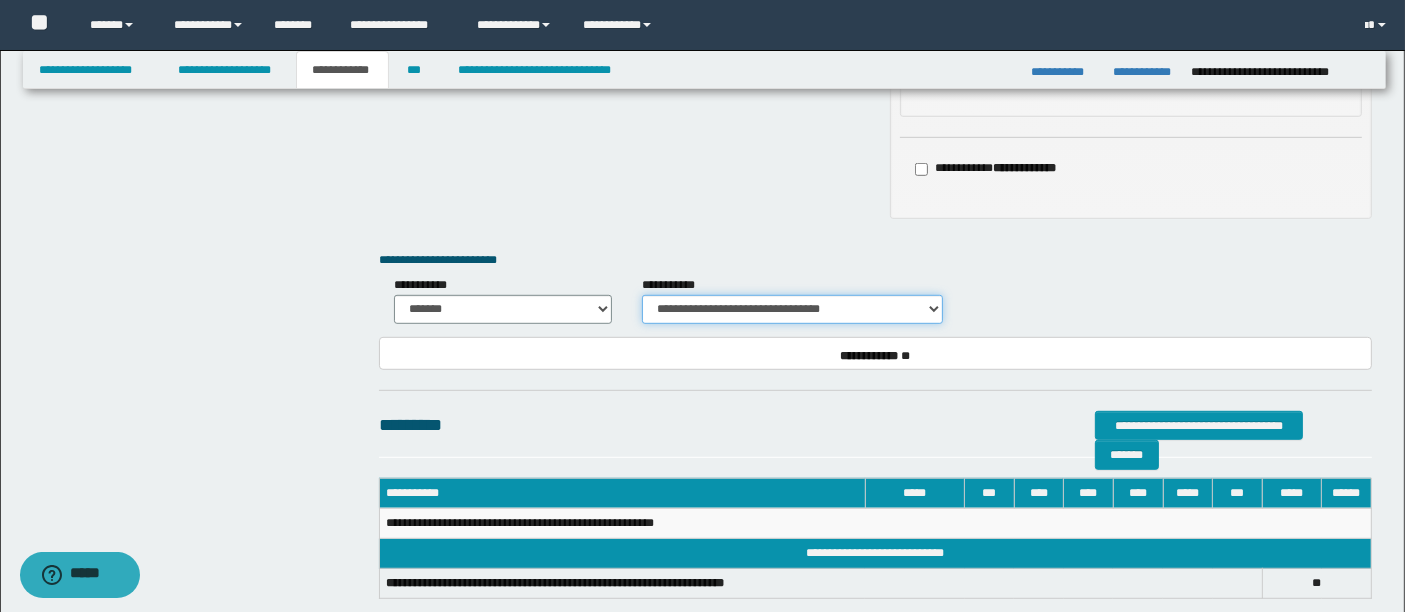 click on "**********" at bounding box center (792, 310) 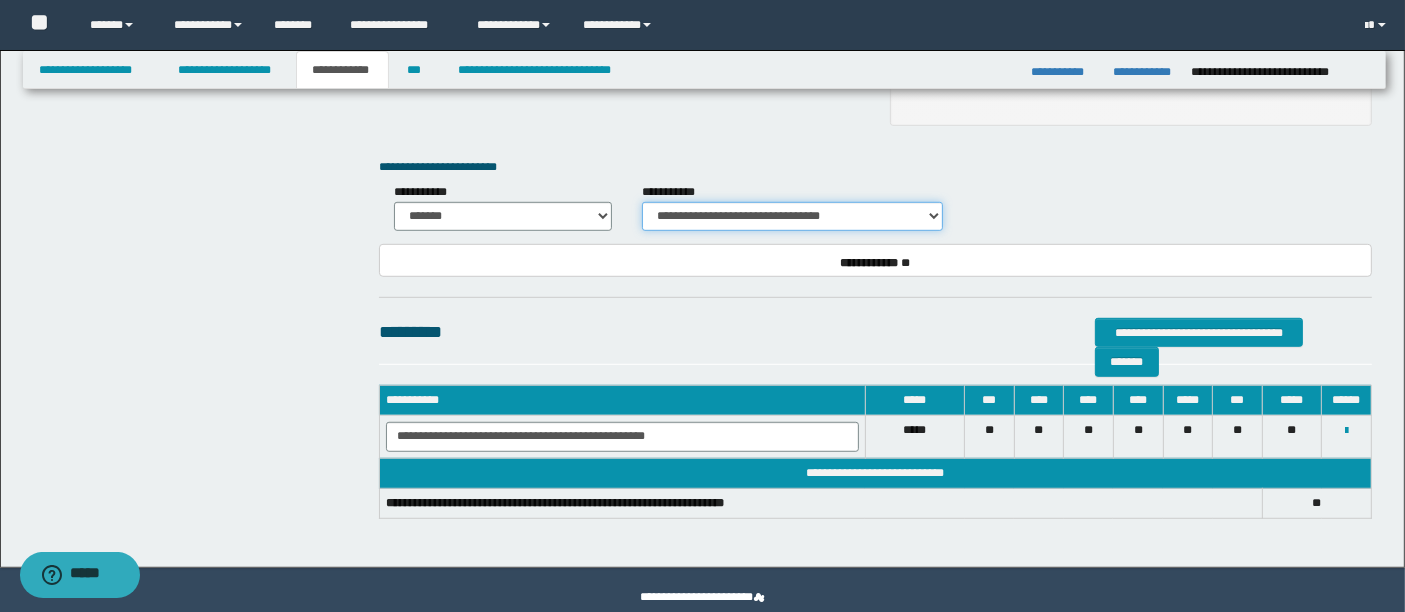scroll, scrollTop: 1311, scrollLeft: 0, axis: vertical 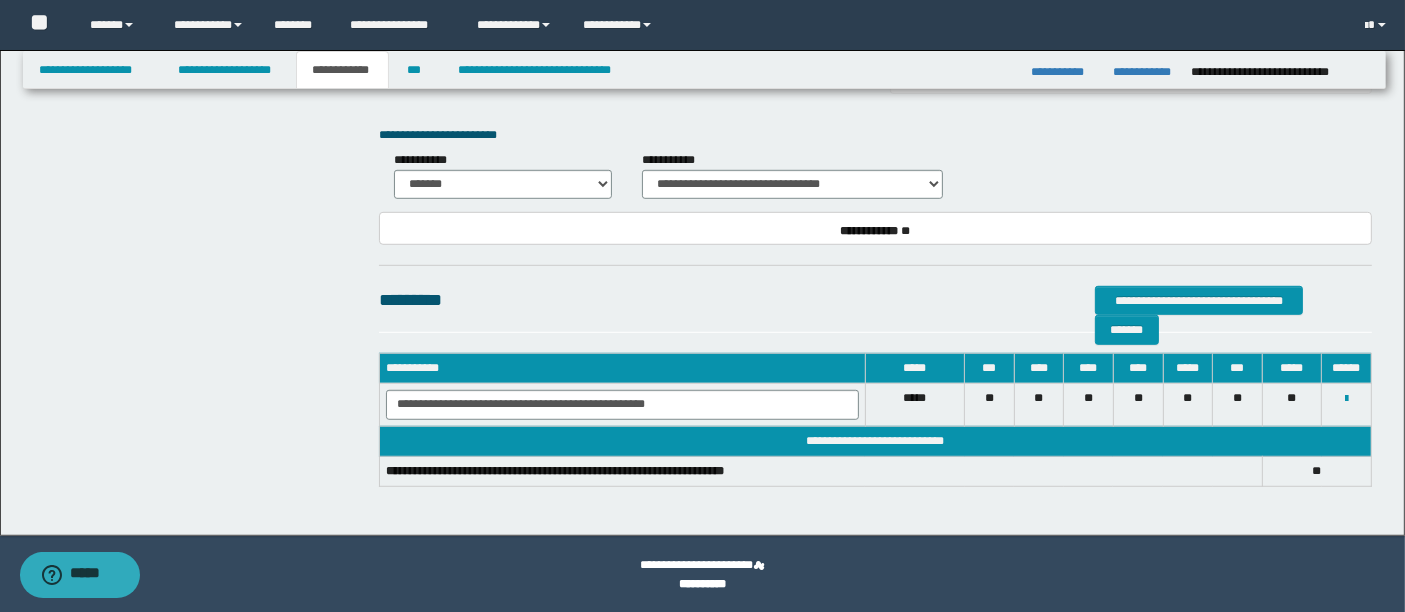 click on "**********" at bounding box center [875, 309] 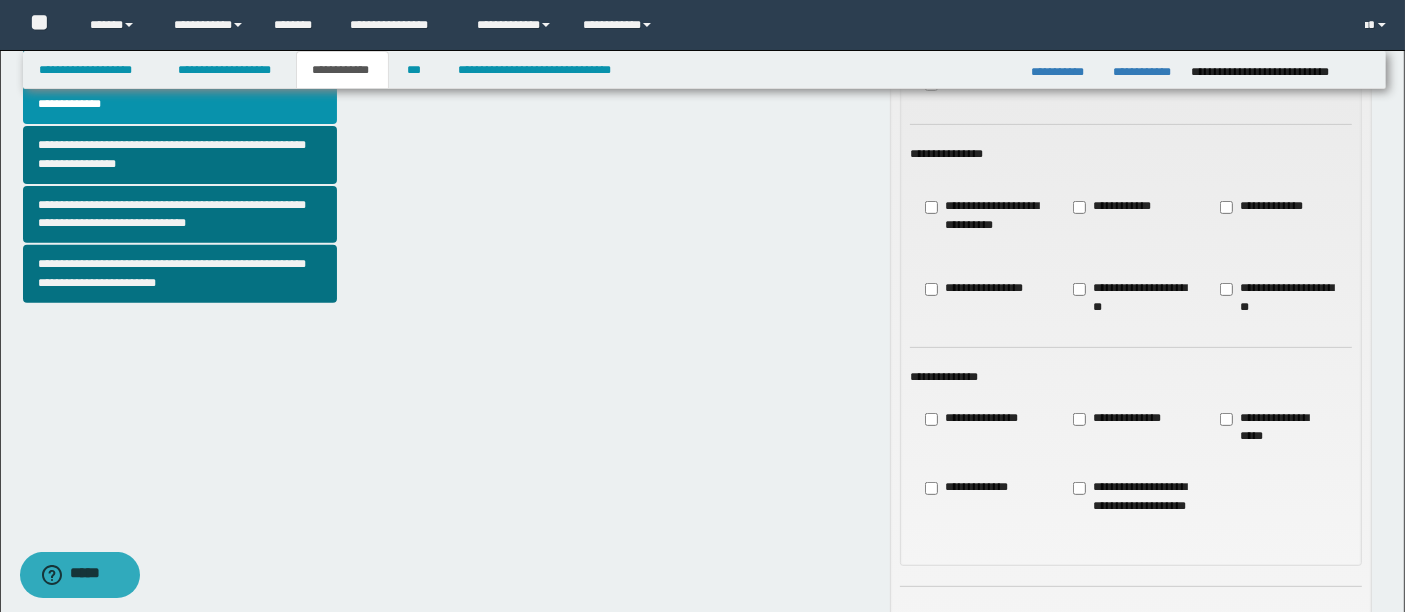 scroll, scrollTop: 736, scrollLeft: 0, axis: vertical 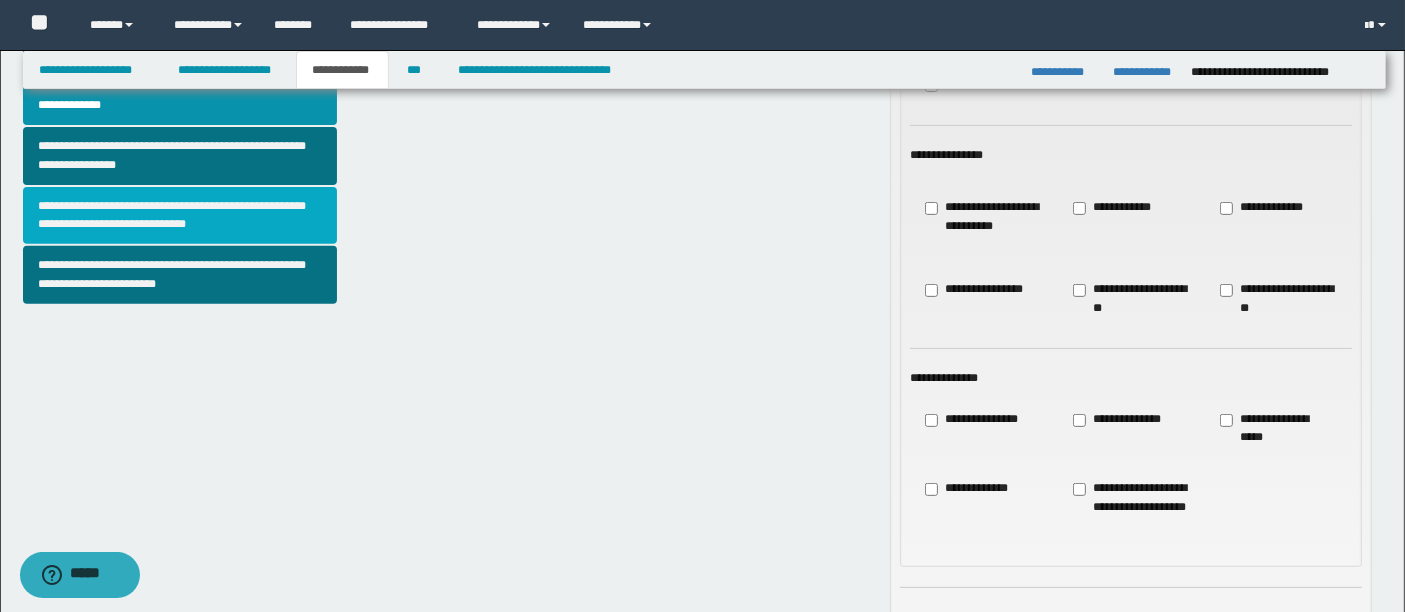 click on "**********" at bounding box center [180, 216] 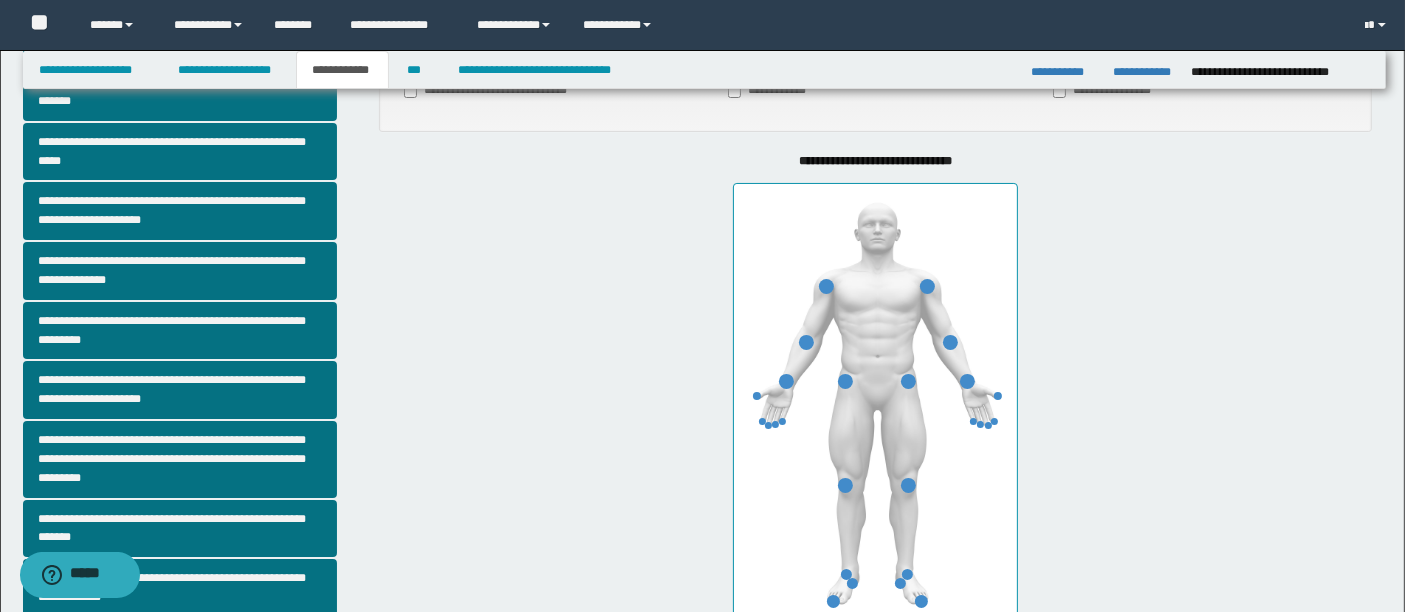 scroll, scrollTop: 344, scrollLeft: 0, axis: vertical 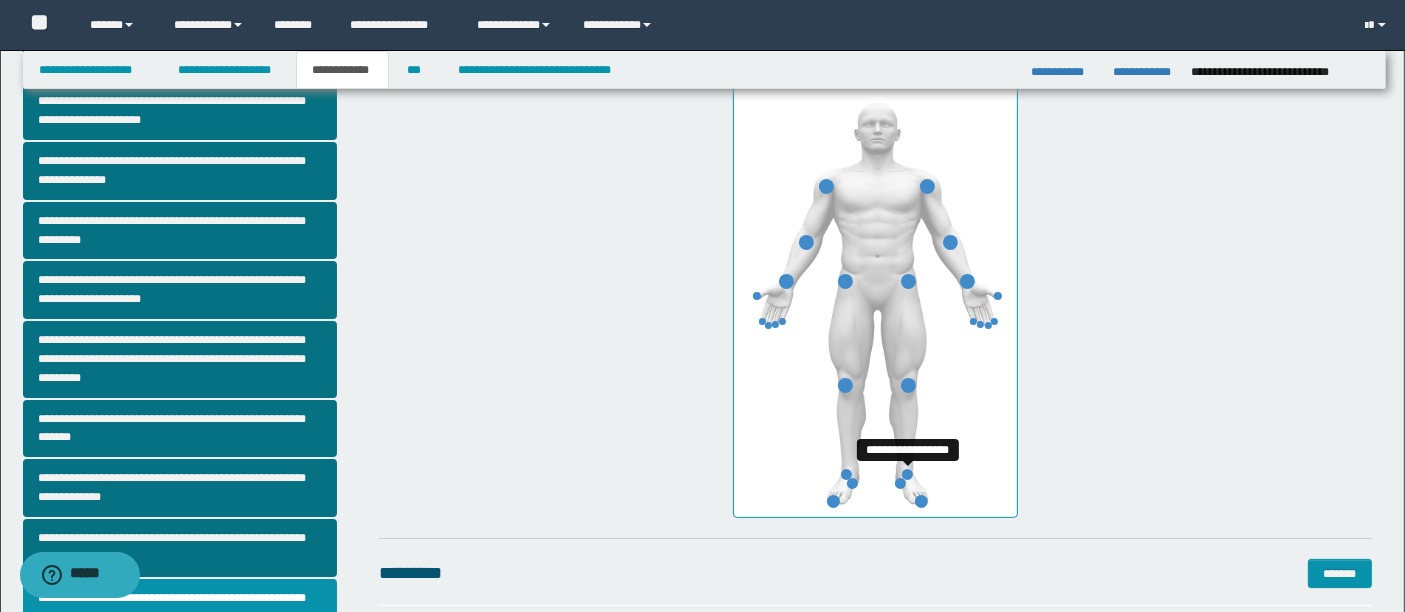click at bounding box center (907, 474) 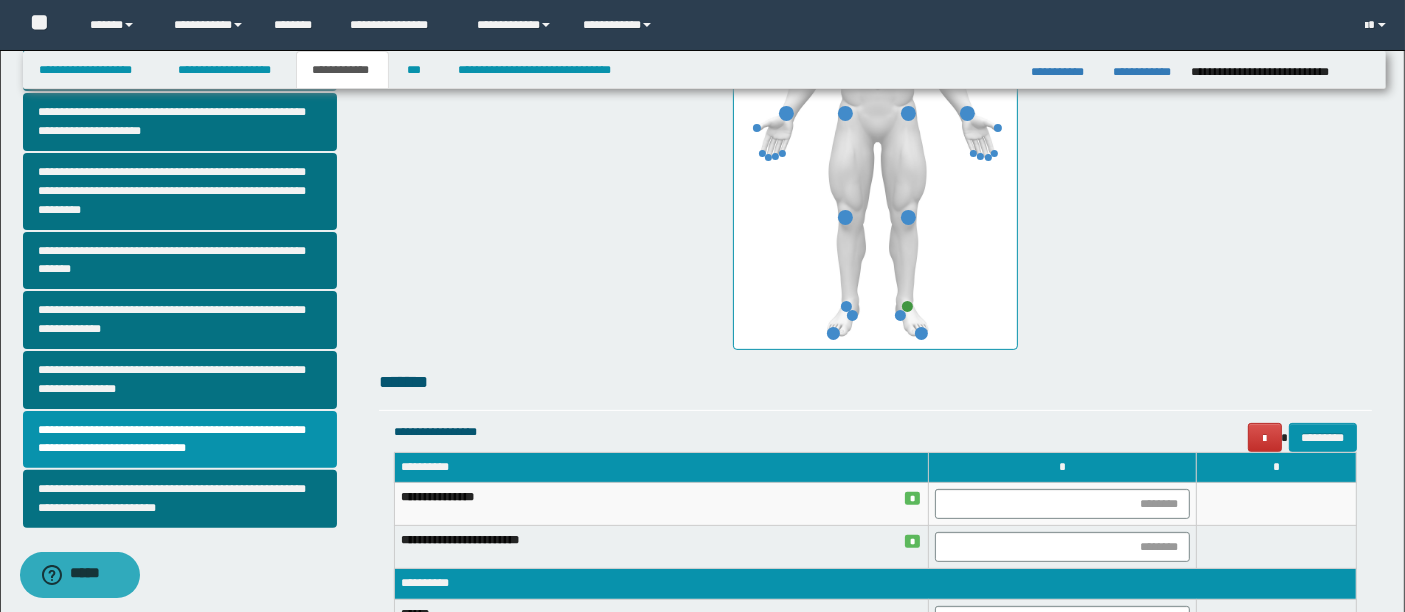 scroll, scrollTop: 552, scrollLeft: 0, axis: vertical 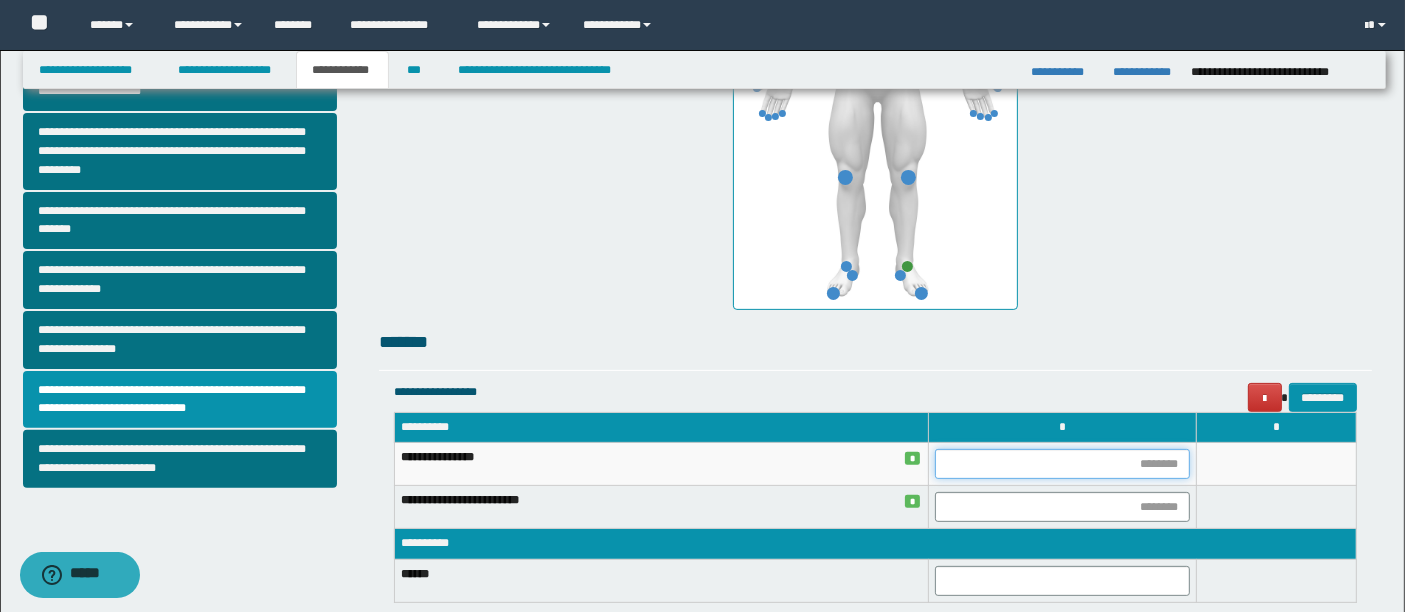 click at bounding box center (1062, 464) 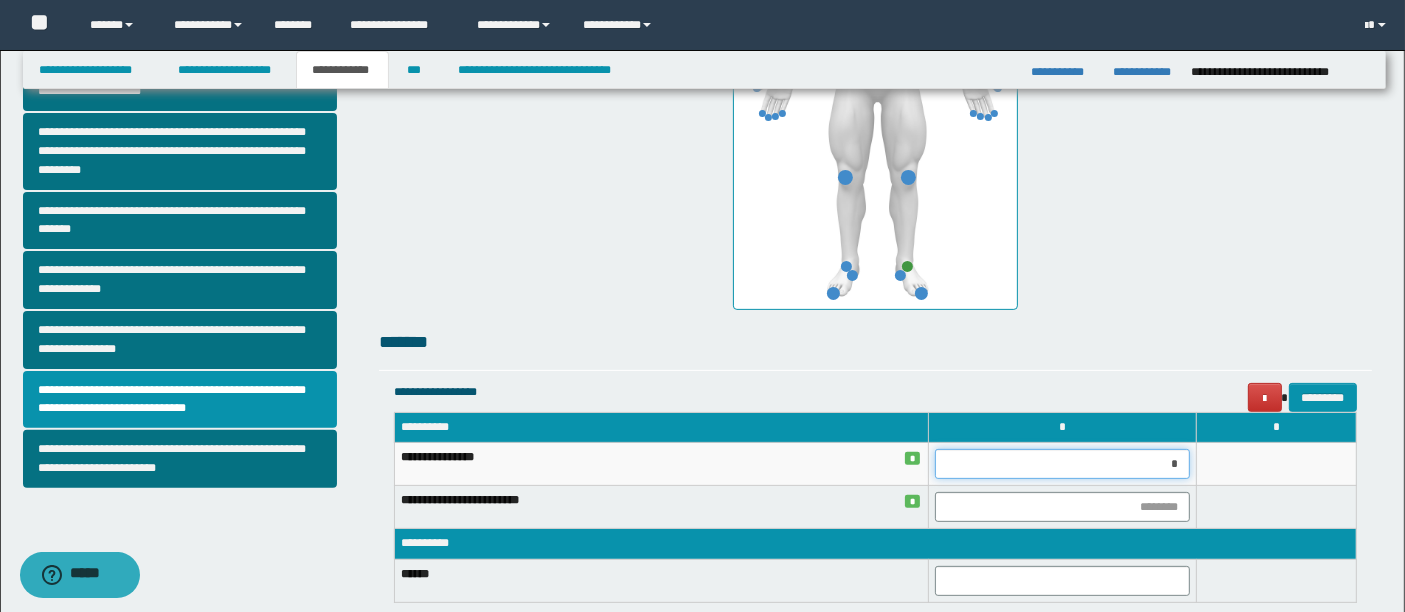 type on "**" 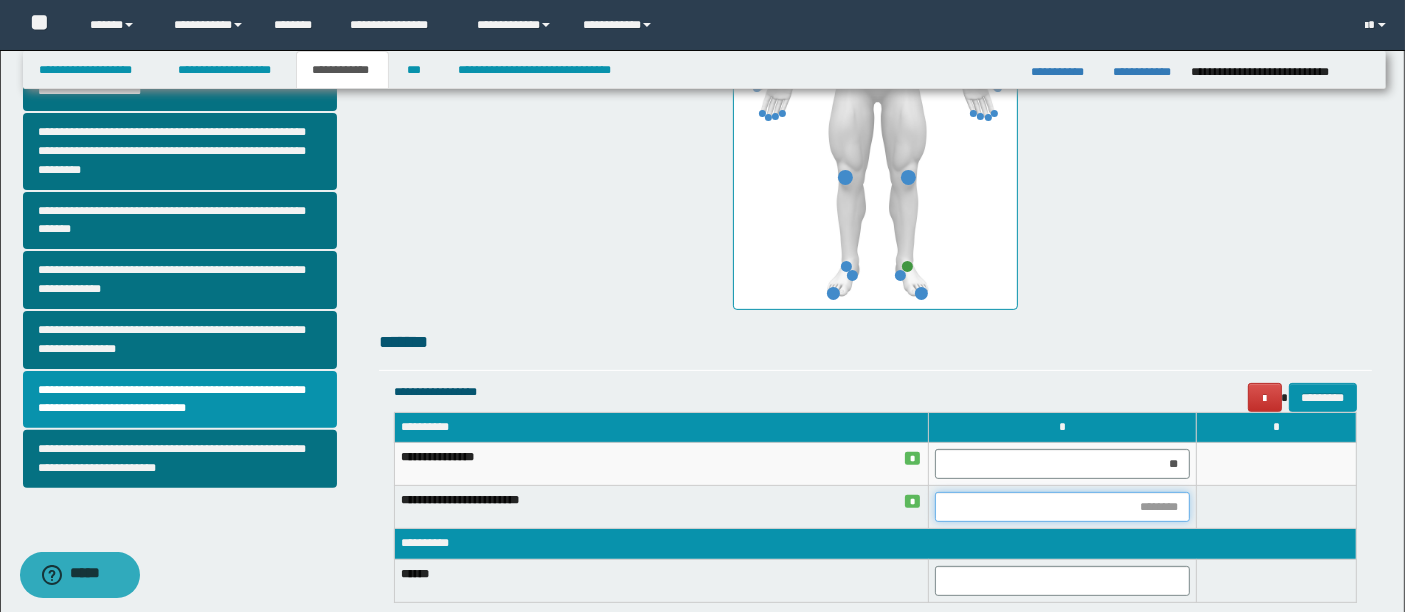click at bounding box center [1062, 507] 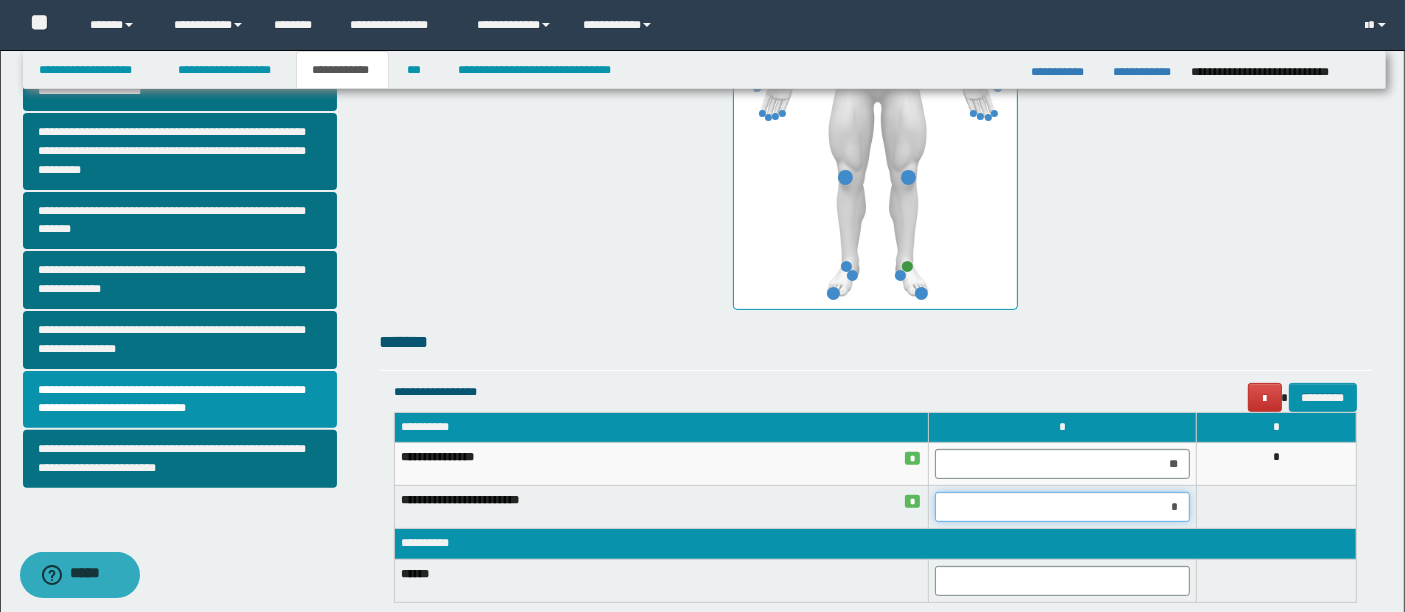 type on "**" 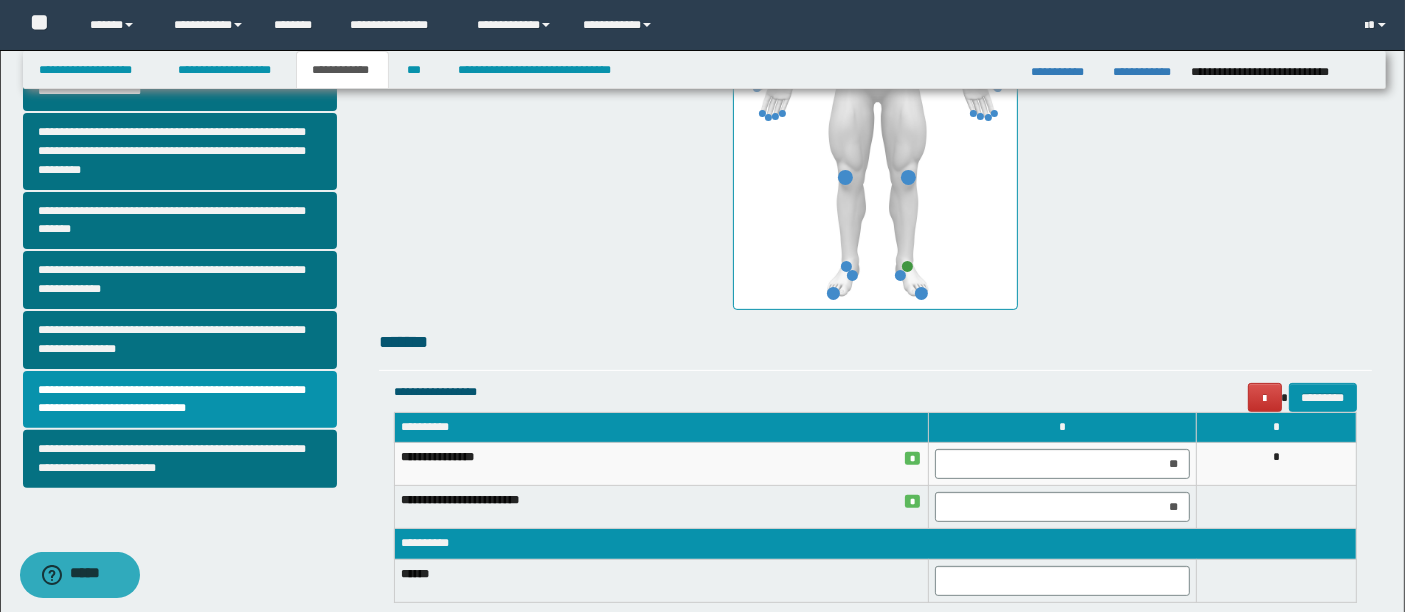 click on "*******" at bounding box center (875, 349) 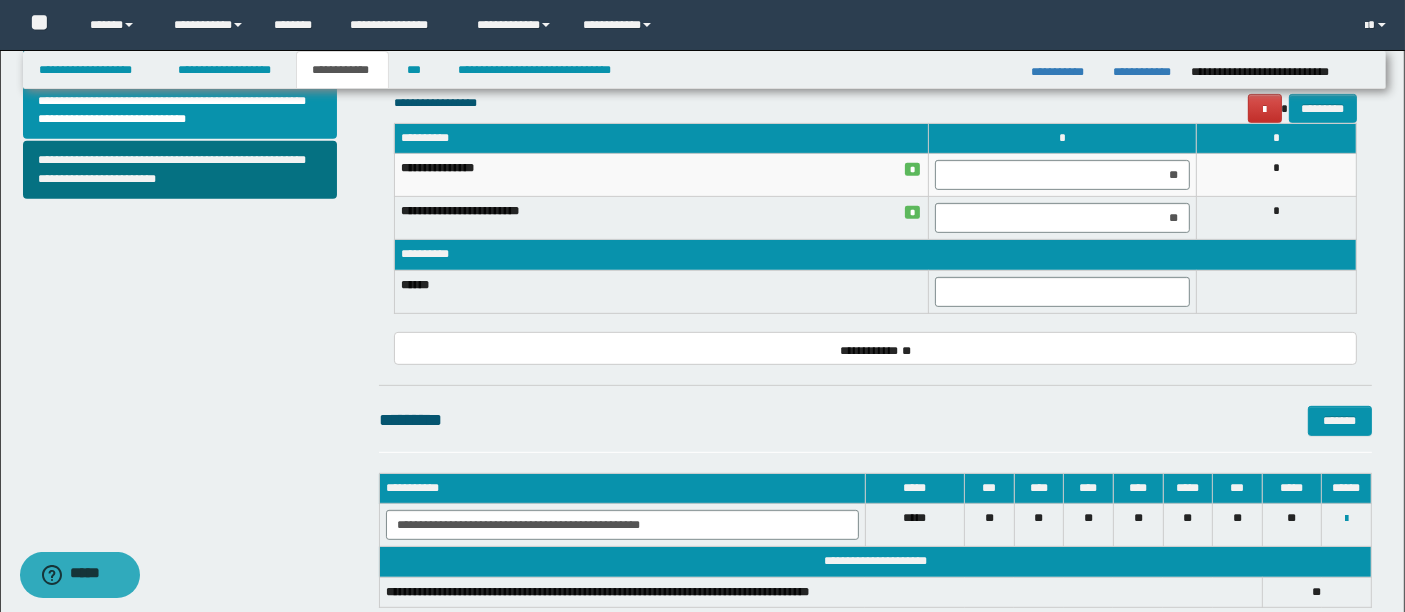 scroll, scrollTop: 845, scrollLeft: 0, axis: vertical 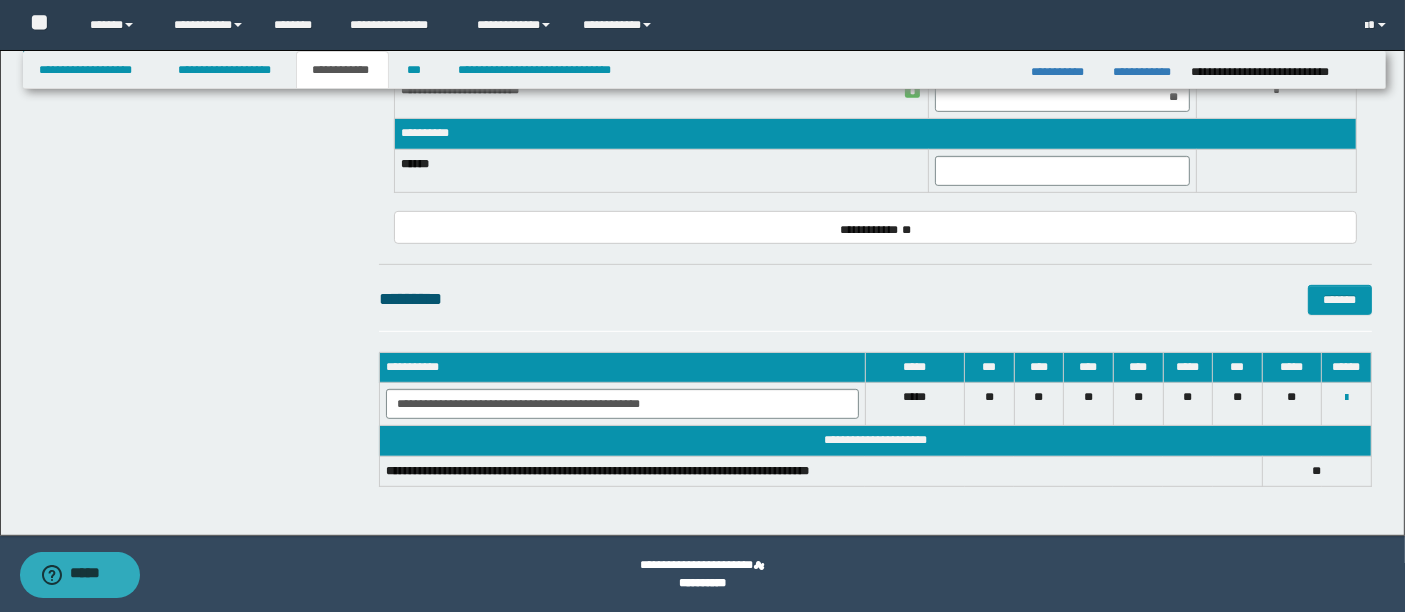 drag, startPoint x: 822, startPoint y: 448, endPoint x: 1205, endPoint y: 511, distance: 388.14688 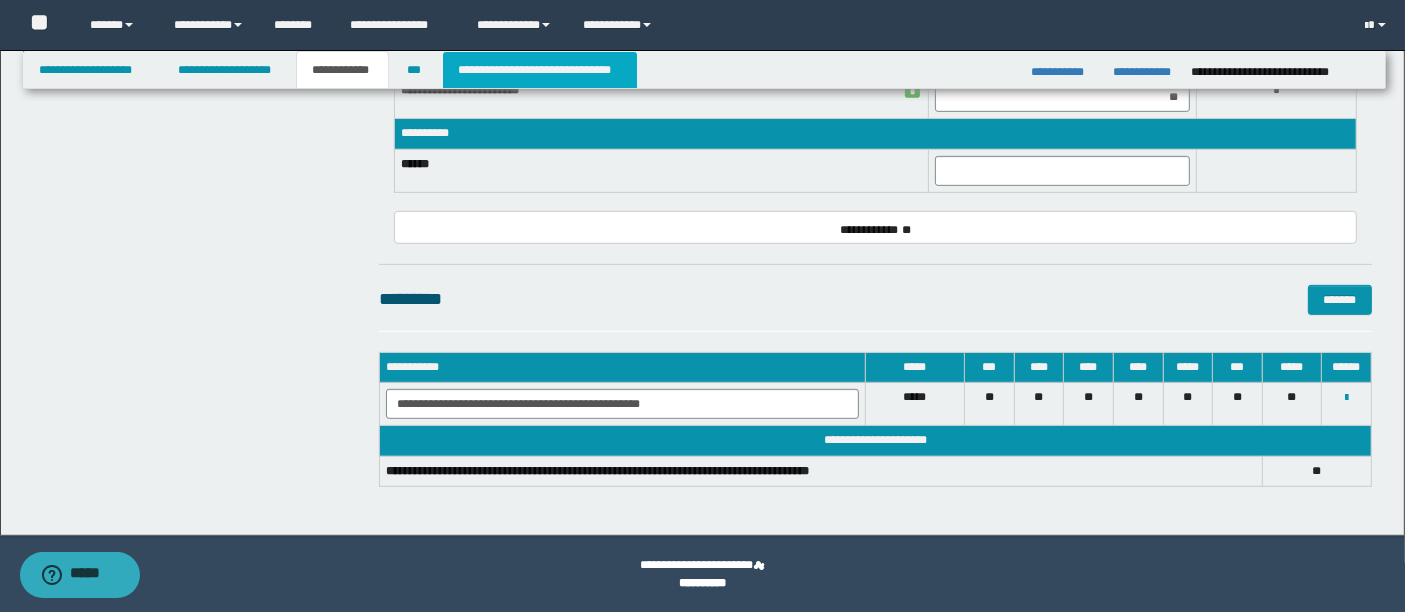 click on "**********" at bounding box center [540, 70] 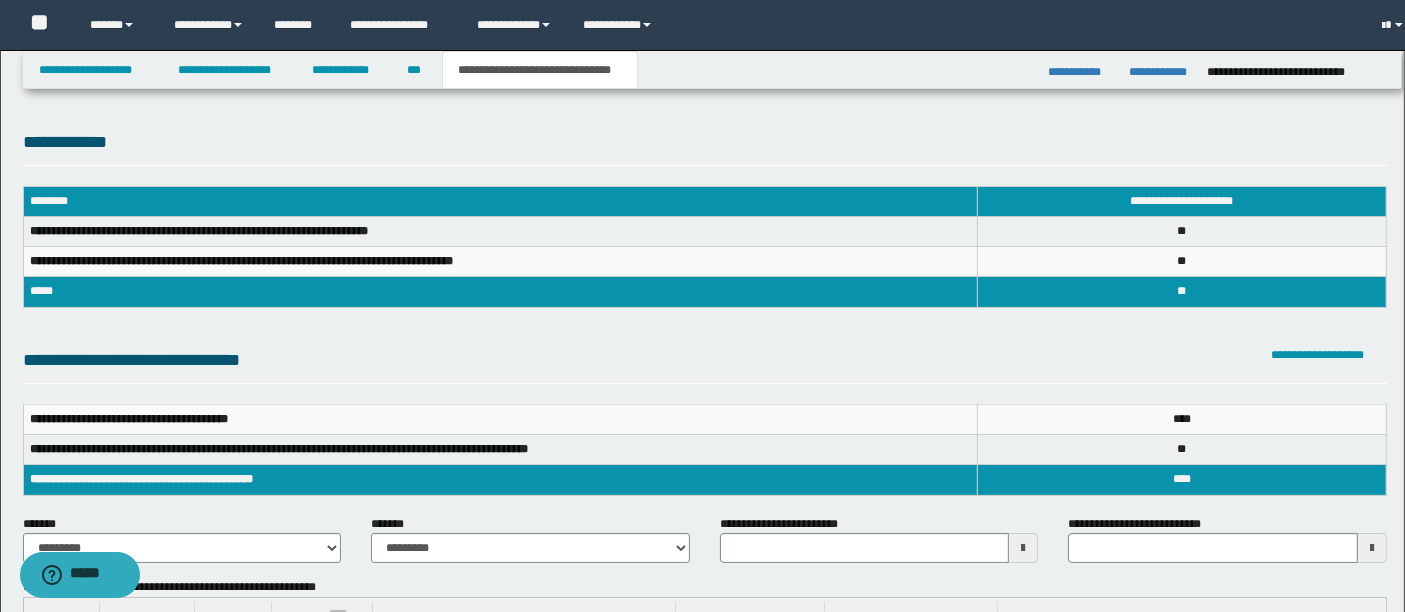 scroll, scrollTop: 0, scrollLeft: 0, axis: both 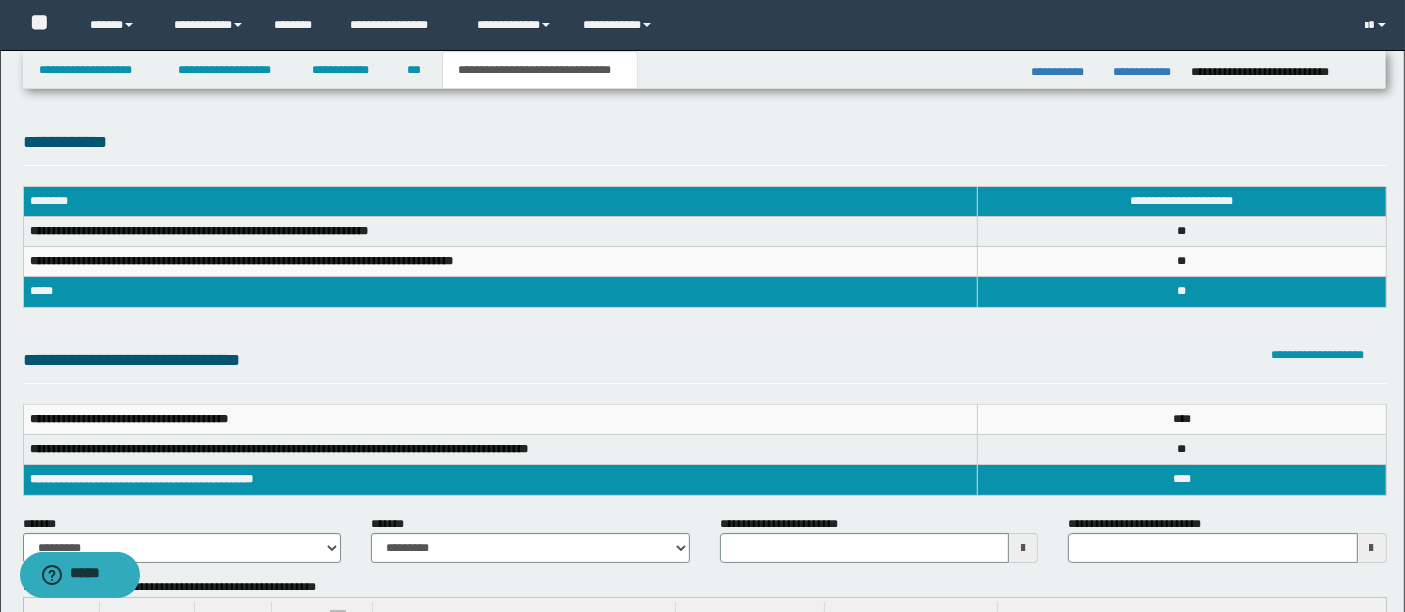 drag, startPoint x: 512, startPoint y: 391, endPoint x: 1248, endPoint y: 511, distance: 745.71844 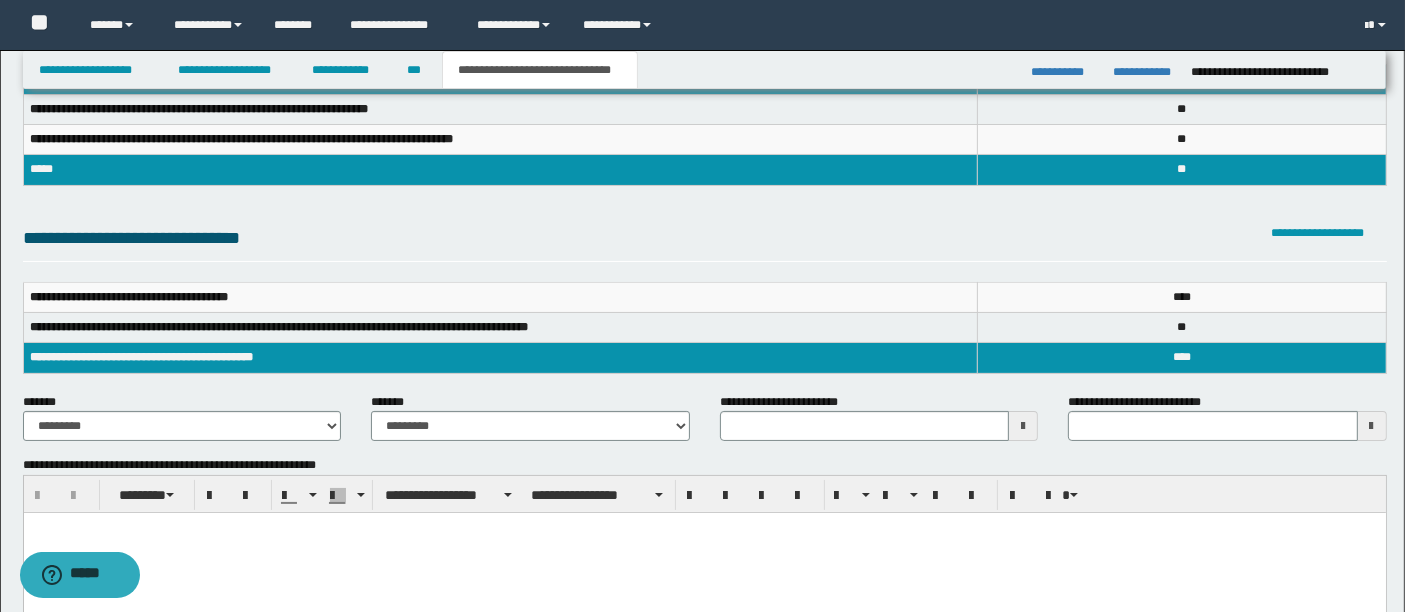 scroll, scrollTop: 145, scrollLeft: 0, axis: vertical 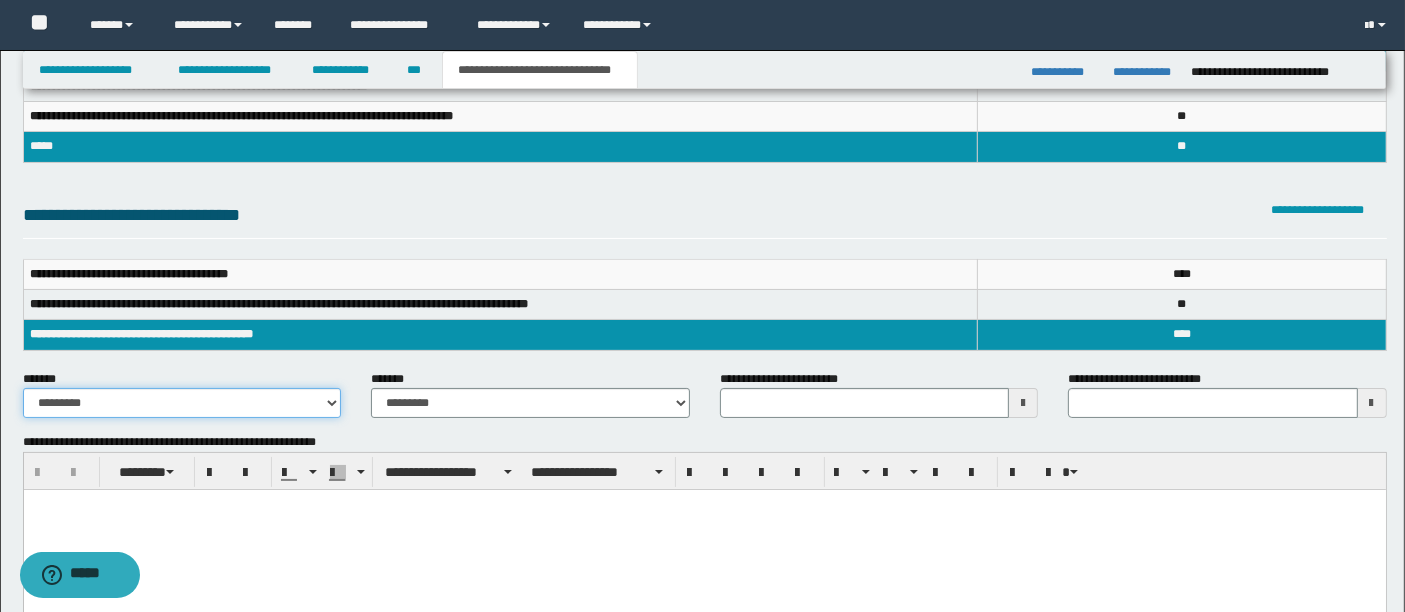 click on "**********" at bounding box center (182, 403) 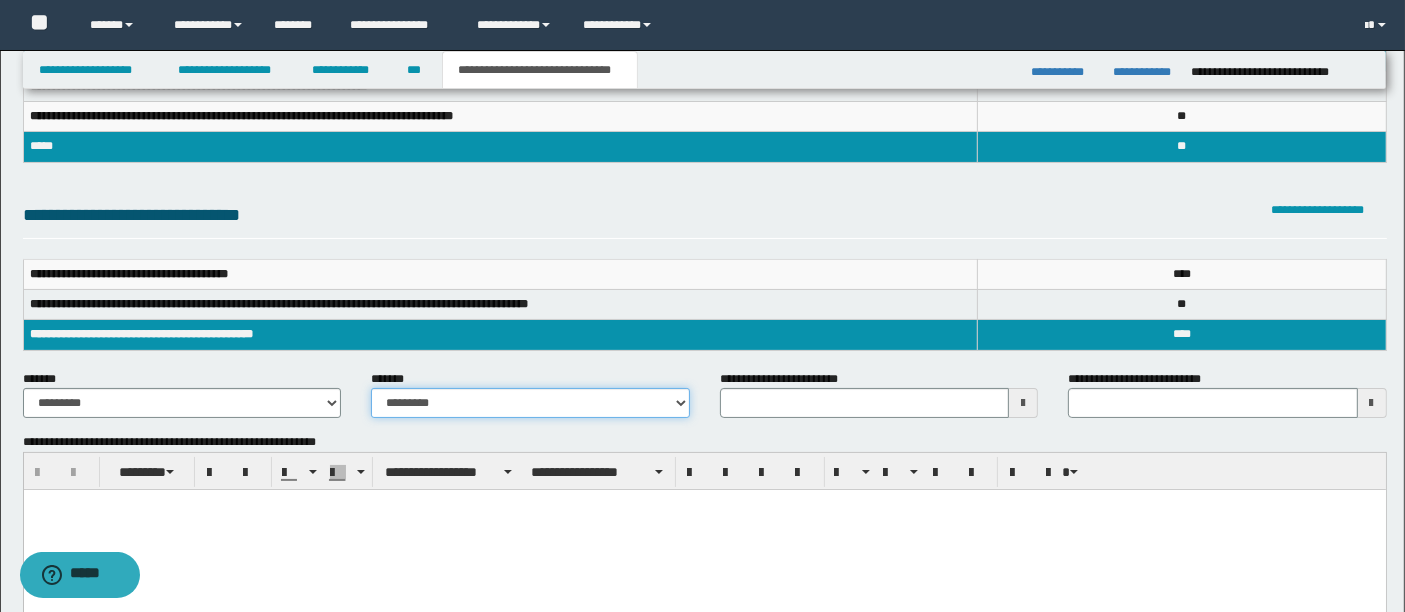 click on "**********" at bounding box center (530, 403) 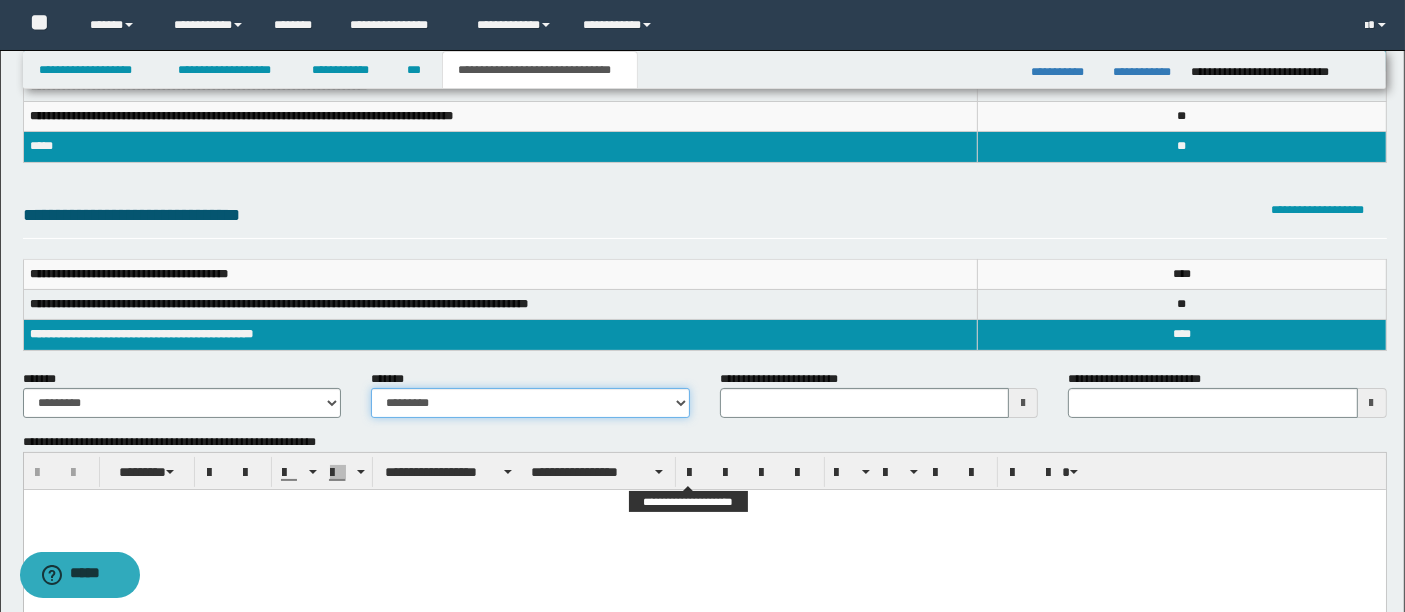 type 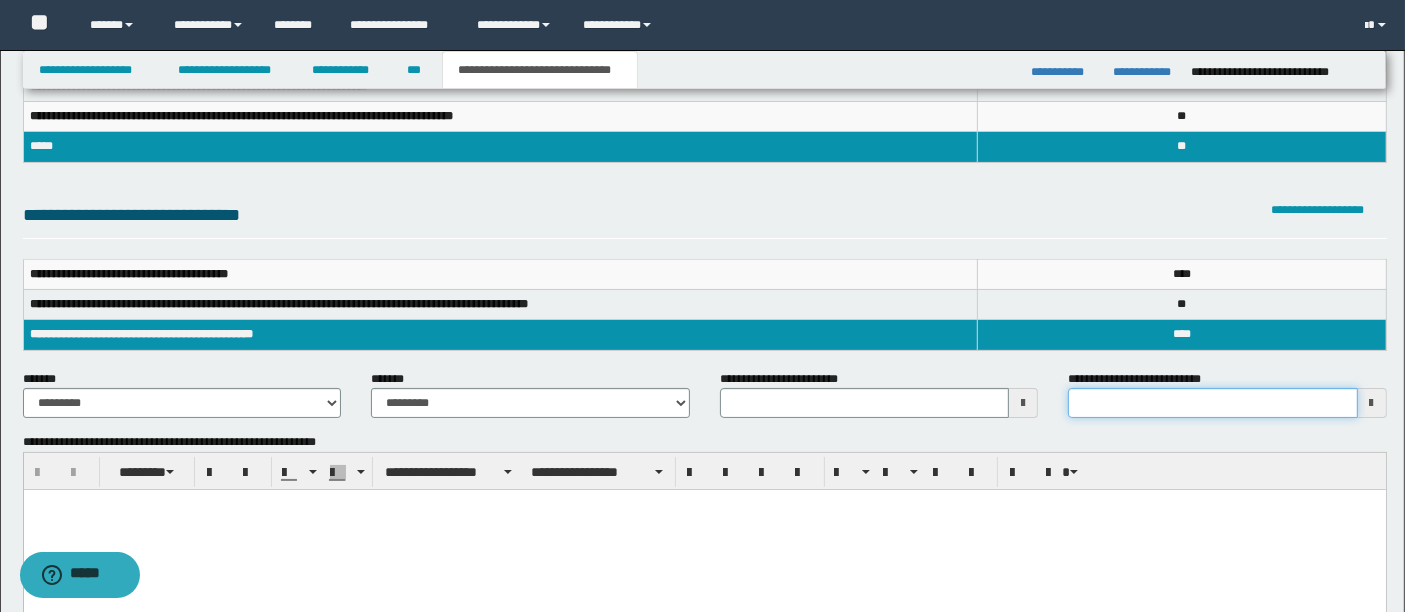 click on "**********" at bounding box center (1213, 403) 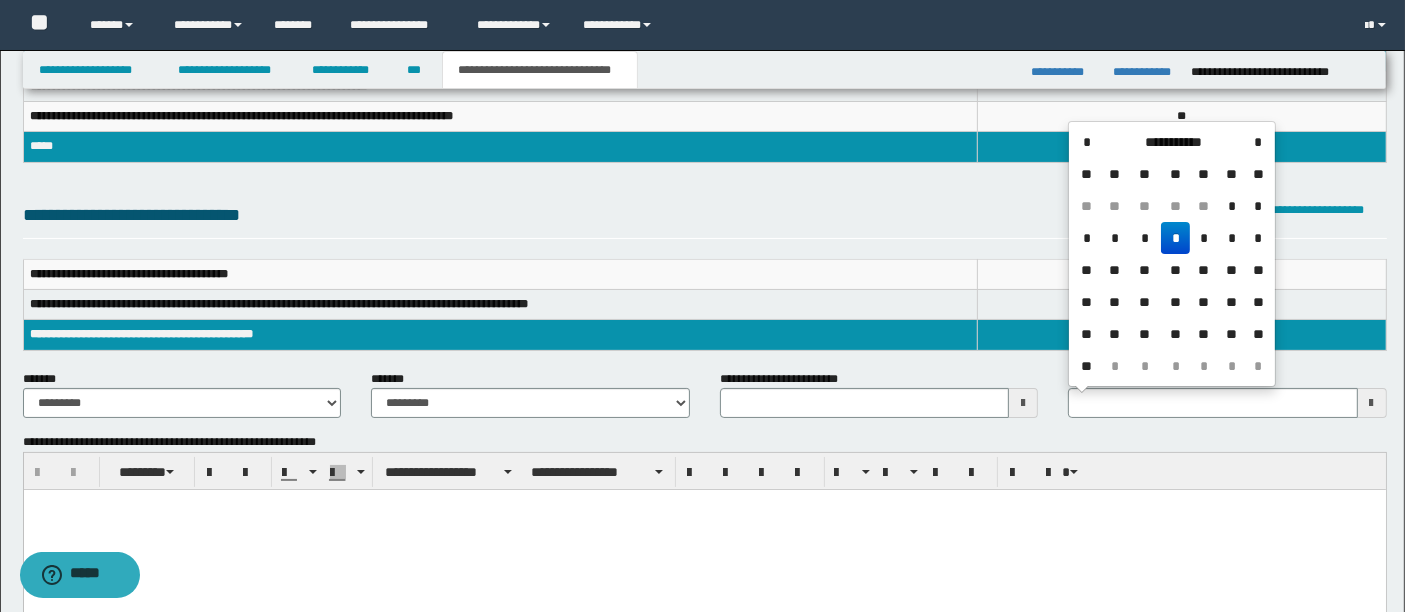 click on "*" at bounding box center [1175, 238] 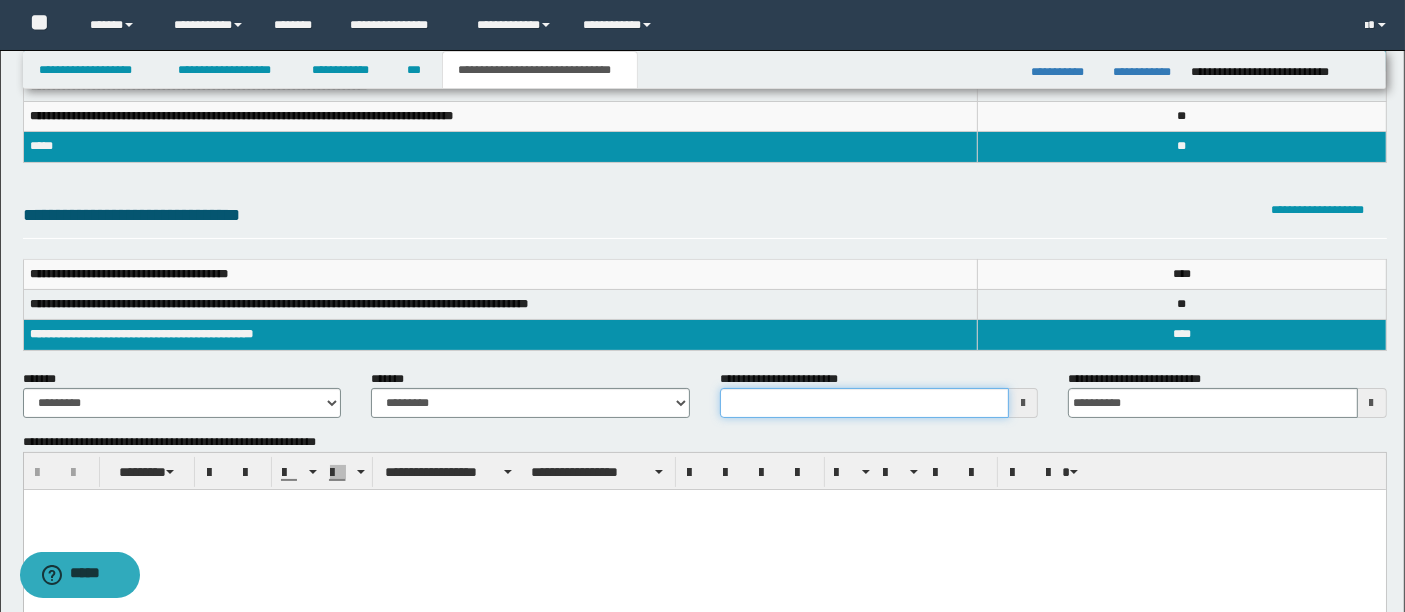 click on "**********" at bounding box center (865, 403) 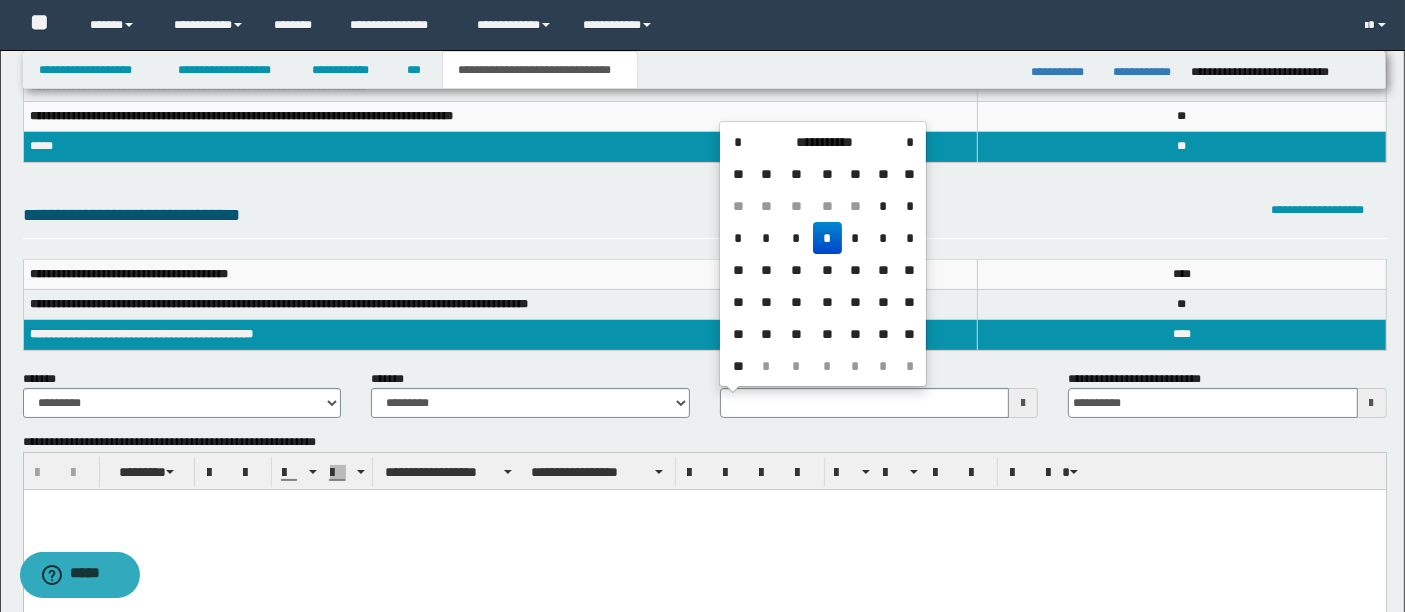 type 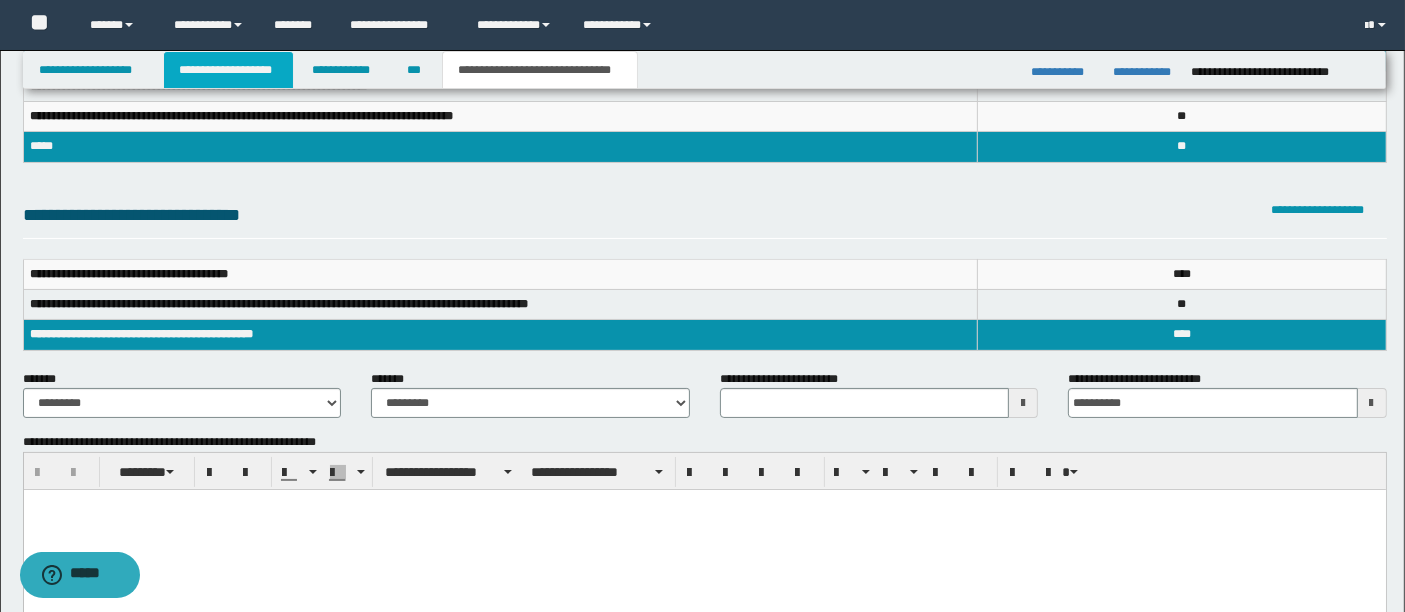 click on "**********" at bounding box center (228, 70) 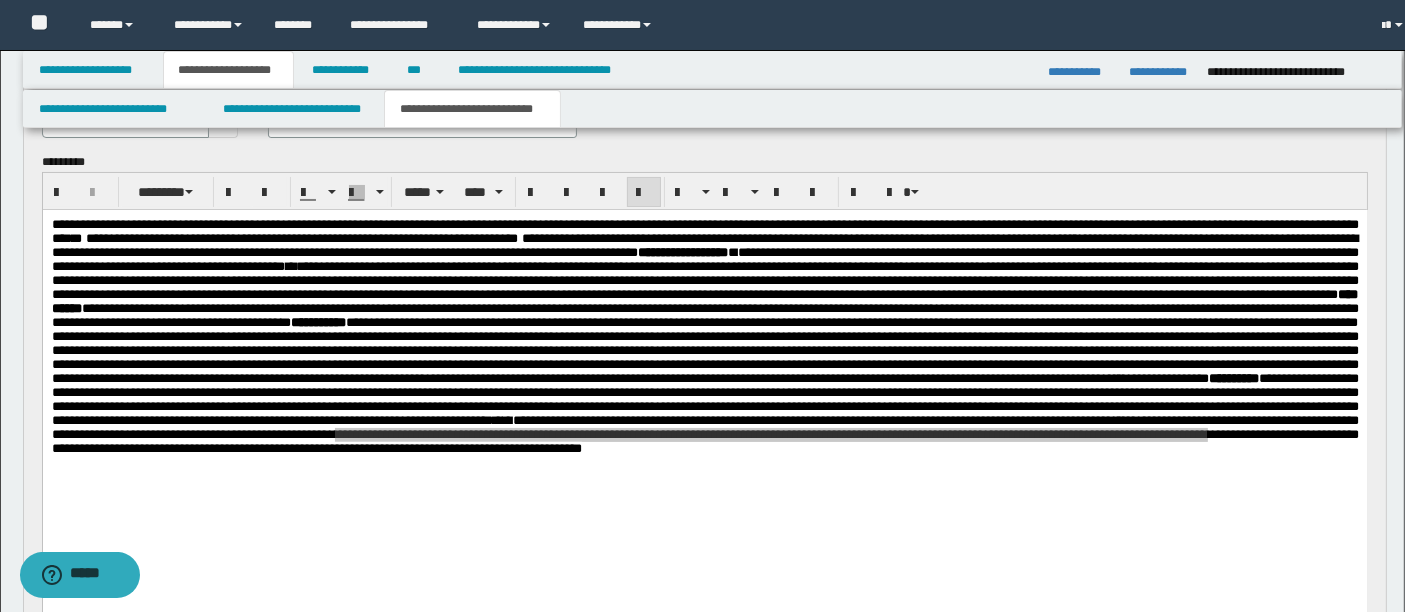 scroll, scrollTop: 177, scrollLeft: 0, axis: vertical 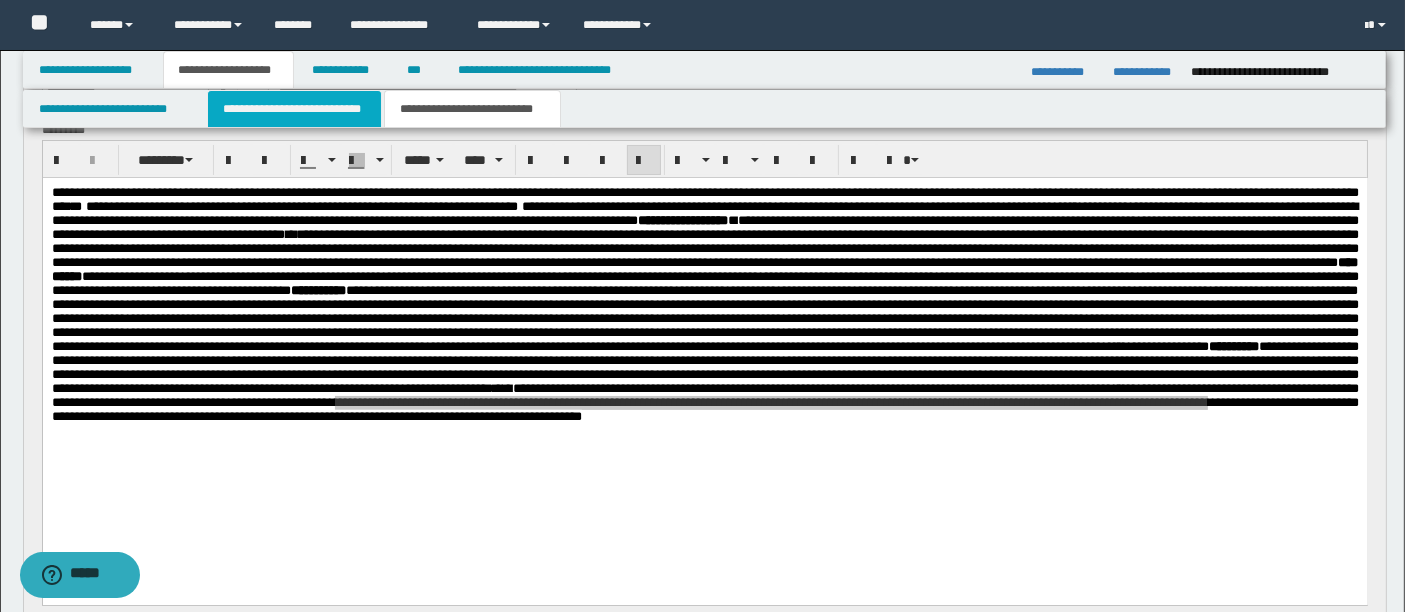 click on "**********" at bounding box center [294, 109] 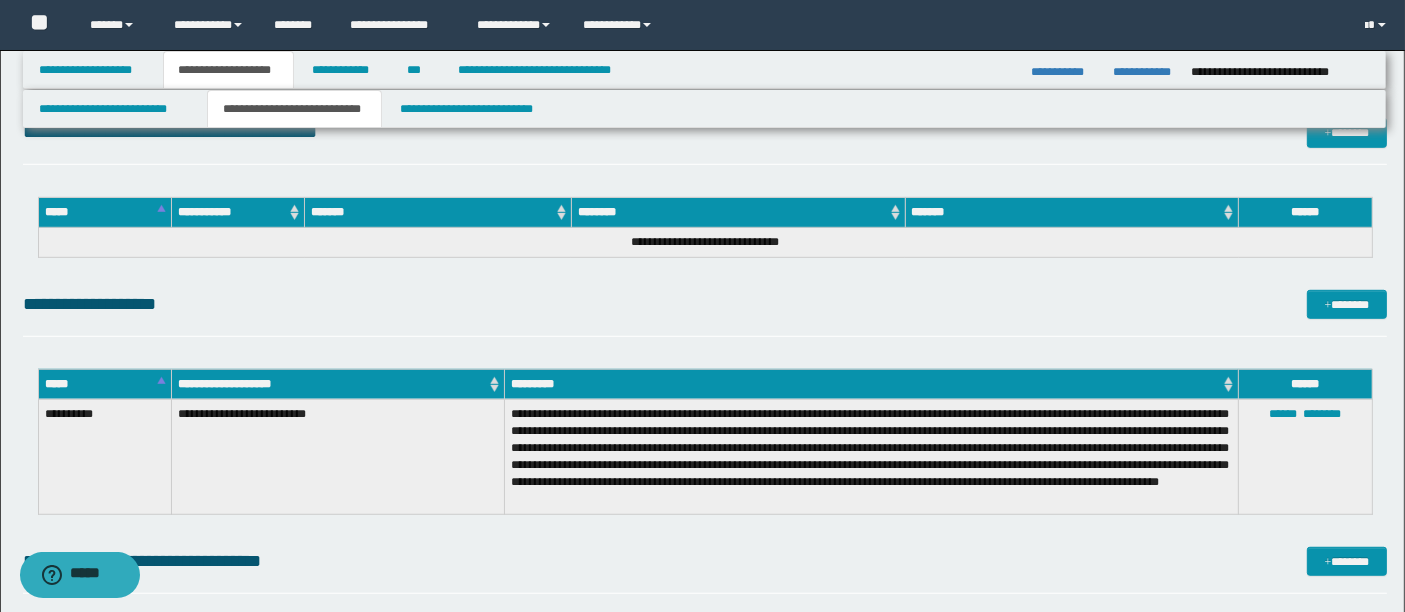scroll, scrollTop: 1317, scrollLeft: 0, axis: vertical 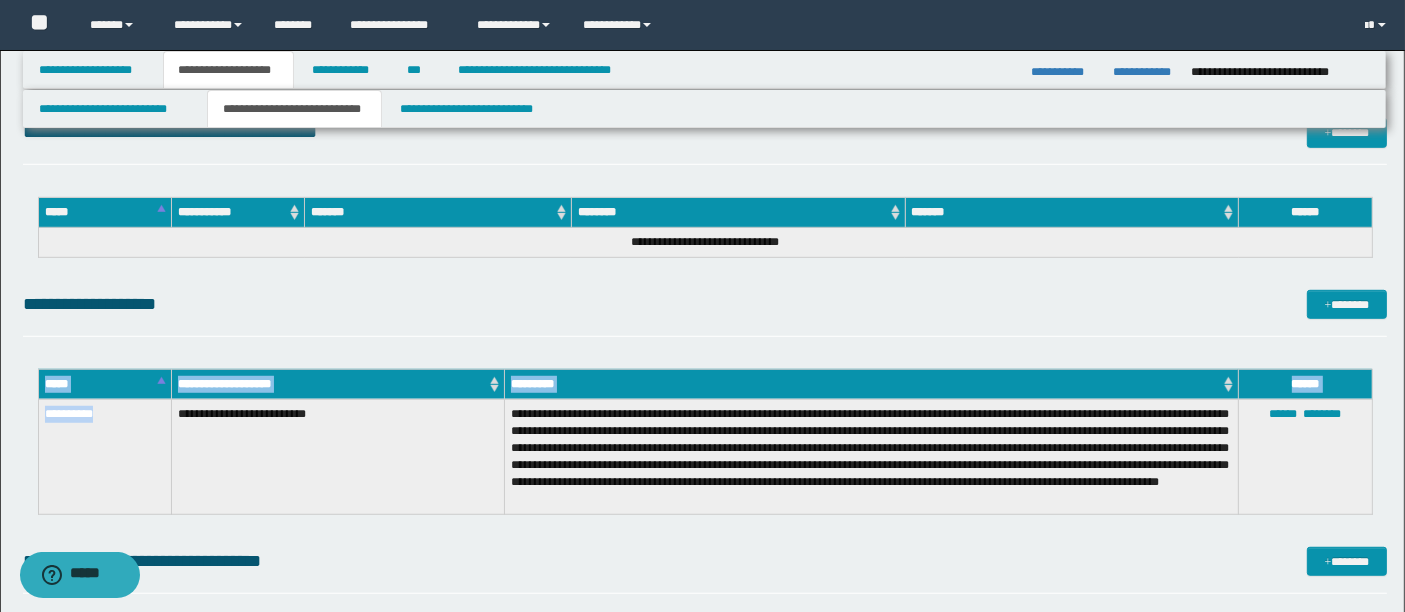 drag, startPoint x: 111, startPoint y: 412, endPoint x: 36, endPoint y: 415, distance: 75.059975 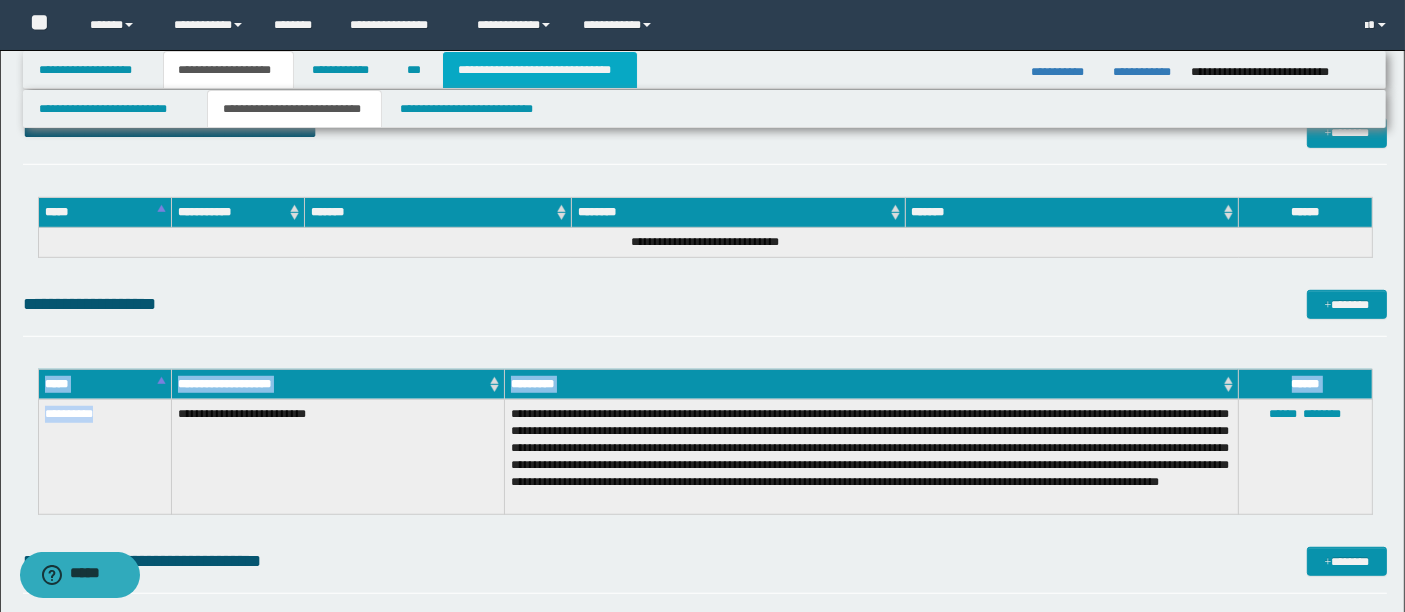 click on "**********" at bounding box center [540, 70] 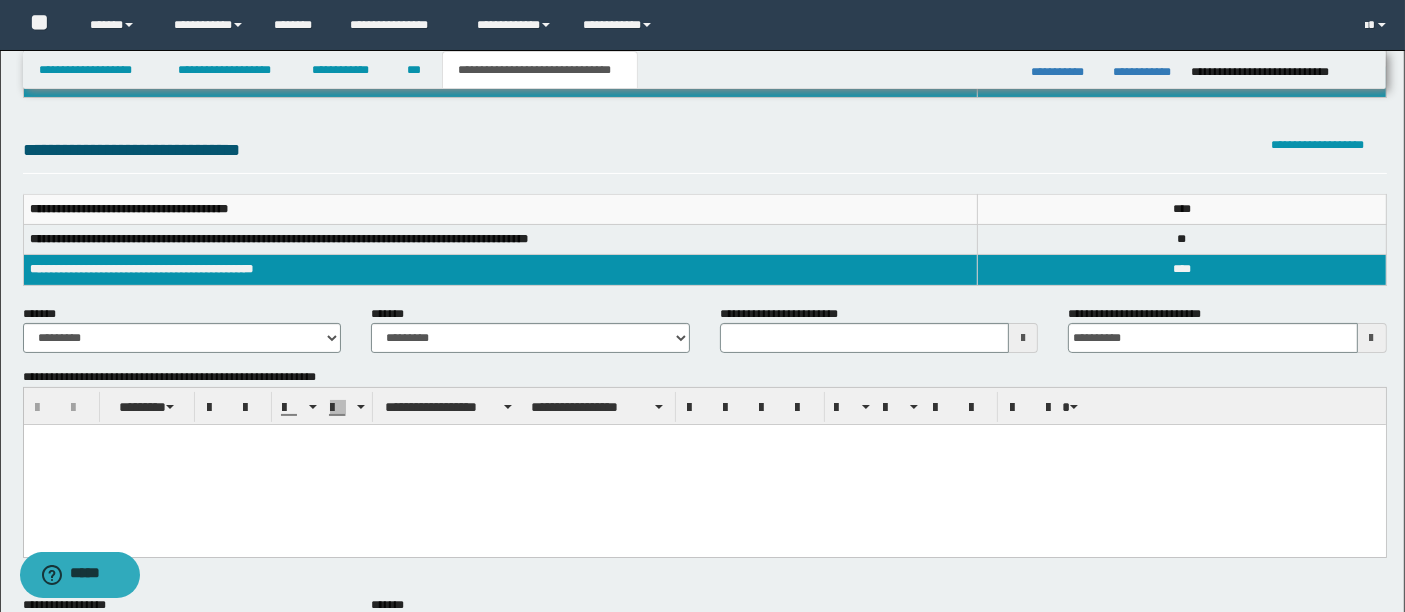 scroll, scrollTop: 263, scrollLeft: 0, axis: vertical 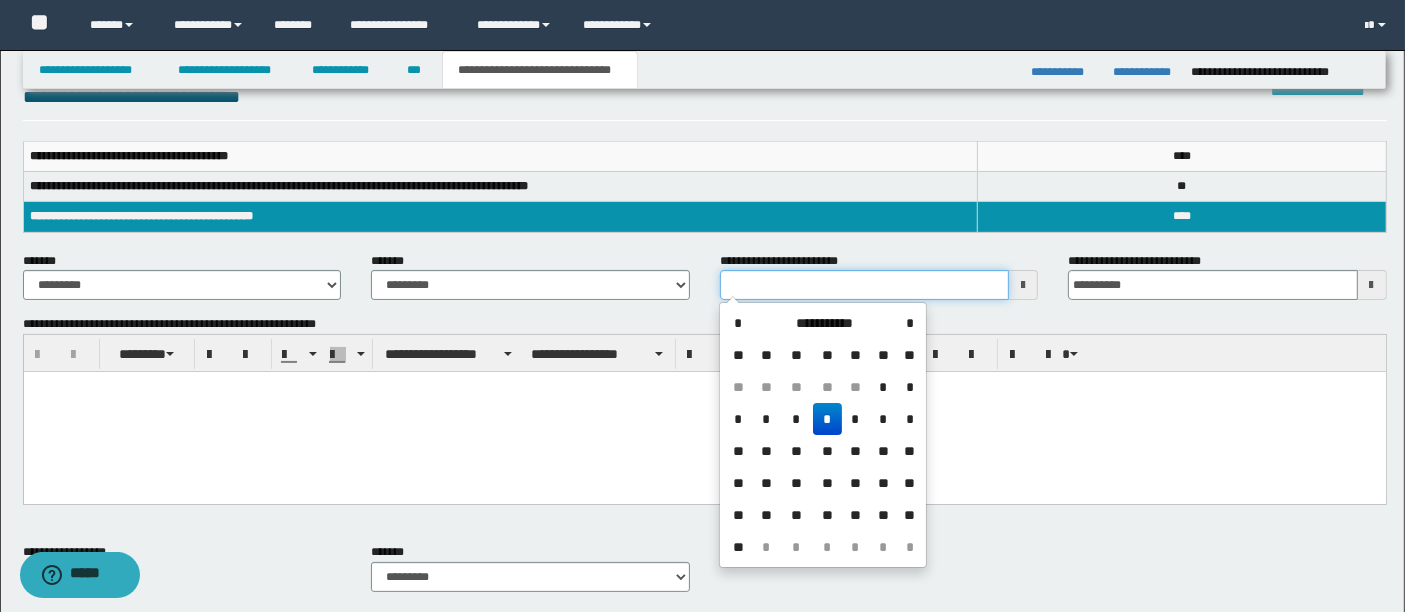 click on "**********" at bounding box center [865, 285] 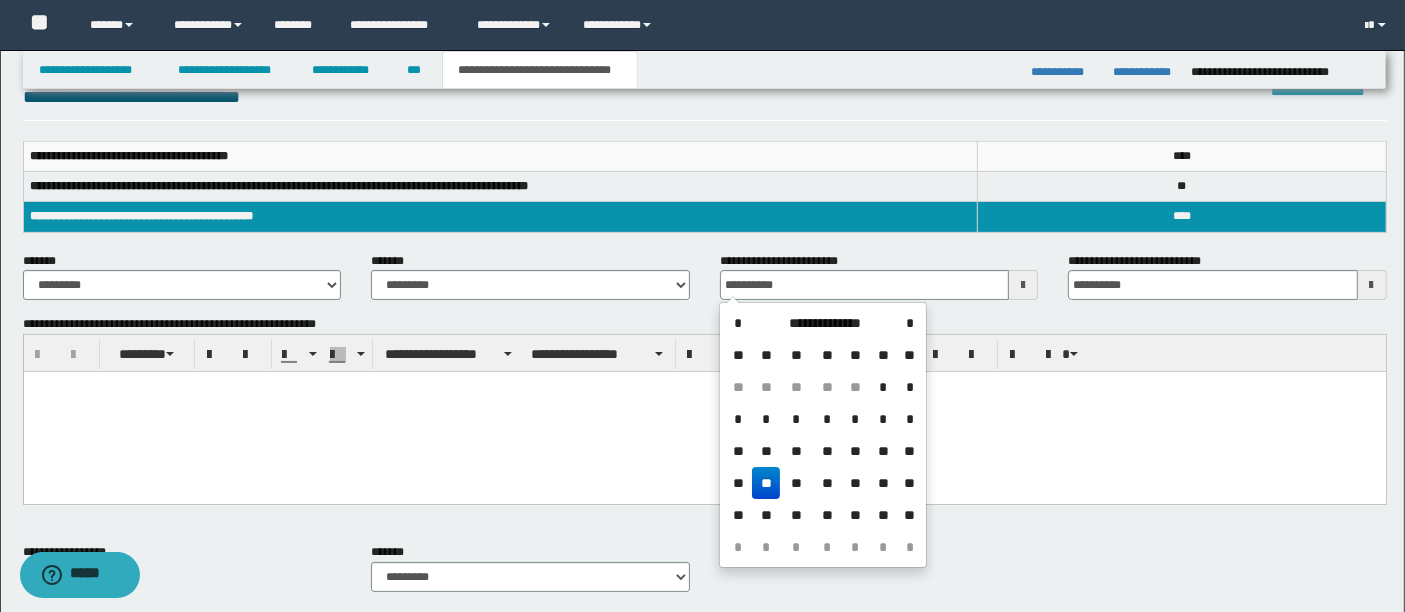 click at bounding box center (704, 412) 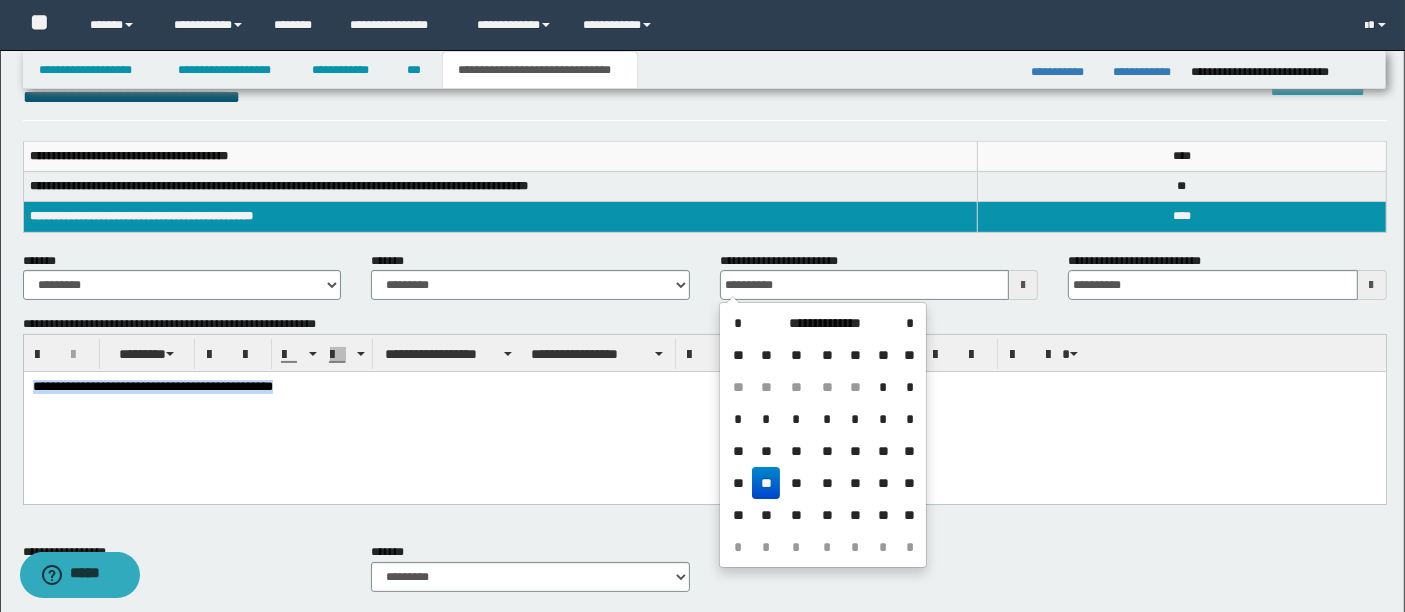 drag, startPoint x: 317, startPoint y: 393, endPoint x: -1, endPoint y: 375, distance: 318.50903 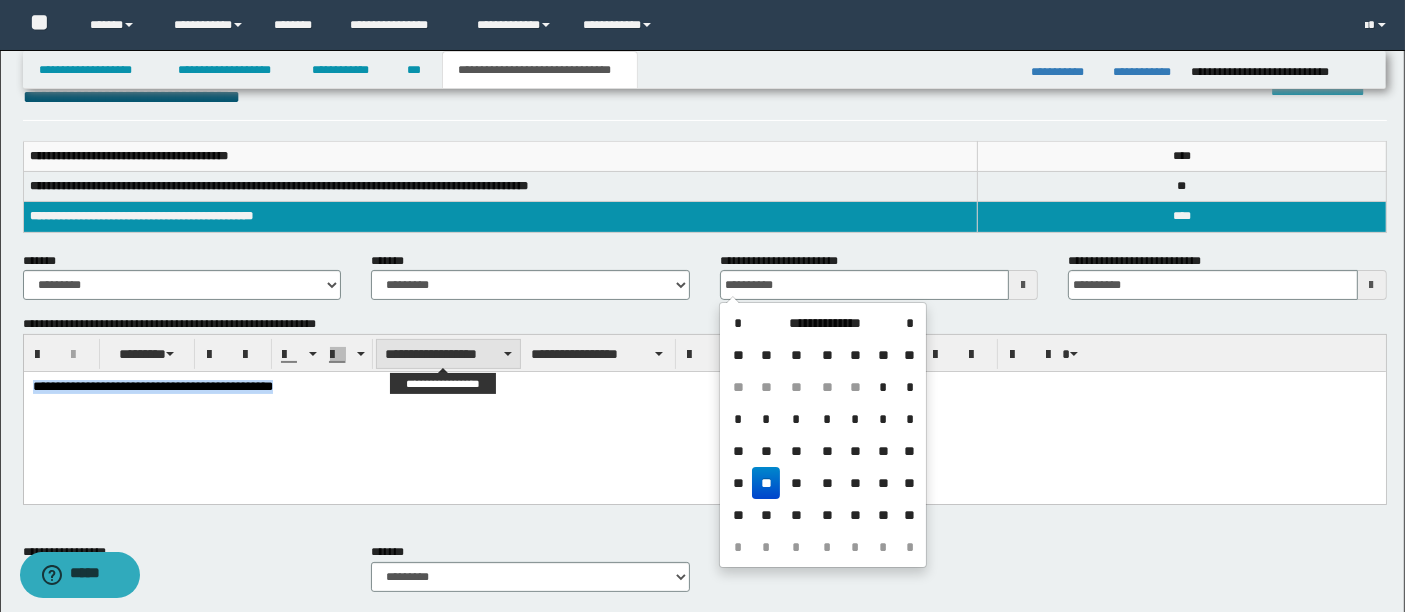 type on "**********" 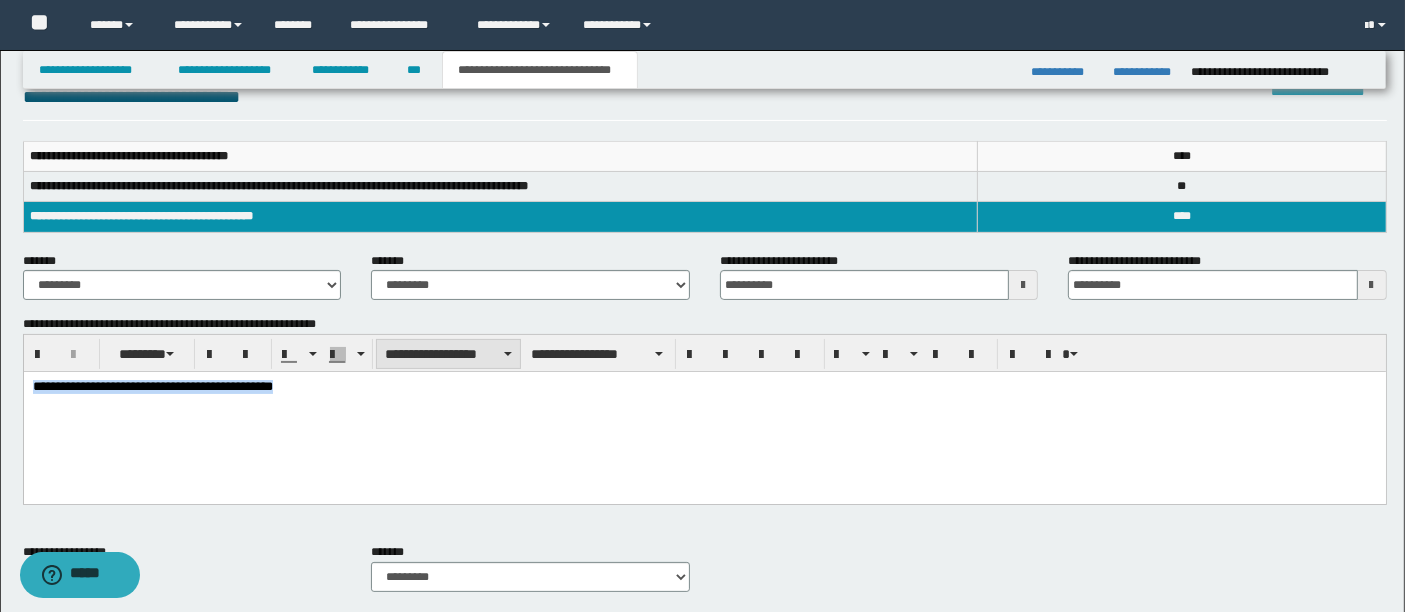 click on "**********" at bounding box center (448, 354) 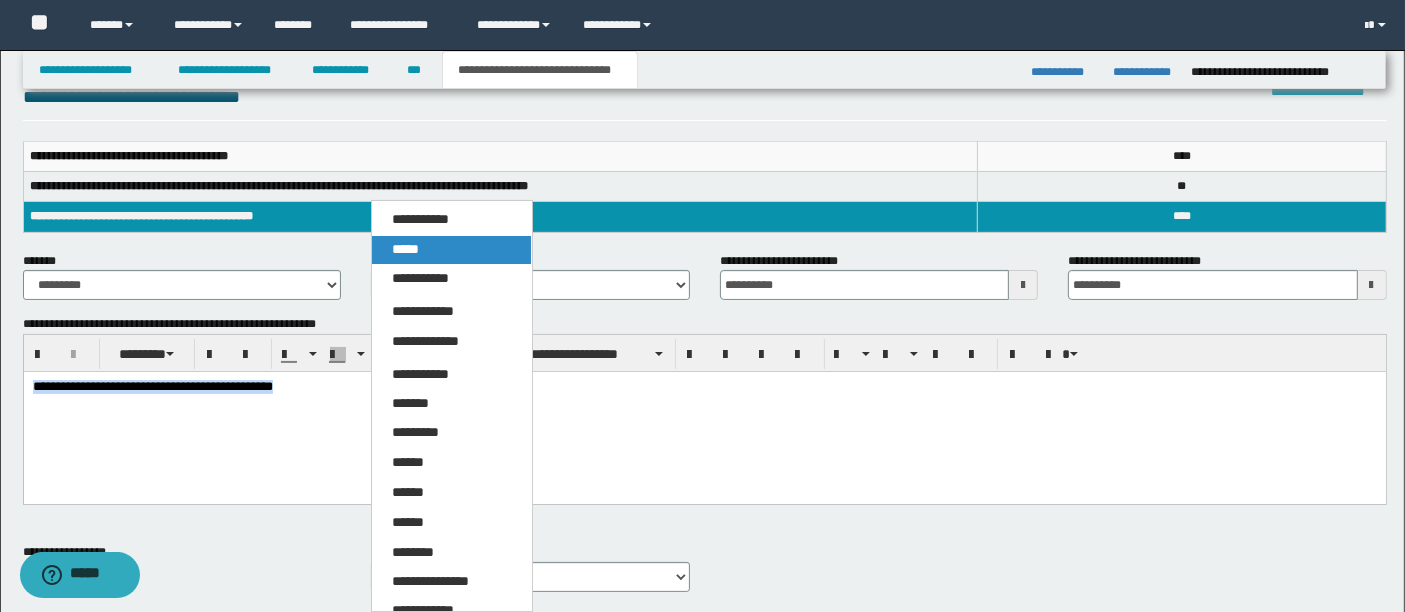 click on "*****" at bounding box center (451, 250) 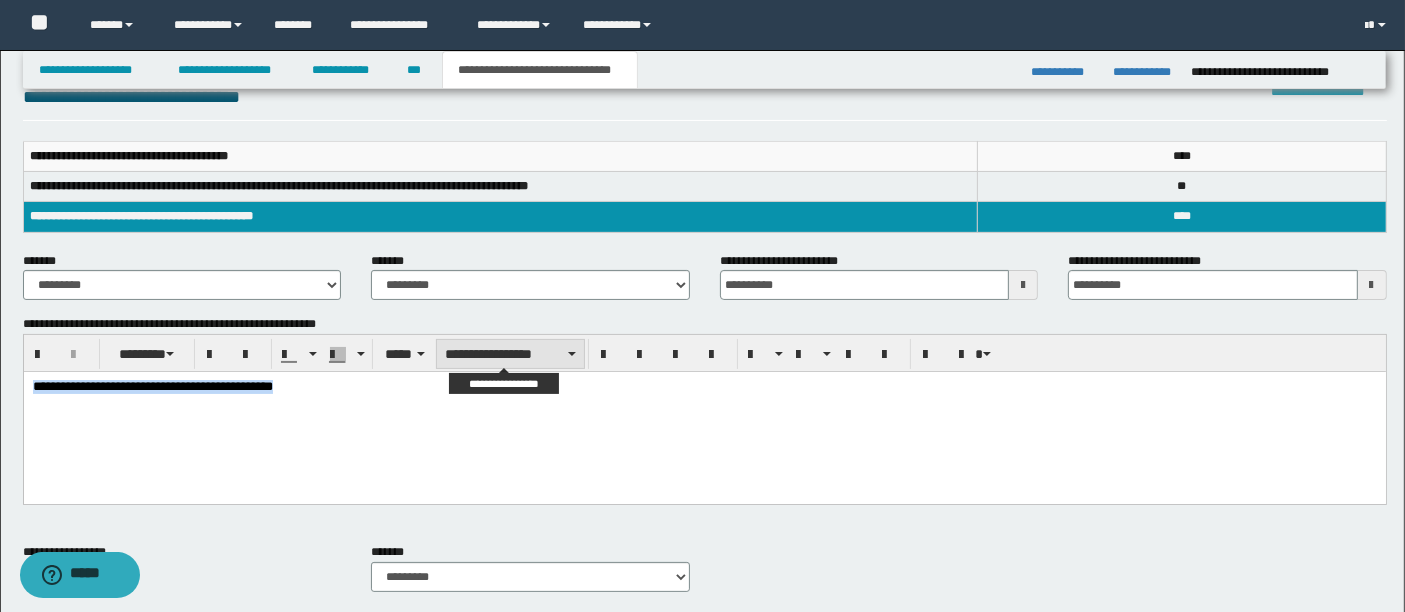 click on "**********" at bounding box center [510, 354] 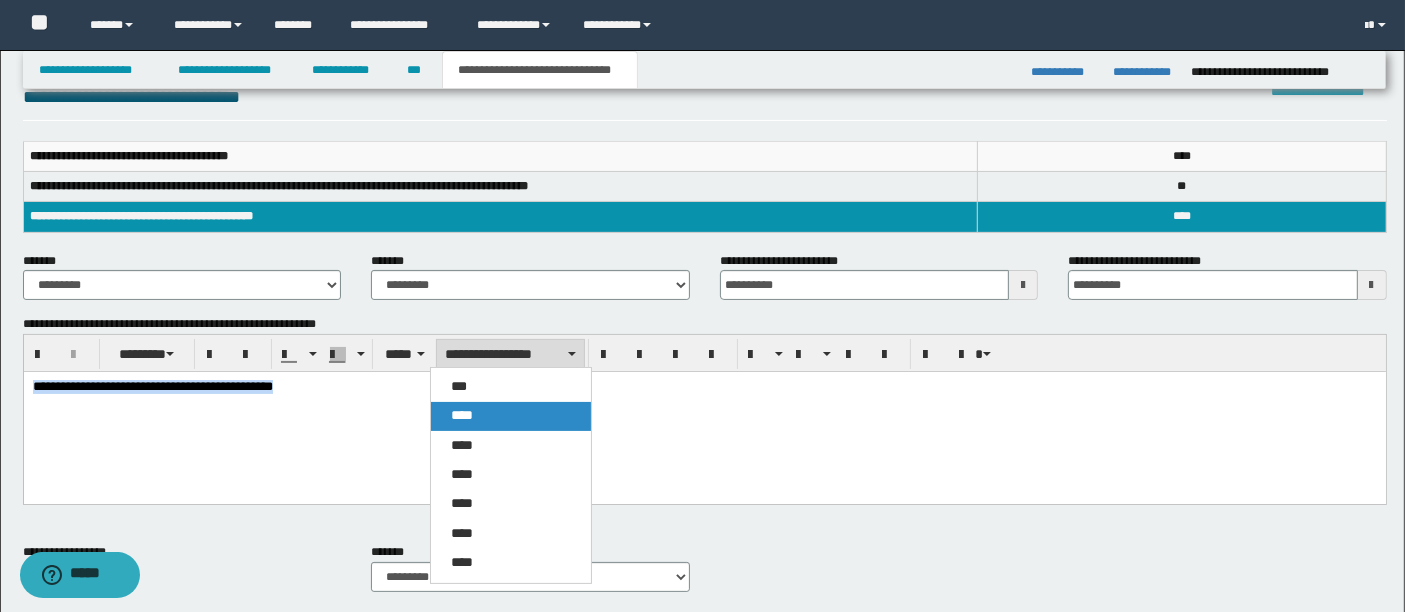 click on "****" at bounding box center [510, 416] 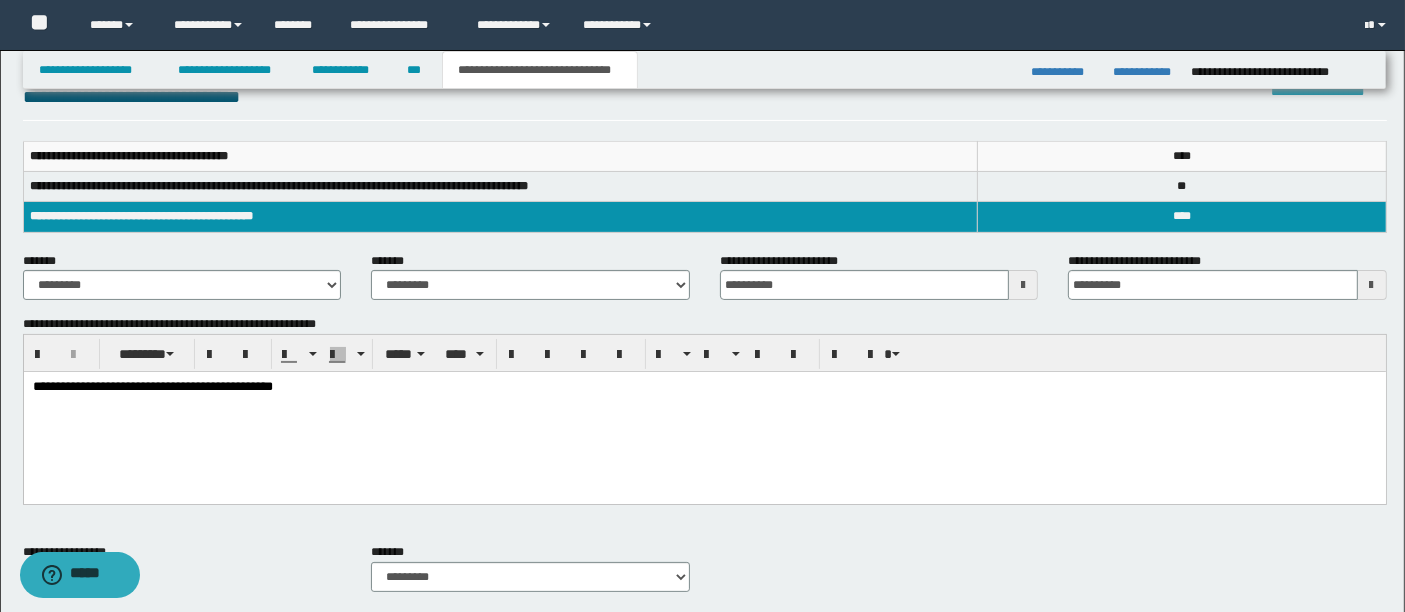 click on "**********" at bounding box center (704, 413) 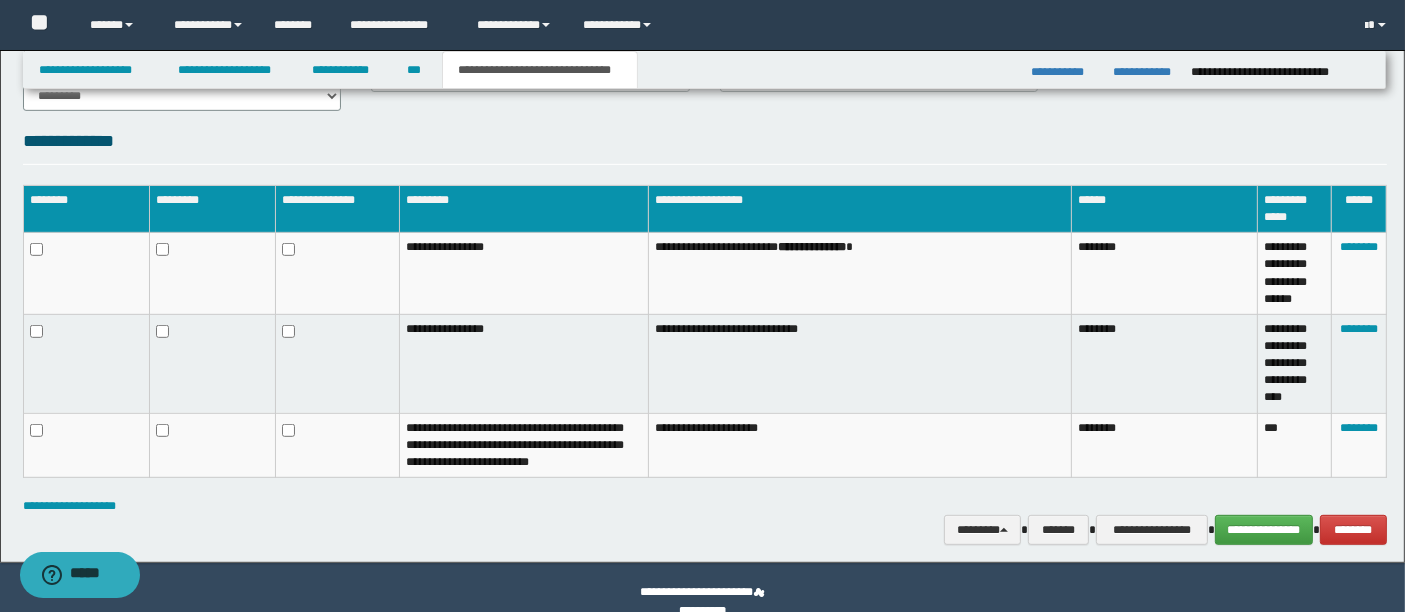 scroll, scrollTop: 970, scrollLeft: 0, axis: vertical 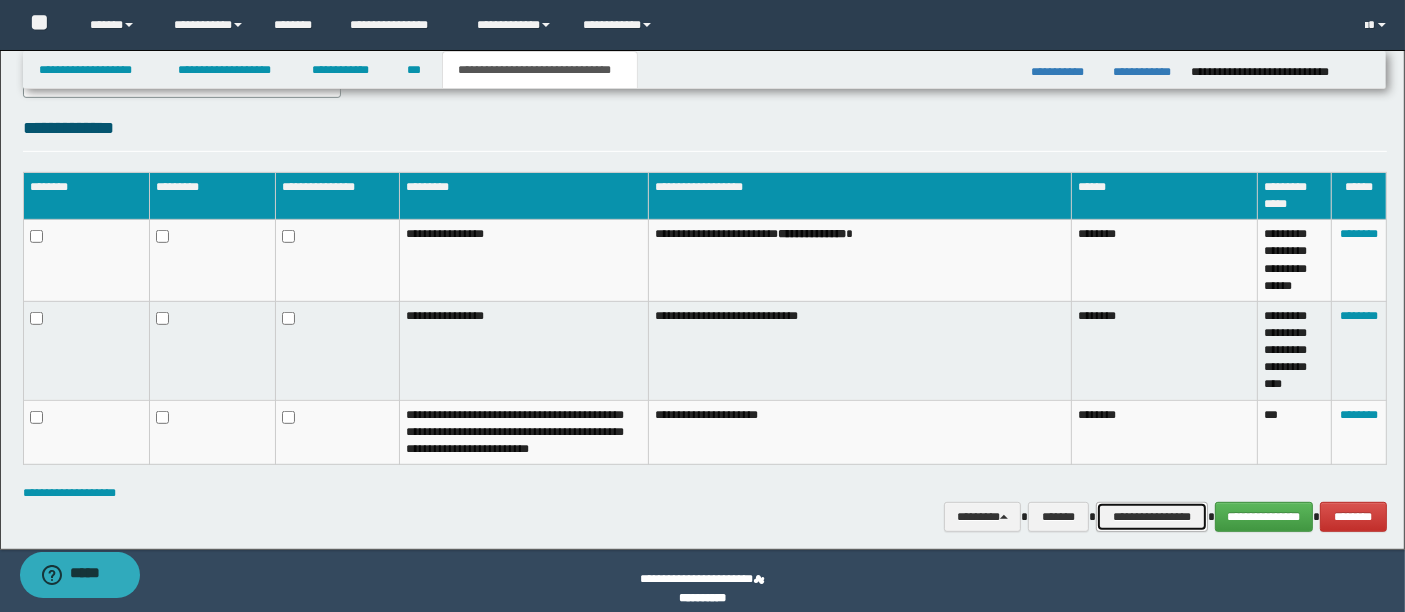 click on "**********" at bounding box center (1152, 516) 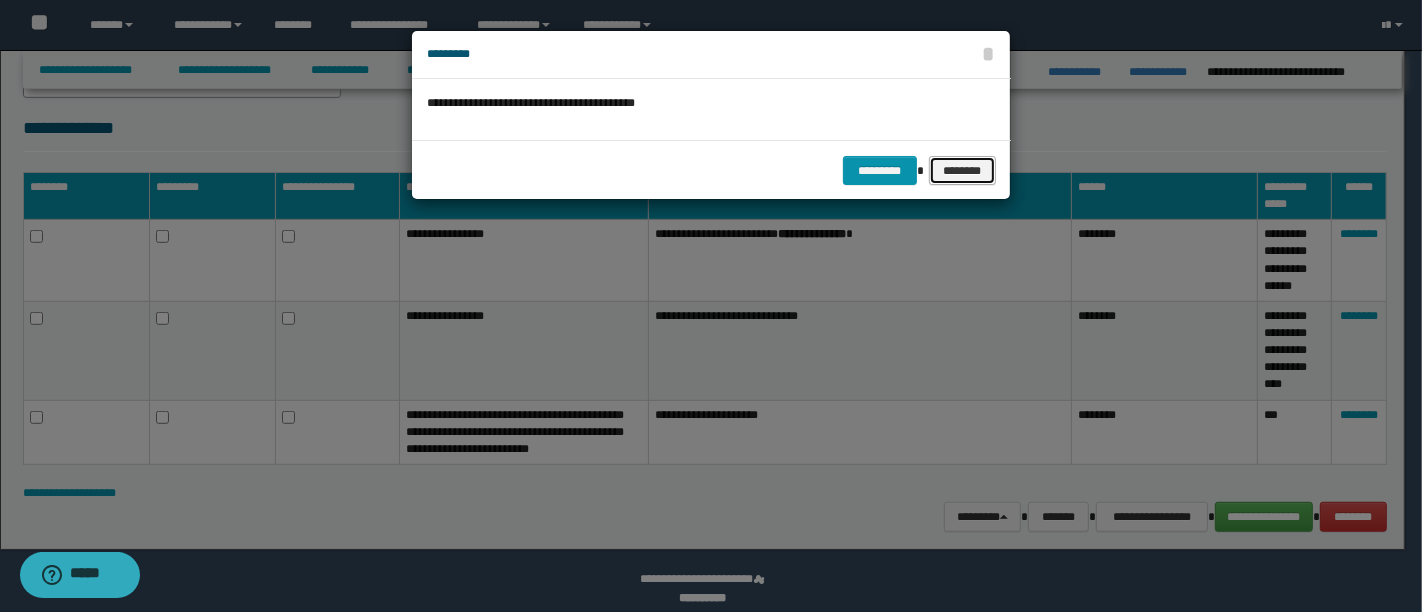 click on "********" at bounding box center (962, 170) 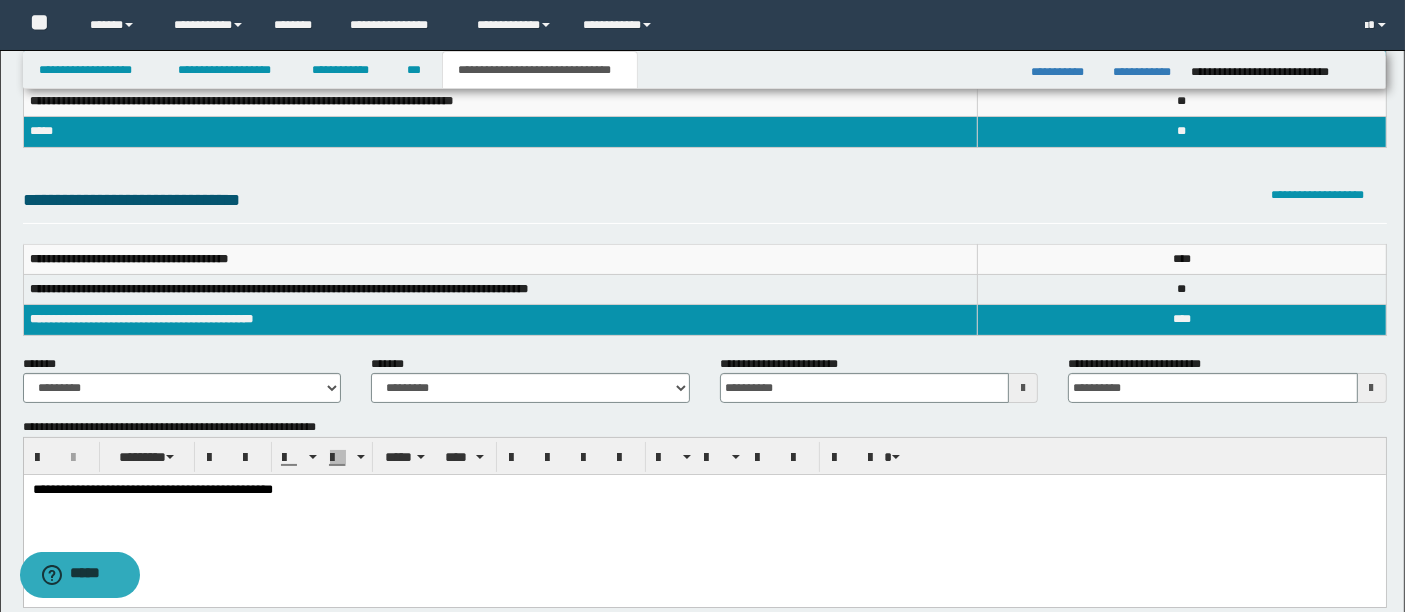 scroll, scrollTop: 75, scrollLeft: 0, axis: vertical 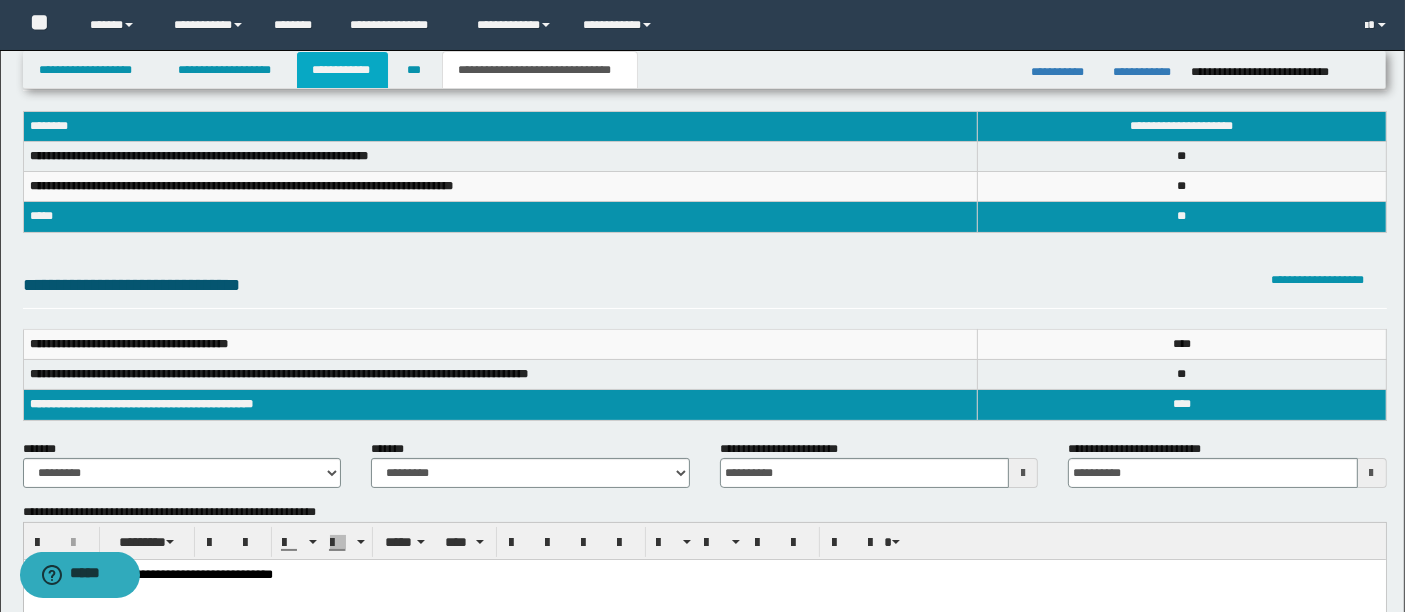 click on "**********" at bounding box center [343, 70] 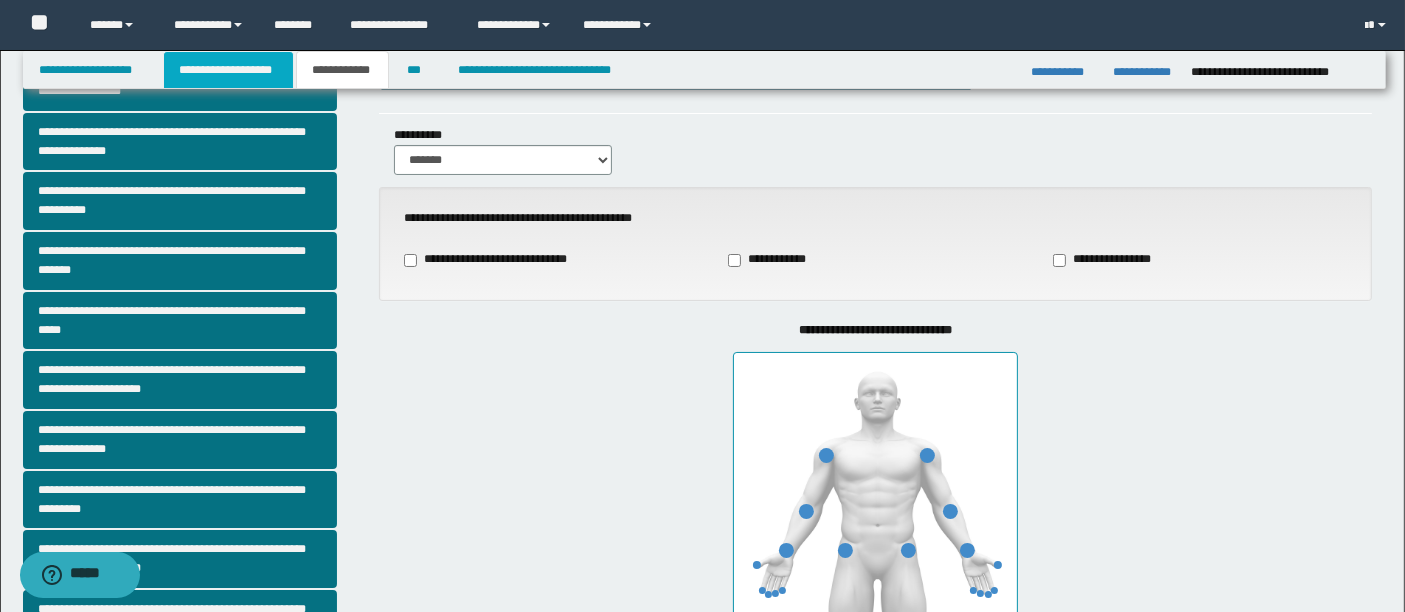 click on "**********" at bounding box center (228, 70) 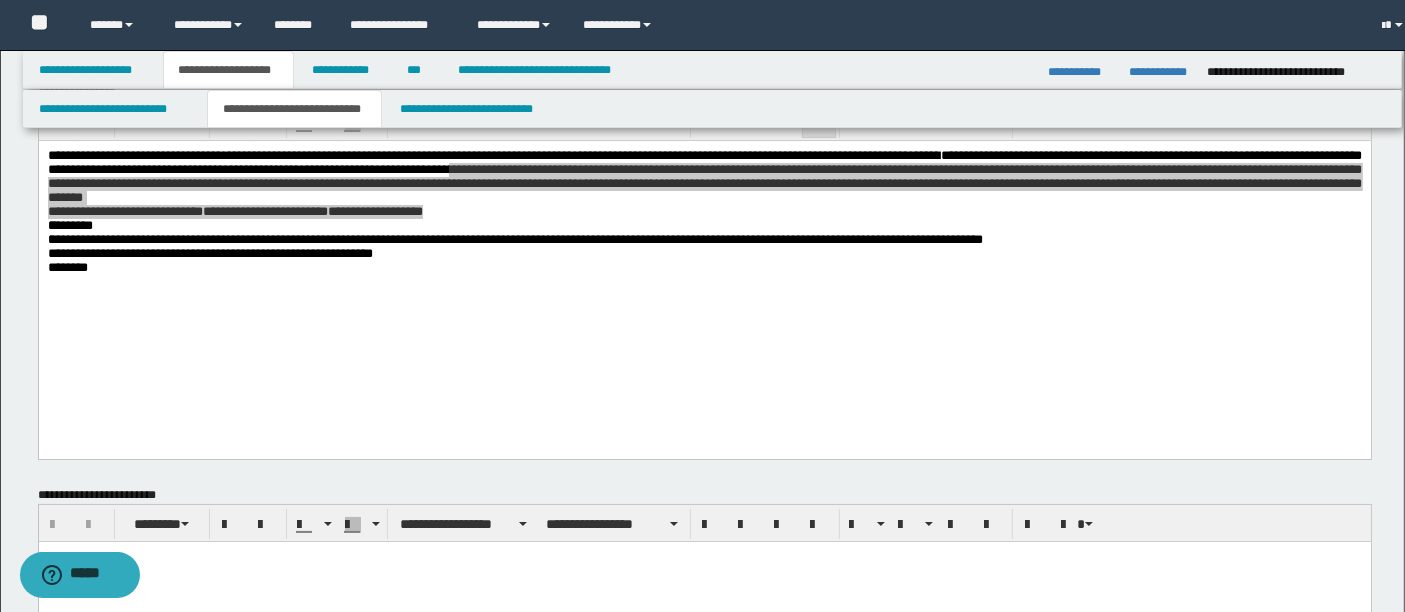 scroll, scrollTop: 106, scrollLeft: 0, axis: vertical 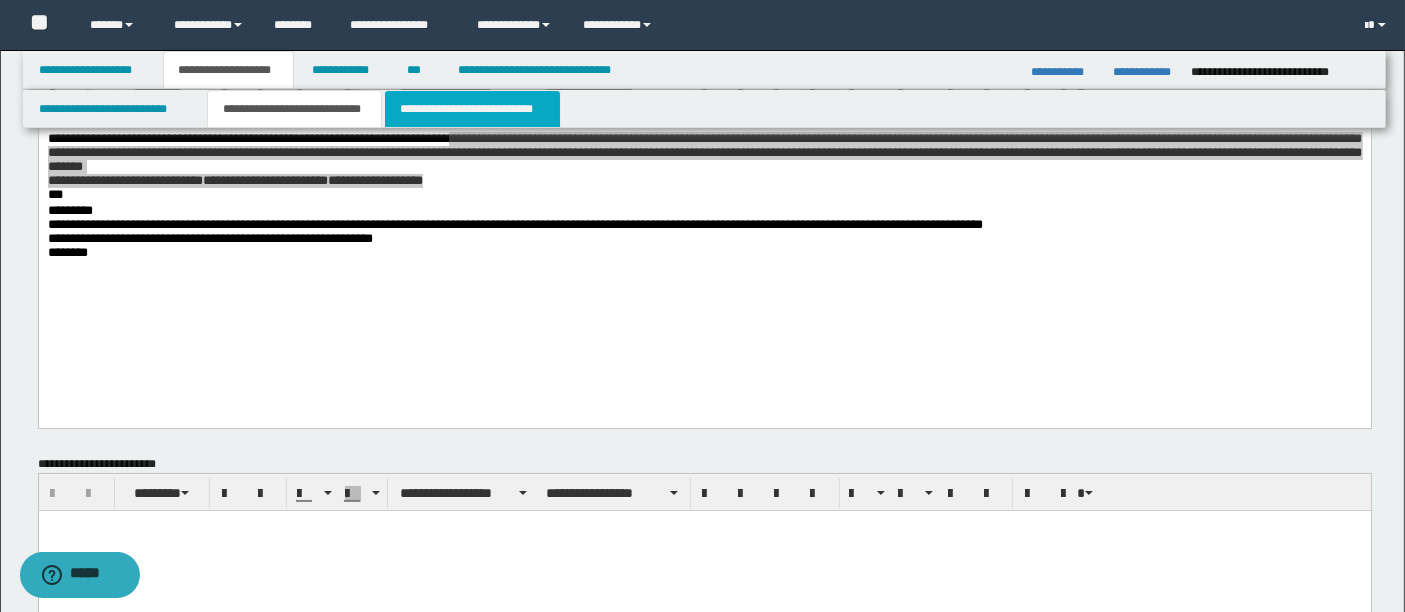 click on "**********" at bounding box center [472, 109] 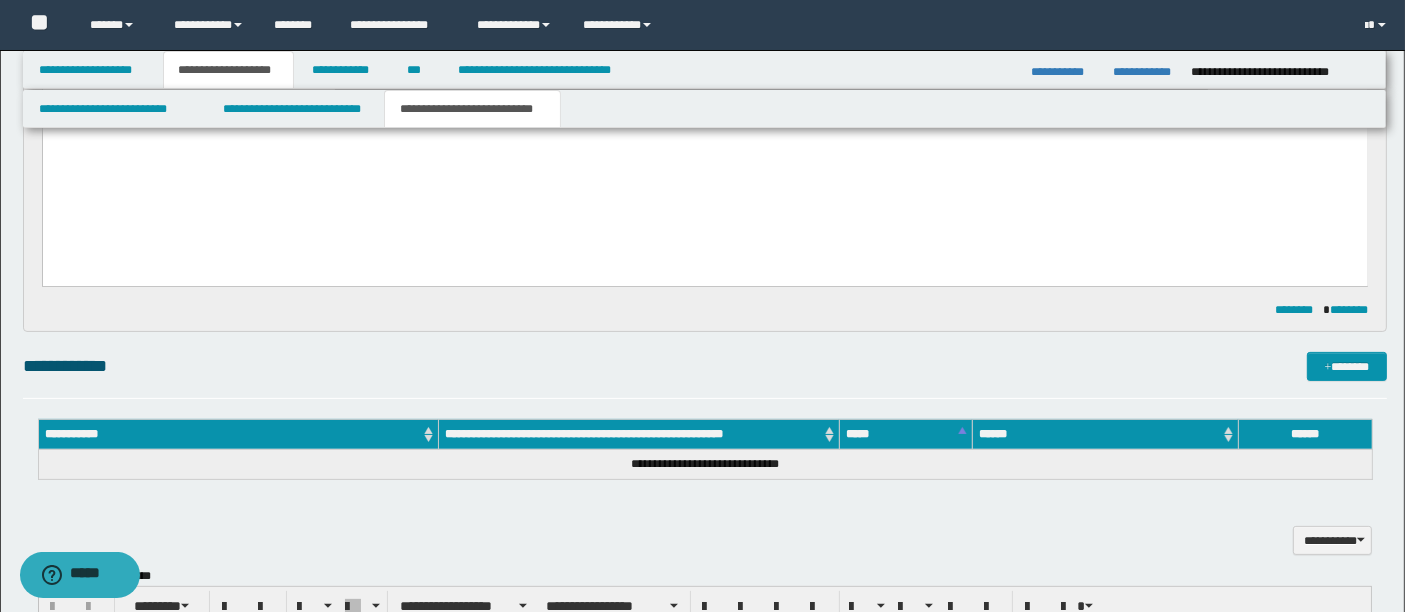 scroll, scrollTop: 497, scrollLeft: 0, axis: vertical 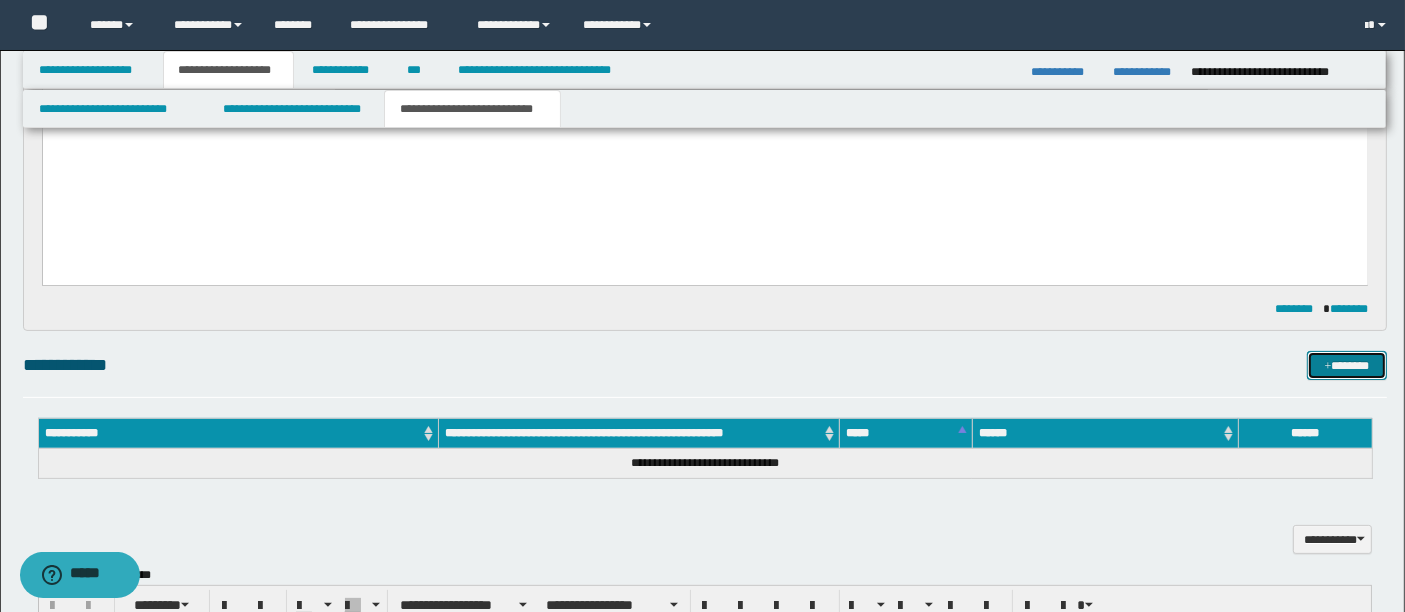 click at bounding box center (1328, 367) 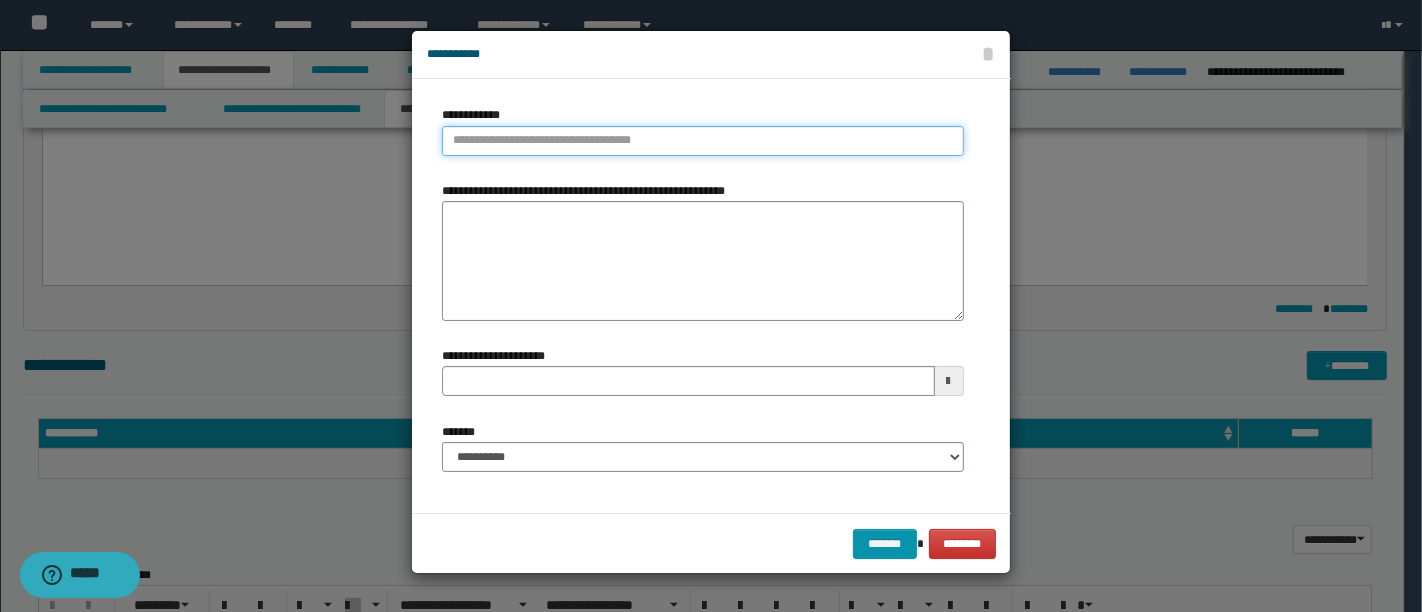 click on "**********" at bounding box center (703, 141) 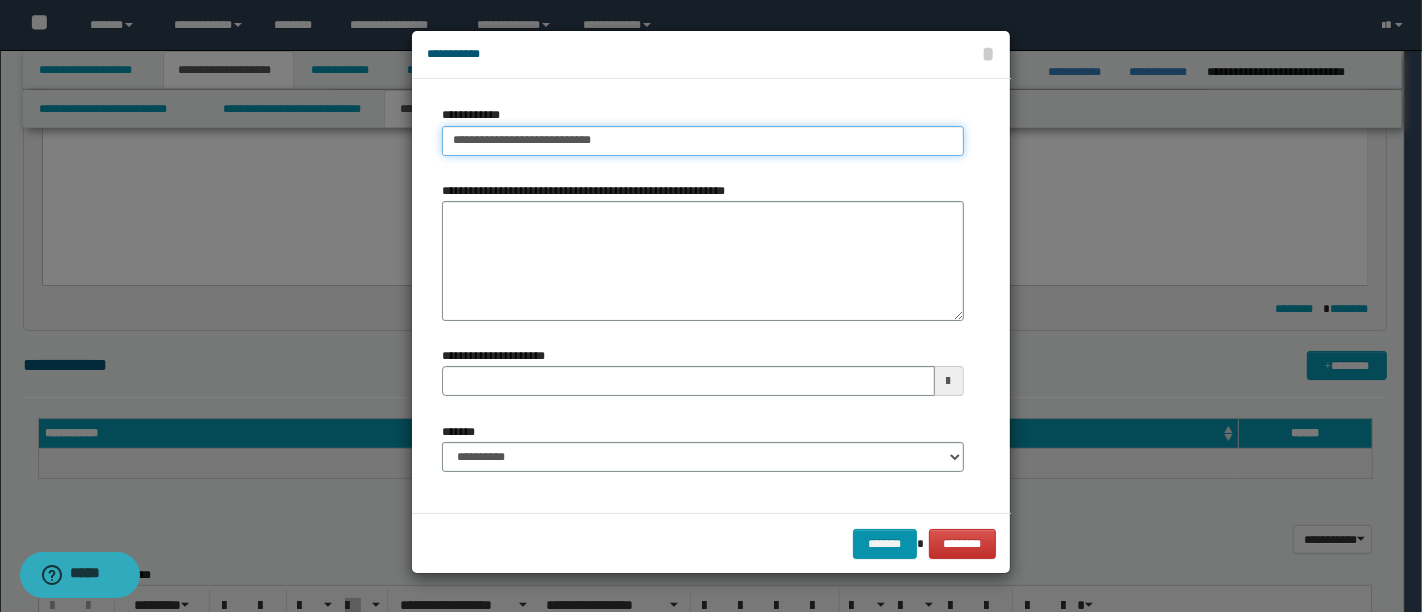 type on "**********" 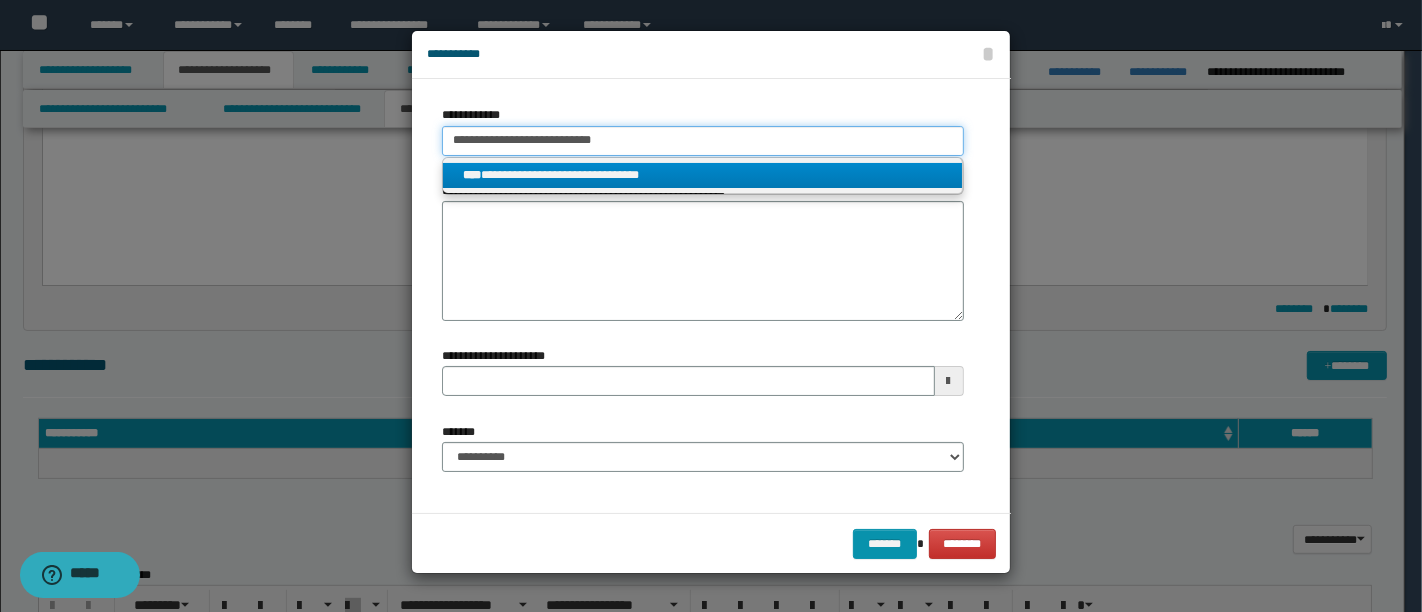 type on "**********" 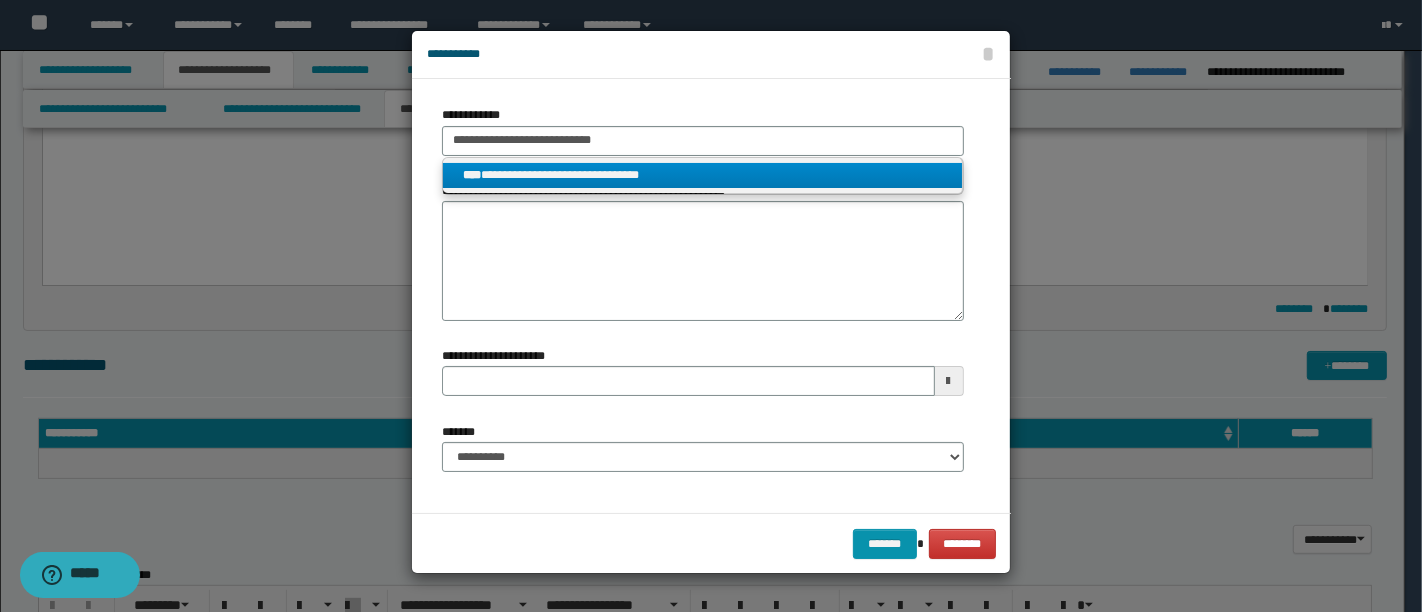 click on "**********" at bounding box center (702, 175) 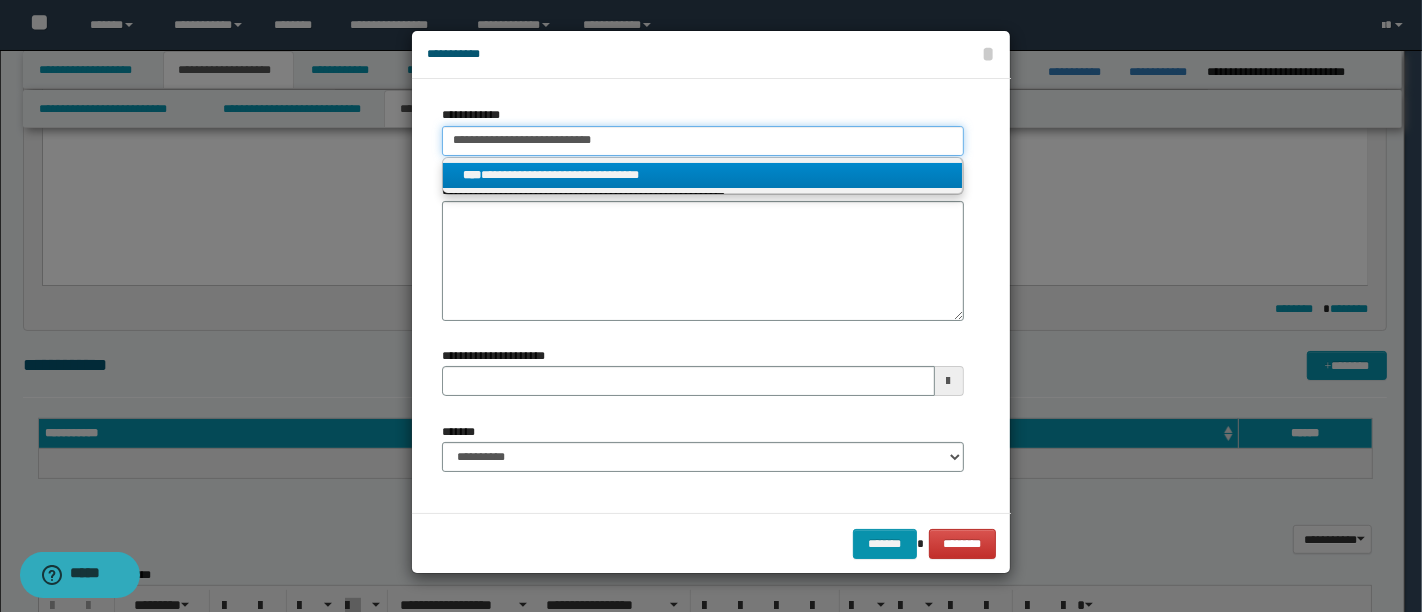 type 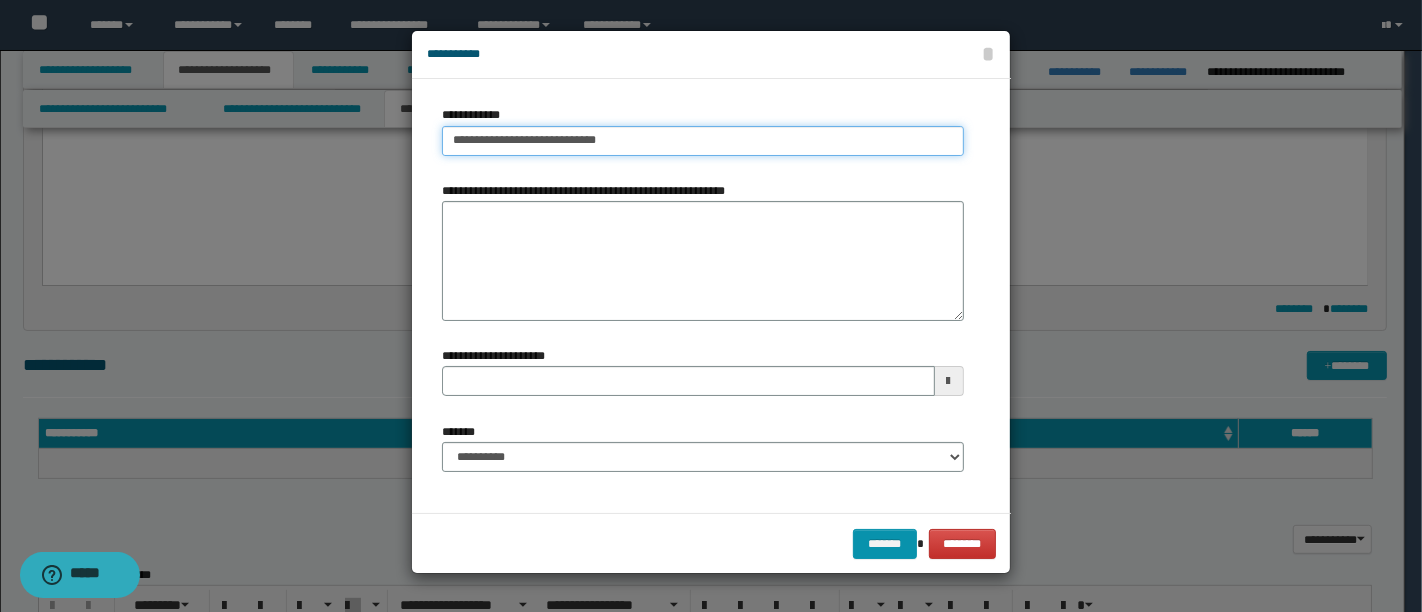 type 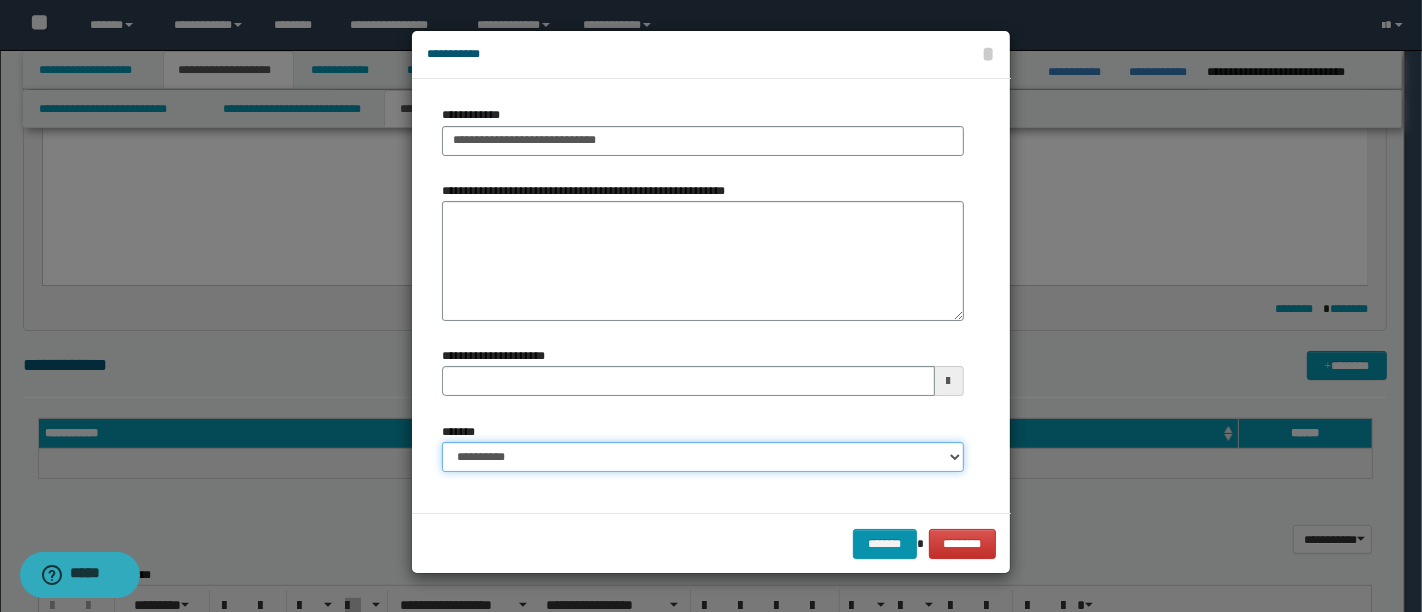 click on "**********" at bounding box center [703, 457] 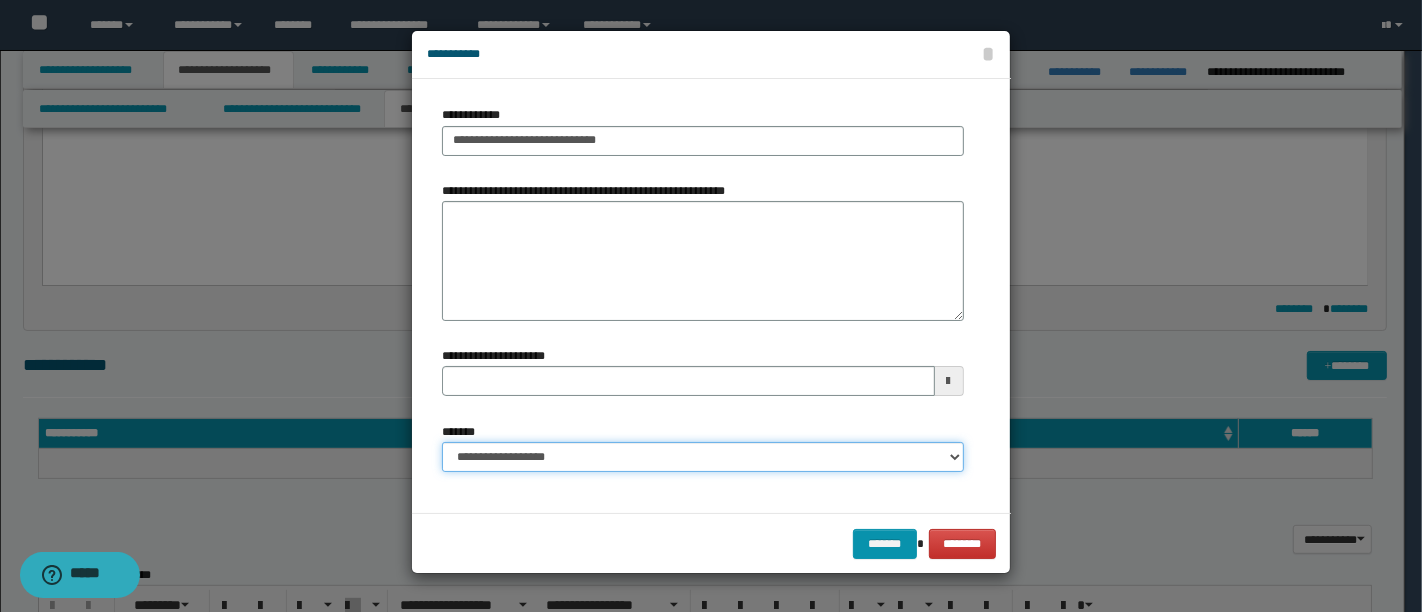 type 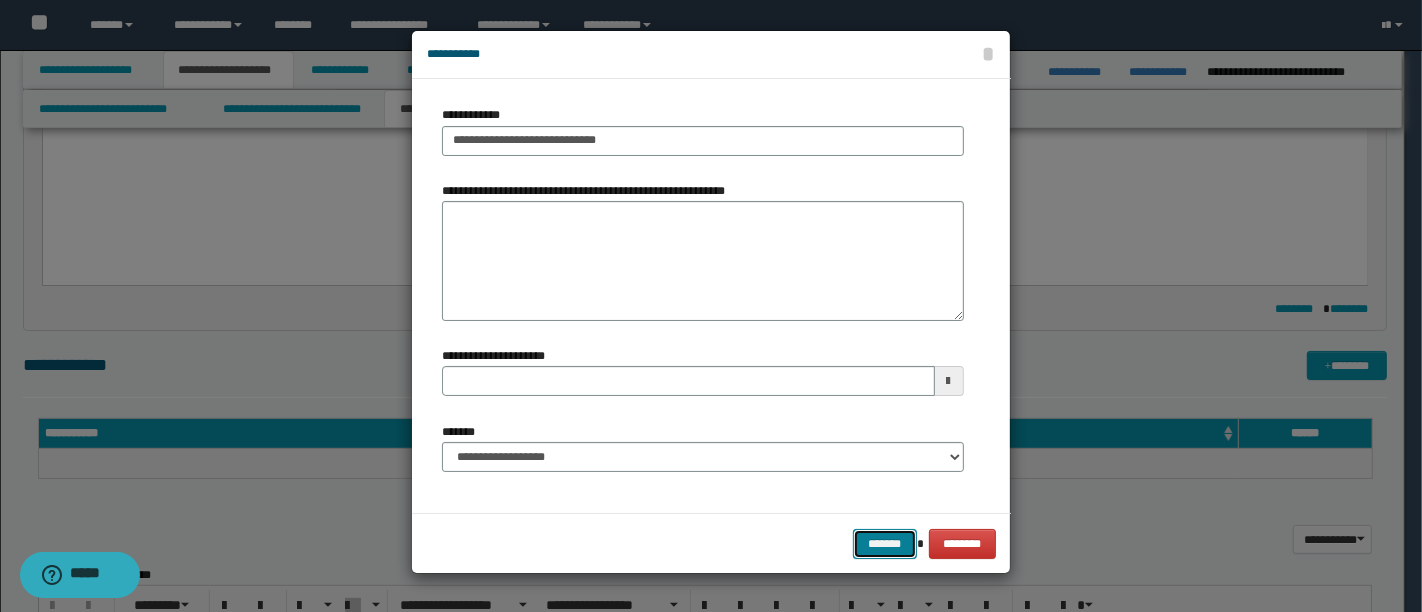 click on "*******" at bounding box center [885, 543] 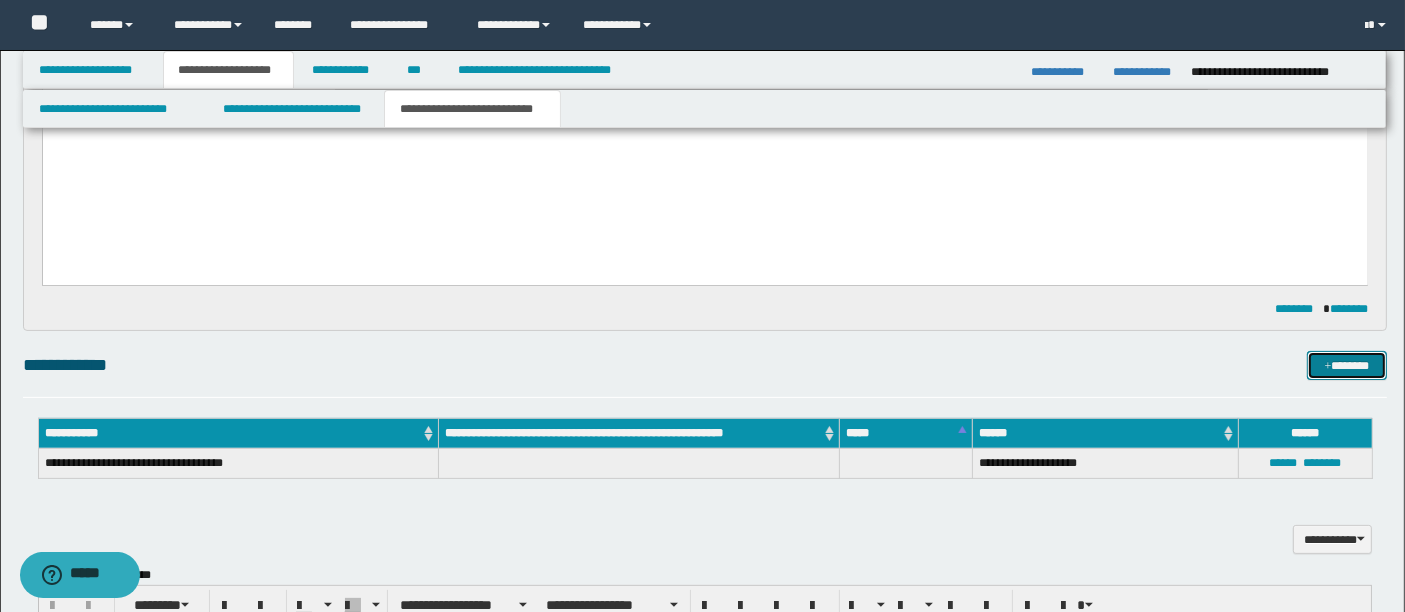 click on "*******" at bounding box center (1346, 365) 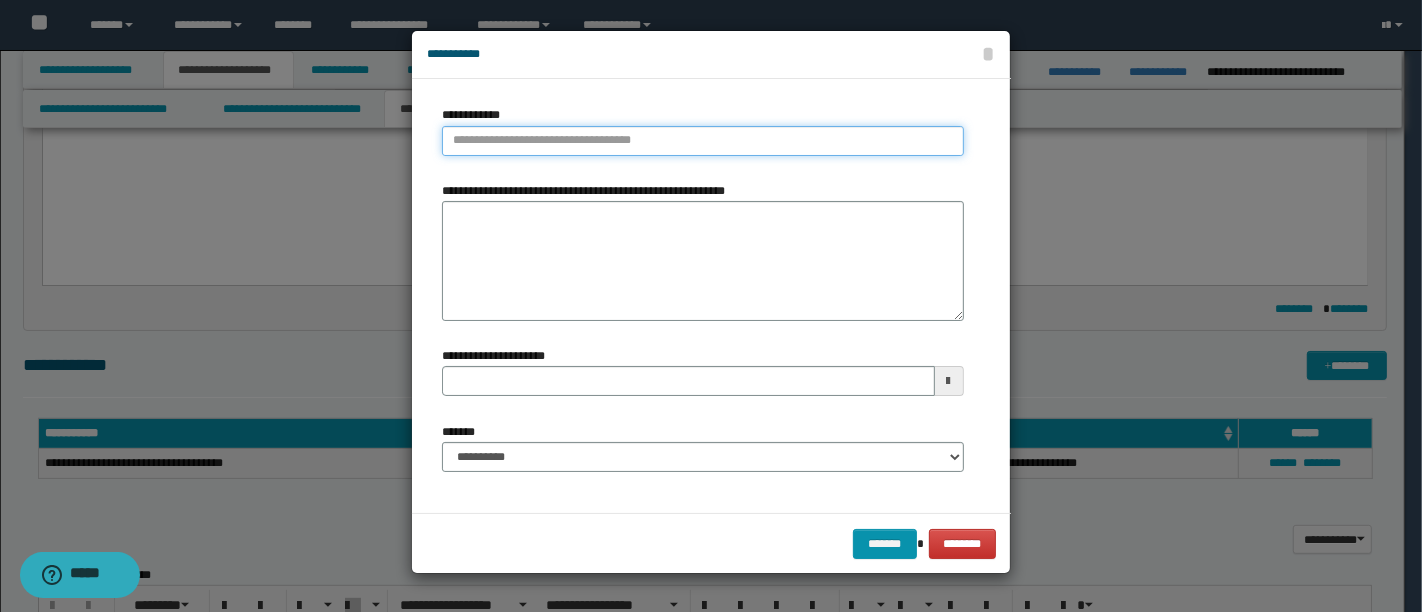 type on "**********" 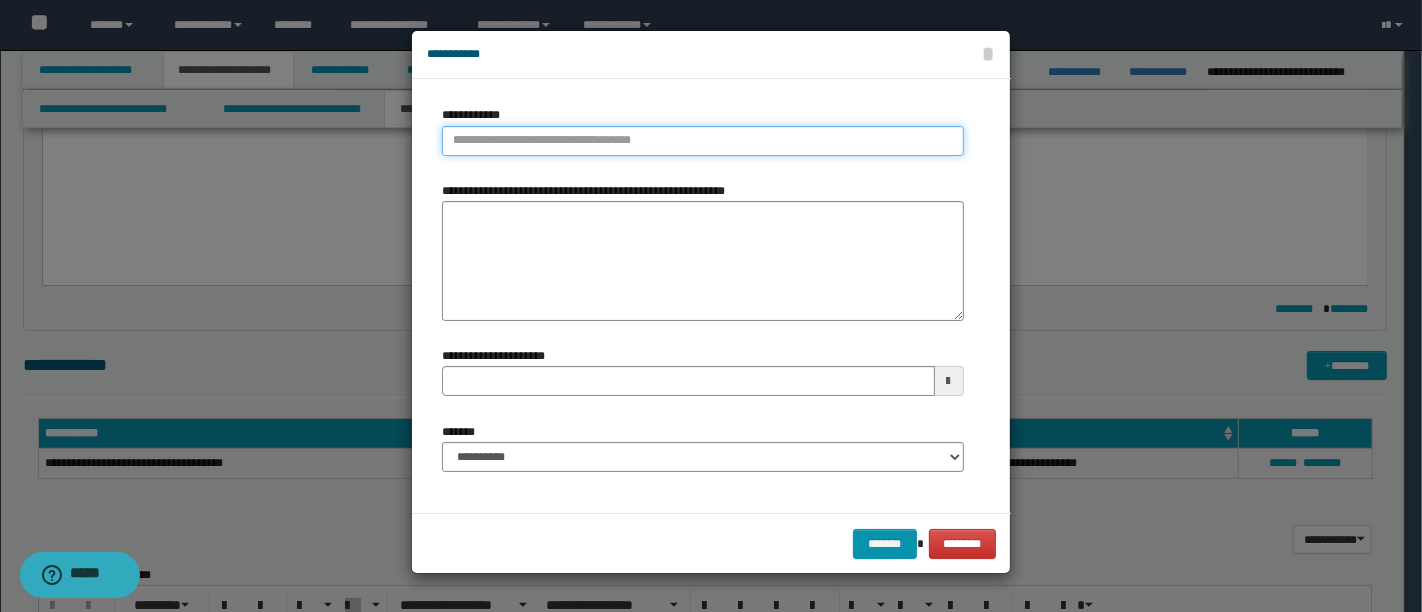 click on "**********" at bounding box center (703, 141) 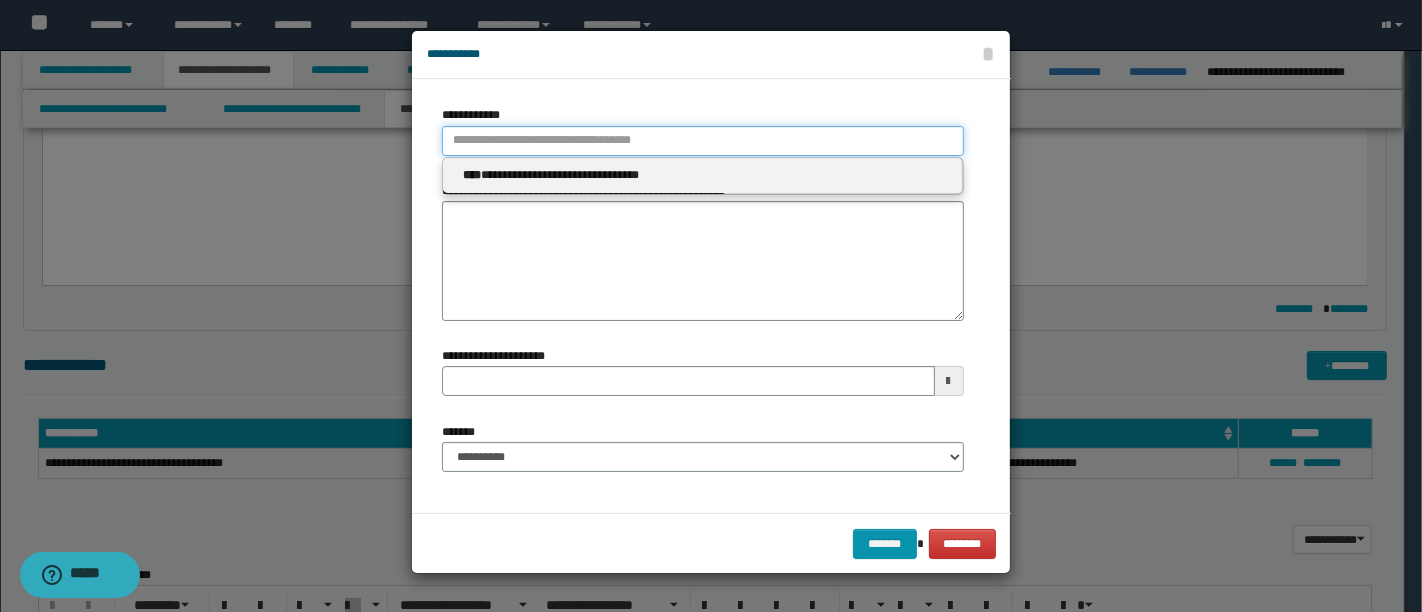 paste on "**********" 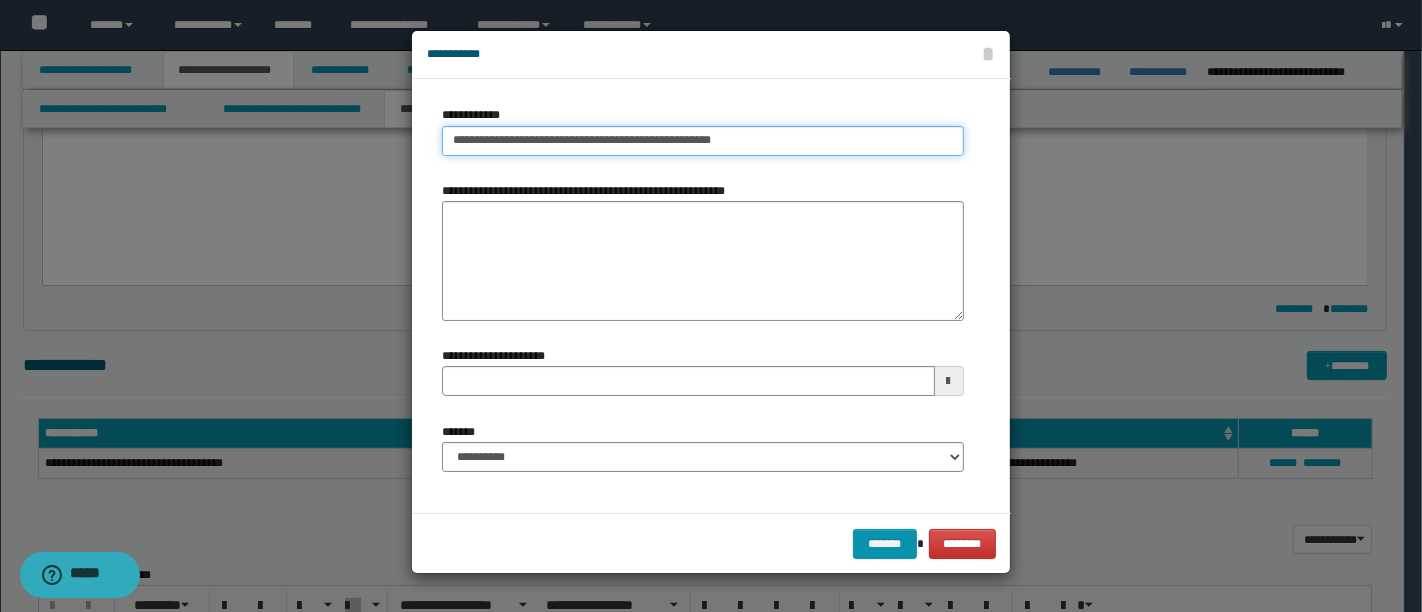 drag, startPoint x: 502, startPoint y: 142, endPoint x: 380, endPoint y: 134, distance: 122.26202 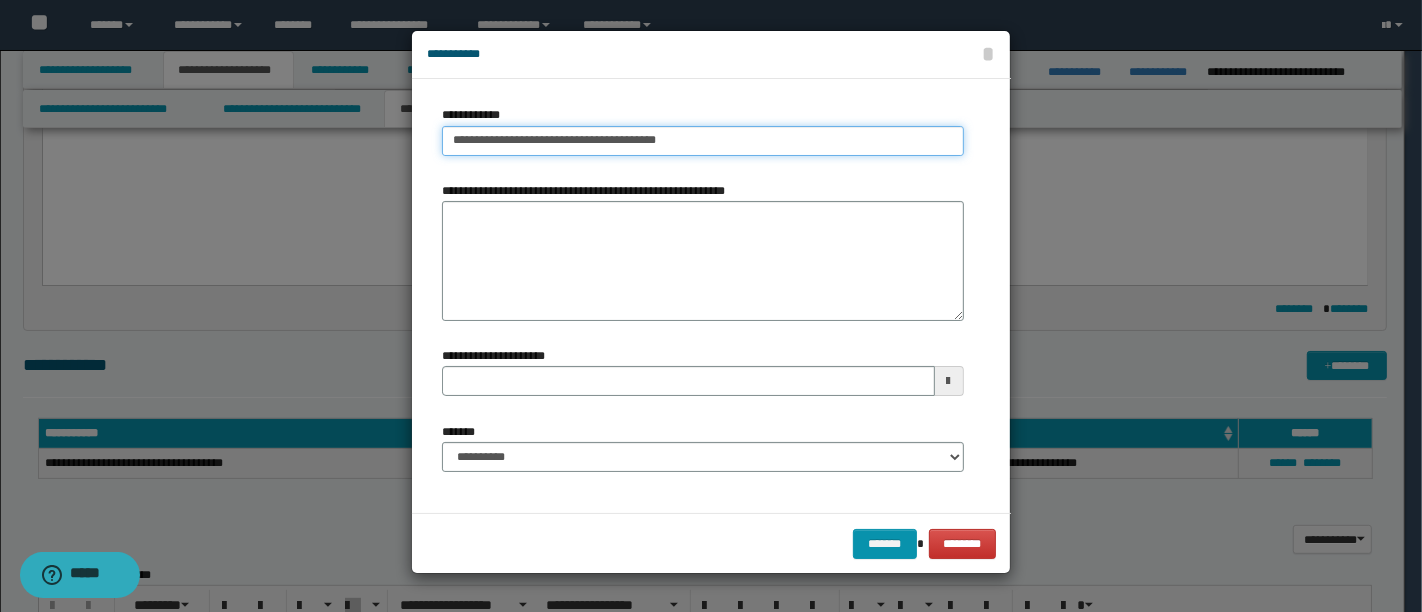 type on "**********" 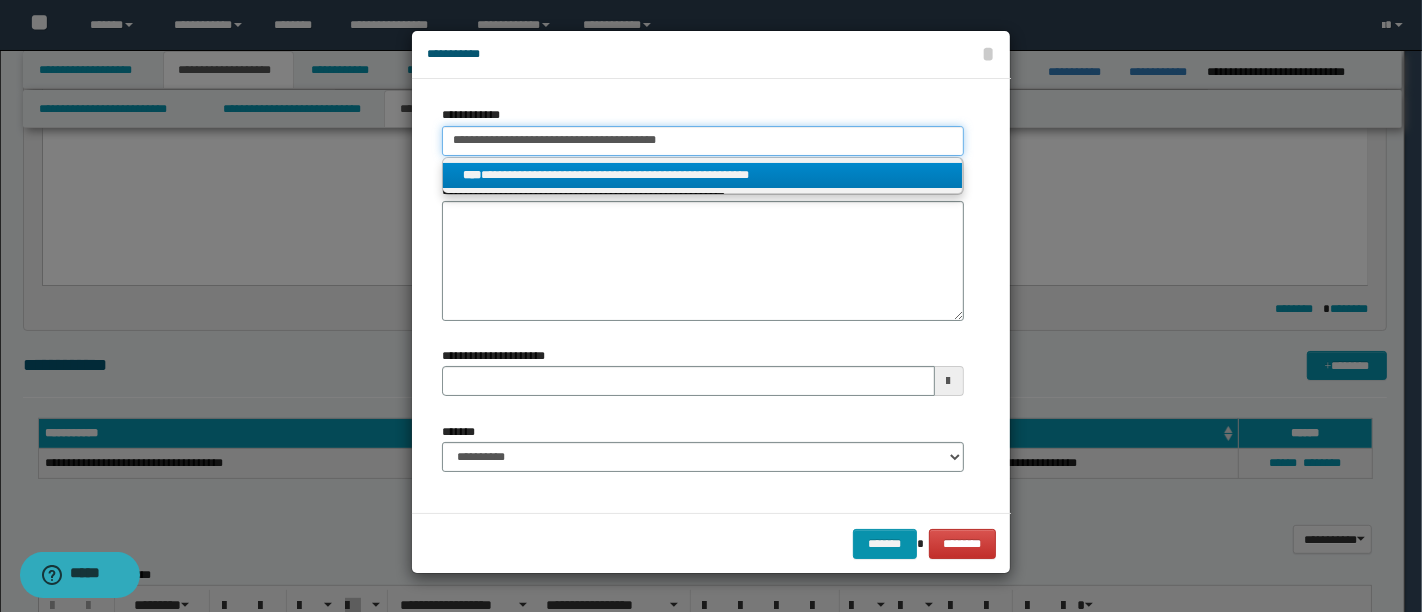 type on "**********" 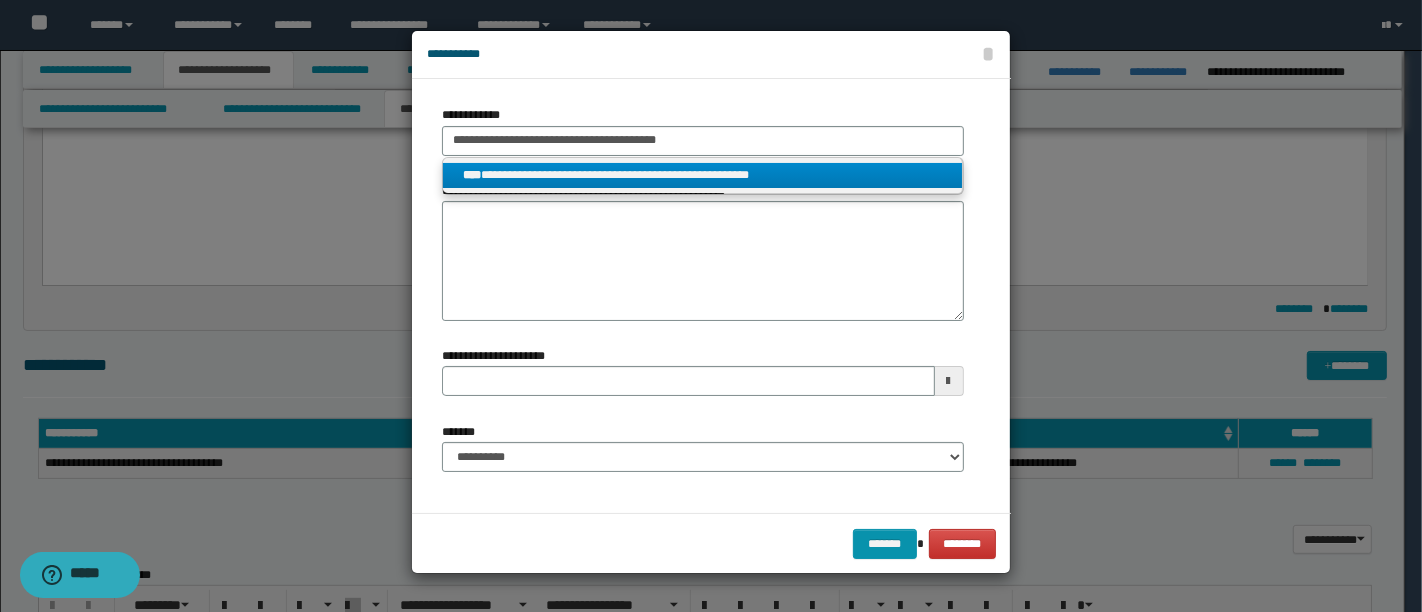 click on "**********" at bounding box center (702, 175) 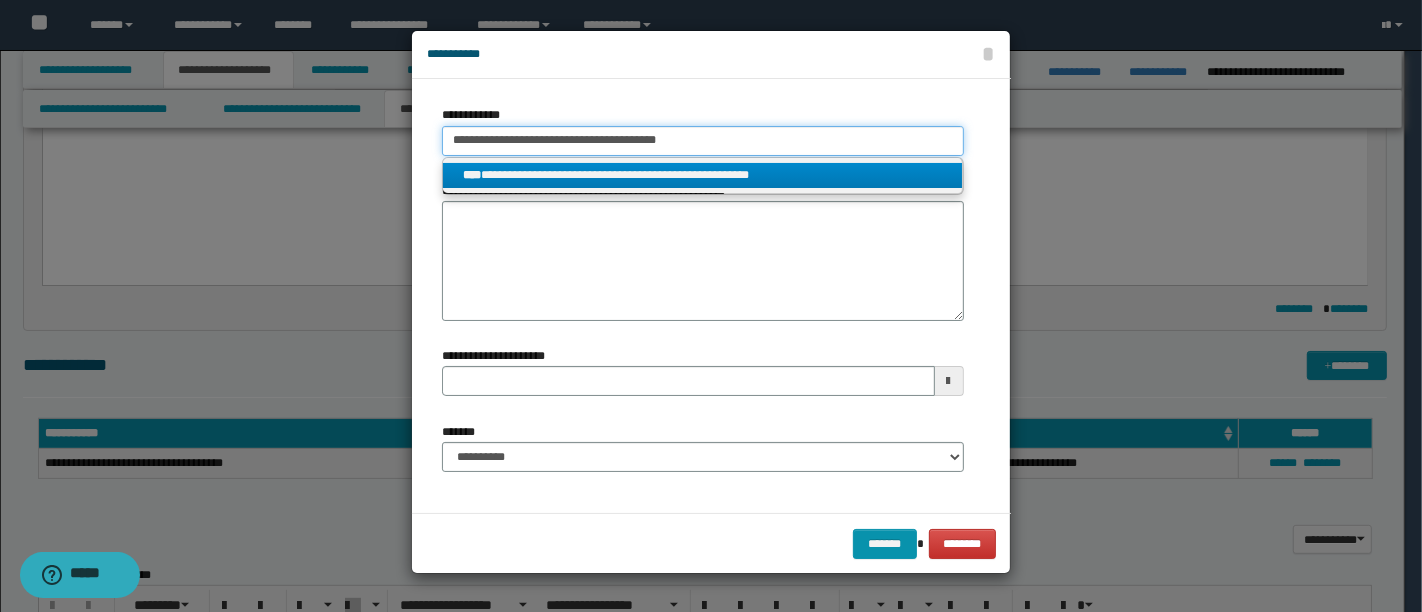 type 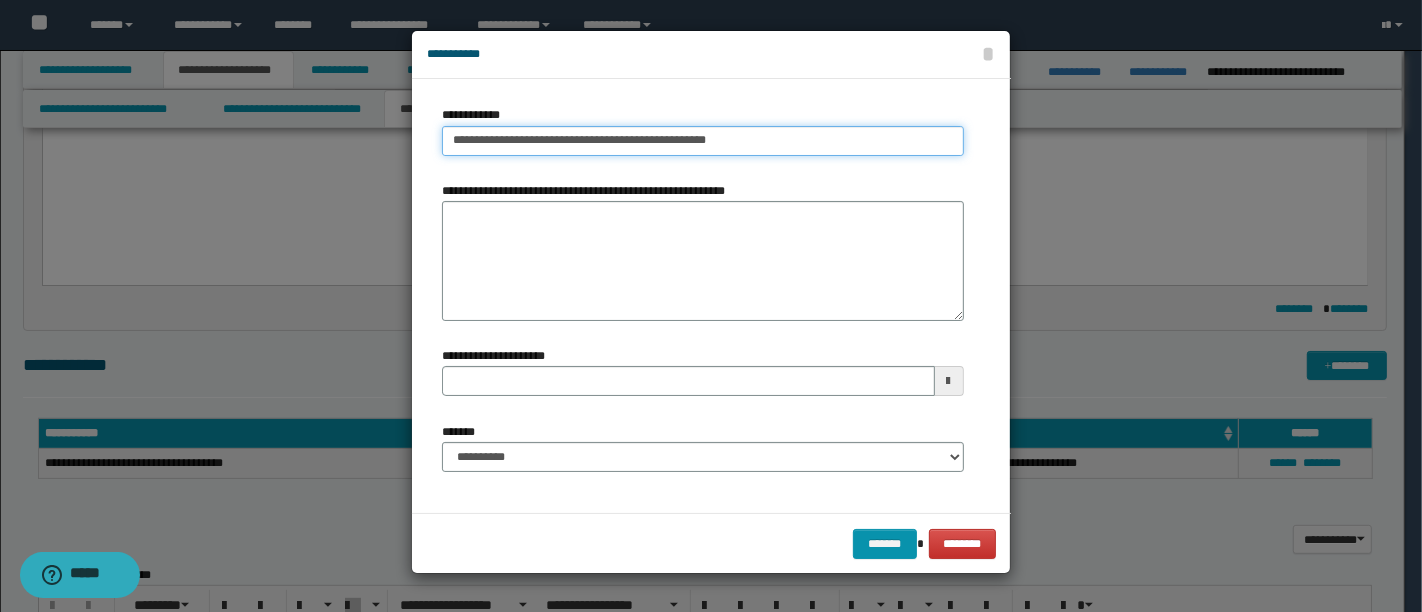 type 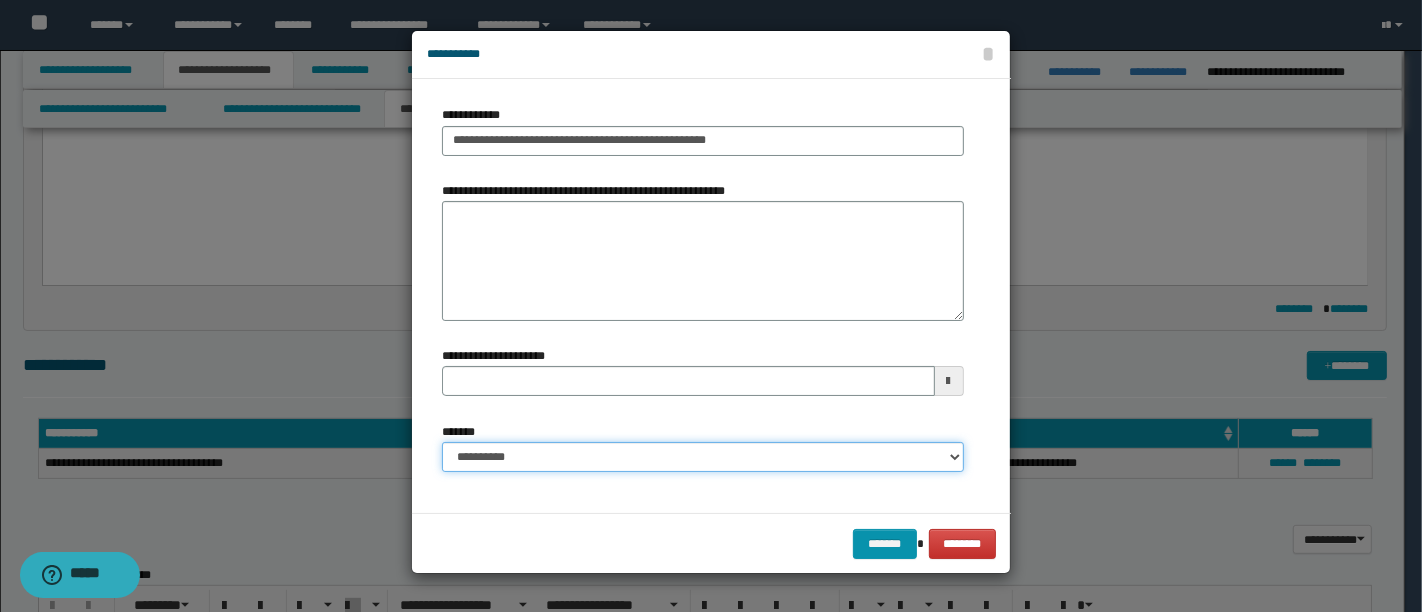 click on "**********" at bounding box center (703, 457) 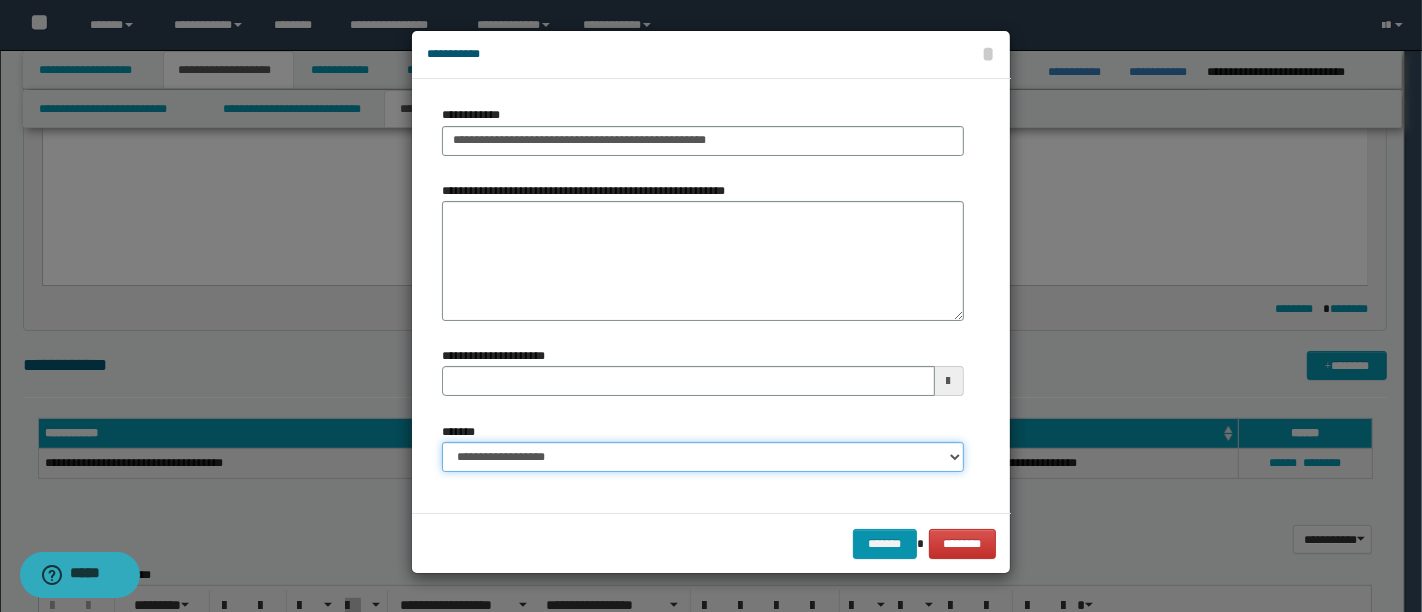 click on "**********" at bounding box center [703, 457] 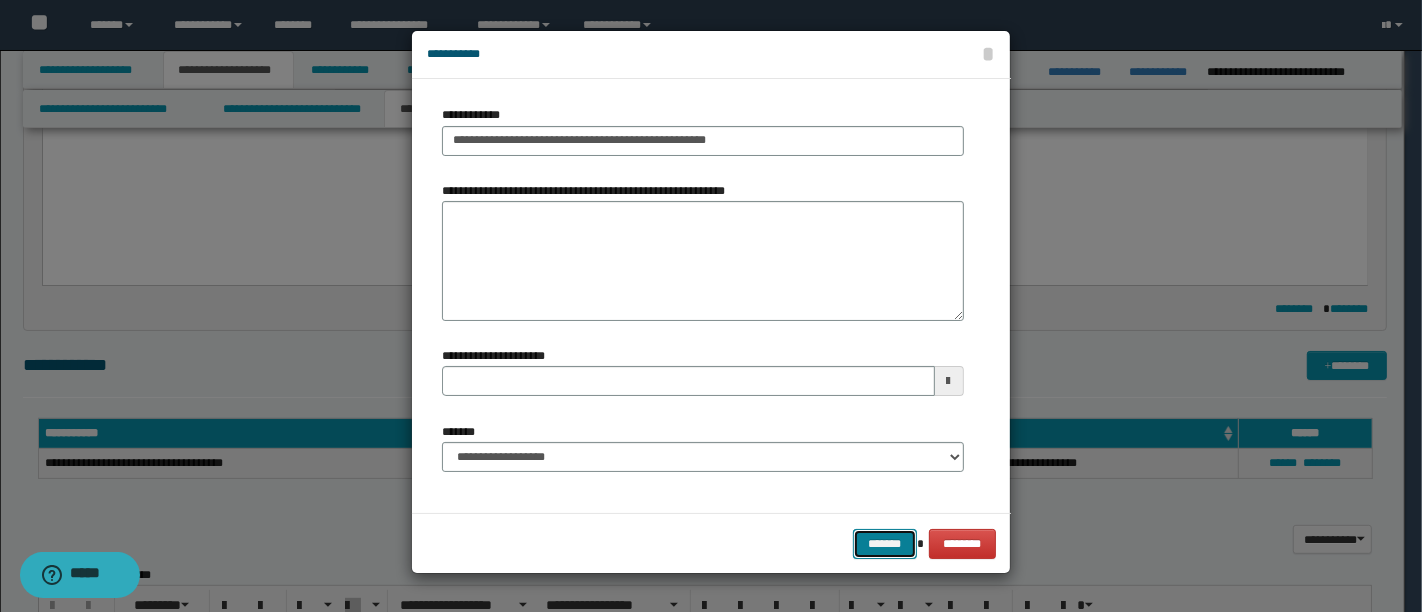 click on "*******" at bounding box center (885, 543) 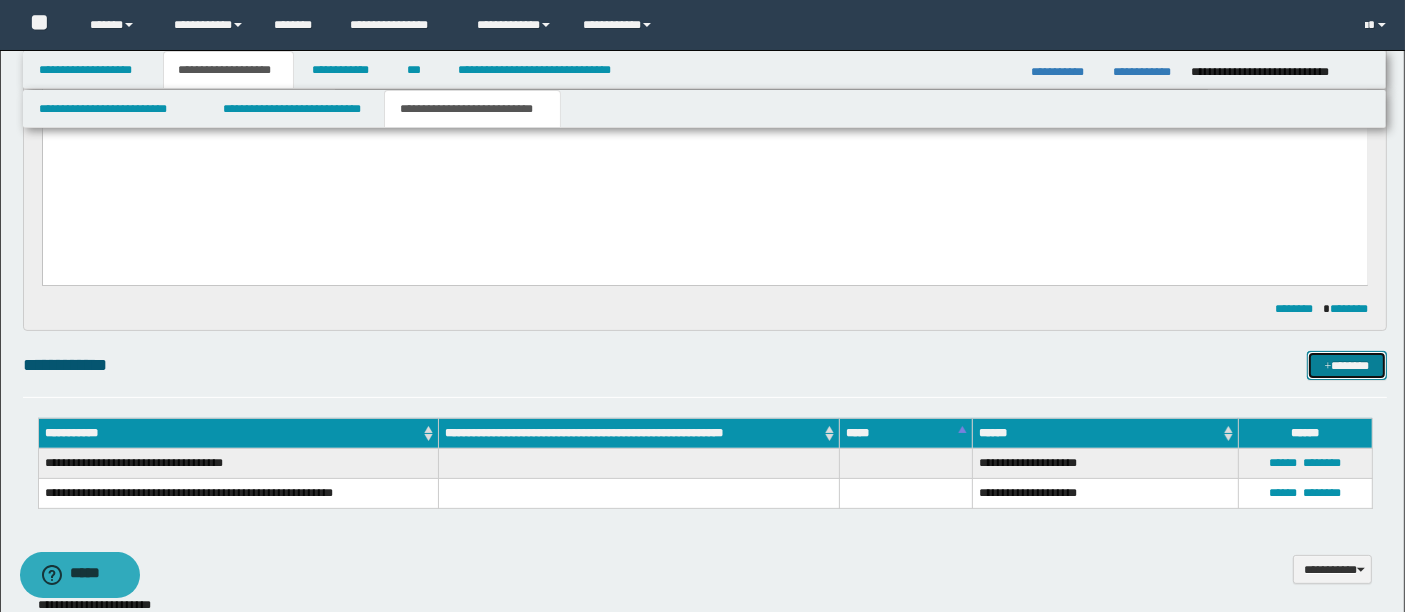 click on "*******" at bounding box center (1346, 365) 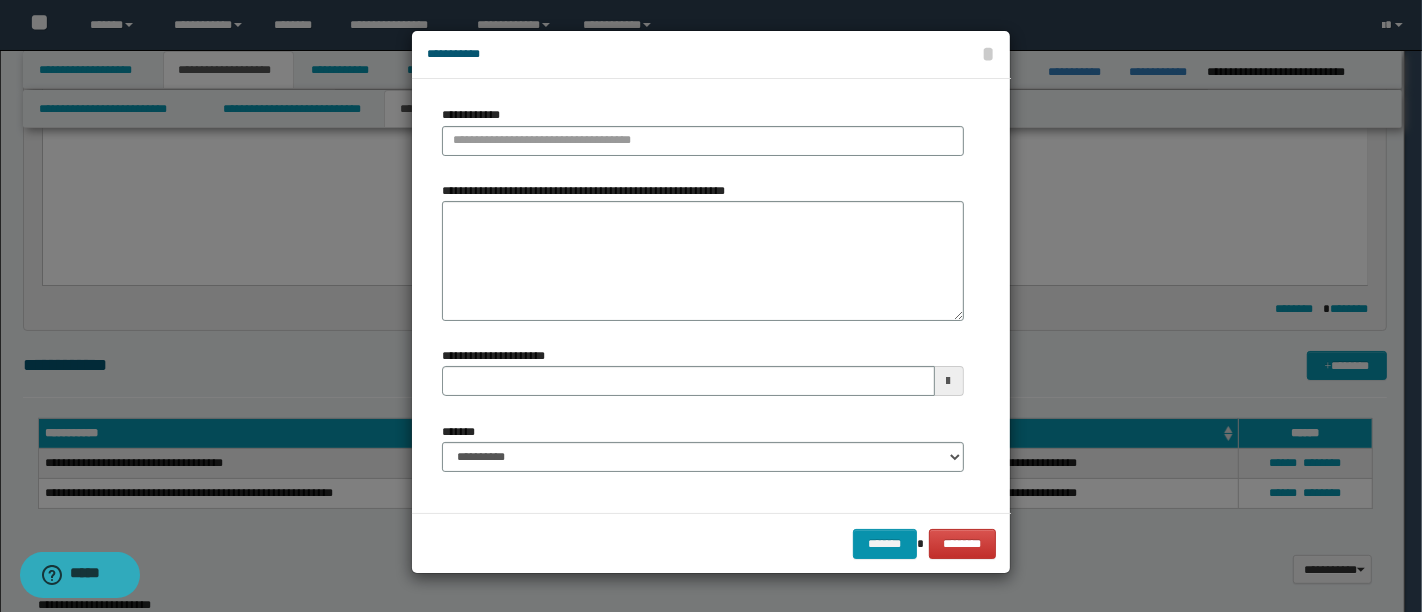 type 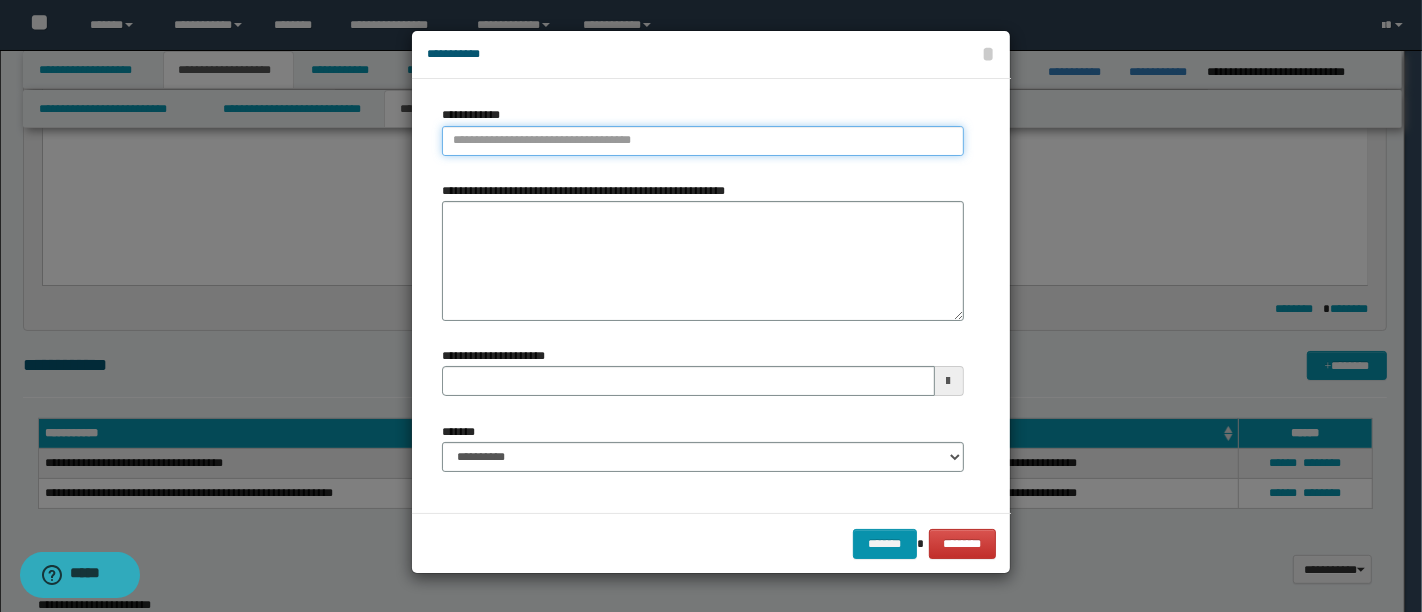 type on "**********" 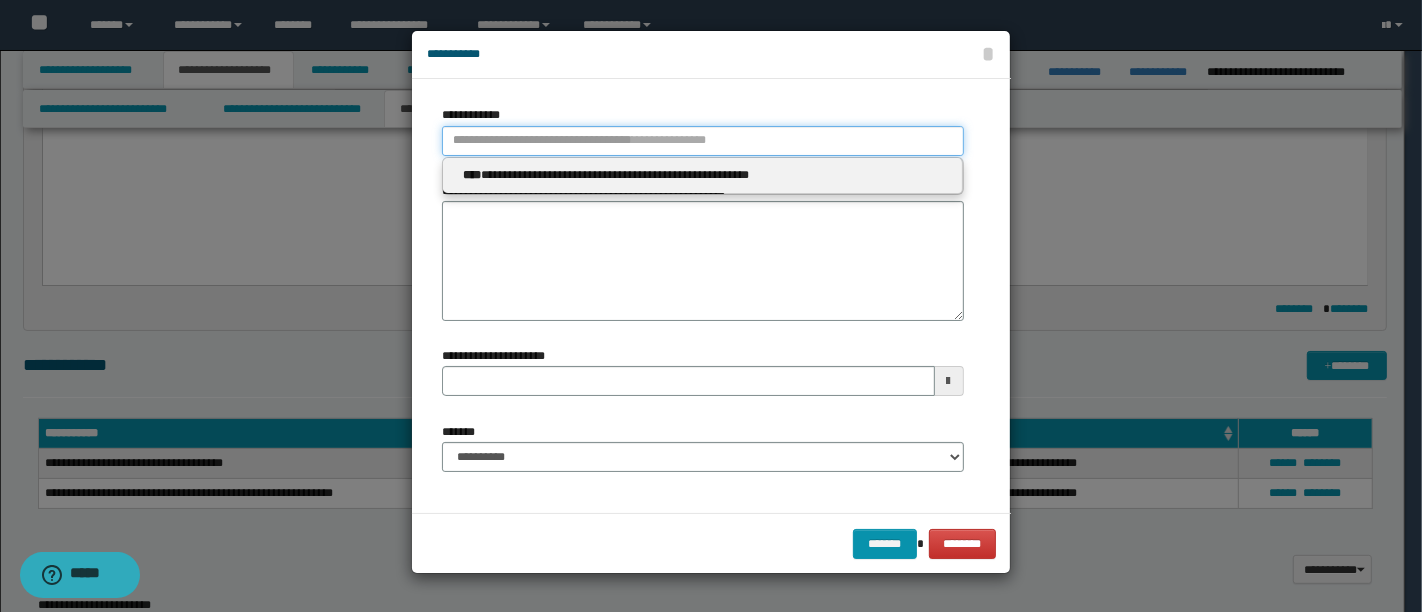 click on "**********" at bounding box center (703, 141) 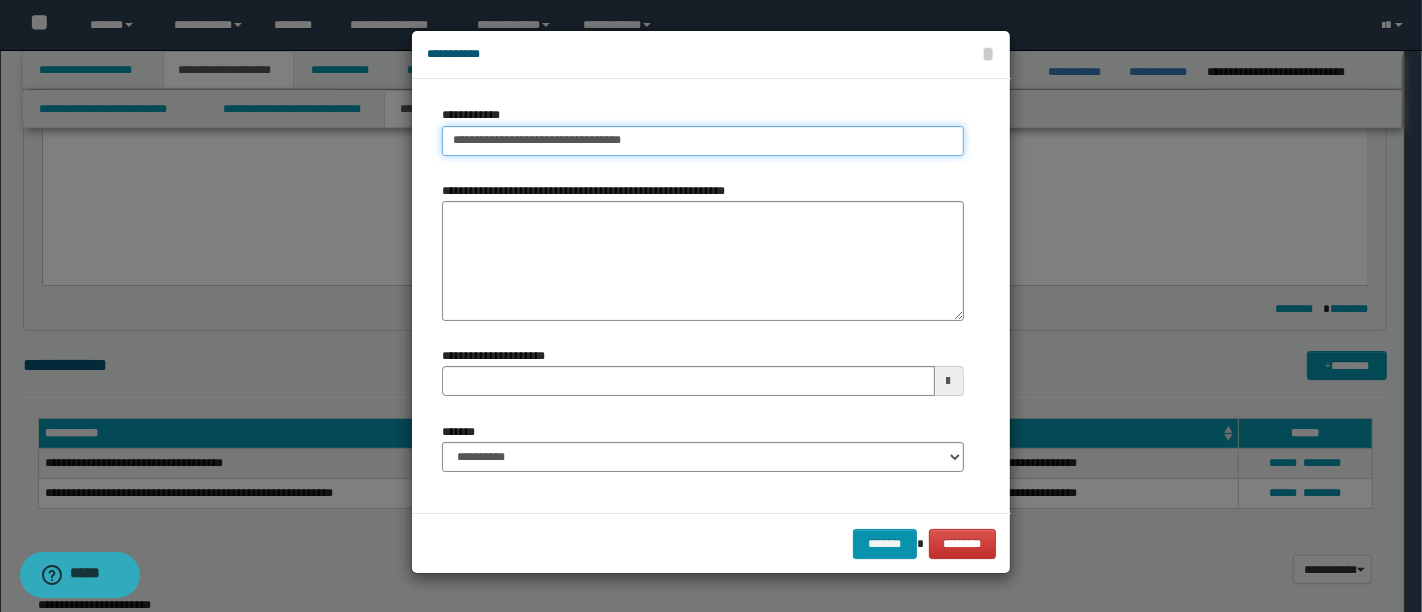 type on "**********" 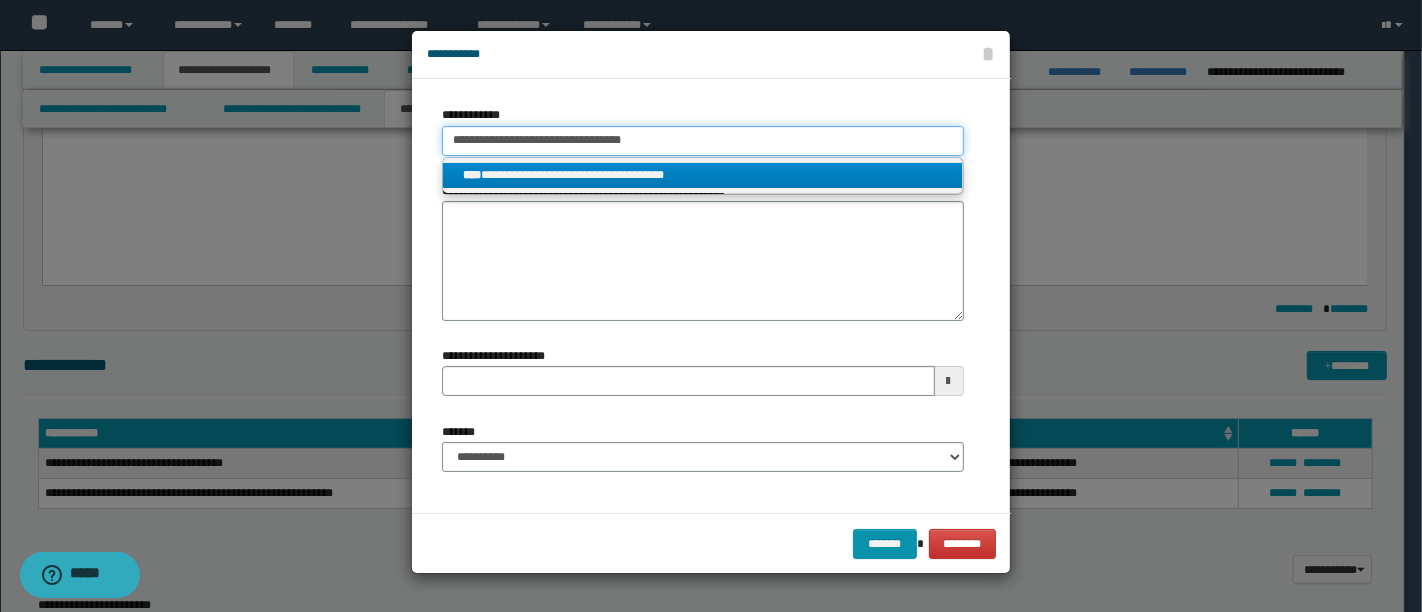 type on "**********" 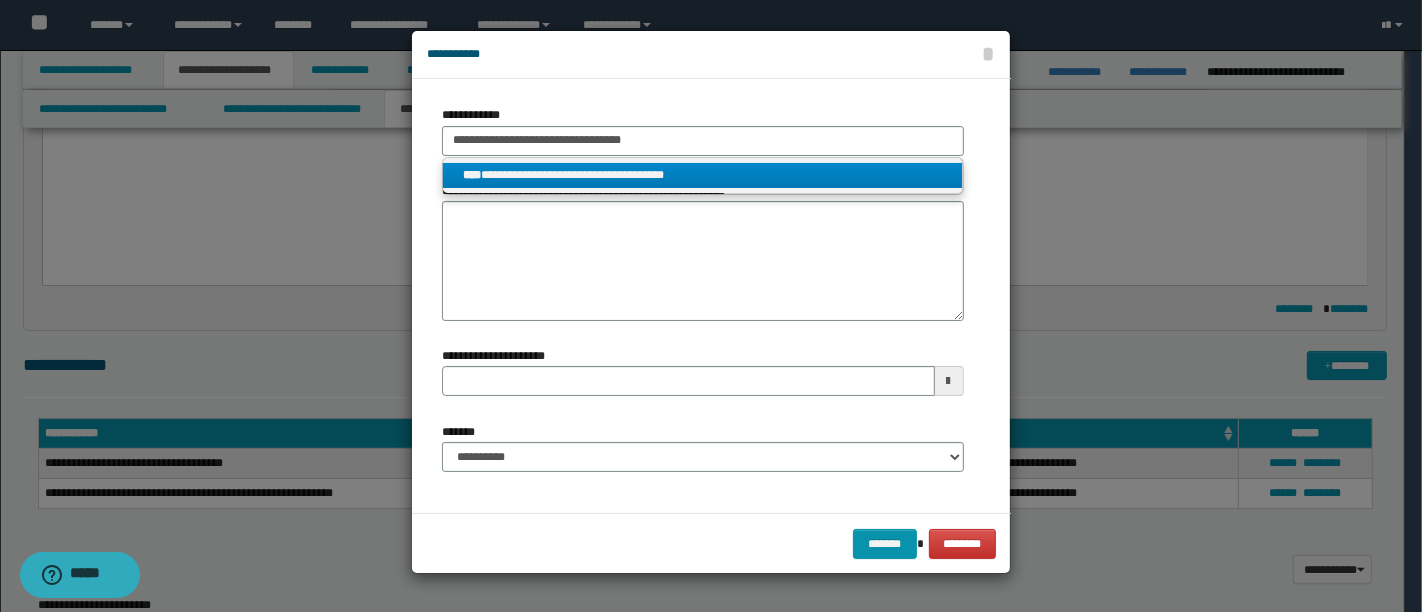click on "**********" at bounding box center (702, 175) 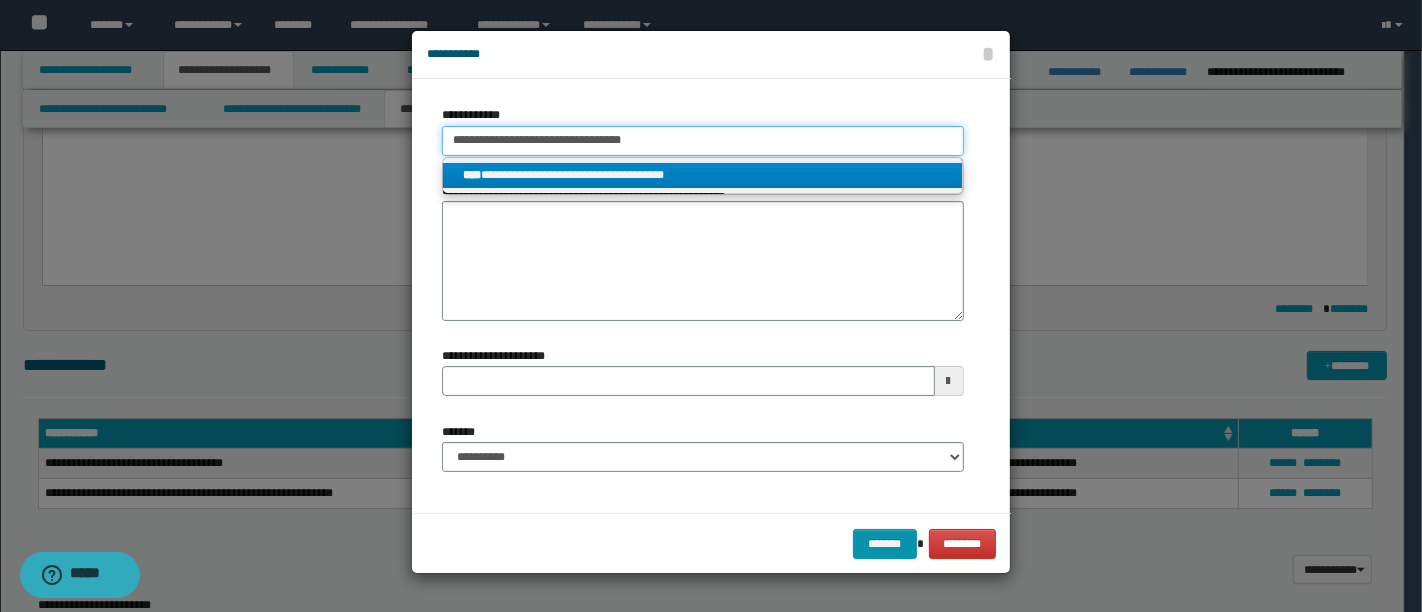 type 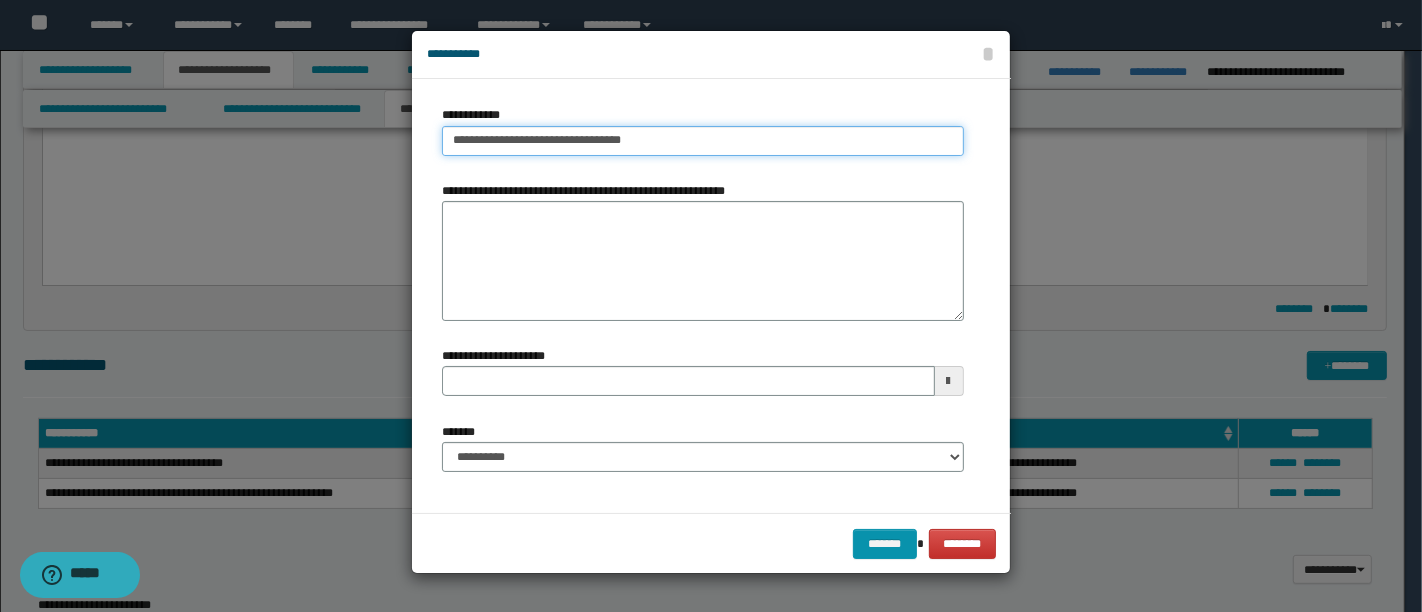 type 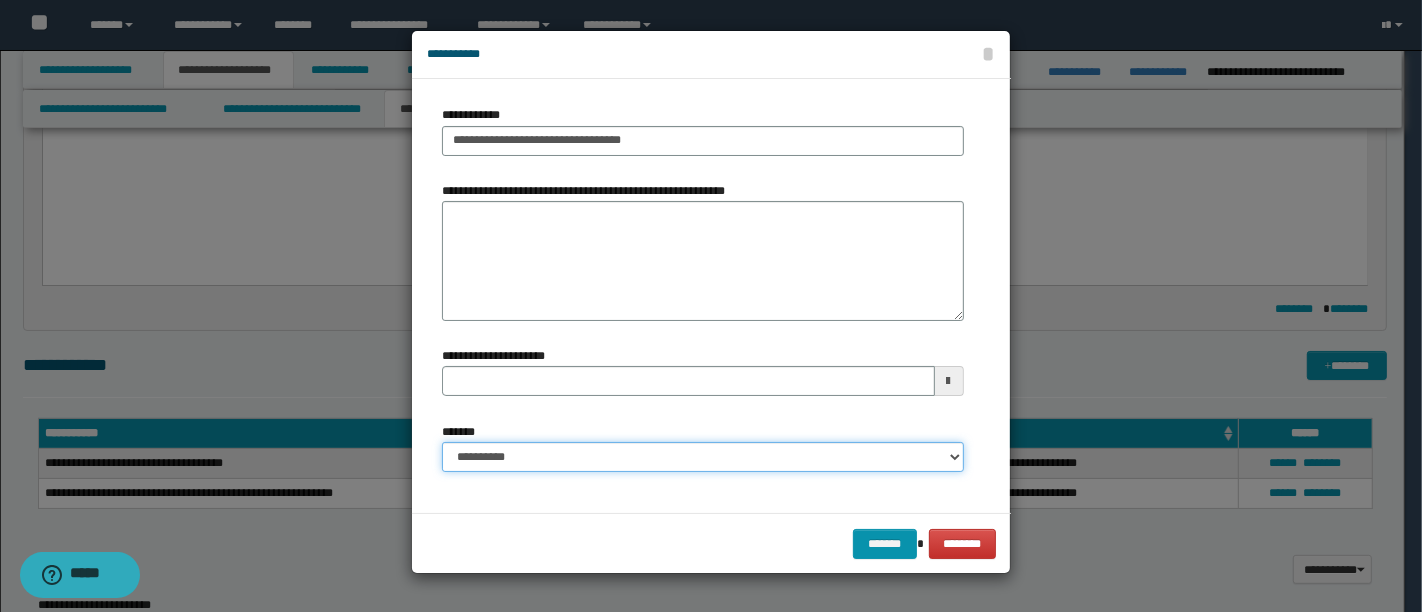 click on "**********" at bounding box center (703, 457) 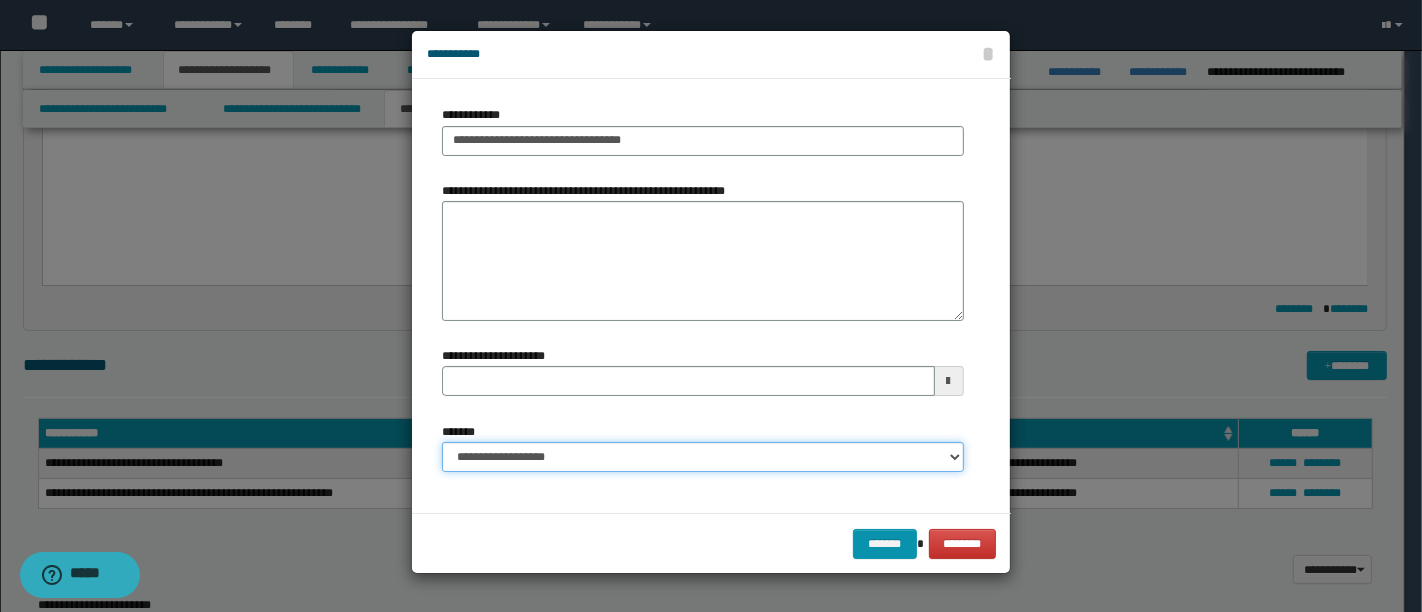 click on "**********" at bounding box center (703, 457) 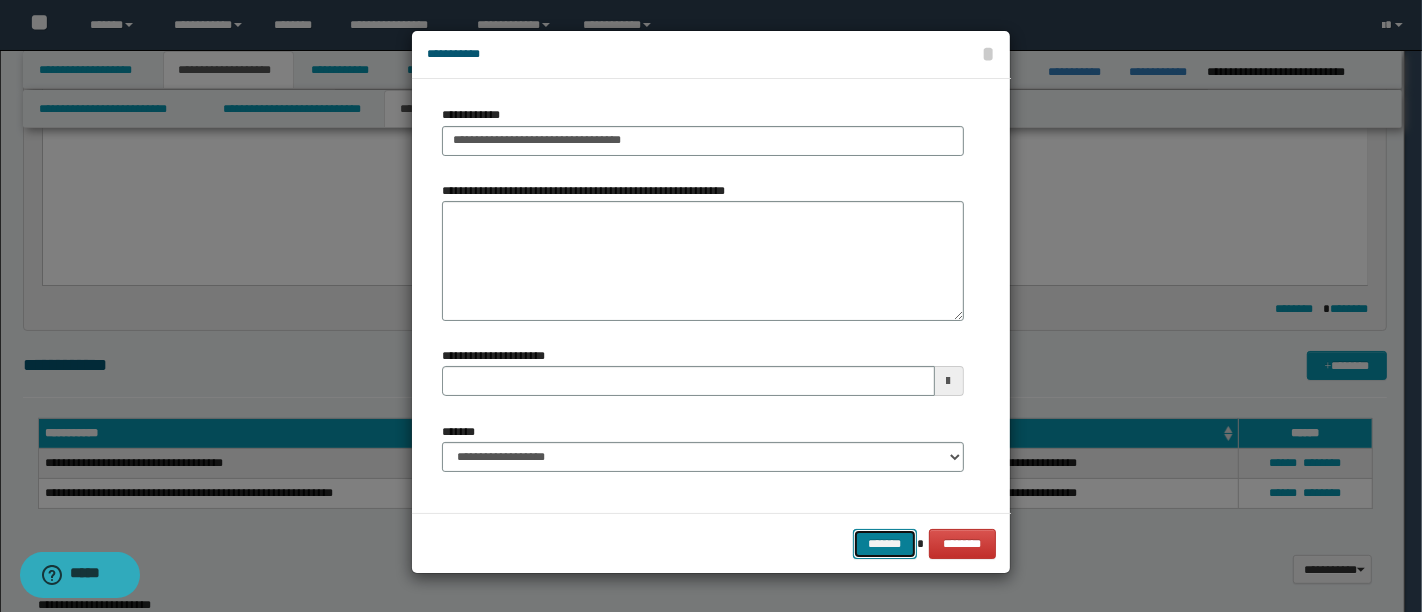 click on "*******" at bounding box center (885, 543) 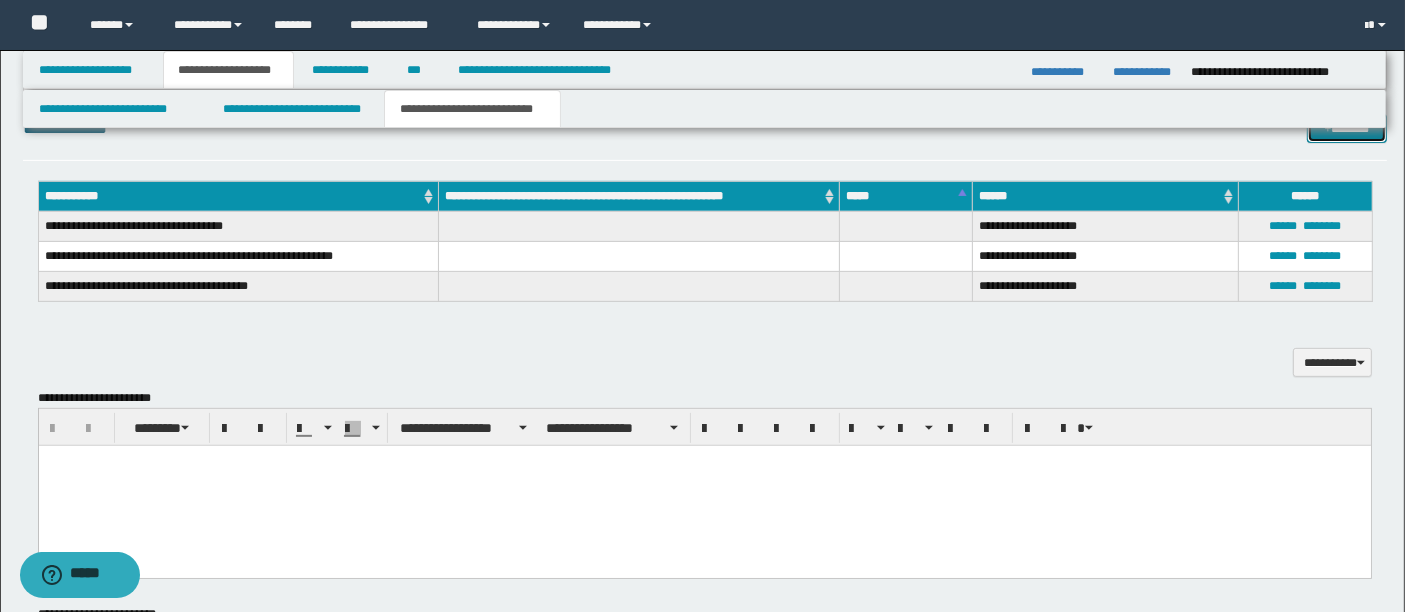 scroll, scrollTop: 735, scrollLeft: 0, axis: vertical 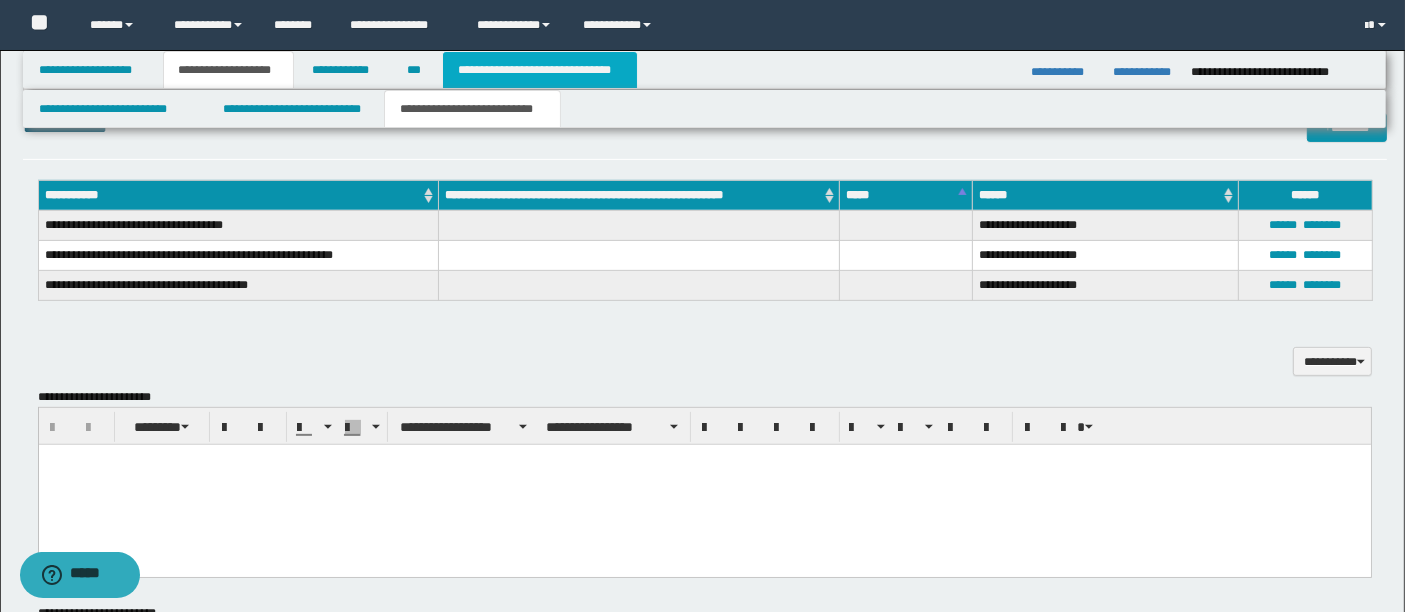 click on "**********" at bounding box center (540, 70) 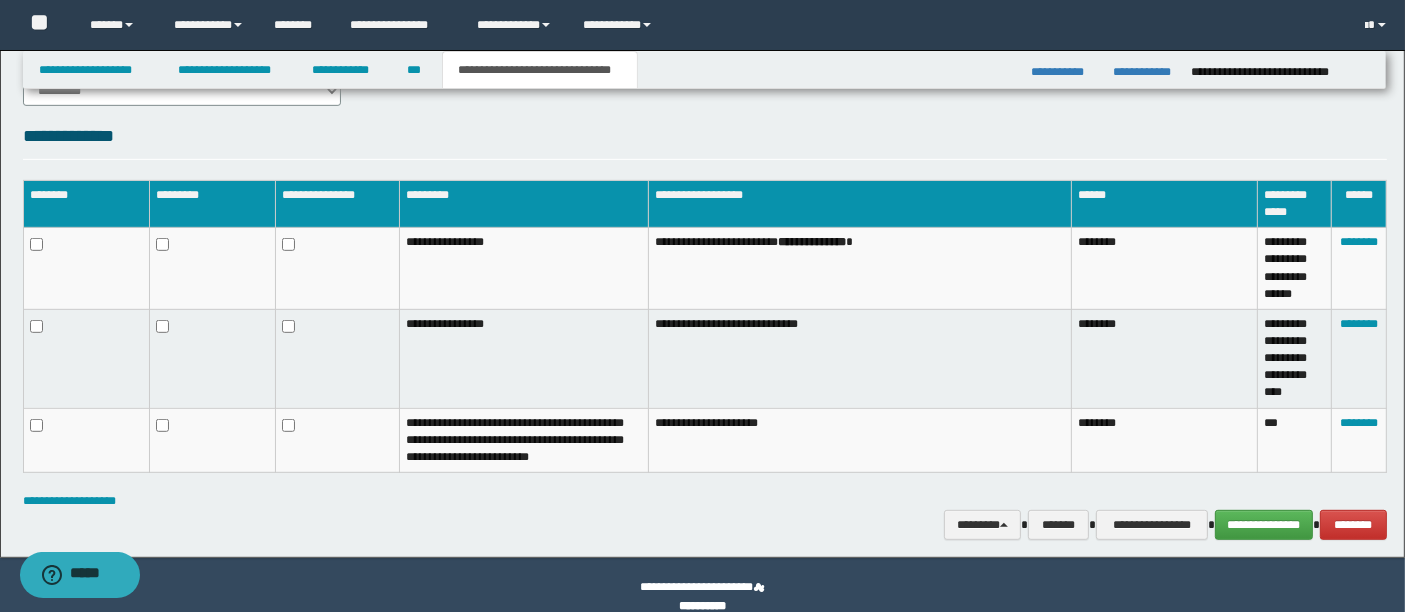 scroll, scrollTop: 967, scrollLeft: 0, axis: vertical 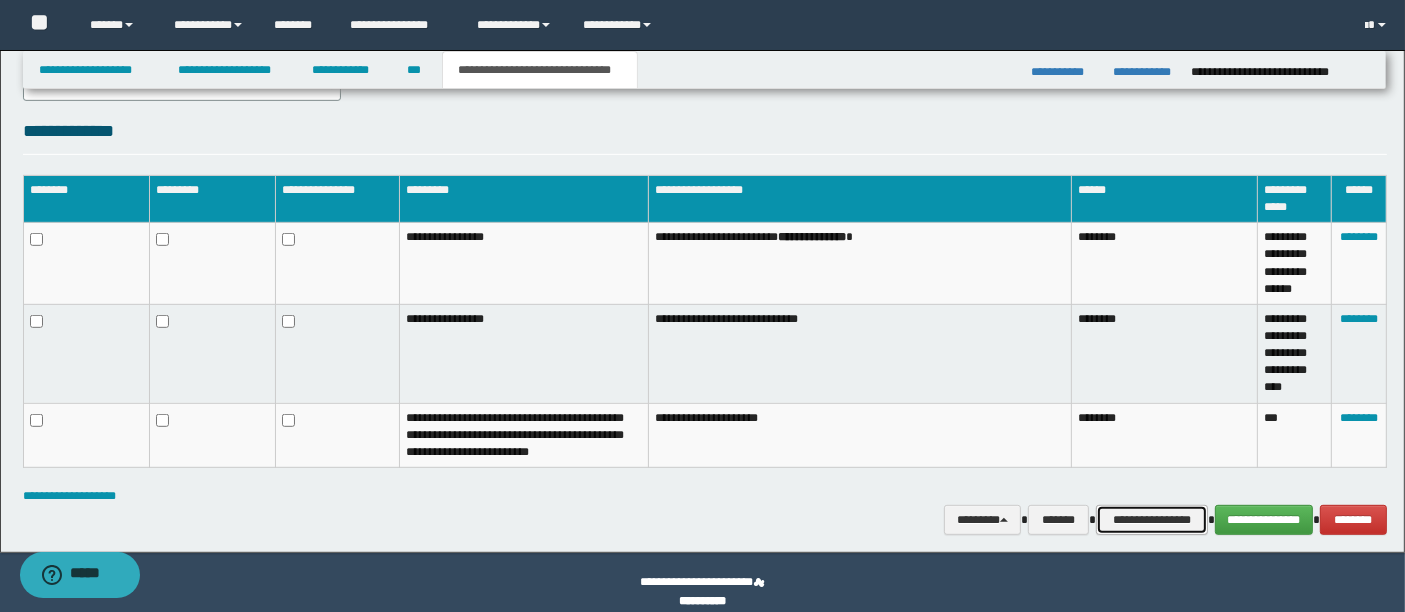 click on "**********" at bounding box center [1152, 519] 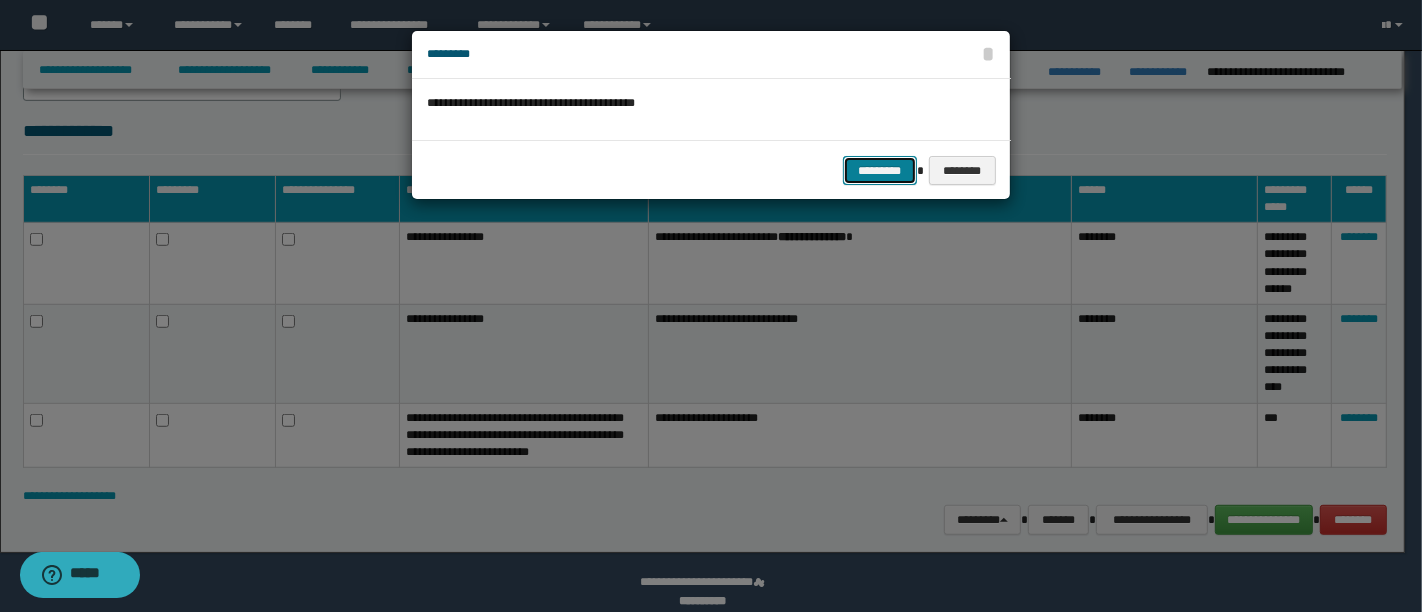 click on "*********" at bounding box center (880, 170) 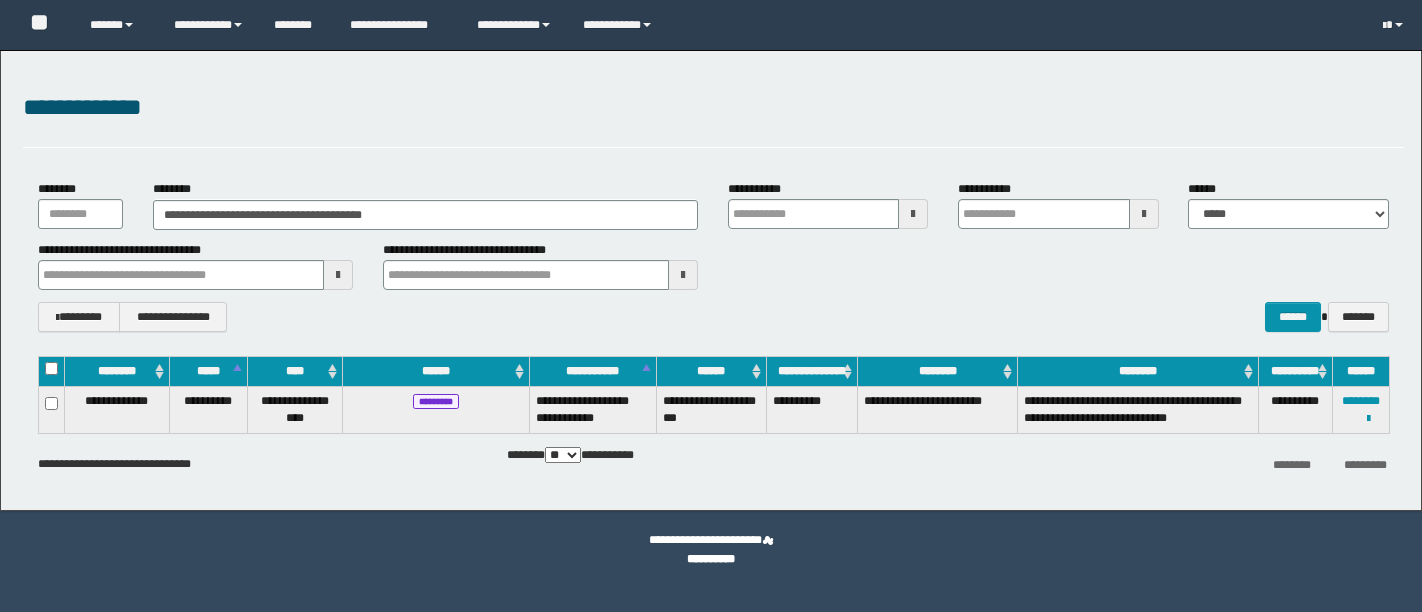 scroll, scrollTop: 0, scrollLeft: 0, axis: both 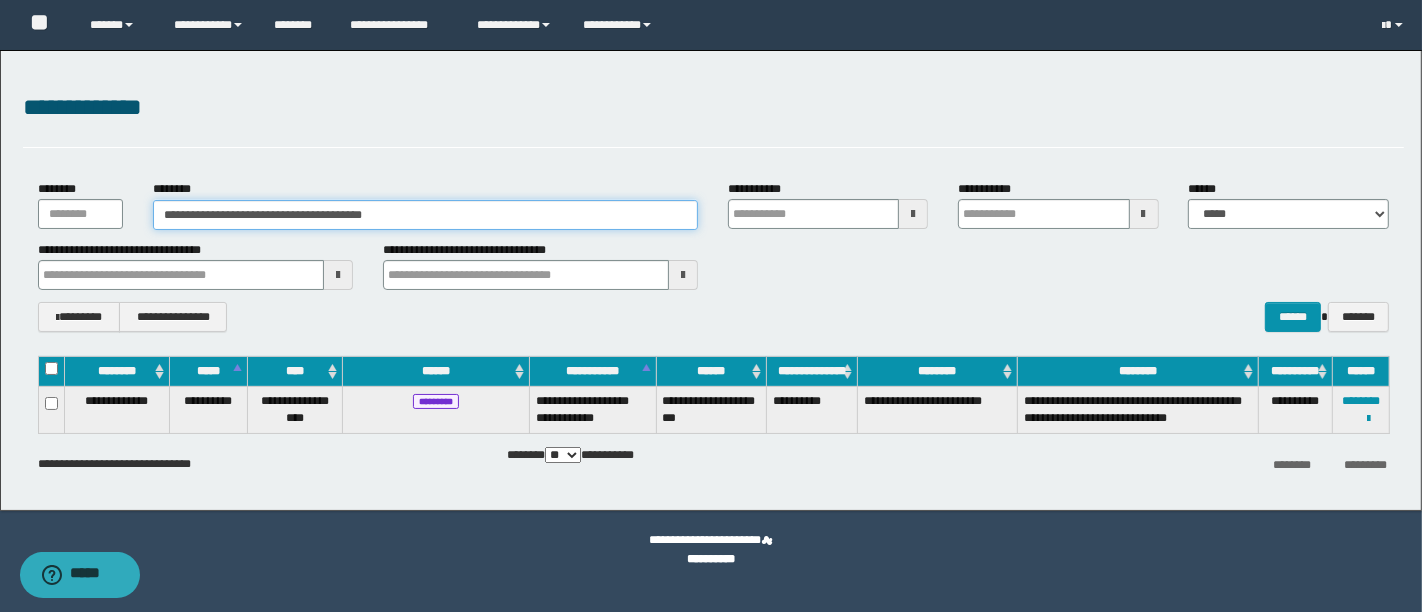 drag, startPoint x: 492, startPoint y: 209, endPoint x: 111, endPoint y: 218, distance: 381.1063 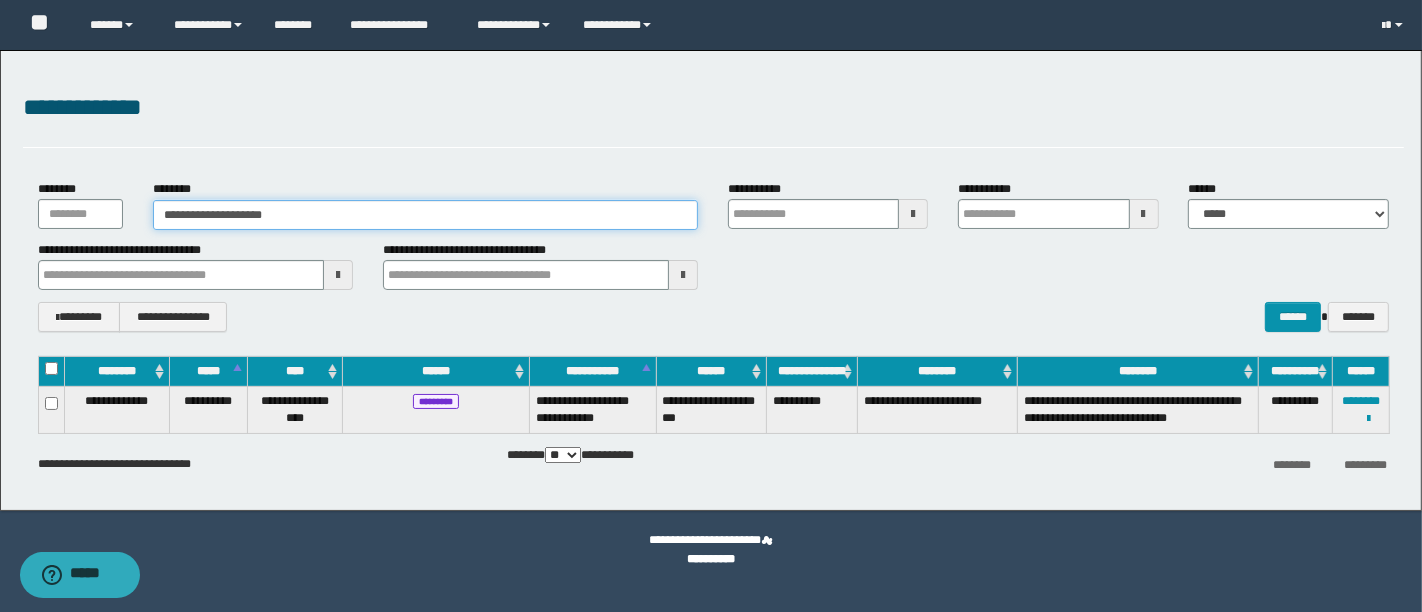 type on "**********" 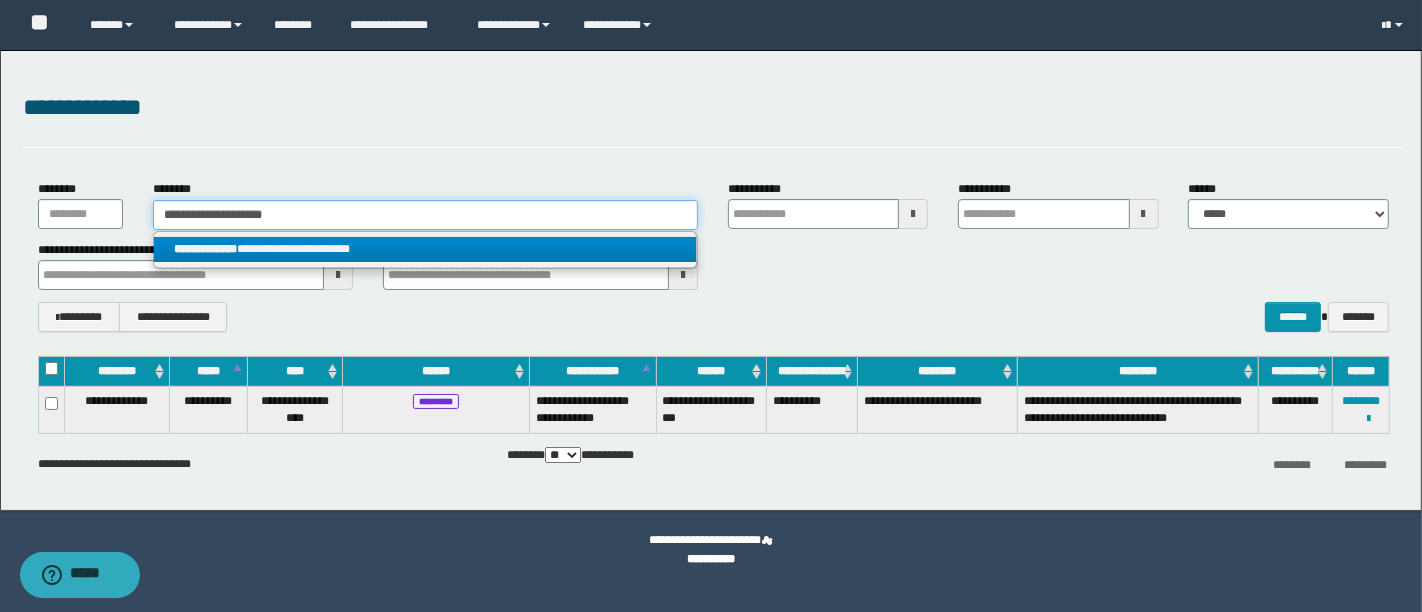type on "**********" 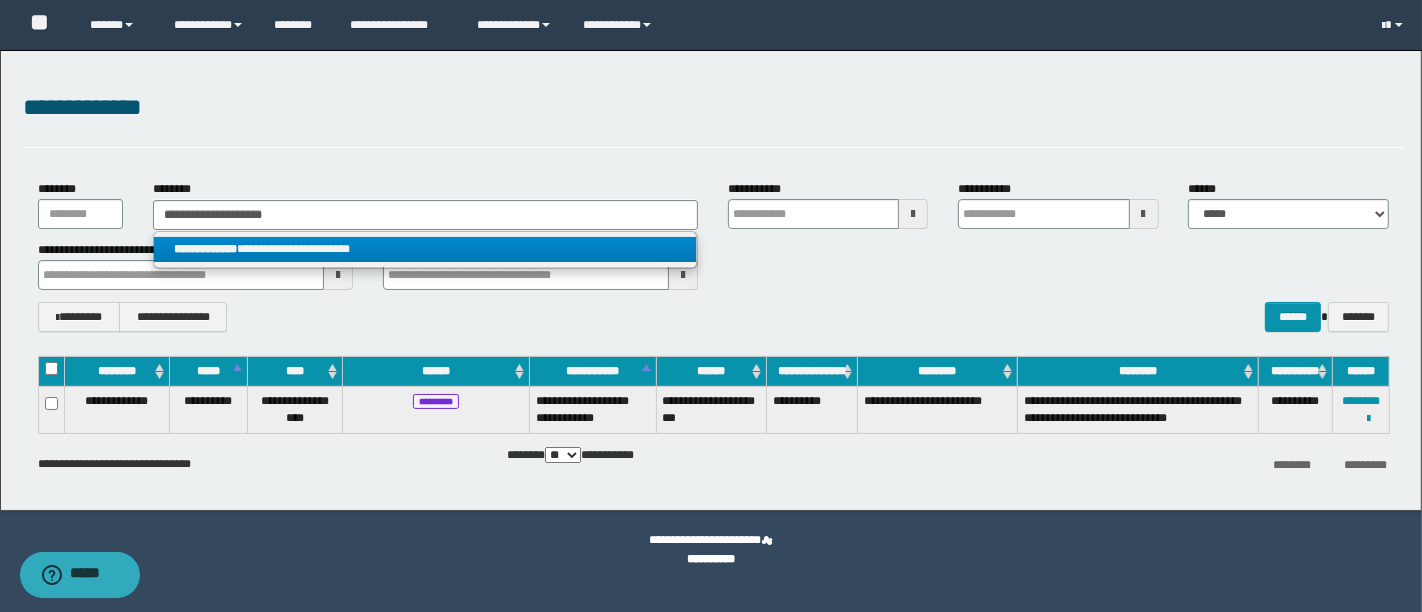 click on "**********" at bounding box center [425, 249] 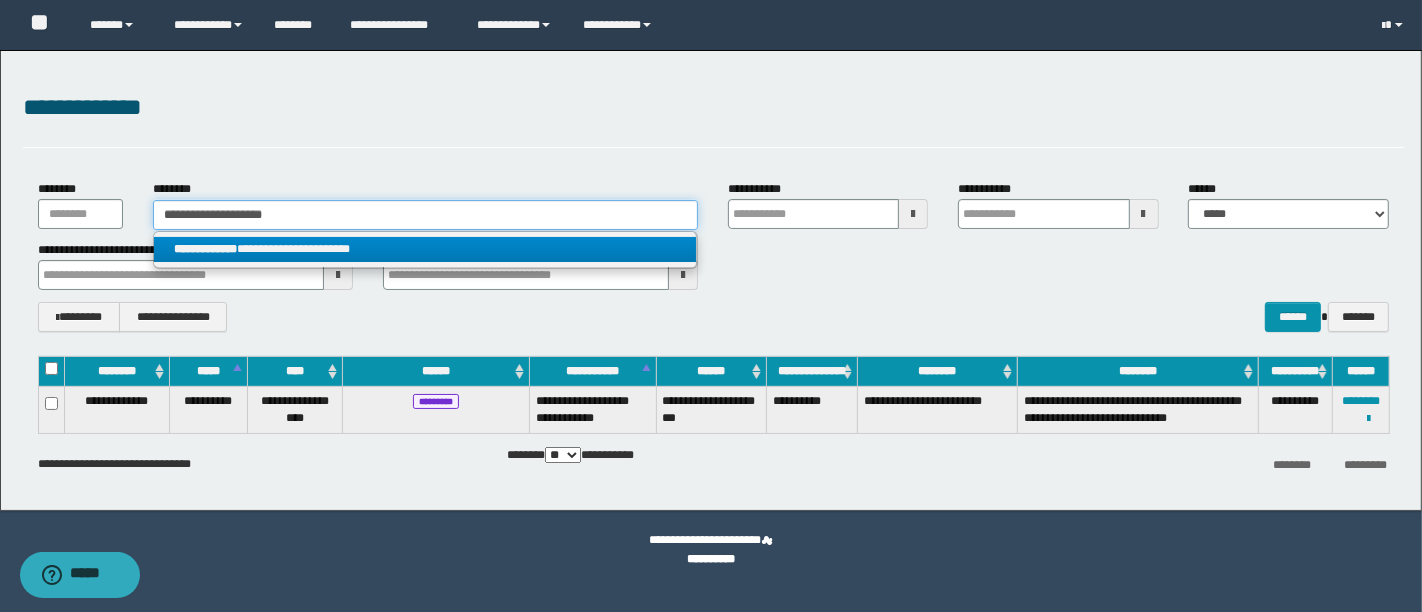 type 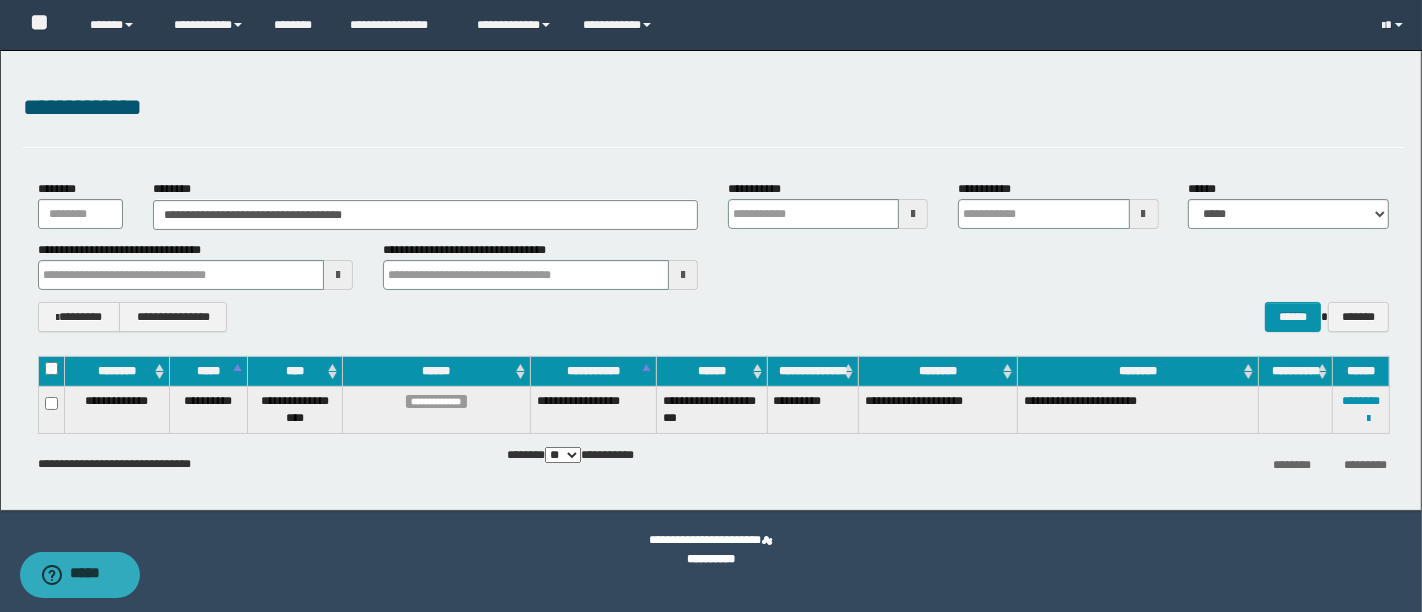 click on "**********" at bounding box center [713, 316] 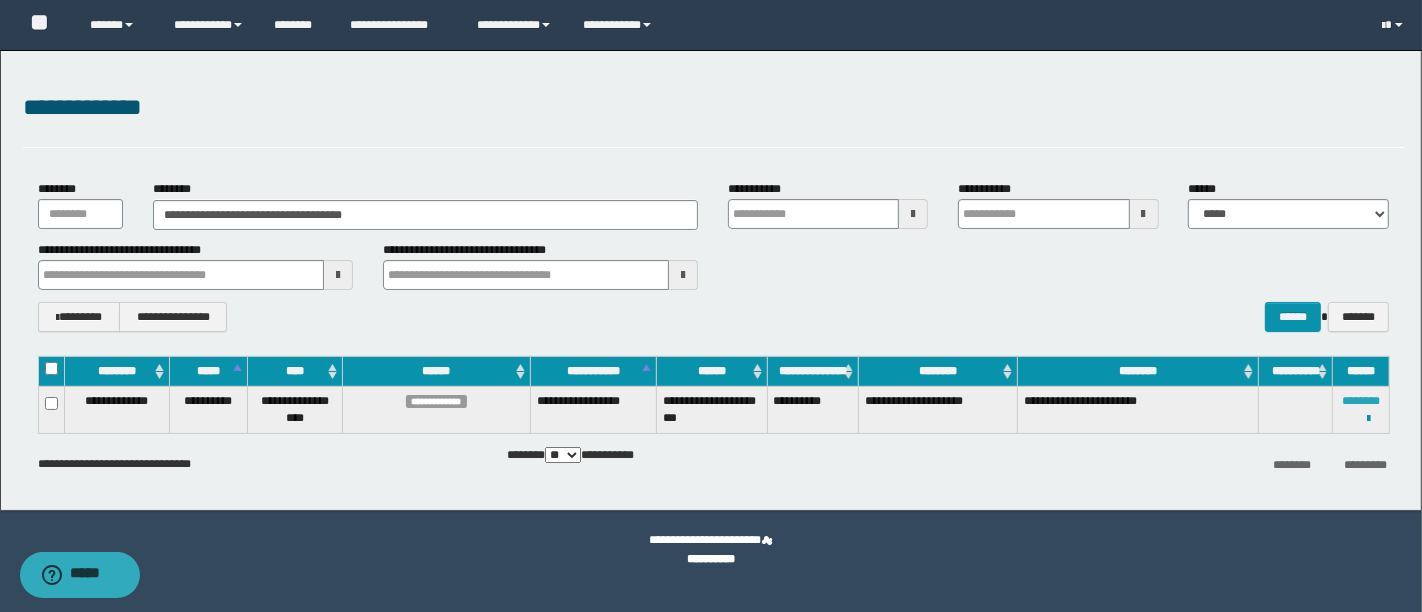 click on "********" at bounding box center (1361, 401) 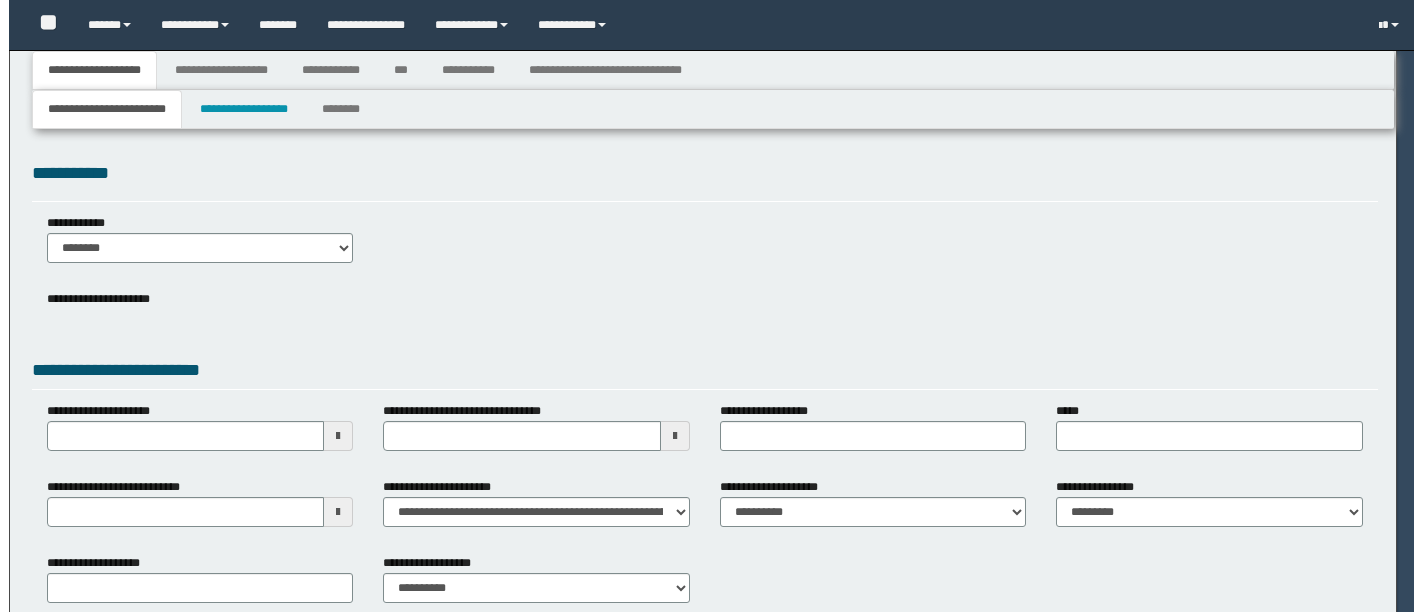 scroll, scrollTop: 0, scrollLeft: 0, axis: both 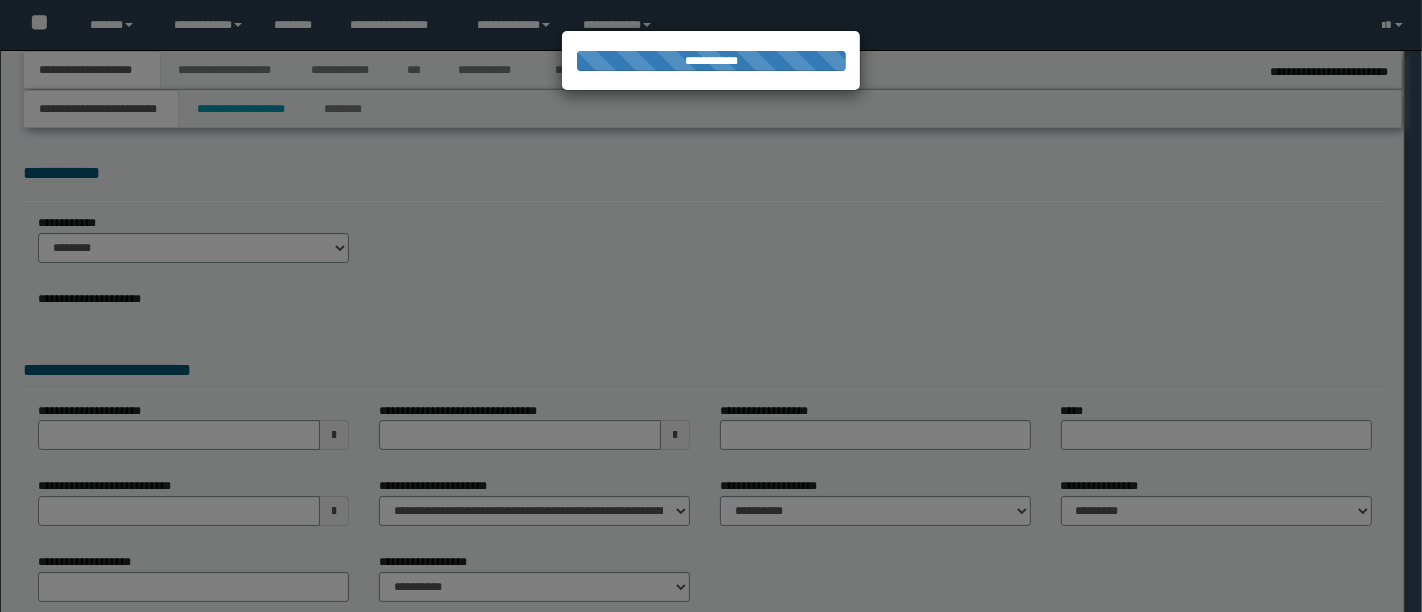 type on "**********" 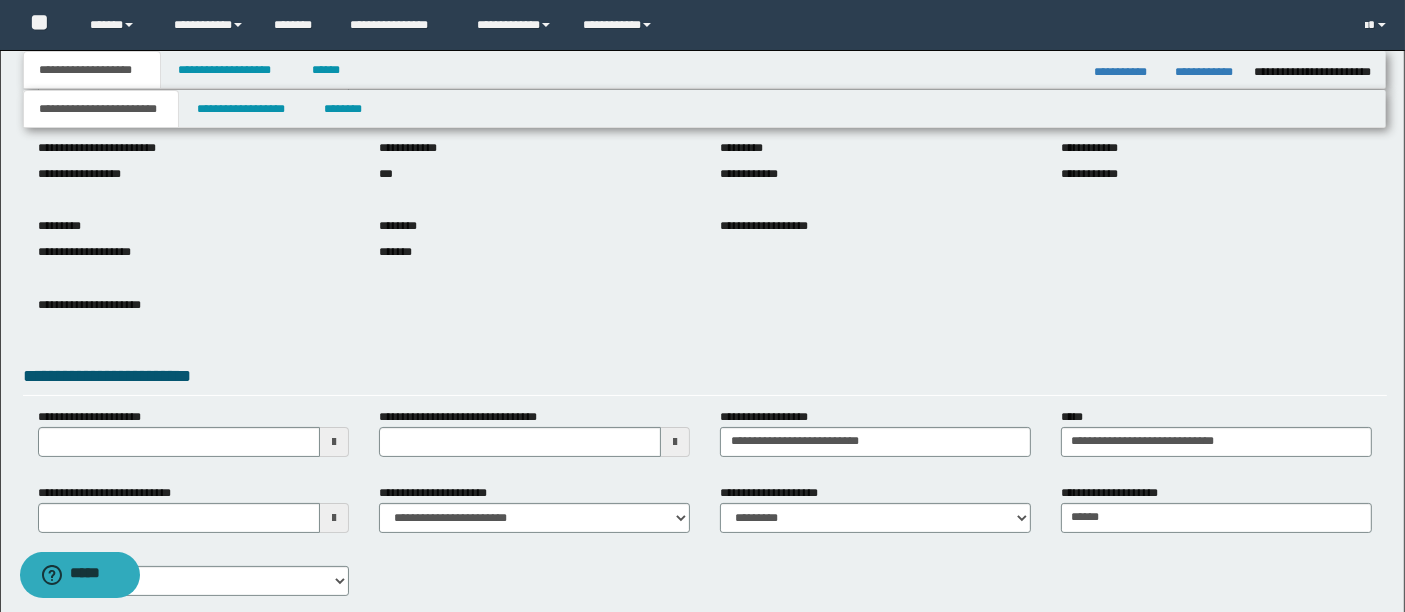scroll, scrollTop: 152, scrollLeft: 0, axis: vertical 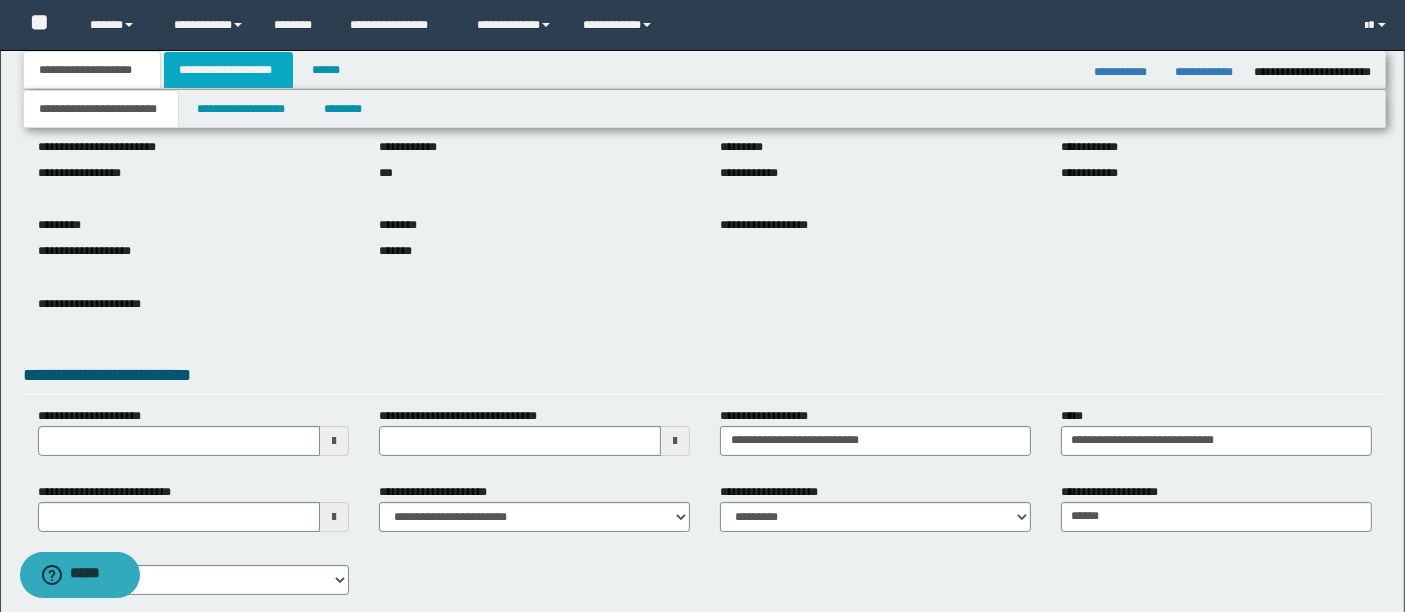 click on "**********" at bounding box center [228, 70] 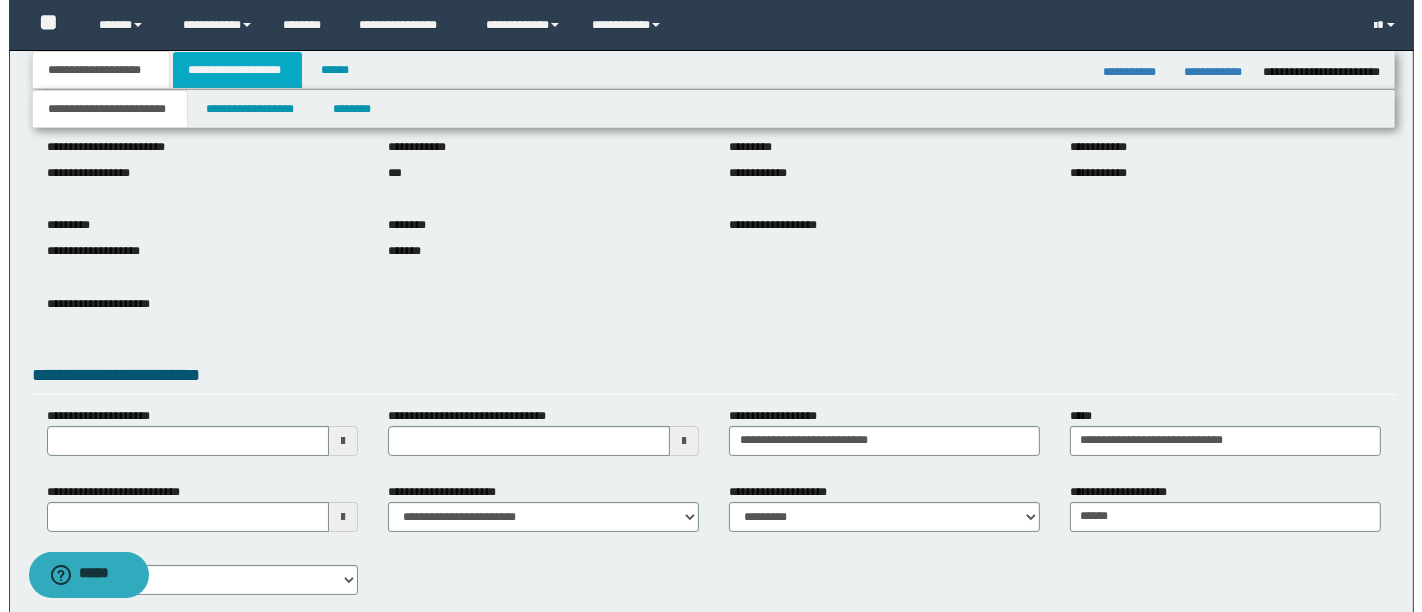 scroll, scrollTop: 0, scrollLeft: 0, axis: both 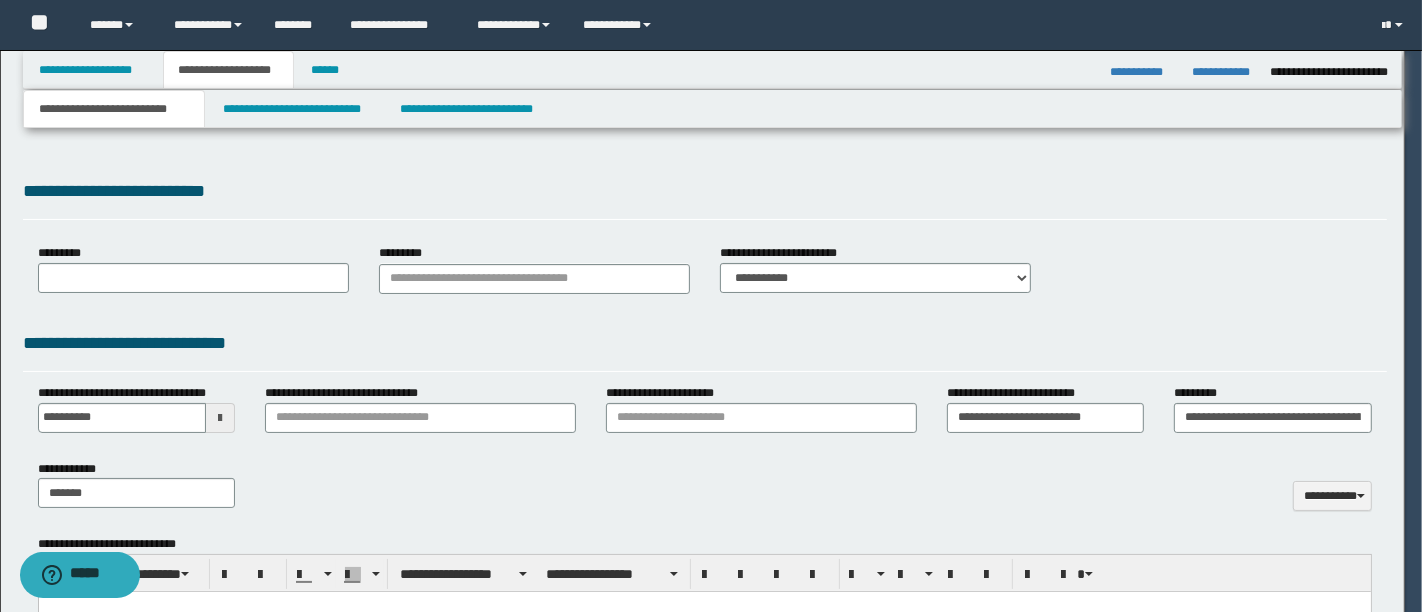 select on "*" 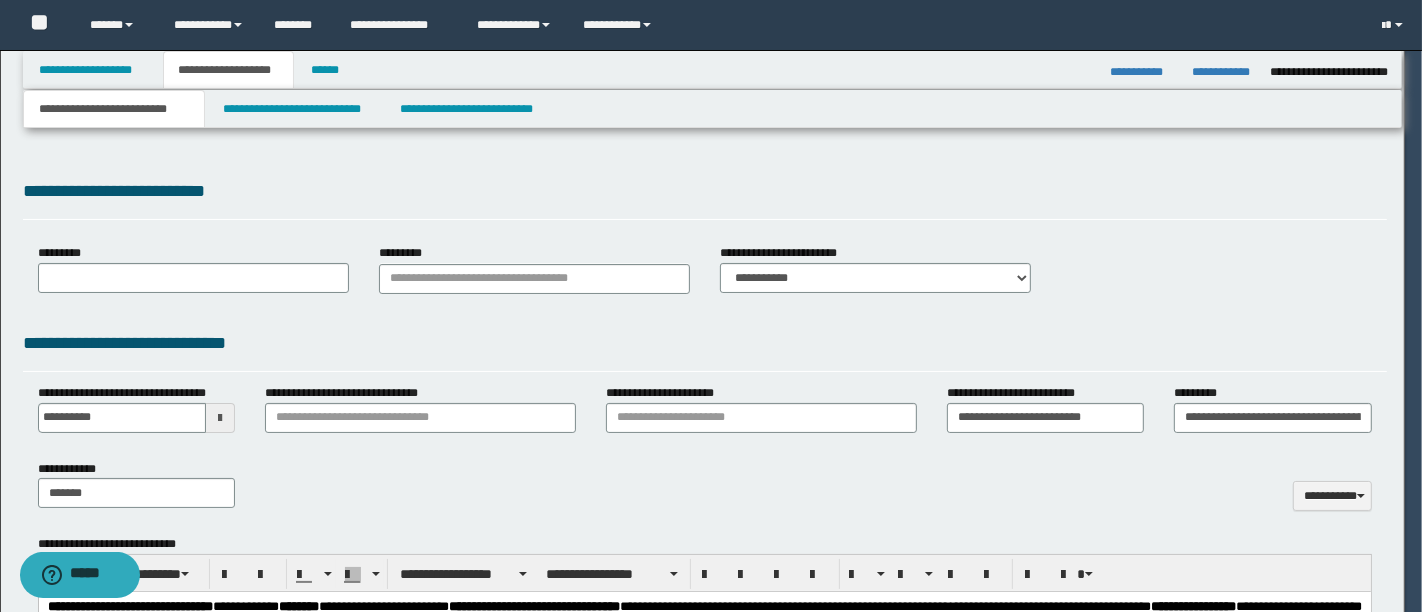 scroll, scrollTop: 0, scrollLeft: 0, axis: both 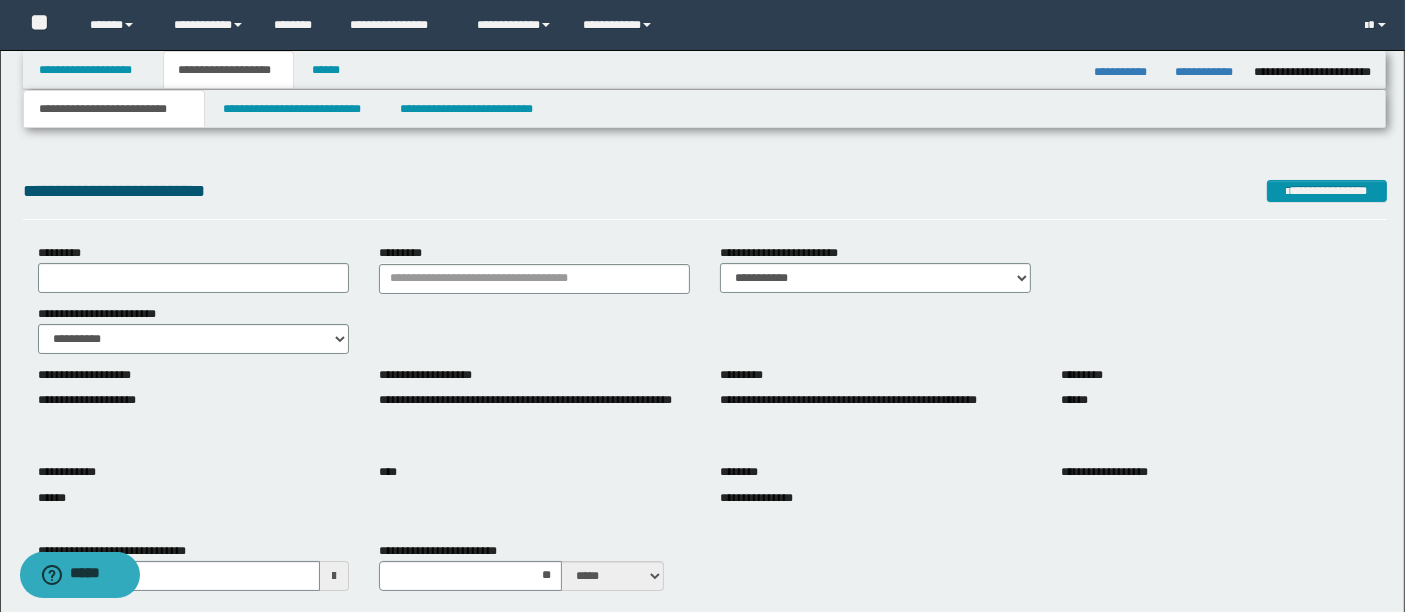 click on "**********" at bounding box center (705, 2965) 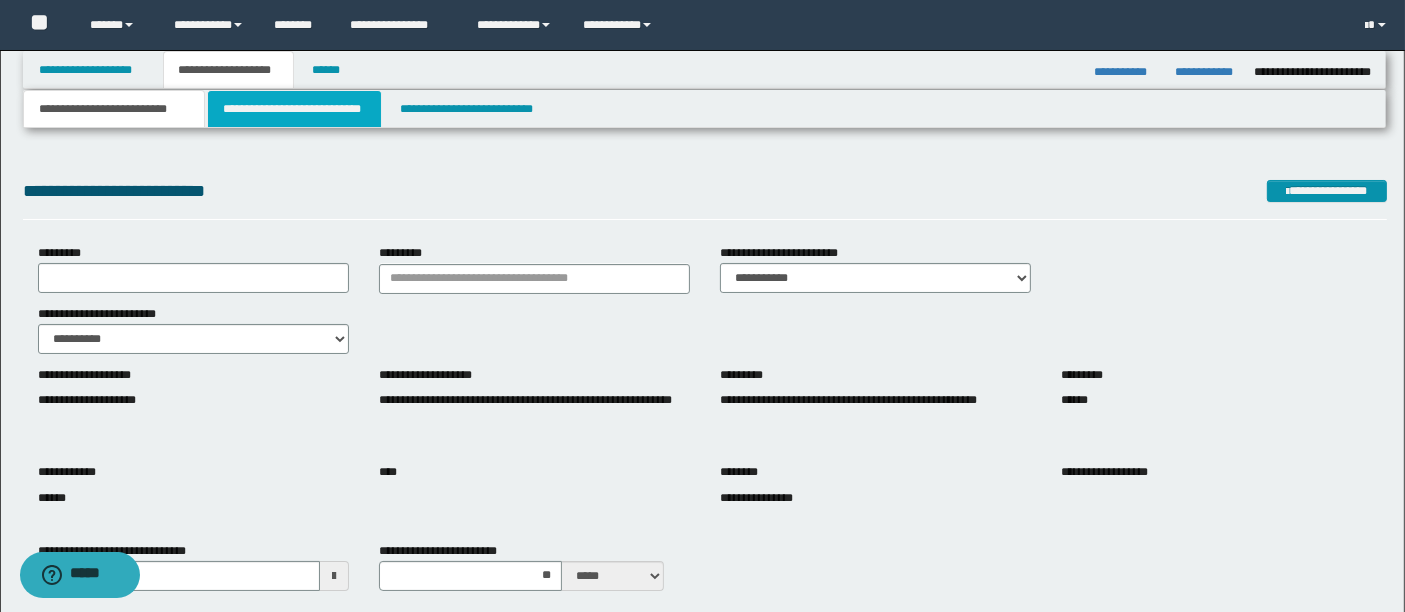 click on "**********" at bounding box center [294, 109] 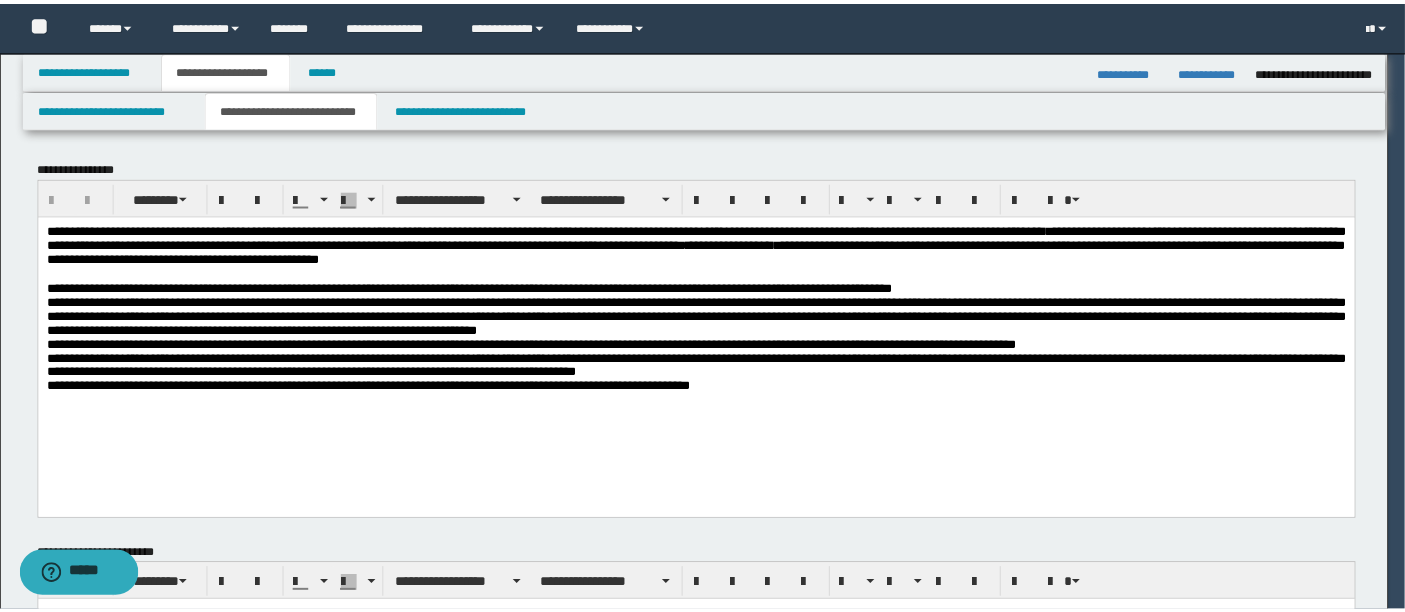 scroll, scrollTop: 0, scrollLeft: 0, axis: both 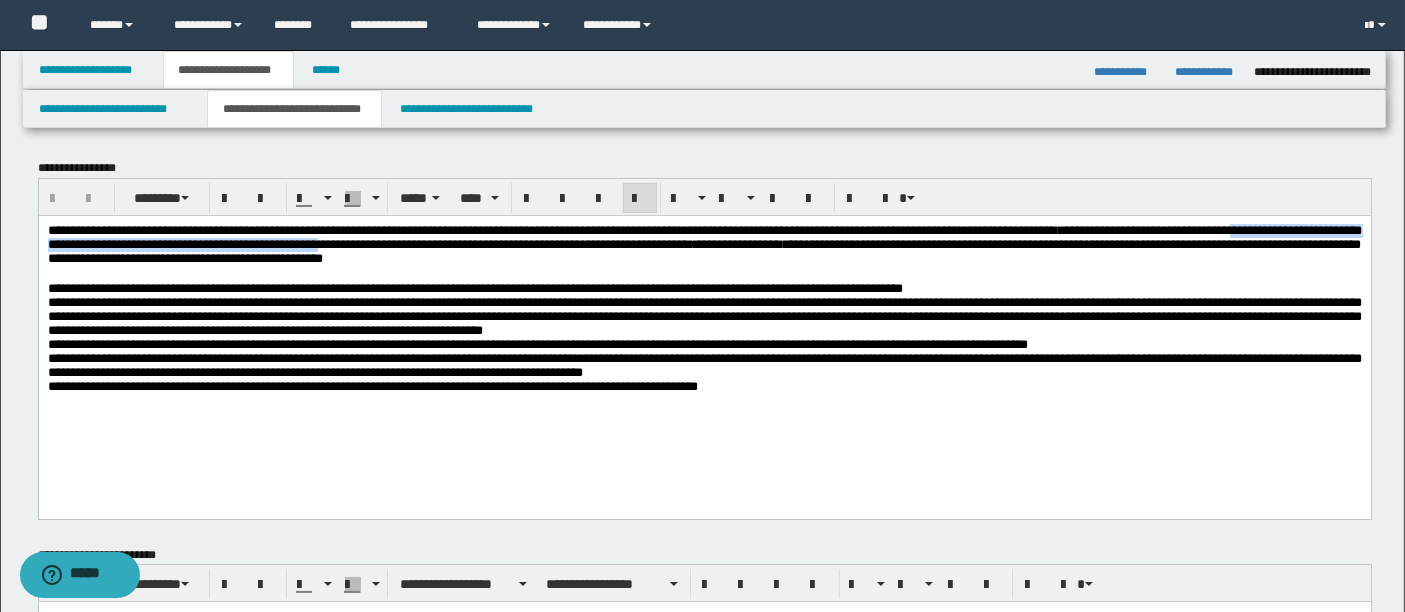 drag, startPoint x: 105, startPoint y: 246, endPoint x: 644, endPoint y: 248, distance: 539.0037 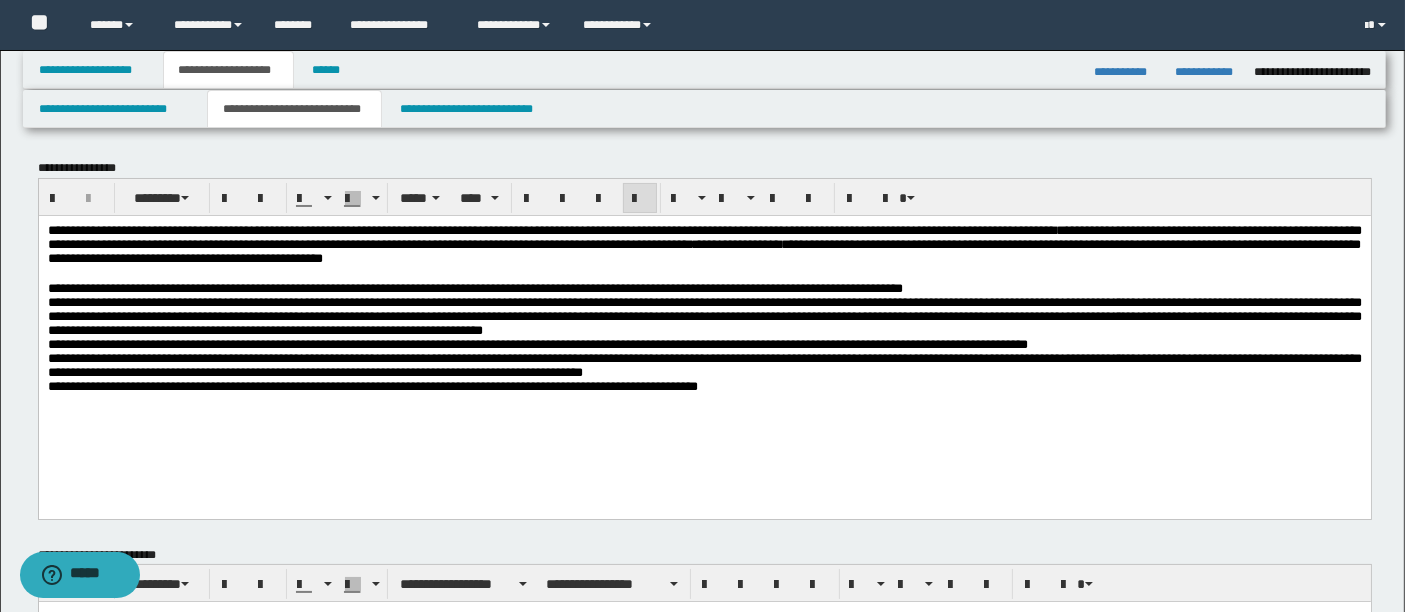 click on "**********" at bounding box center (704, 333) 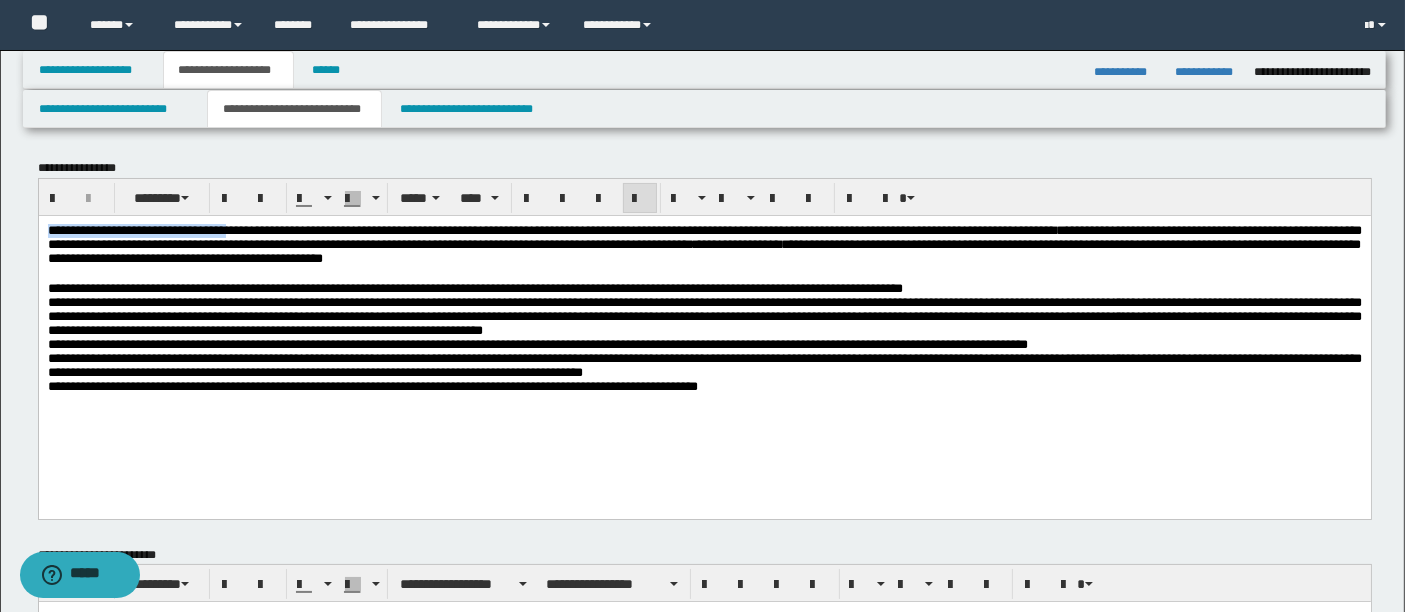 drag, startPoint x: 47, startPoint y: 226, endPoint x: 262, endPoint y: 220, distance: 215.08371 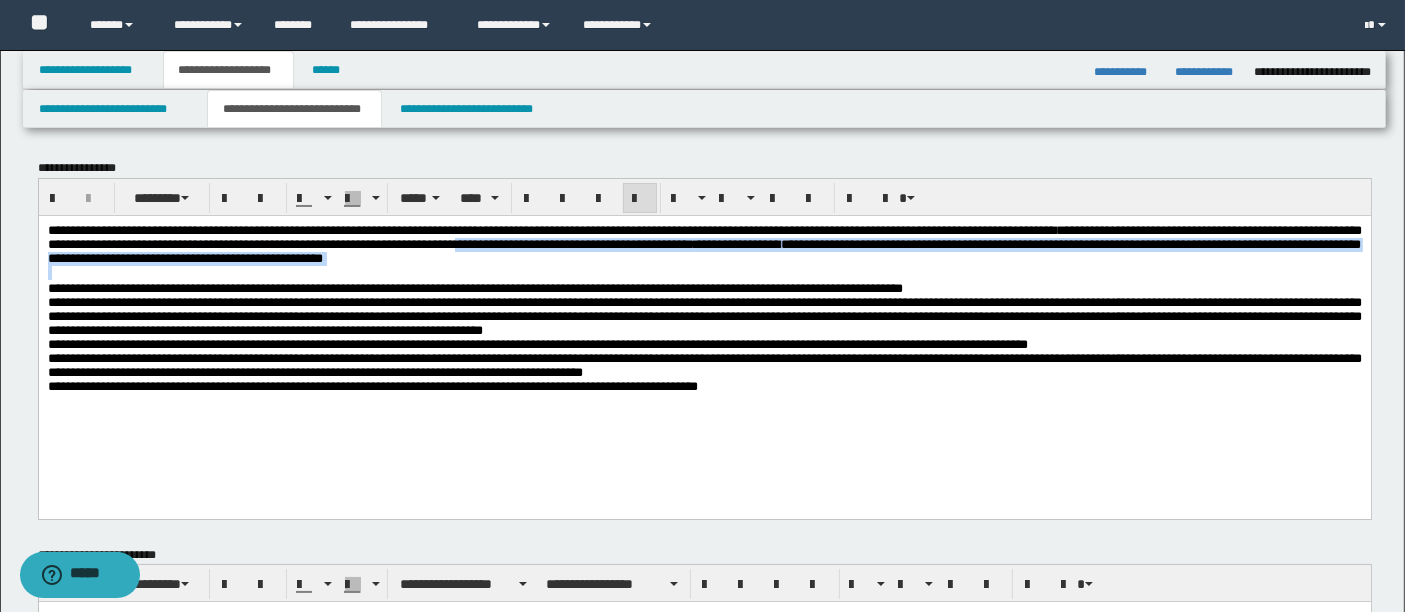 drag, startPoint x: 793, startPoint y: 246, endPoint x: 908, endPoint y: 272, distance: 117.902504 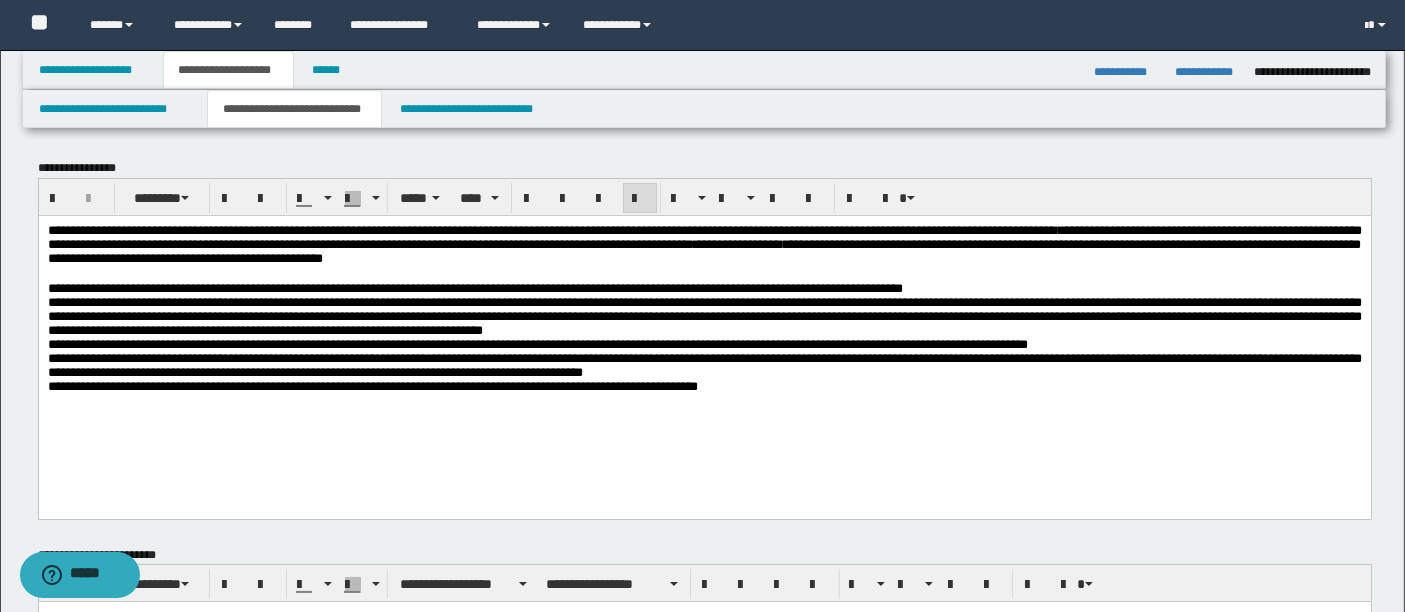 click on "**********" at bounding box center (704, 333) 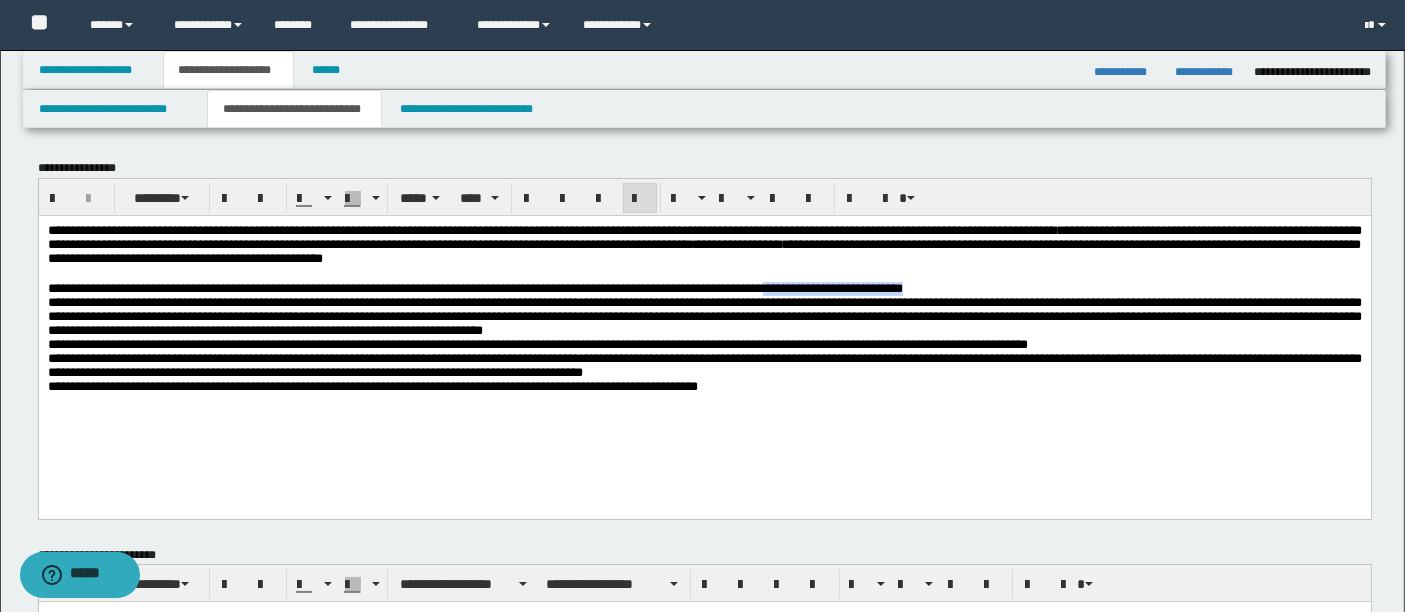 drag, startPoint x: 911, startPoint y: 292, endPoint x: 1098, endPoint y: 289, distance: 187.02406 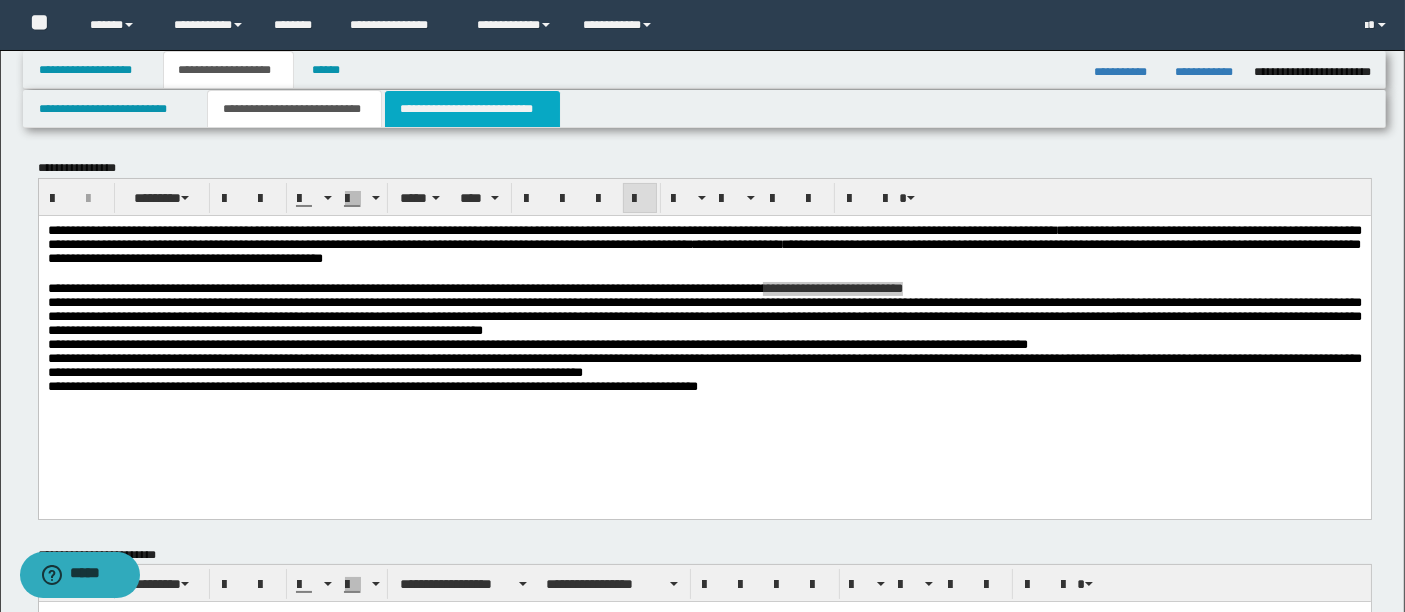 click on "**********" at bounding box center (472, 109) 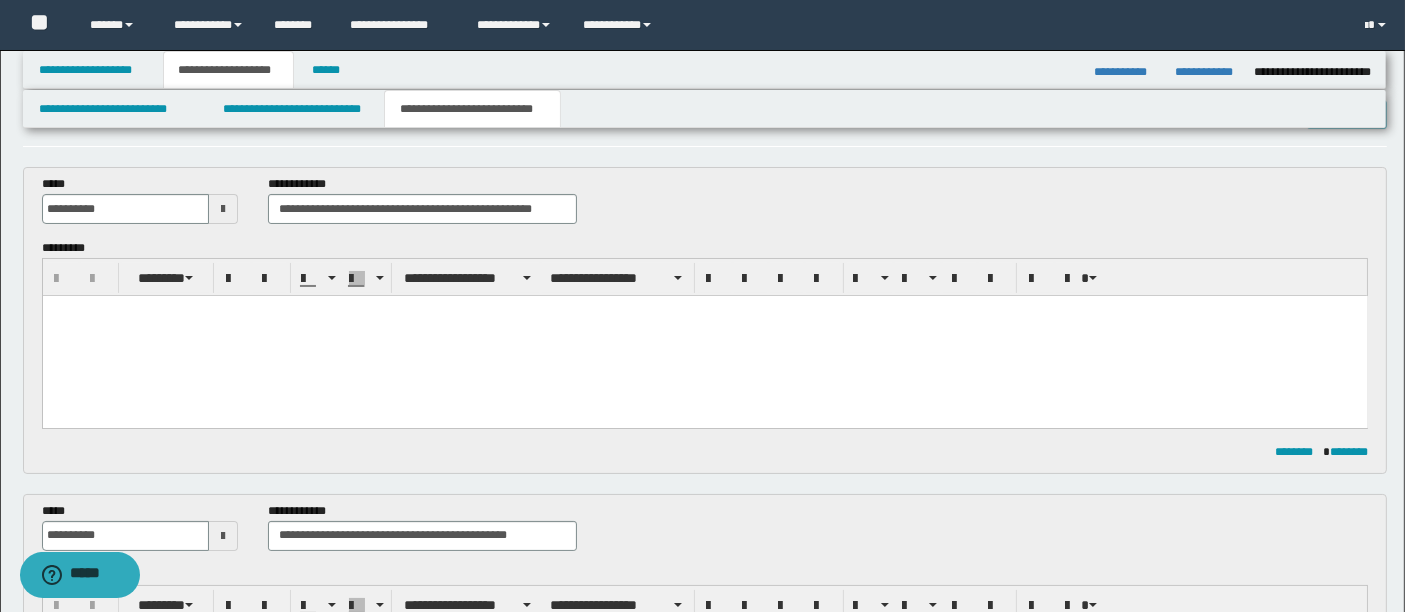 scroll, scrollTop: 57, scrollLeft: 0, axis: vertical 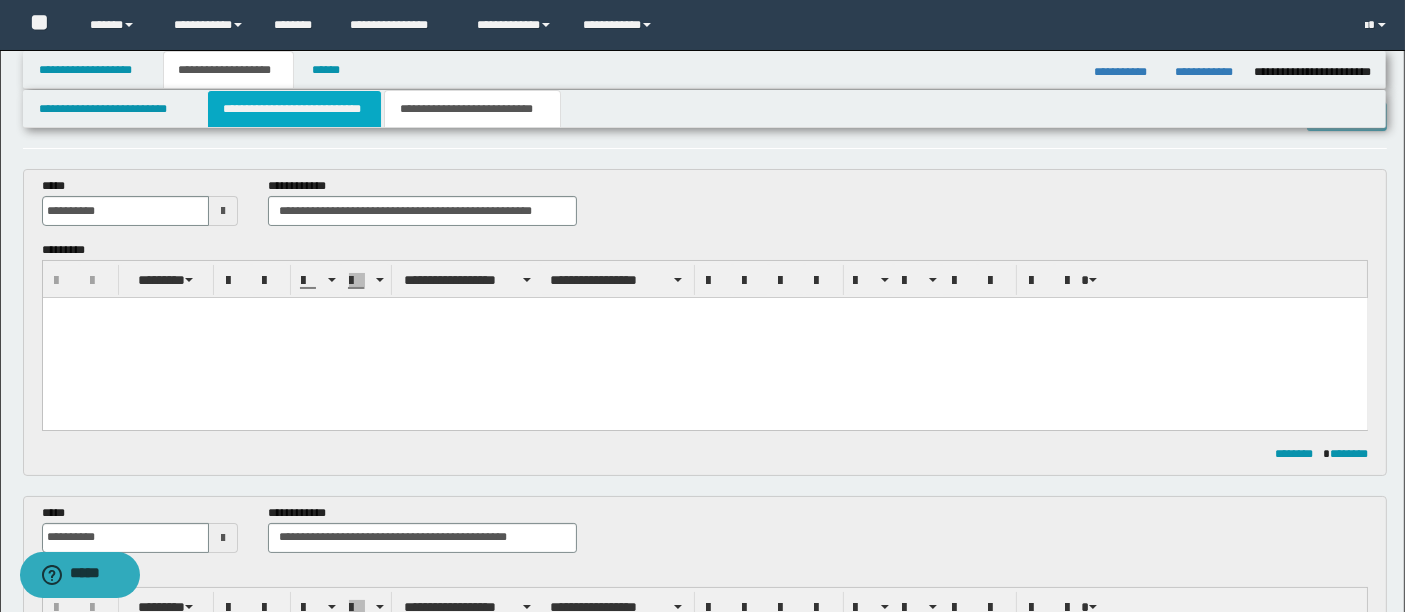 click on "**********" at bounding box center (294, 109) 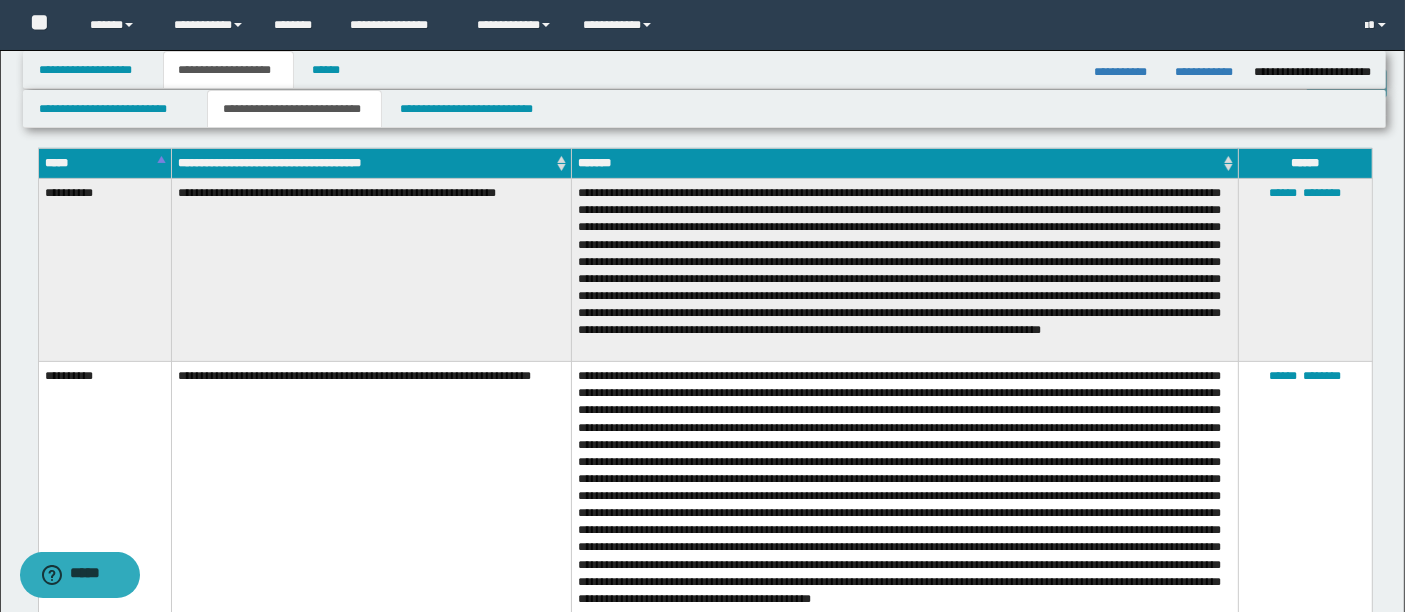 scroll, scrollTop: 730, scrollLeft: 0, axis: vertical 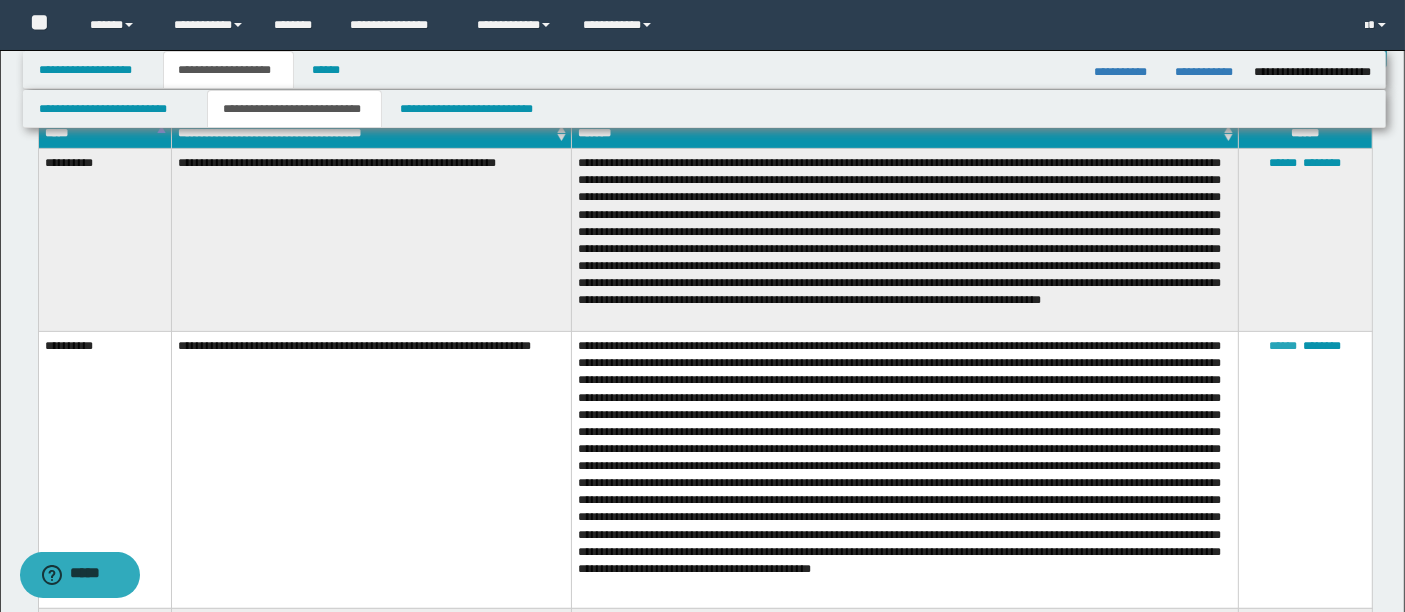 click on "******" at bounding box center [1284, 346] 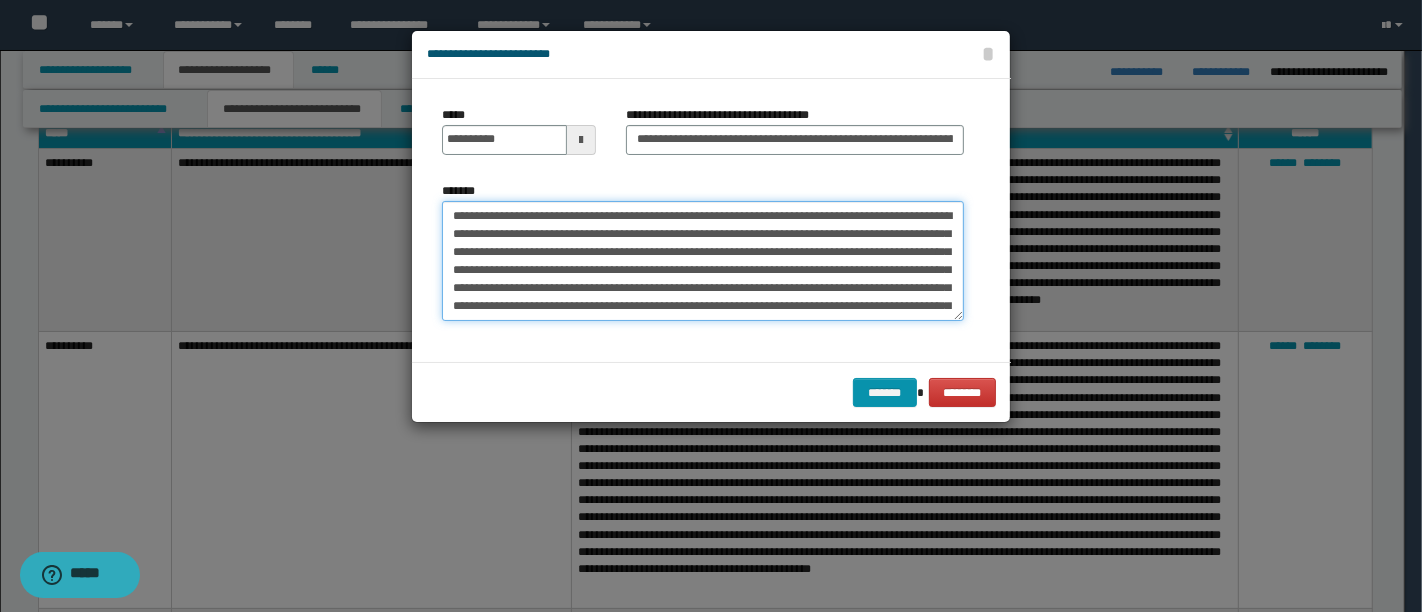 click on "*******" at bounding box center (703, 261) 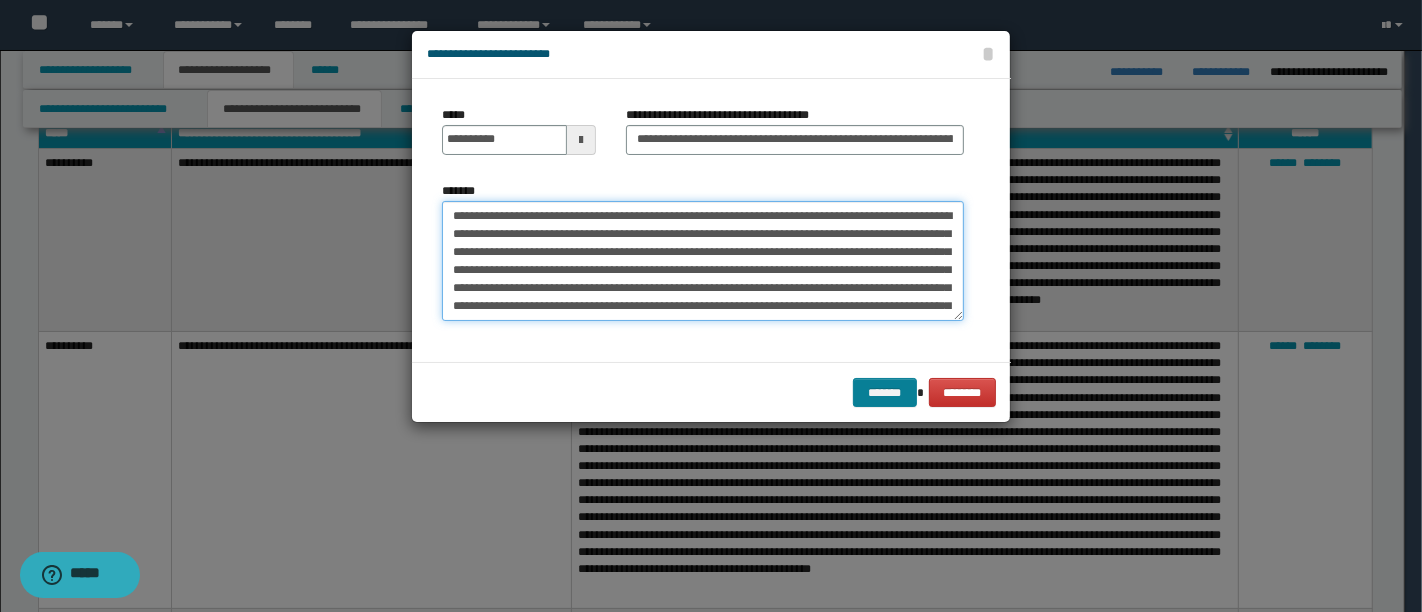 type on "**********" 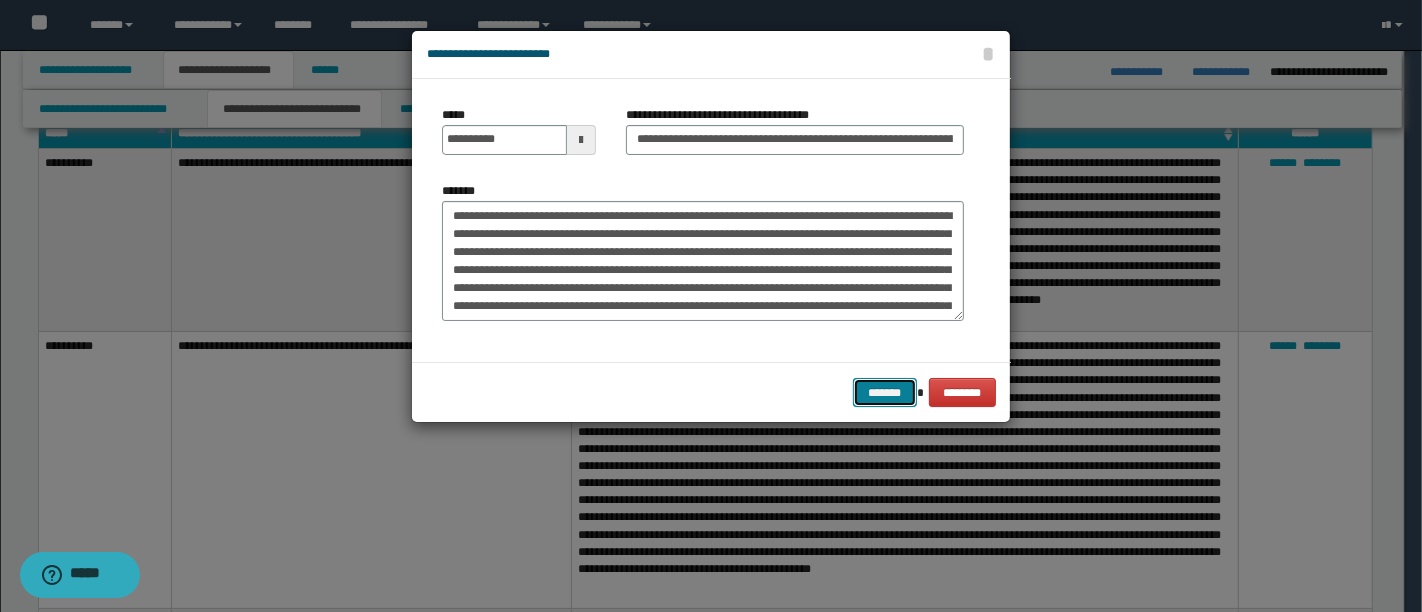 click on "*******" at bounding box center [885, 392] 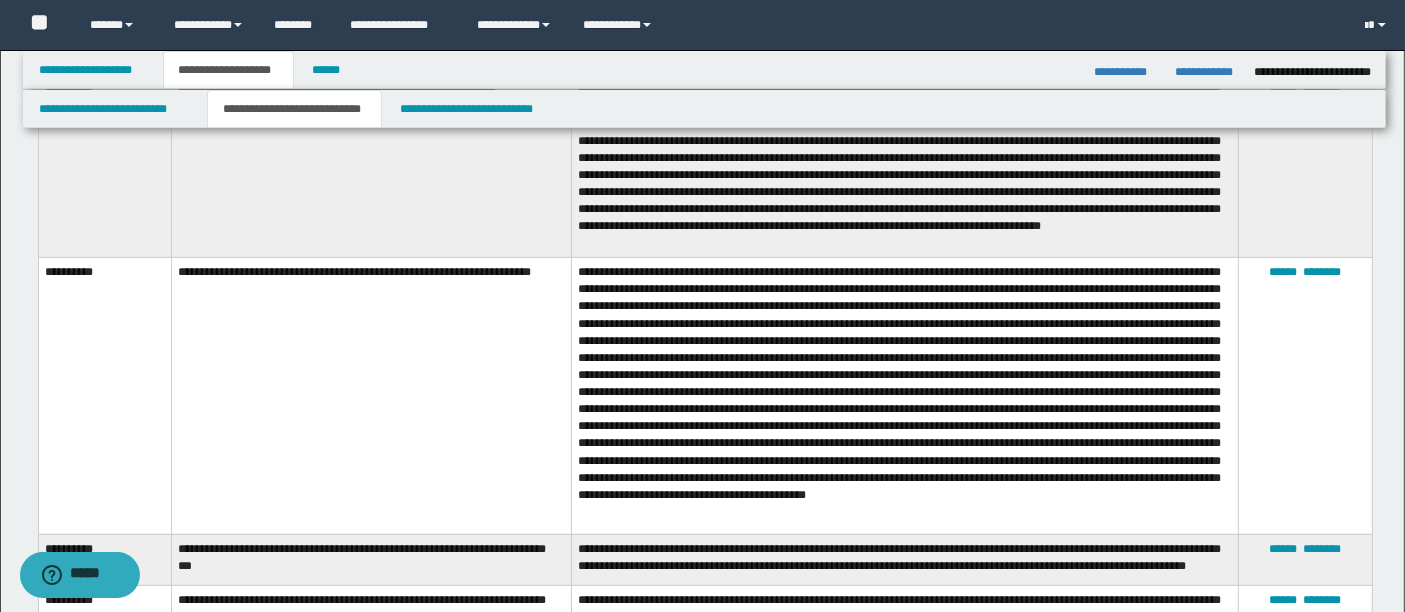scroll, scrollTop: 806, scrollLeft: 0, axis: vertical 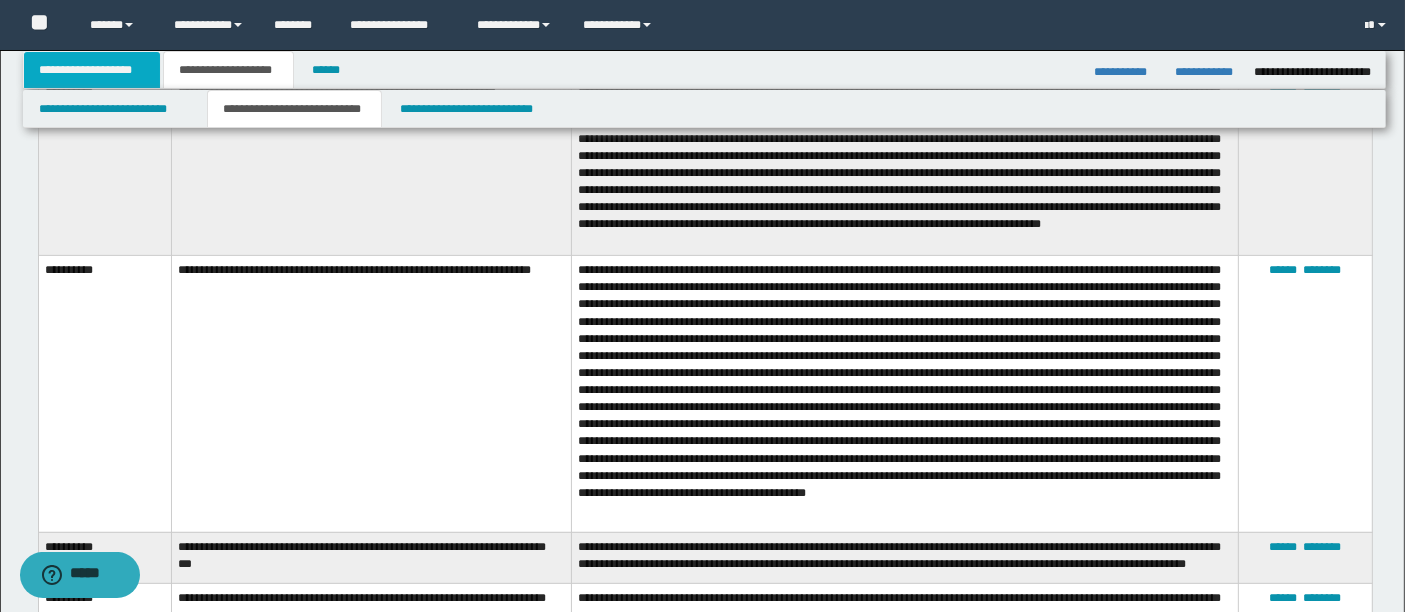 click on "**********" at bounding box center [92, 70] 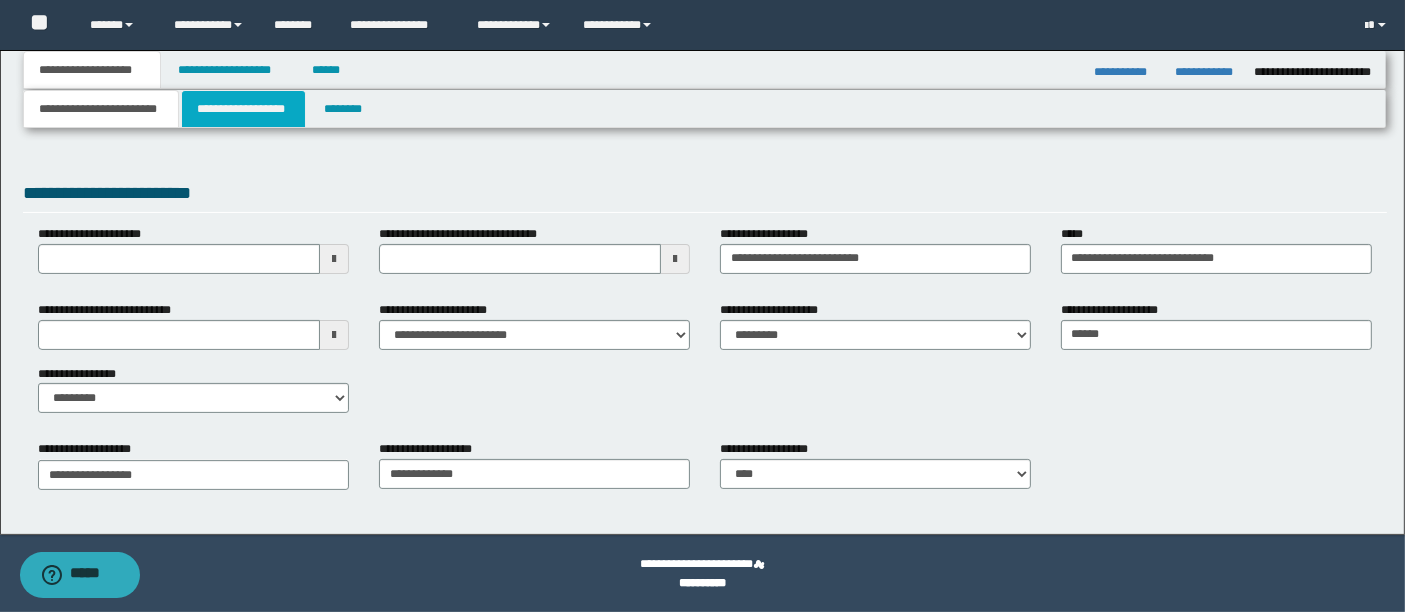 click on "**********" at bounding box center (243, 109) 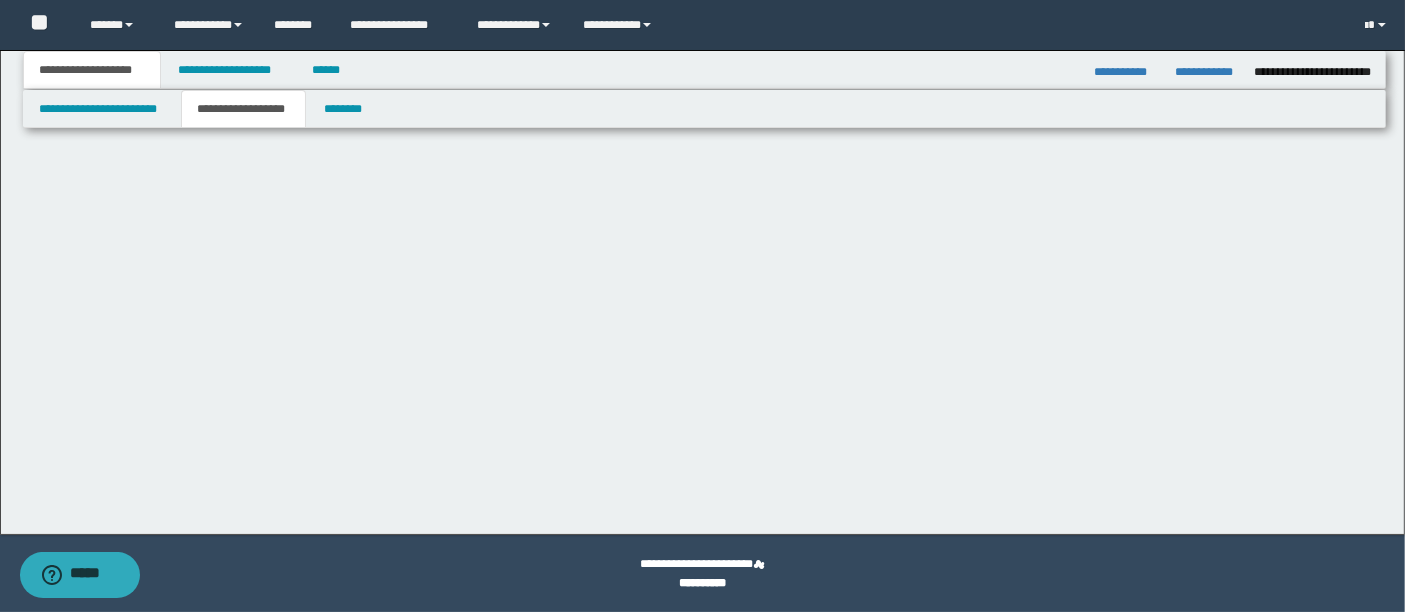 scroll, scrollTop: 0, scrollLeft: 0, axis: both 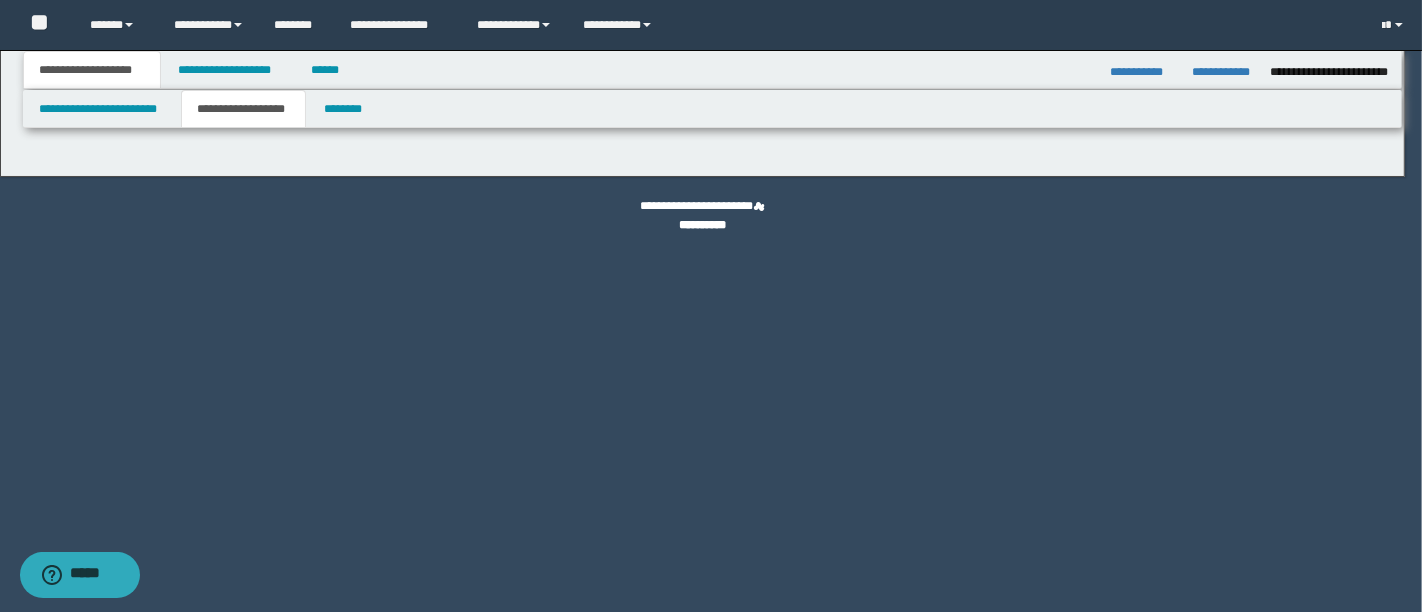 type on "**********" 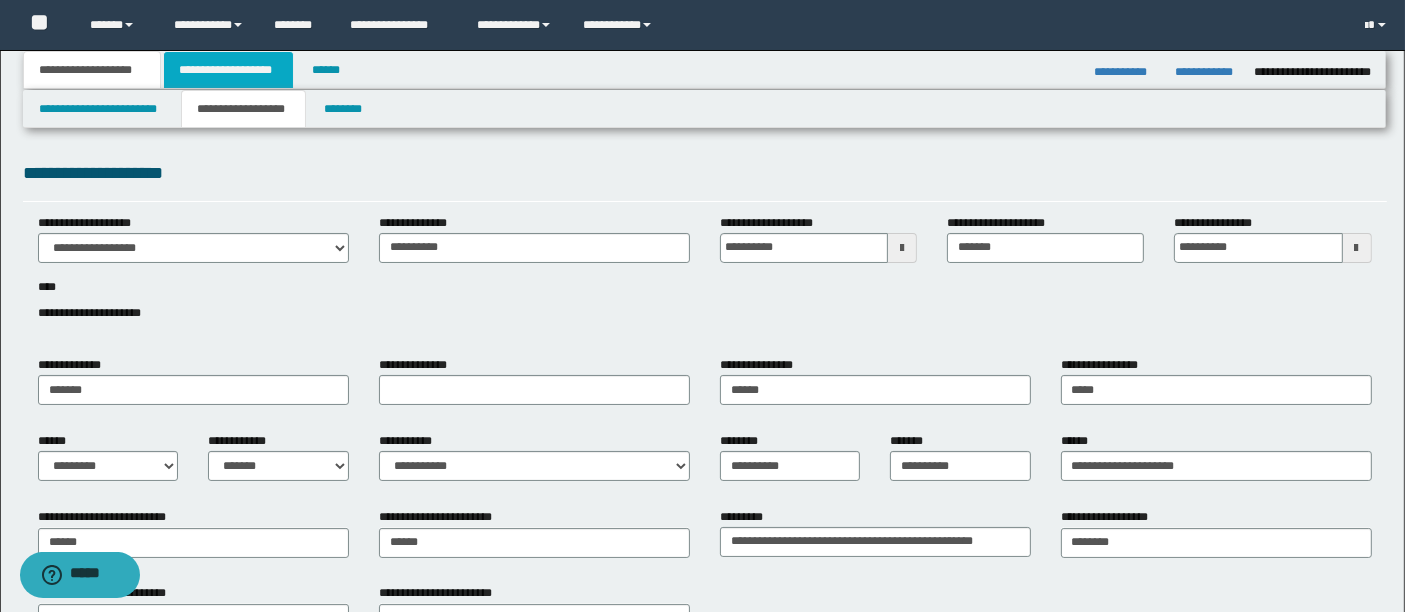 click on "**********" at bounding box center (228, 70) 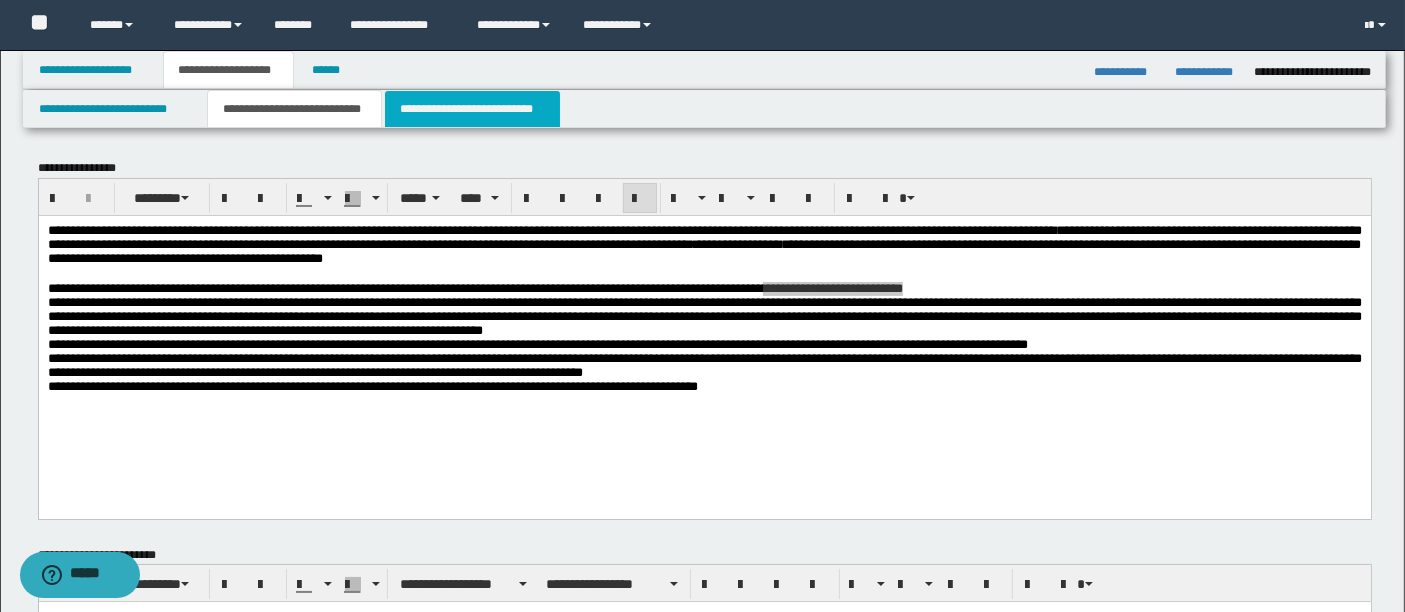click on "**********" at bounding box center (472, 109) 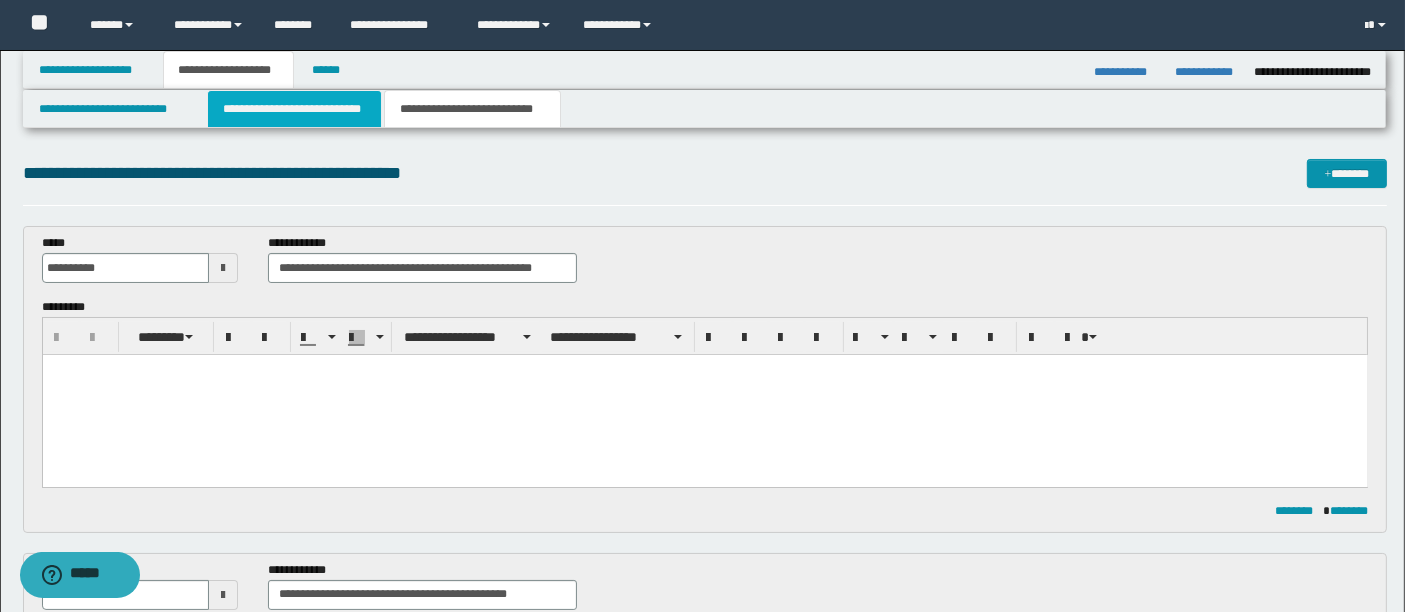 click on "**********" at bounding box center [294, 109] 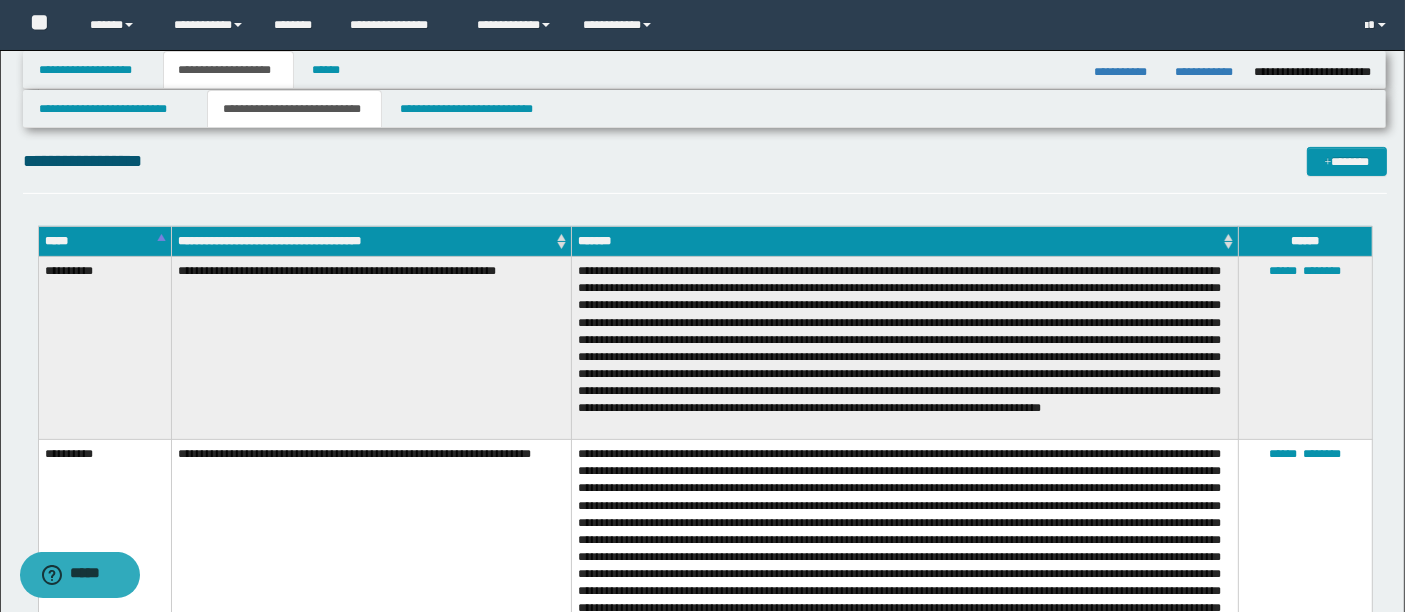 scroll, scrollTop: 623, scrollLeft: 0, axis: vertical 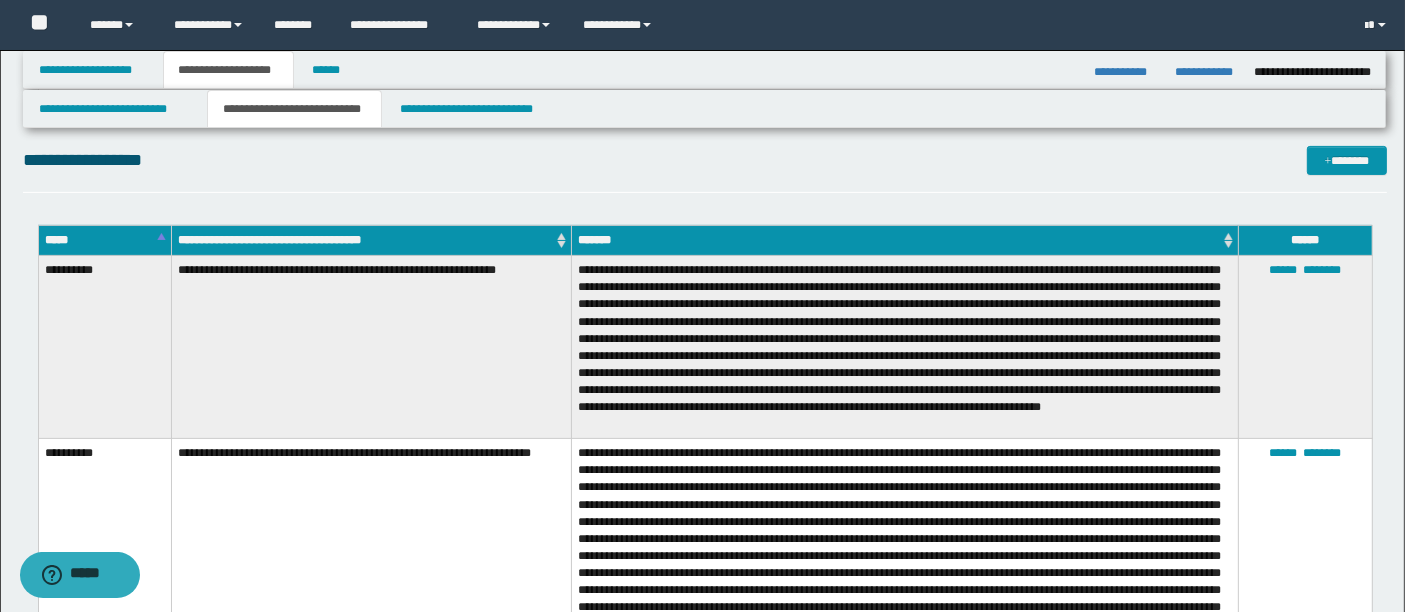 click on "******    ********" at bounding box center (1305, 577) 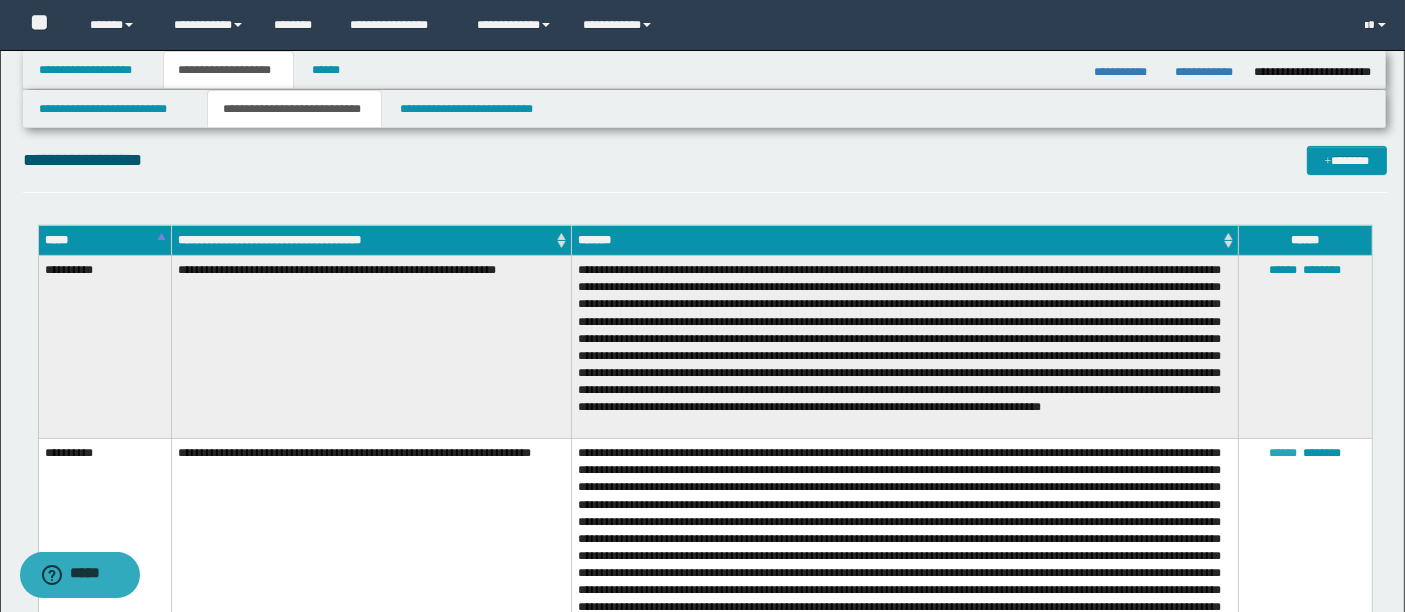 click on "******" at bounding box center (1284, 453) 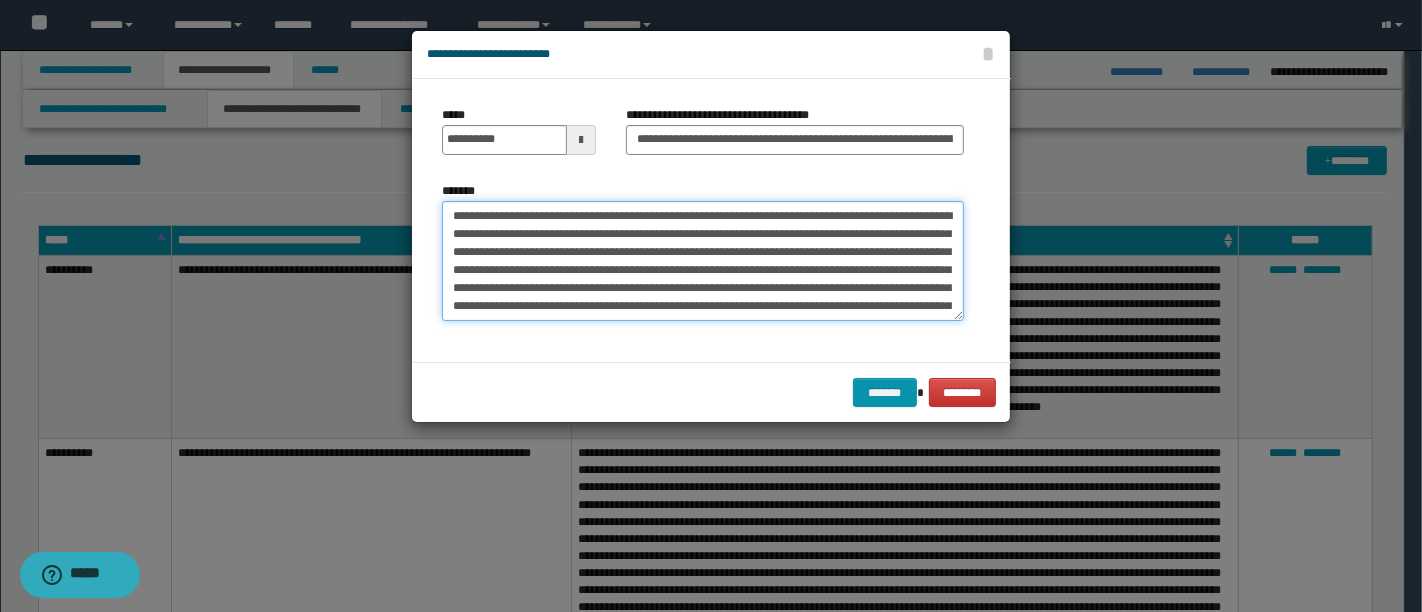 click on "*******" at bounding box center (703, 261) 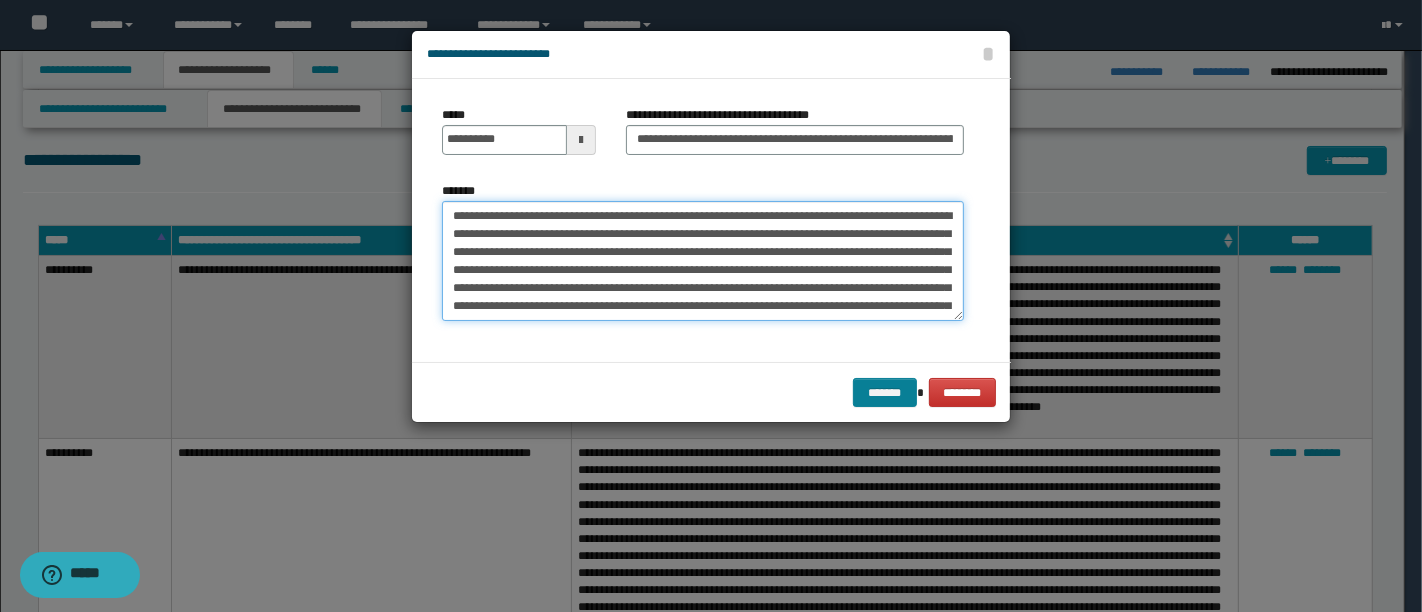 type on "**********" 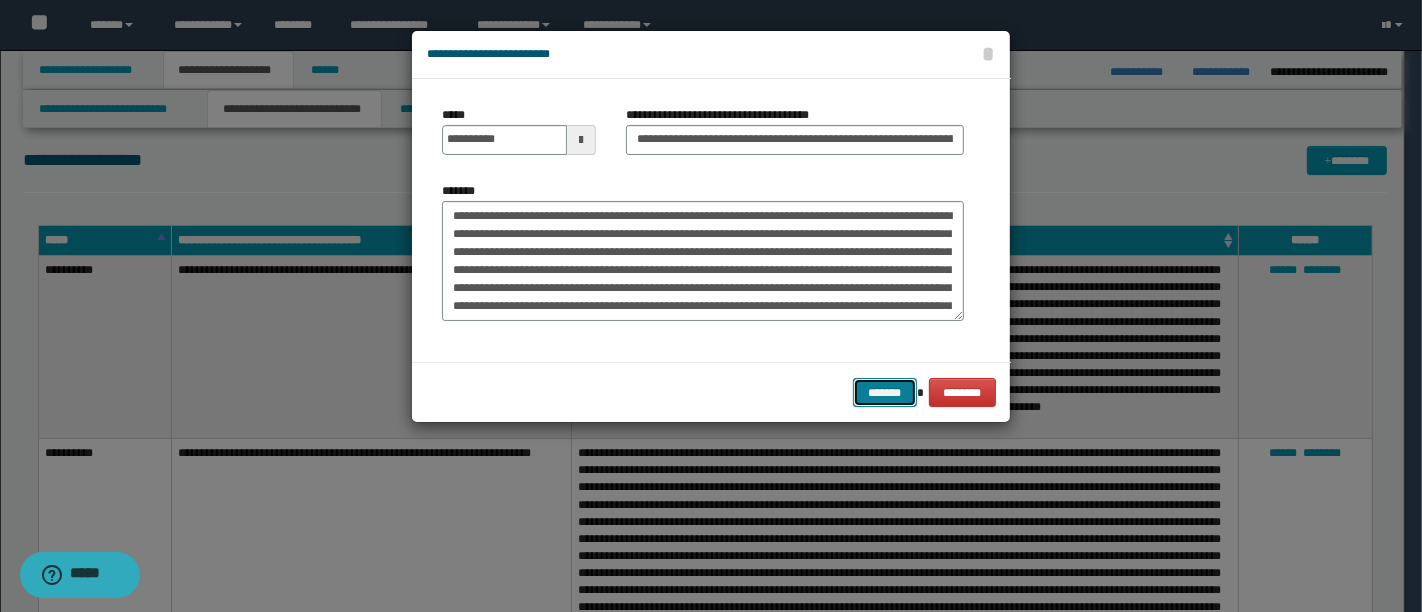 click on "*******" at bounding box center [885, 392] 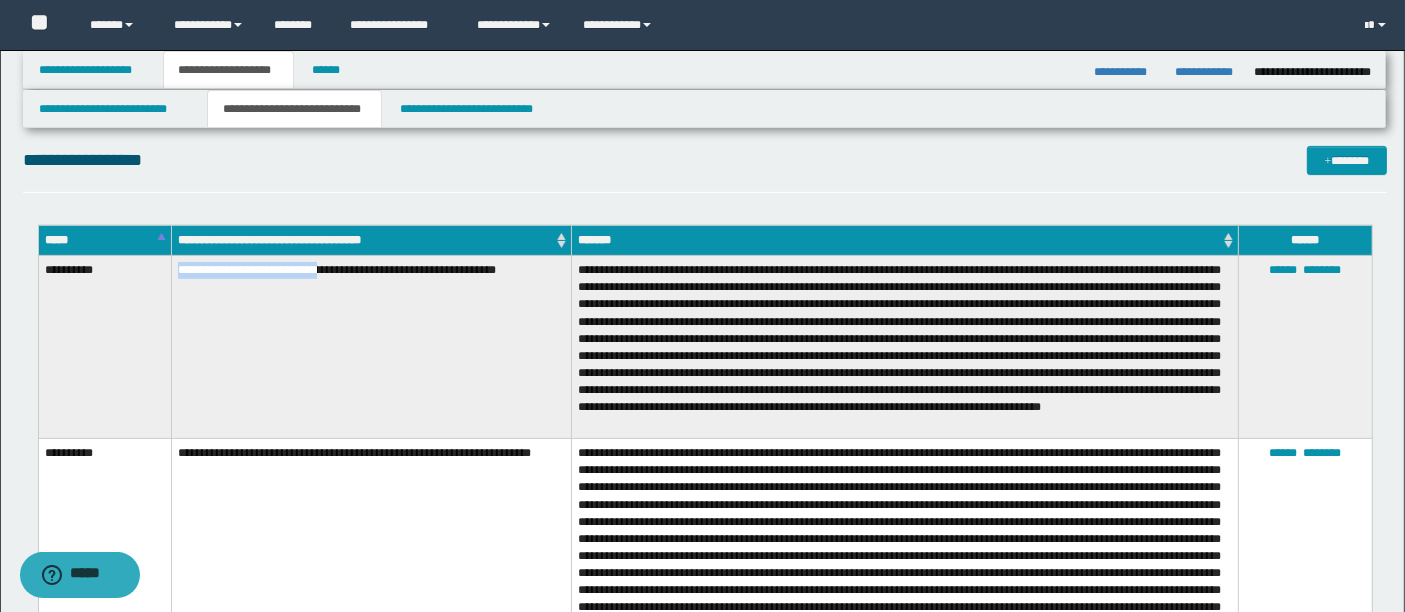 drag, startPoint x: 177, startPoint y: 272, endPoint x: 321, endPoint y: 273, distance: 144.00348 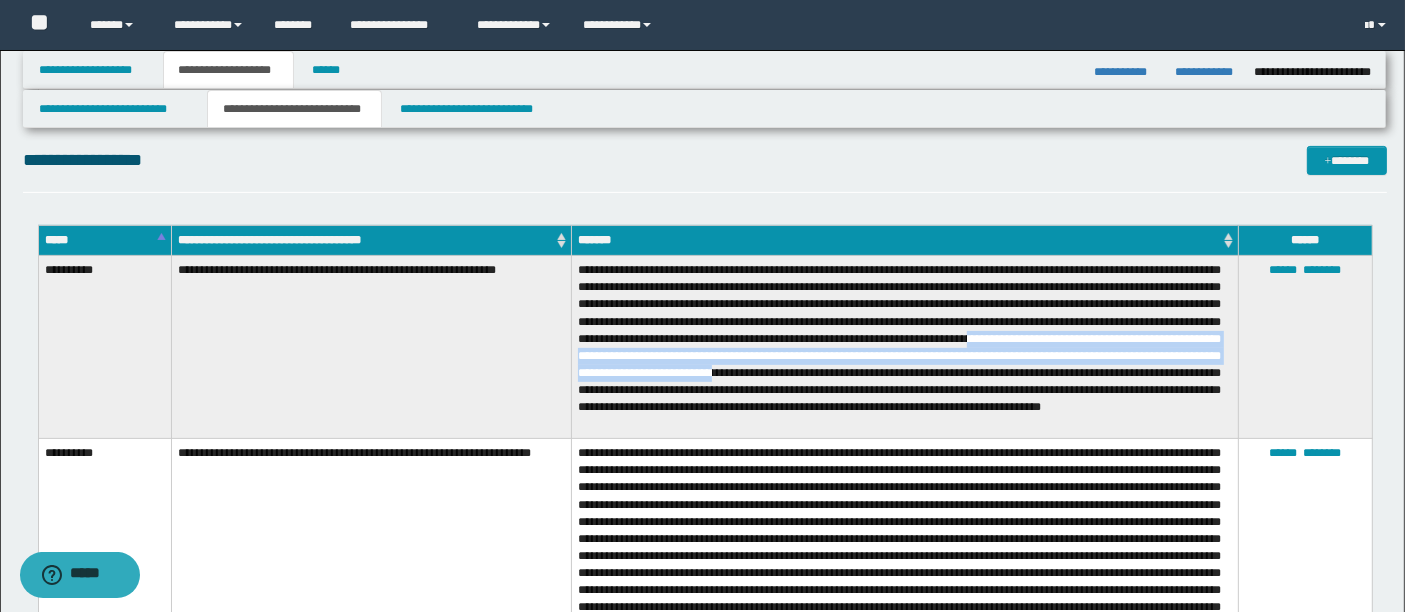 drag, startPoint x: 577, startPoint y: 355, endPoint x: 1037, endPoint y: 375, distance: 460.43457 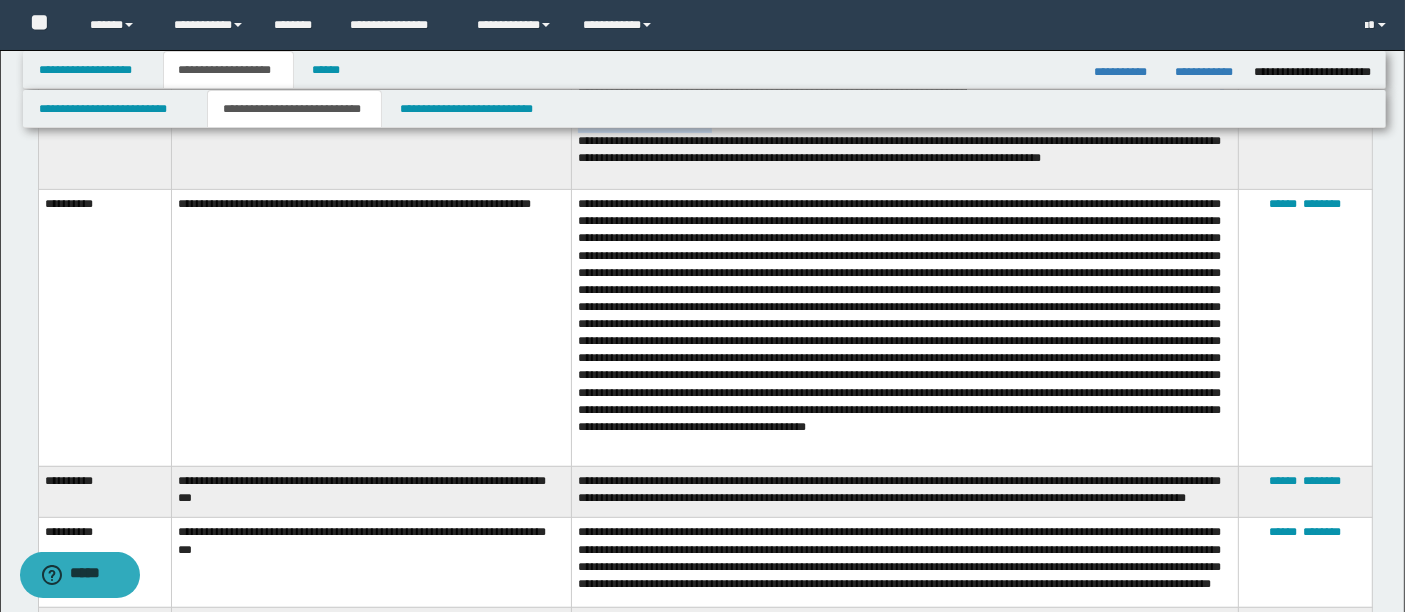 scroll, scrollTop: 873, scrollLeft: 0, axis: vertical 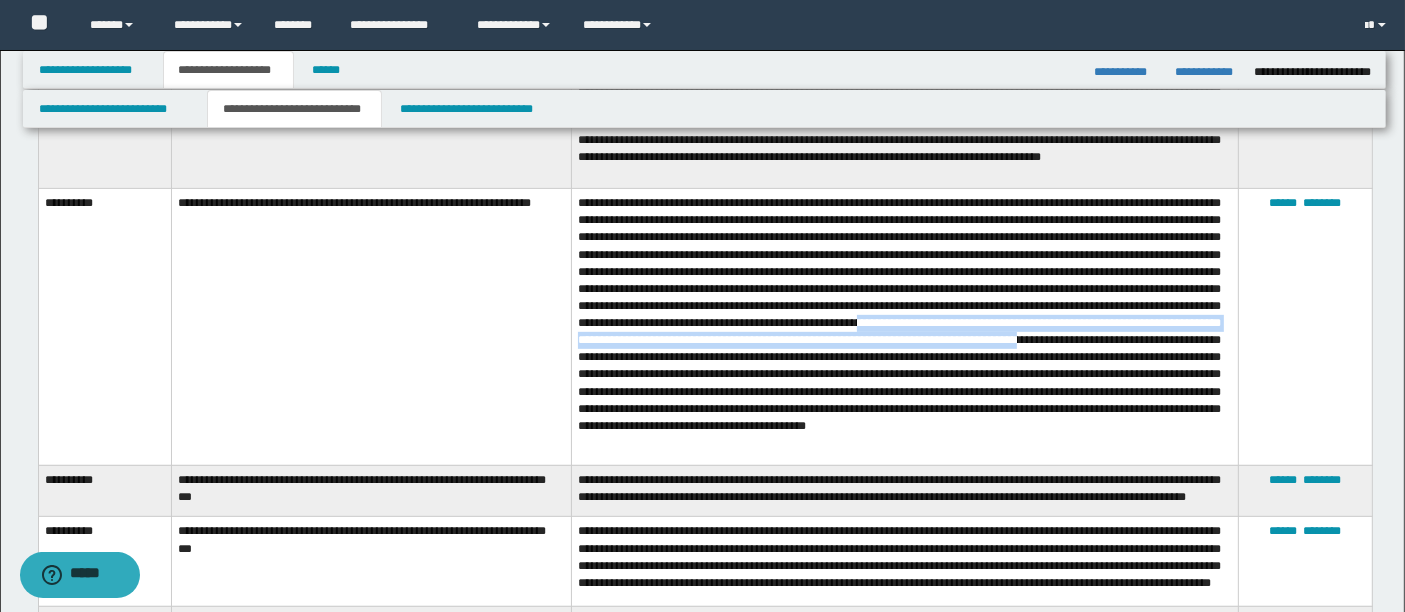 drag, startPoint x: 729, startPoint y: 342, endPoint x: 961, endPoint y: 353, distance: 232.26064 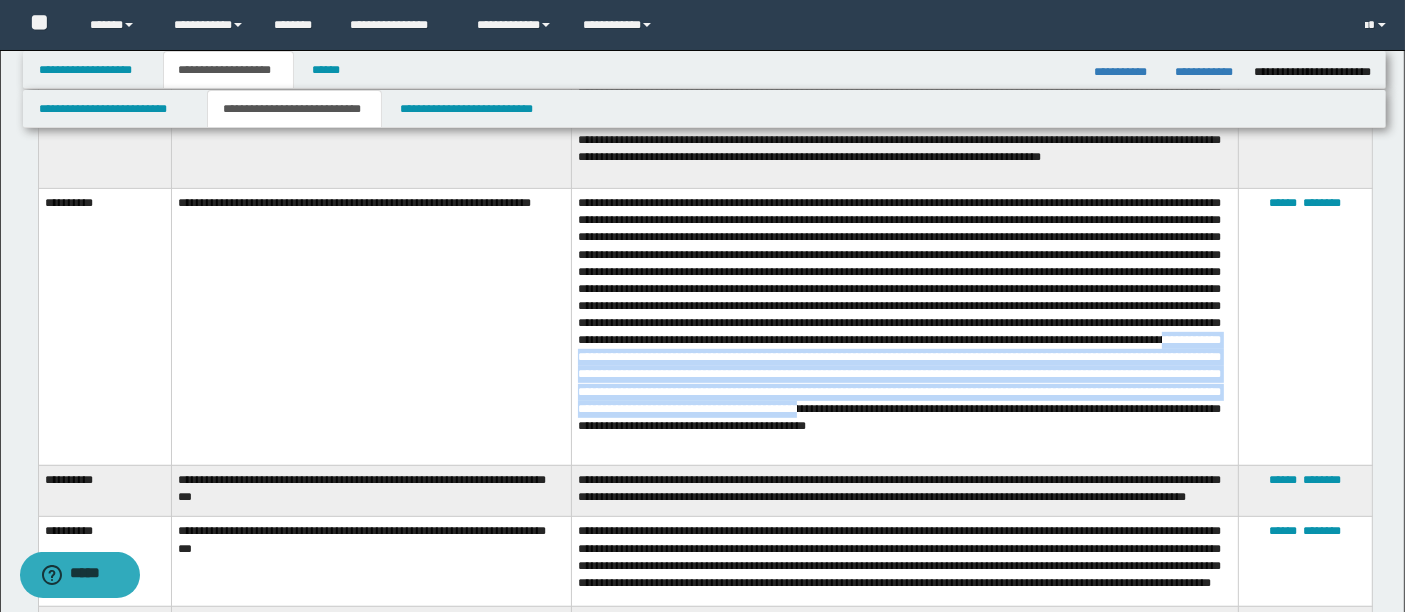 drag, startPoint x: 1121, startPoint y: 362, endPoint x: 927, endPoint y: 433, distance: 206.58412 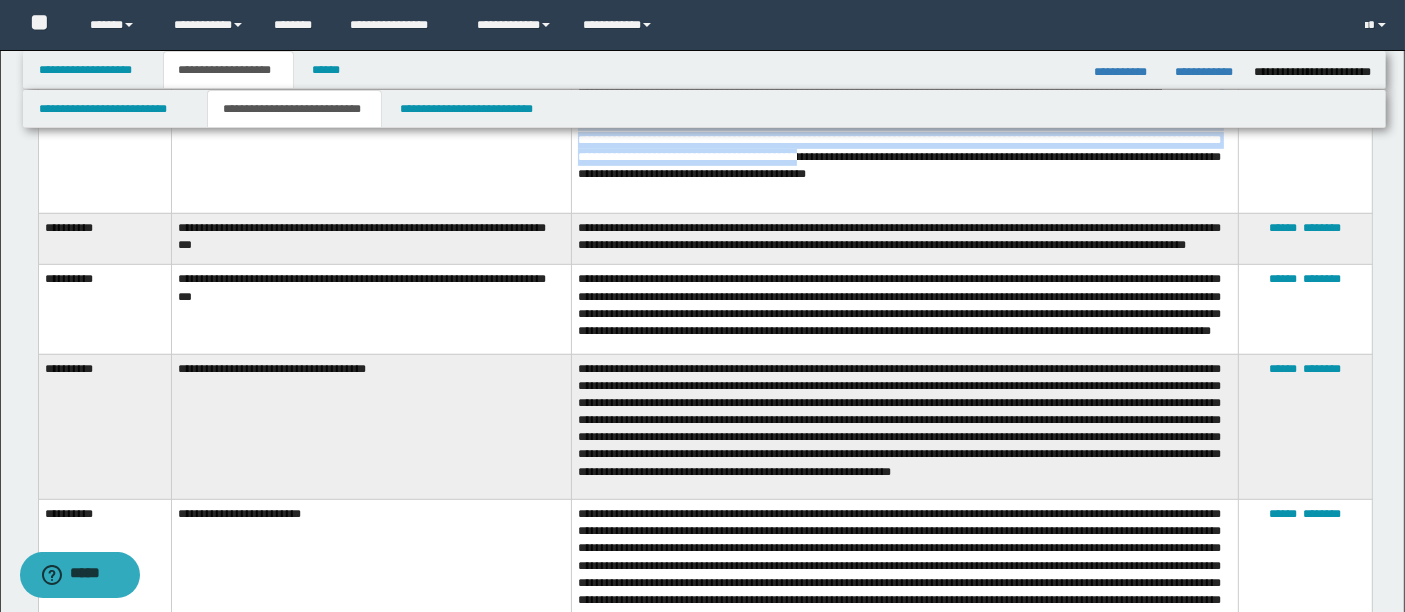 scroll, scrollTop: 1124, scrollLeft: 0, axis: vertical 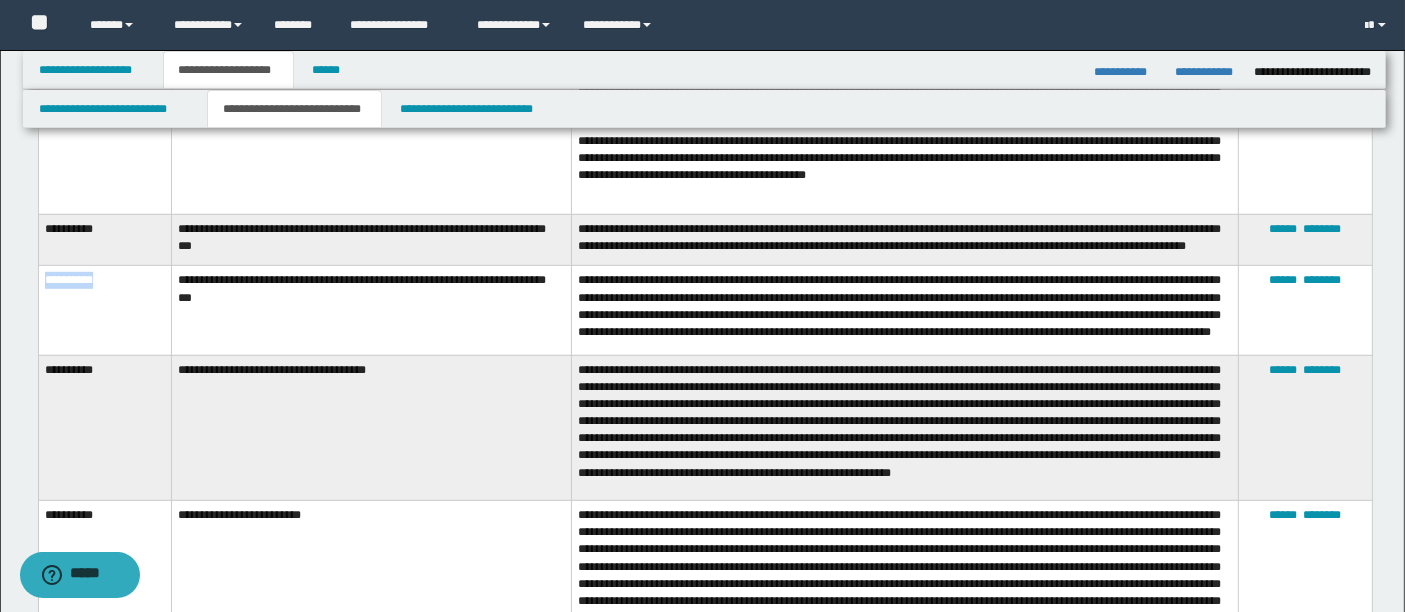 drag, startPoint x: 114, startPoint y: 283, endPoint x: 44, endPoint y: 294, distance: 70.85902 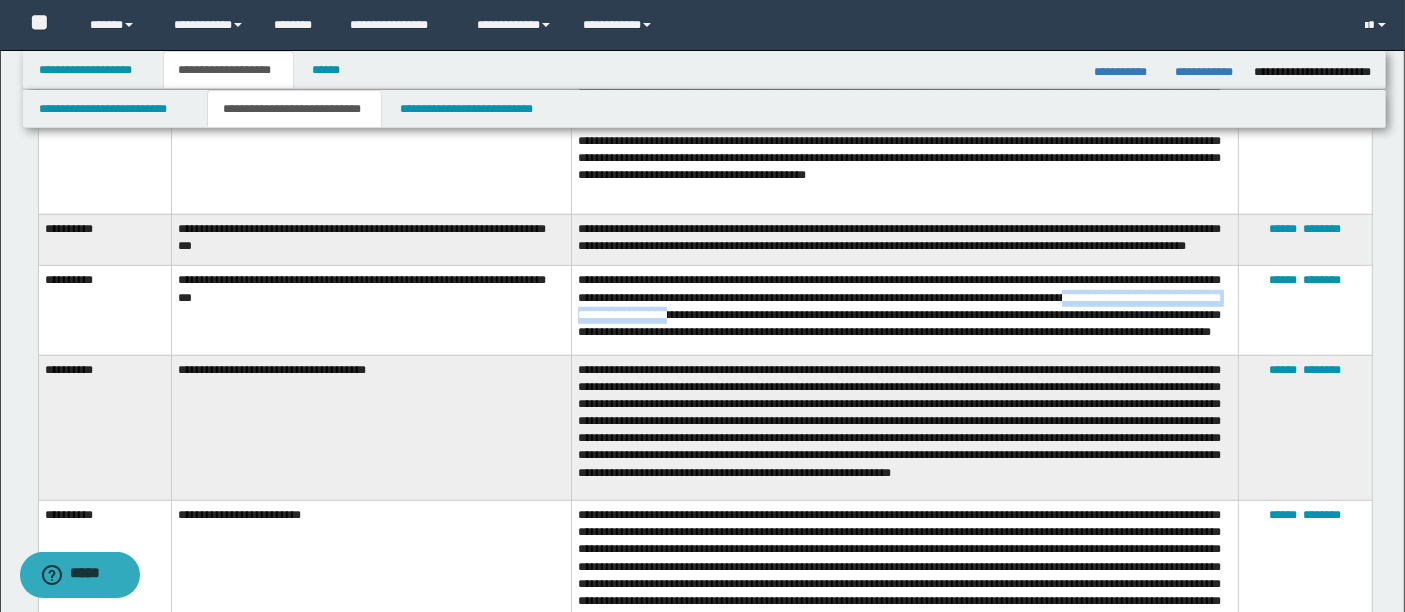 drag, startPoint x: 1141, startPoint y: 307, endPoint x: 776, endPoint y: 320, distance: 365.23145 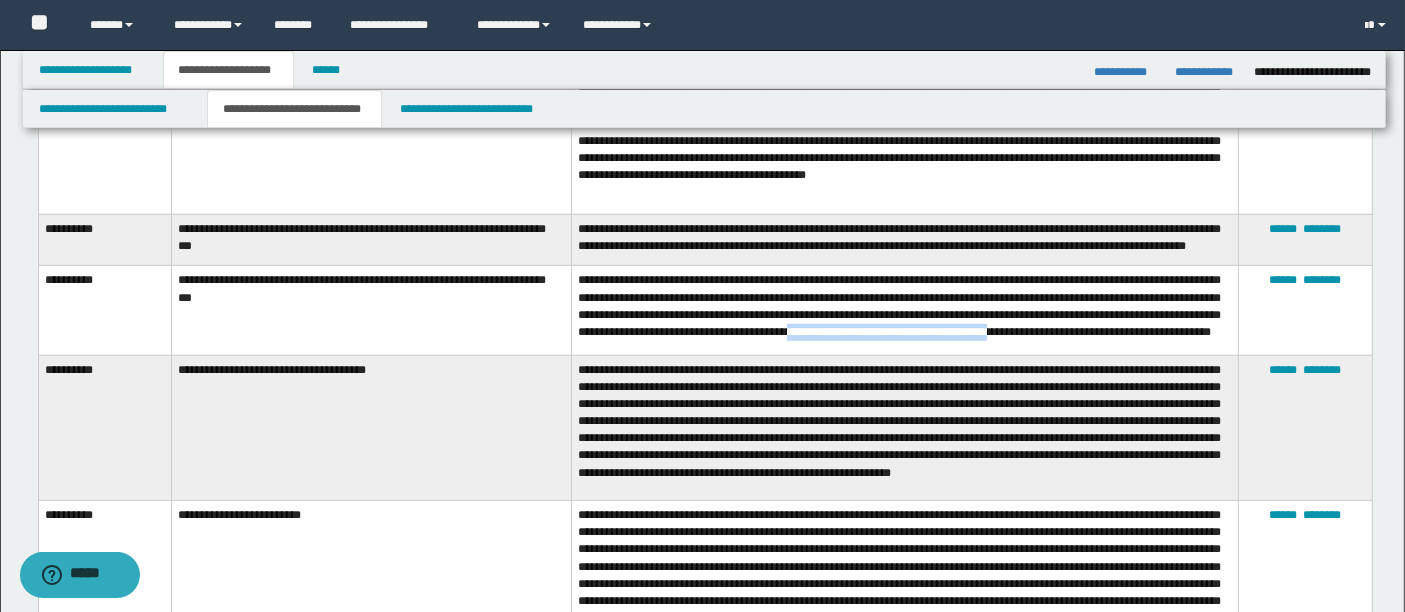 drag, startPoint x: 934, startPoint y: 336, endPoint x: 1155, endPoint y: 339, distance: 221.02036 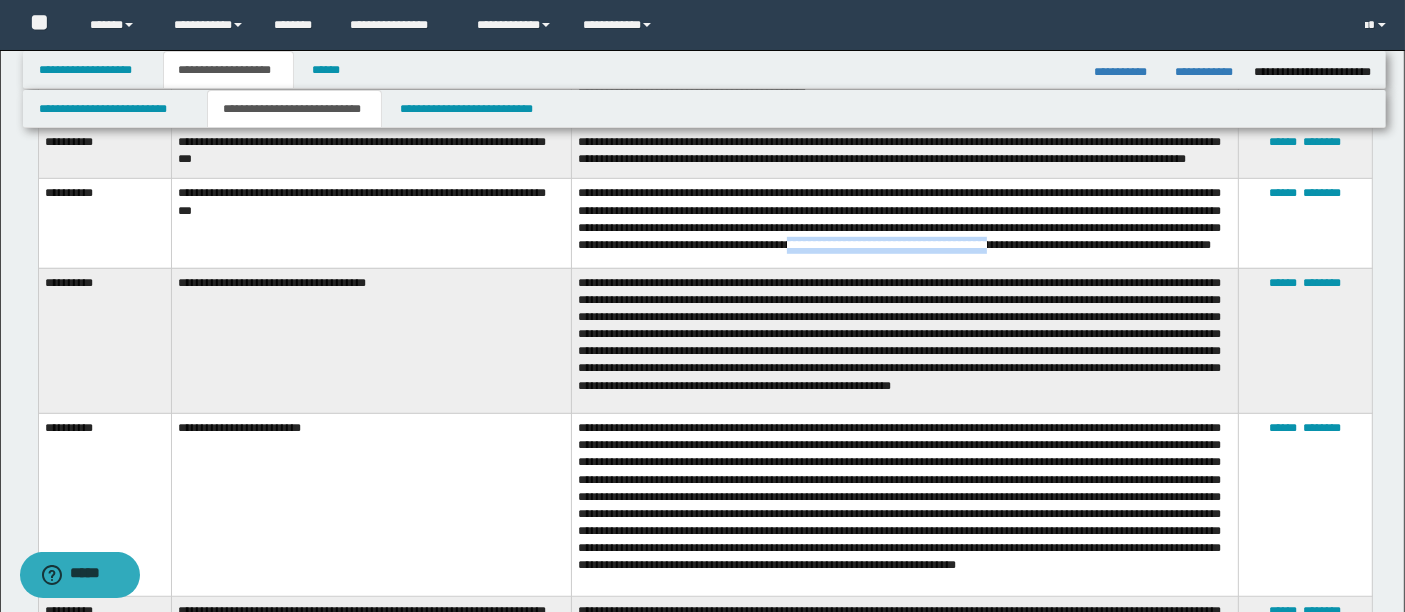 scroll, scrollTop: 1215, scrollLeft: 0, axis: vertical 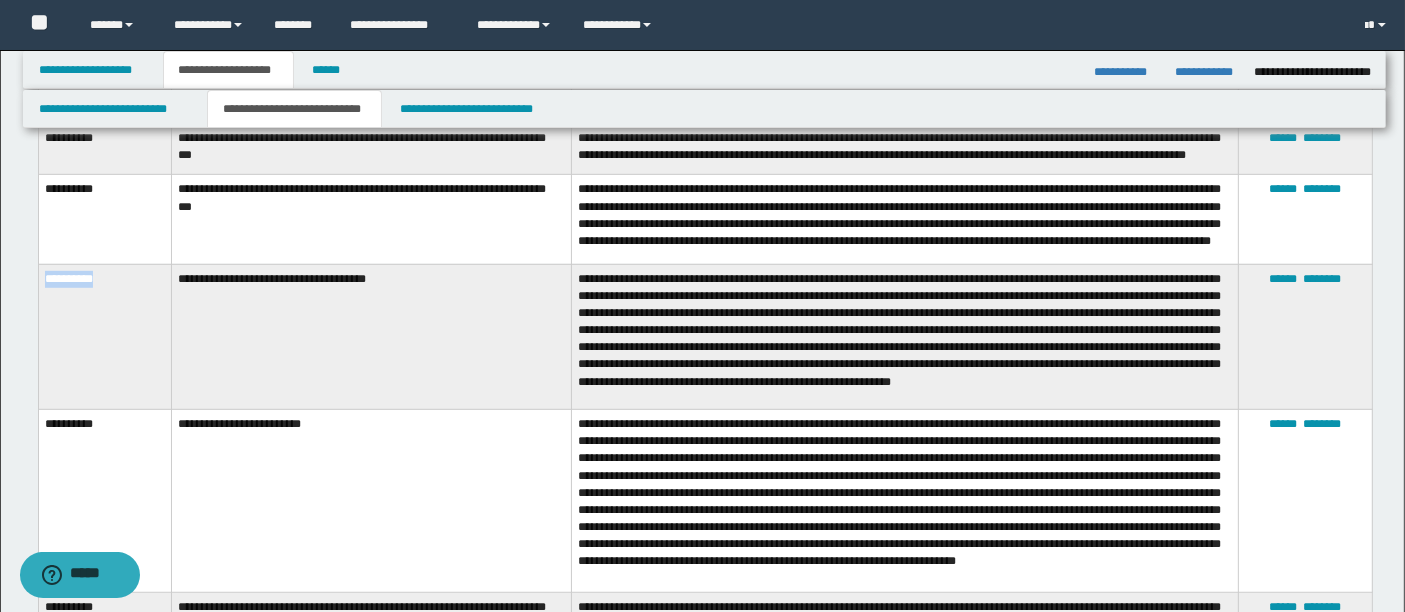 drag, startPoint x: 116, startPoint y: 287, endPoint x: 38, endPoint y: 286, distance: 78.00641 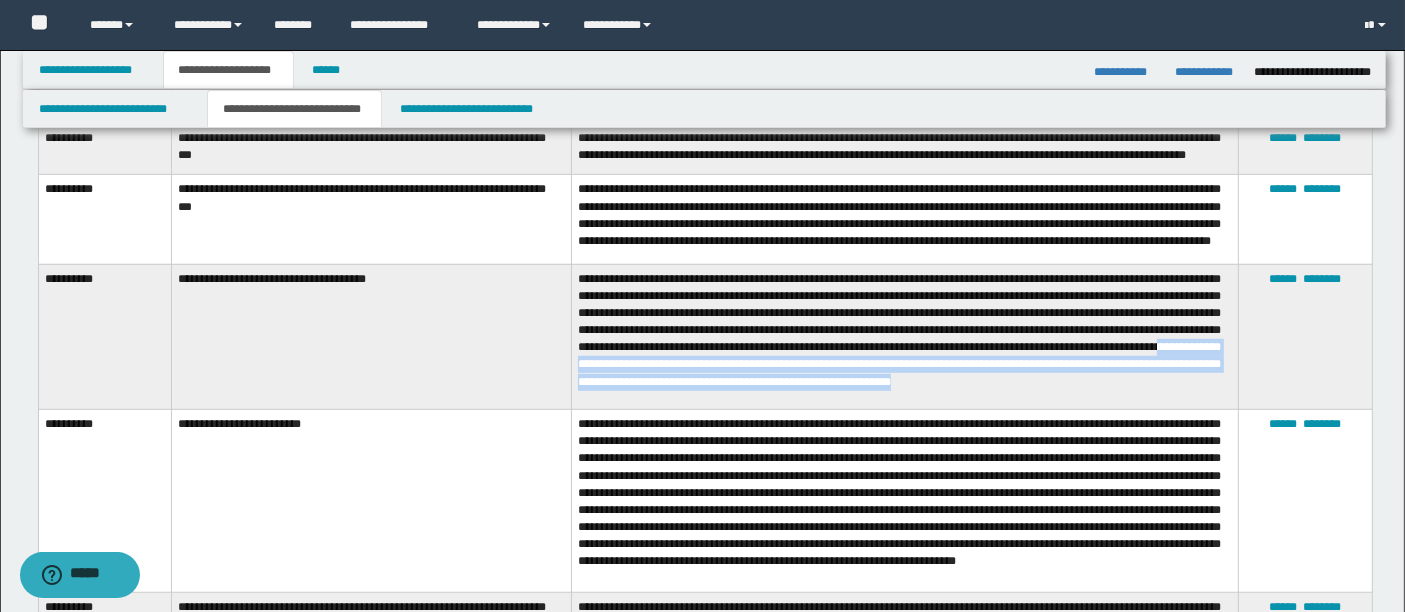 drag, startPoint x: 763, startPoint y: 381, endPoint x: 769, endPoint y: 414, distance: 33.54102 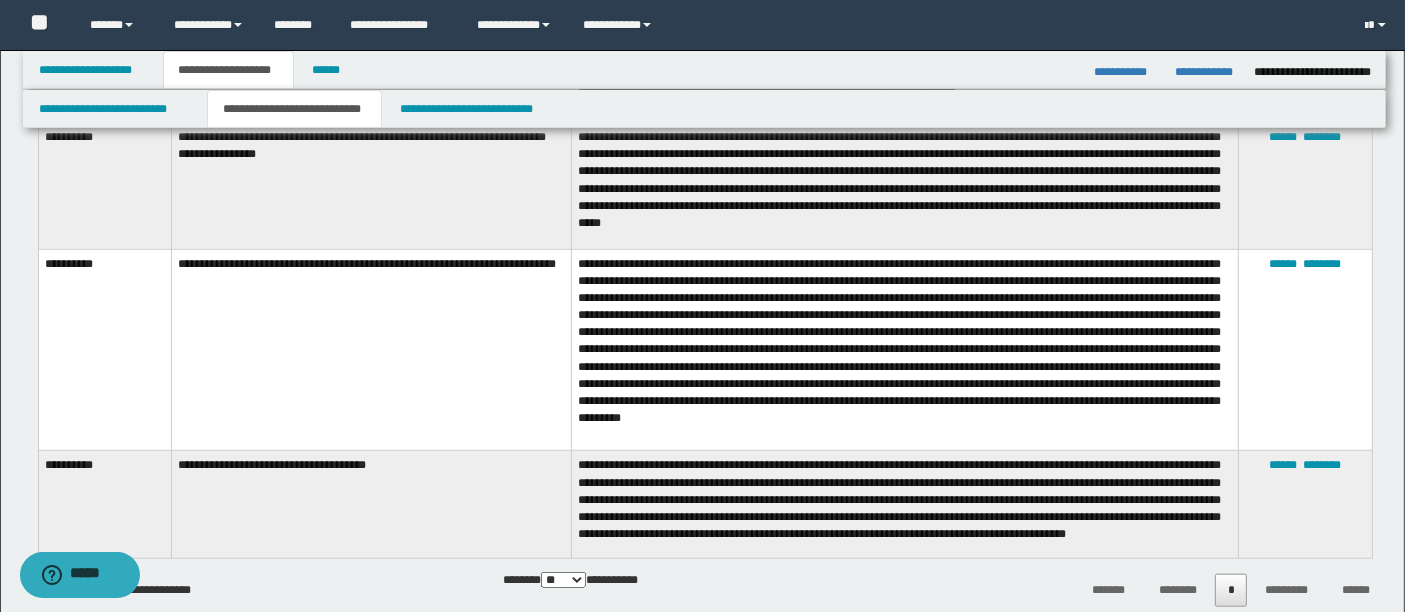 scroll, scrollTop: 1686, scrollLeft: 0, axis: vertical 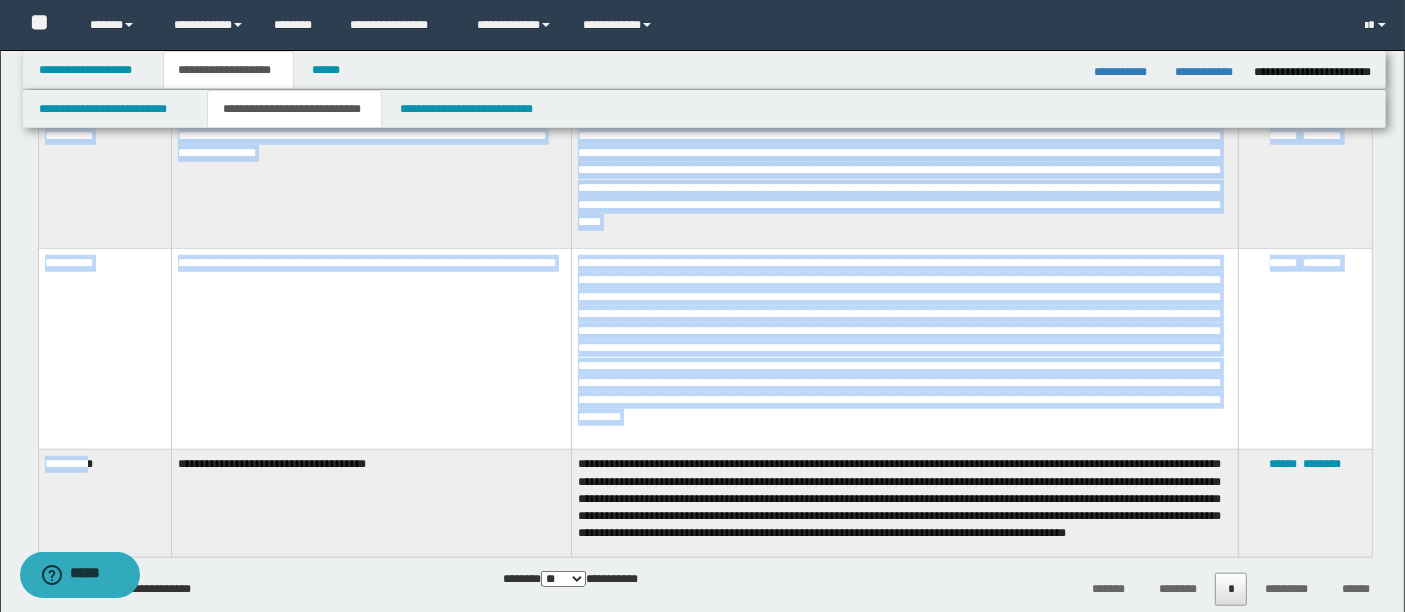drag, startPoint x: 100, startPoint y: 455, endPoint x: 34, endPoint y: 463, distance: 66.48308 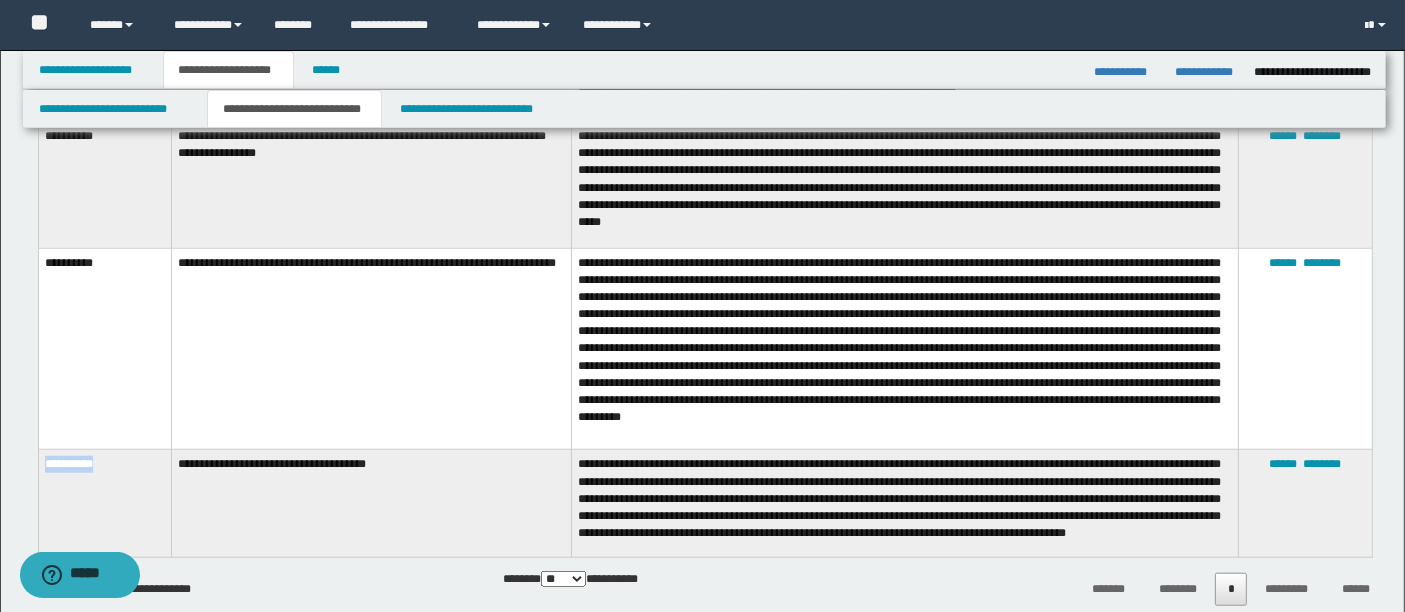drag, startPoint x: 45, startPoint y: 460, endPoint x: 105, endPoint y: 458, distance: 60.033325 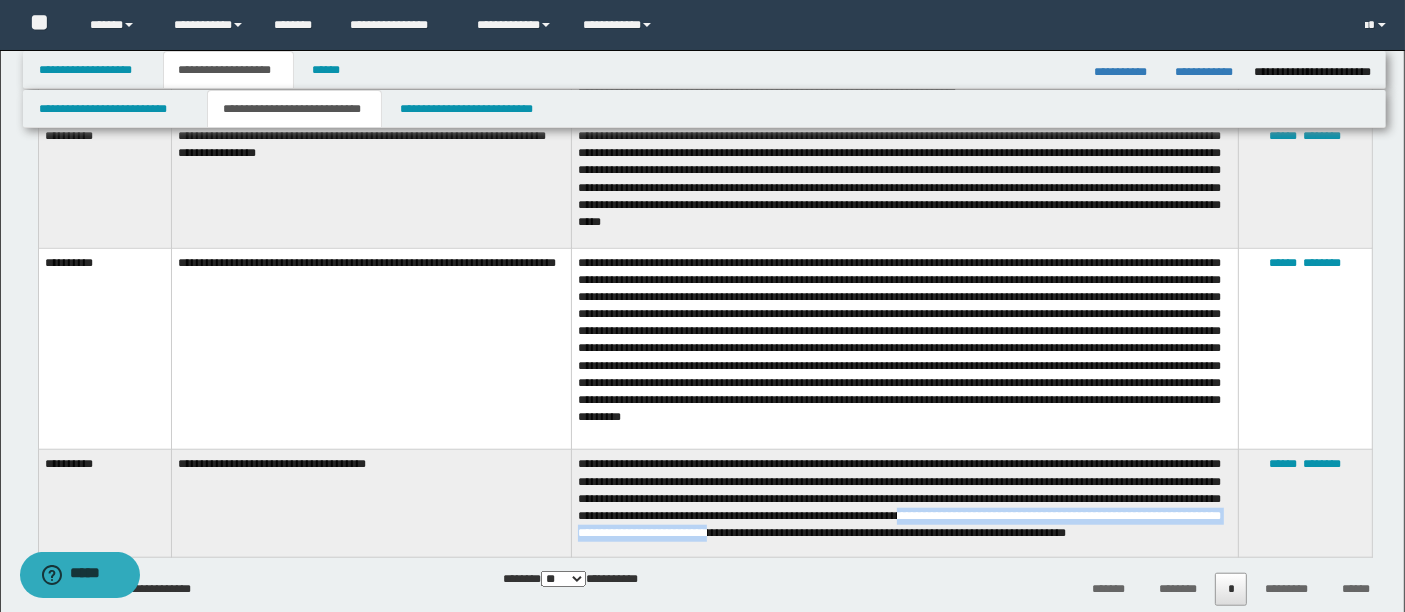 drag, startPoint x: 1085, startPoint y: 510, endPoint x: 951, endPoint y: 527, distance: 135.07405 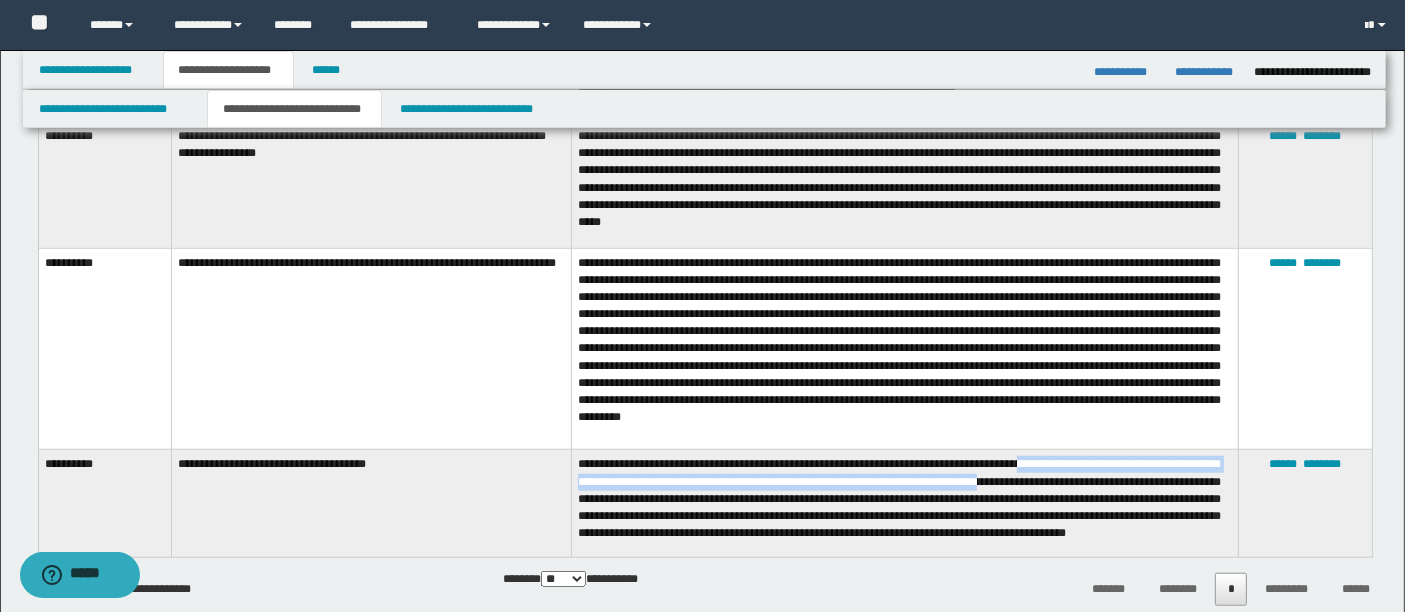 drag, startPoint x: 1033, startPoint y: 460, endPoint x: 1039, endPoint y: 478, distance: 18.973665 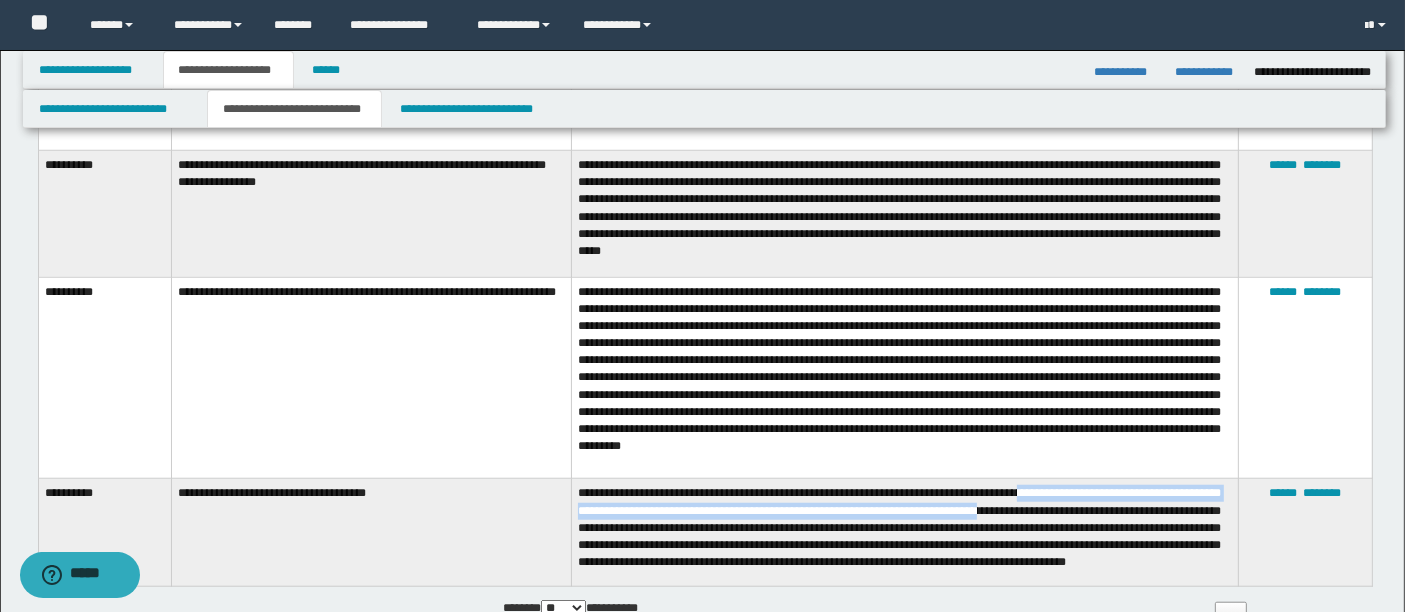 scroll, scrollTop: 1637, scrollLeft: 0, axis: vertical 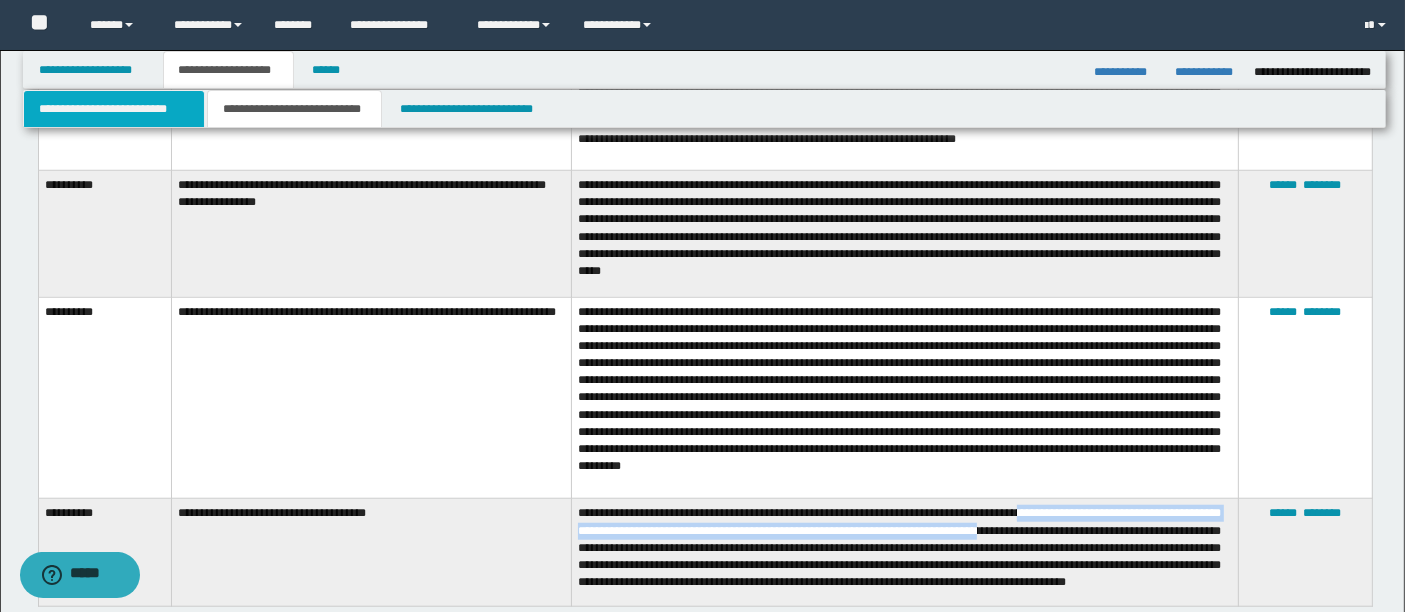 drag, startPoint x: 169, startPoint y: 115, endPoint x: 136, endPoint y: 113, distance: 33.06055 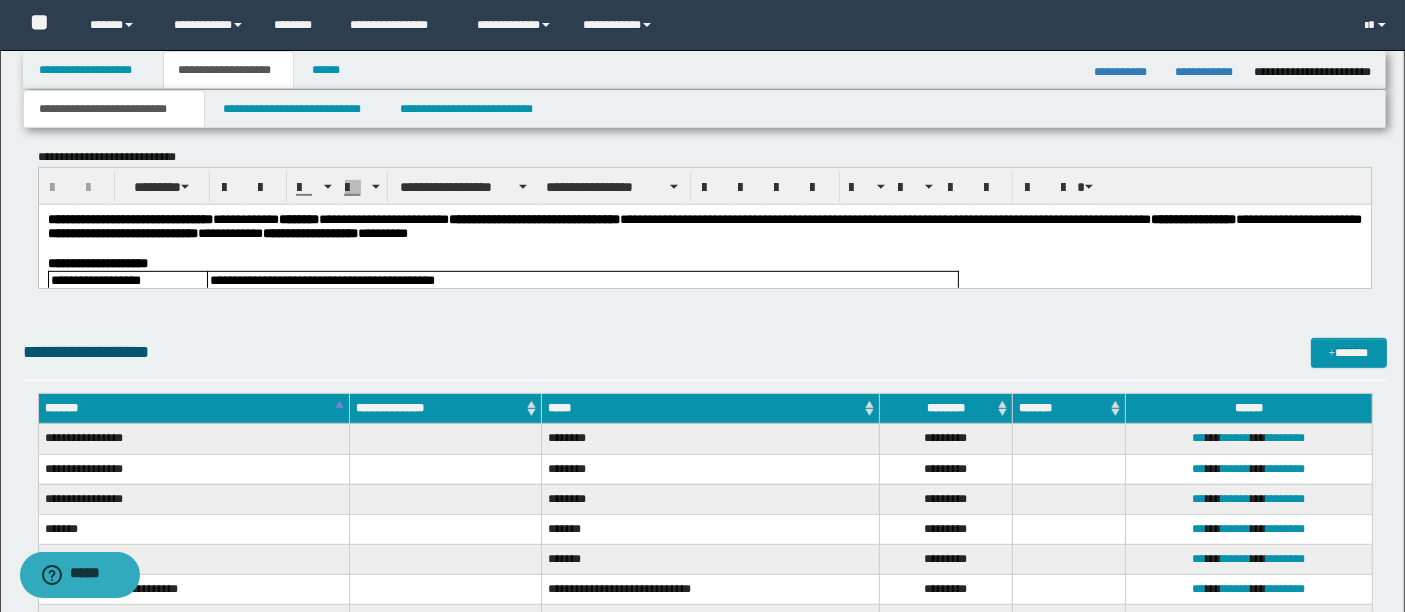 scroll, scrollTop: 1035, scrollLeft: 0, axis: vertical 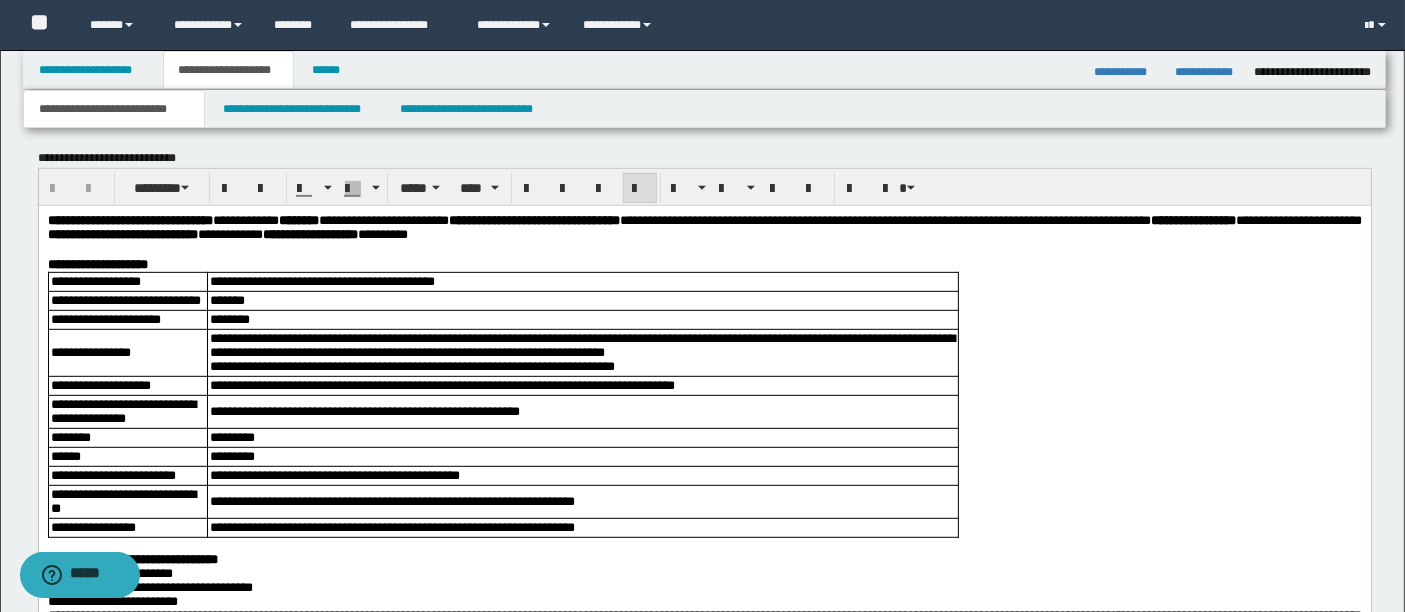 click on "**********" at bounding box center (704, 264) 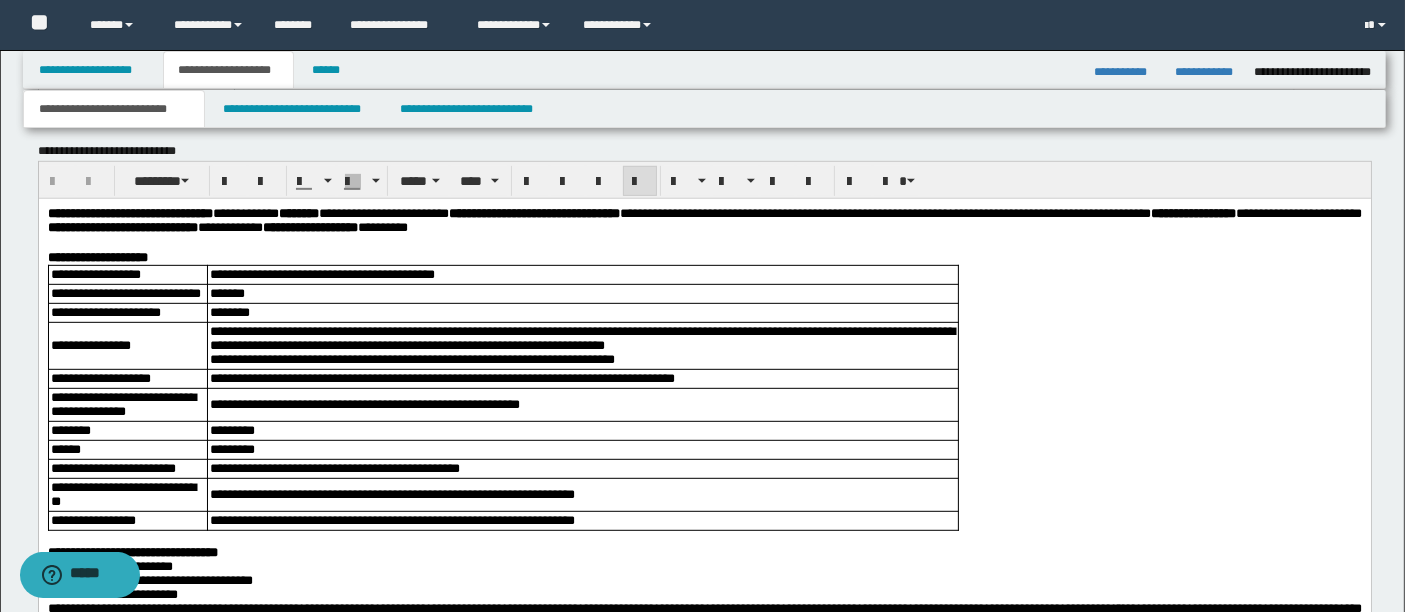 scroll, scrollTop: 1042, scrollLeft: 0, axis: vertical 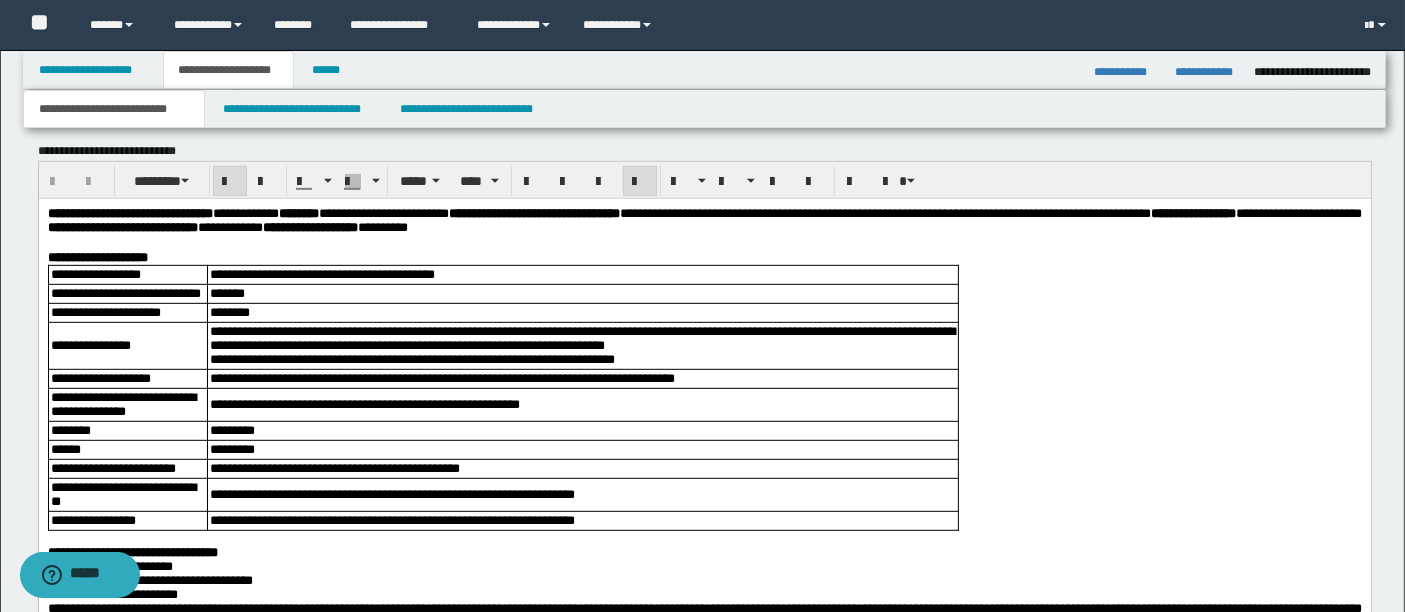 drag, startPoint x: 47, startPoint y: 210, endPoint x: 822, endPoint y: 235, distance: 775.40314 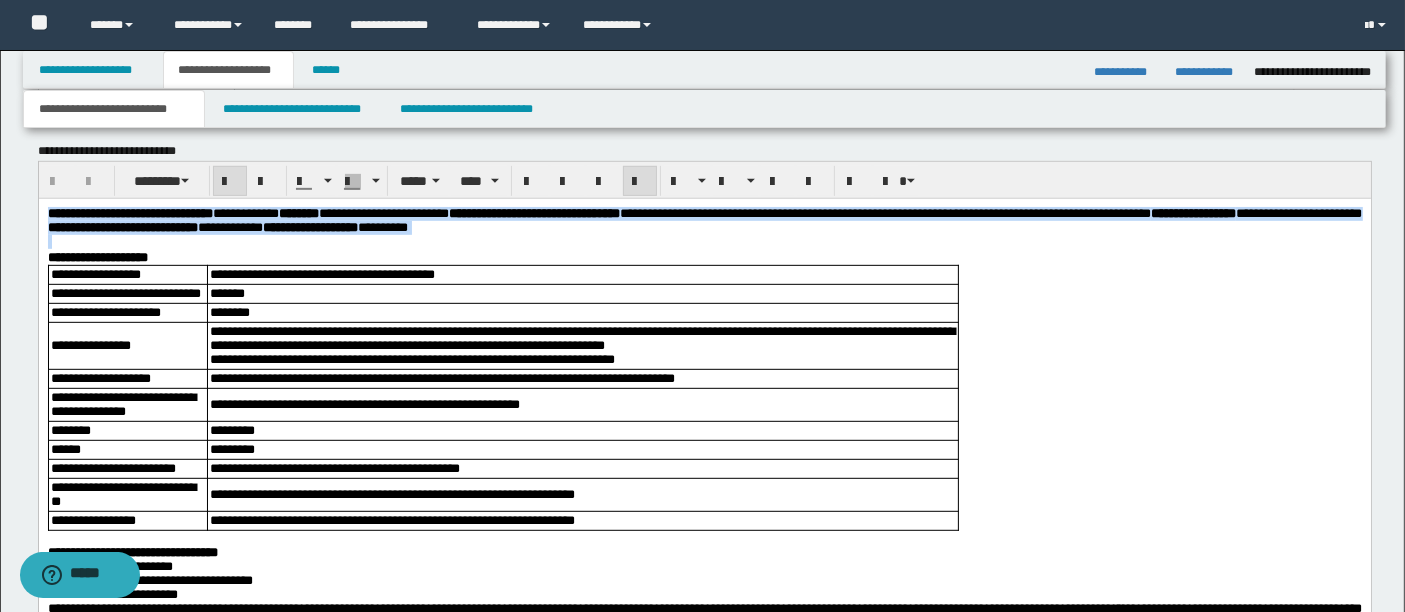 drag, startPoint x: 49, startPoint y: 211, endPoint x: 865, endPoint y: 237, distance: 816.4141 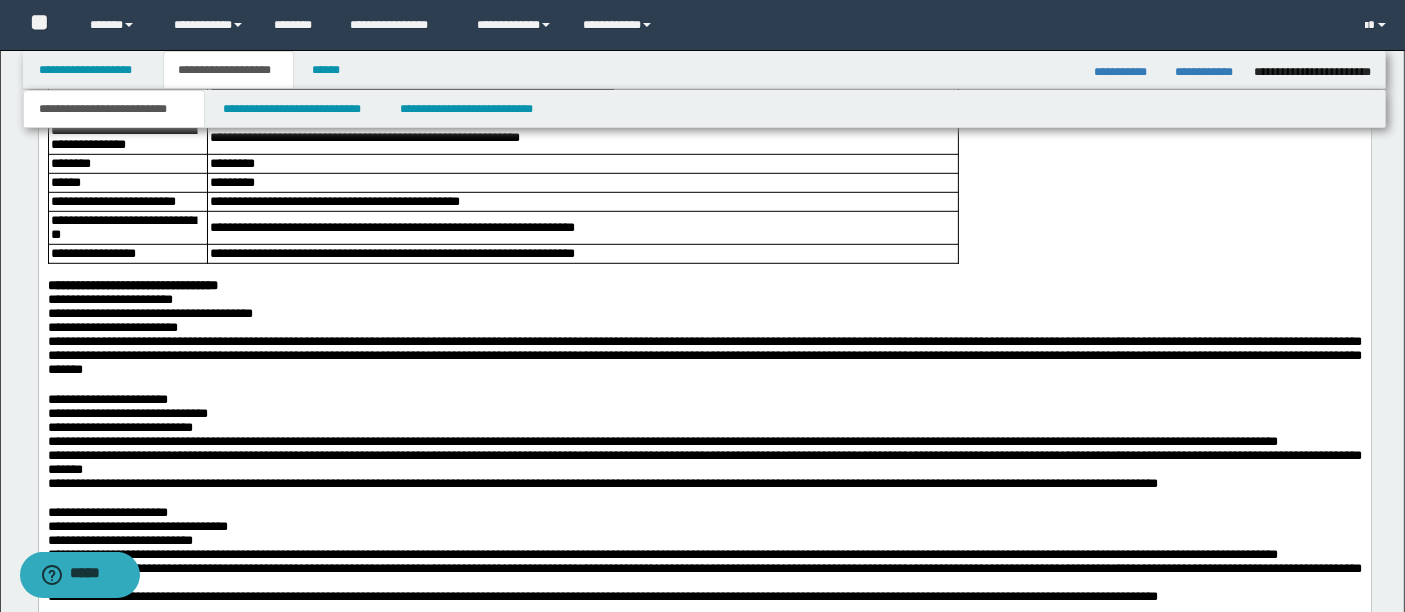 scroll, scrollTop: 1311, scrollLeft: 0, axis: vertical 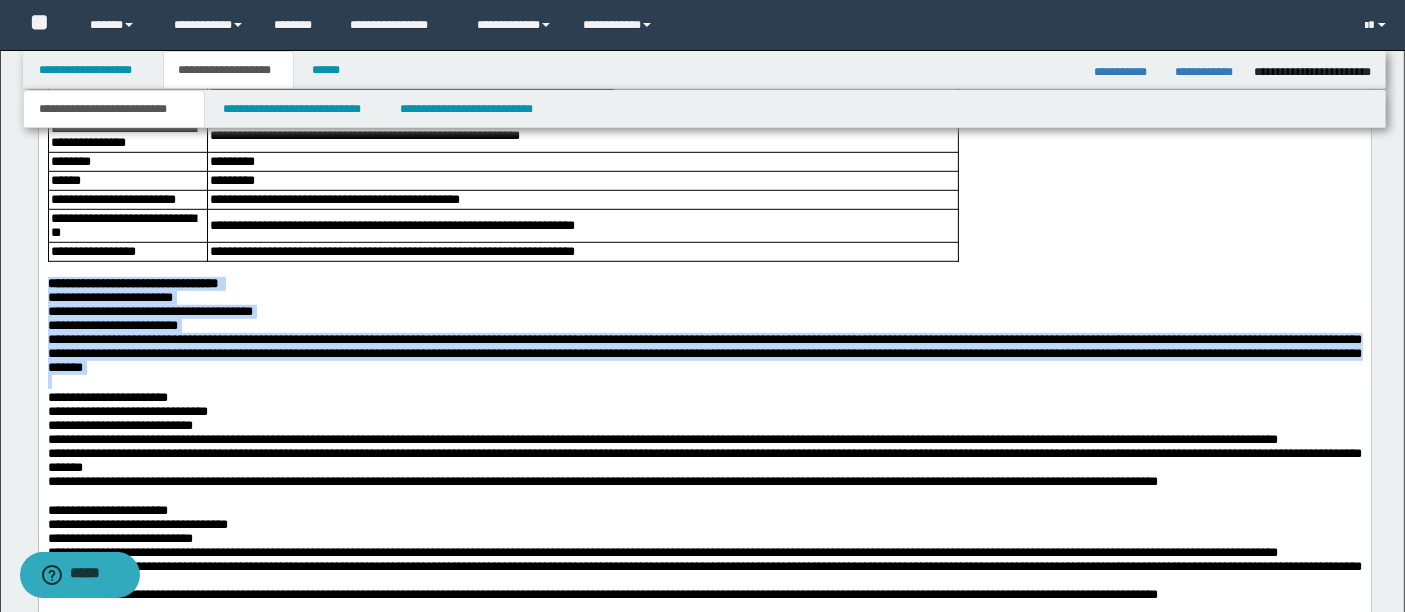 drag, startPoint x: 49, startPoint y: 309, endPoint x: 594, endPoint y: 413, distance: 554.8342 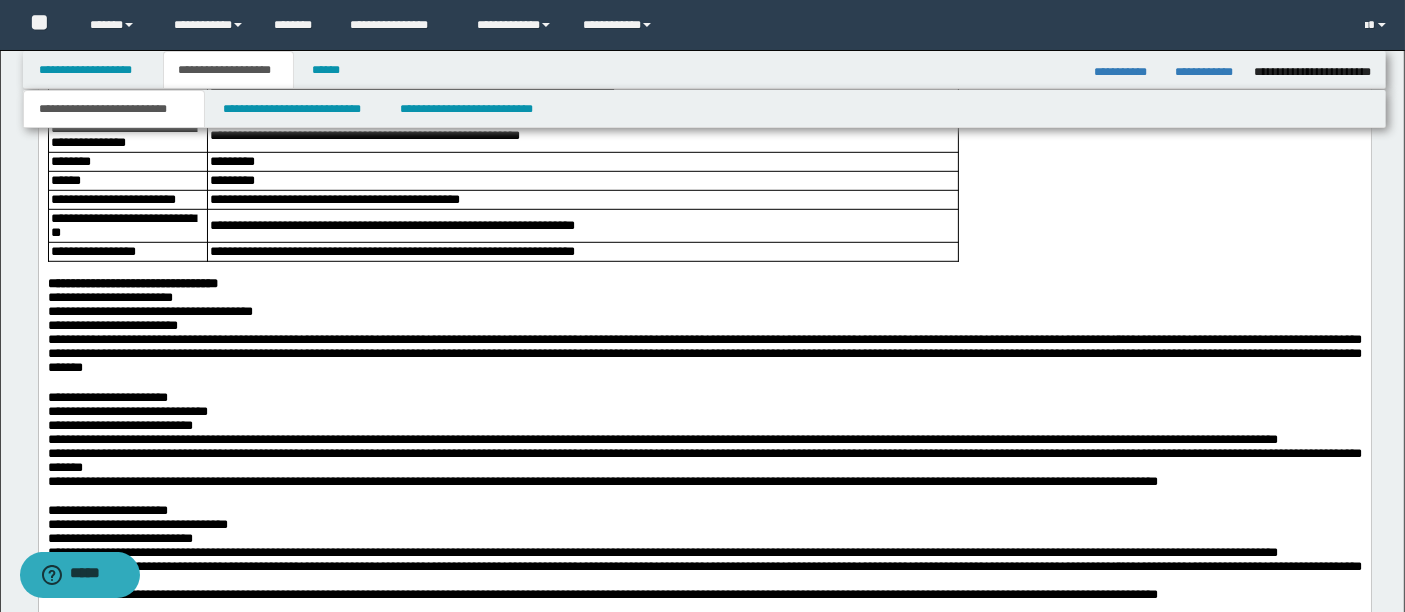 click on "**********" at bounding box center [107, 397] 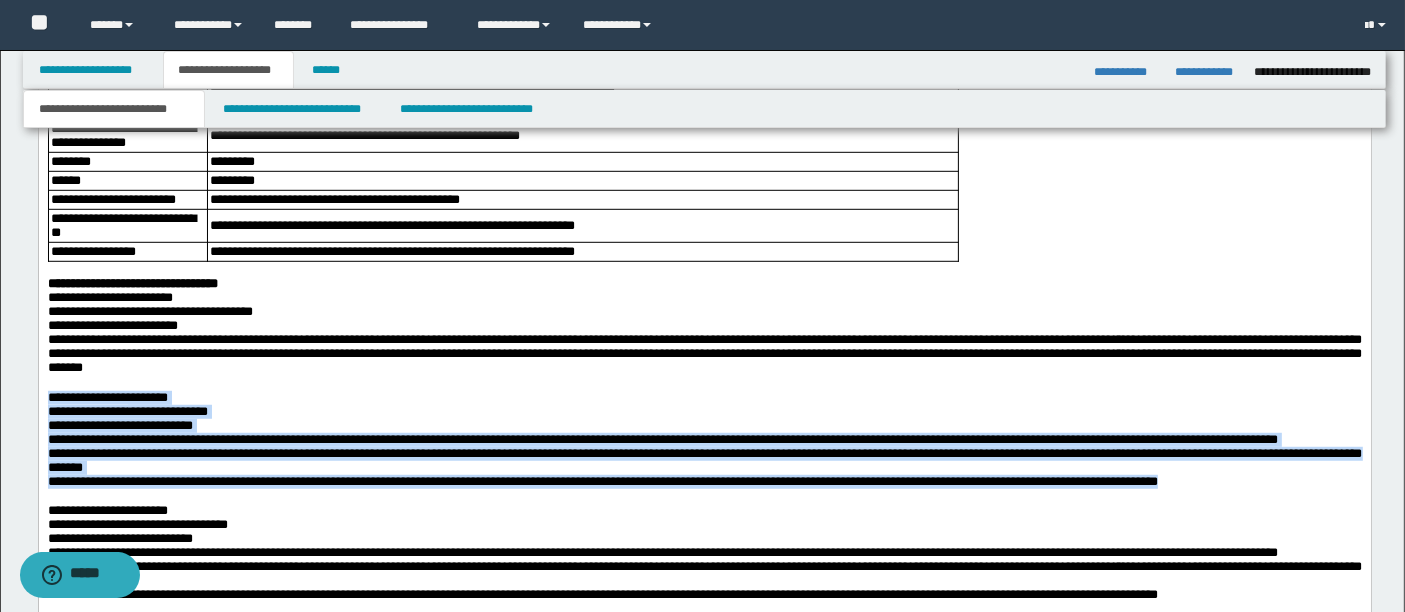 drag, startPoint x: 48, startPoint y: 429, endPoint x: 1148, endPoint y: 564, distance: 1108.2532 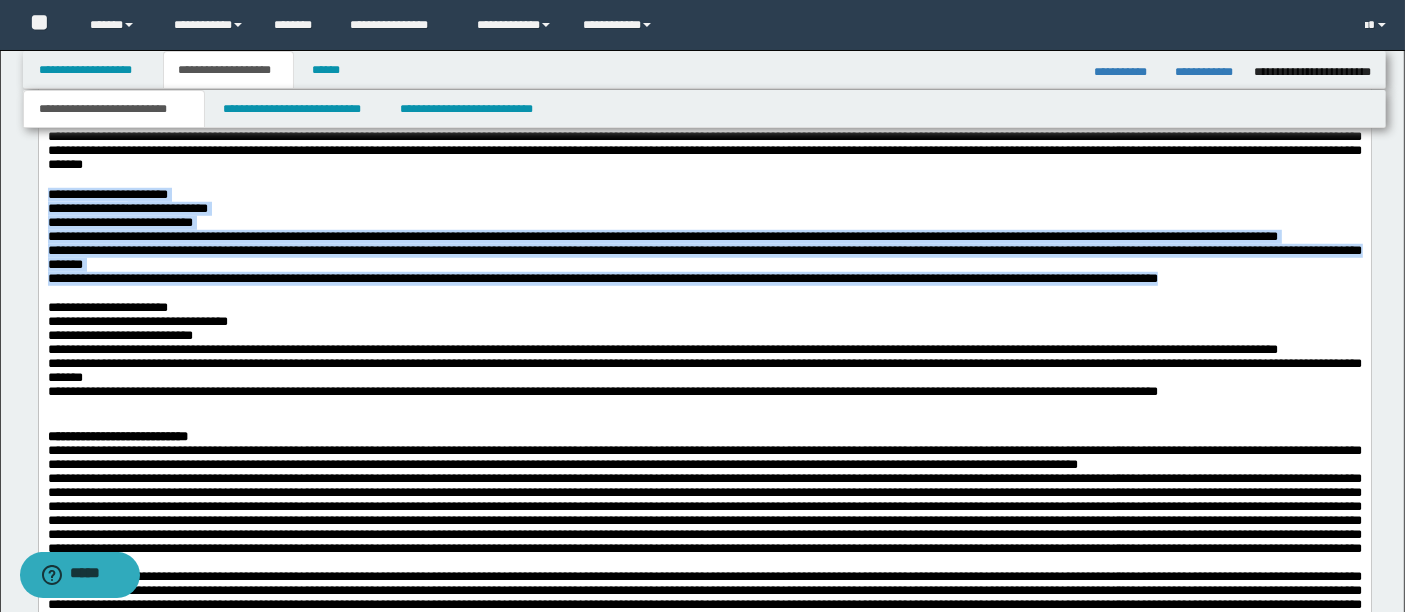 scroll, scrollTop: 1515, scrollLeft: 0, axis: vertical 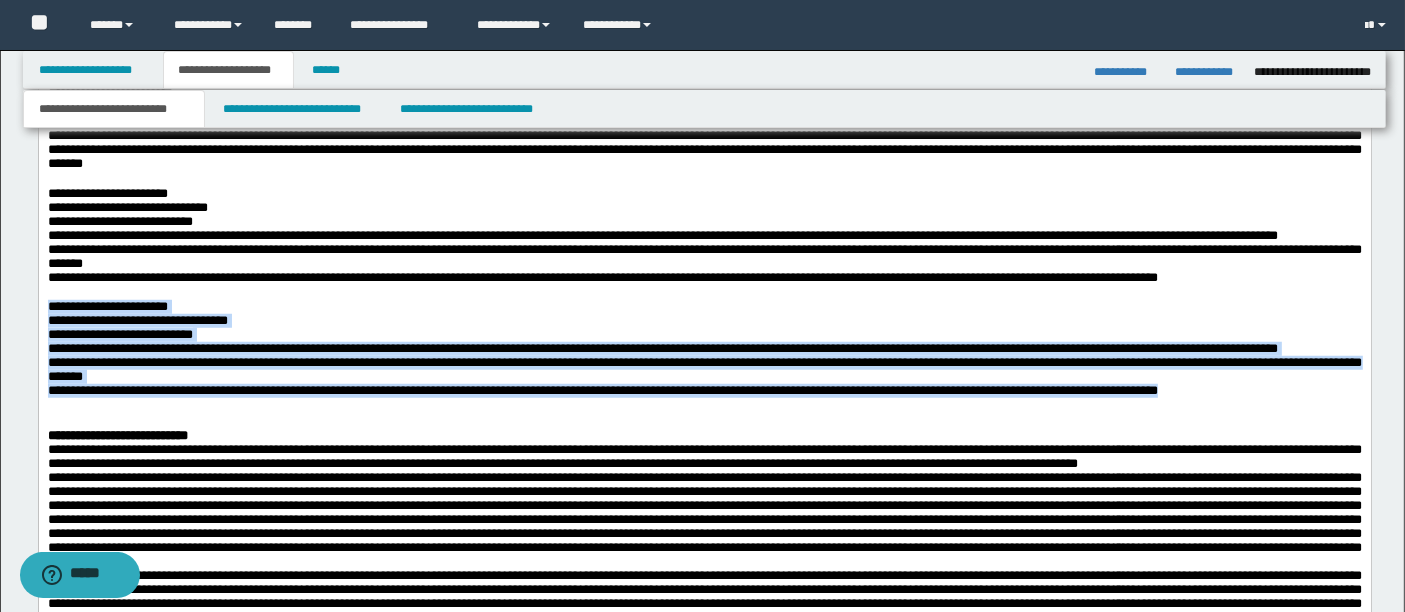 drag, startPoint x: 49, startPoint y: 381, endPoint x: 108, endPoint y: 510, distance: 141.85204 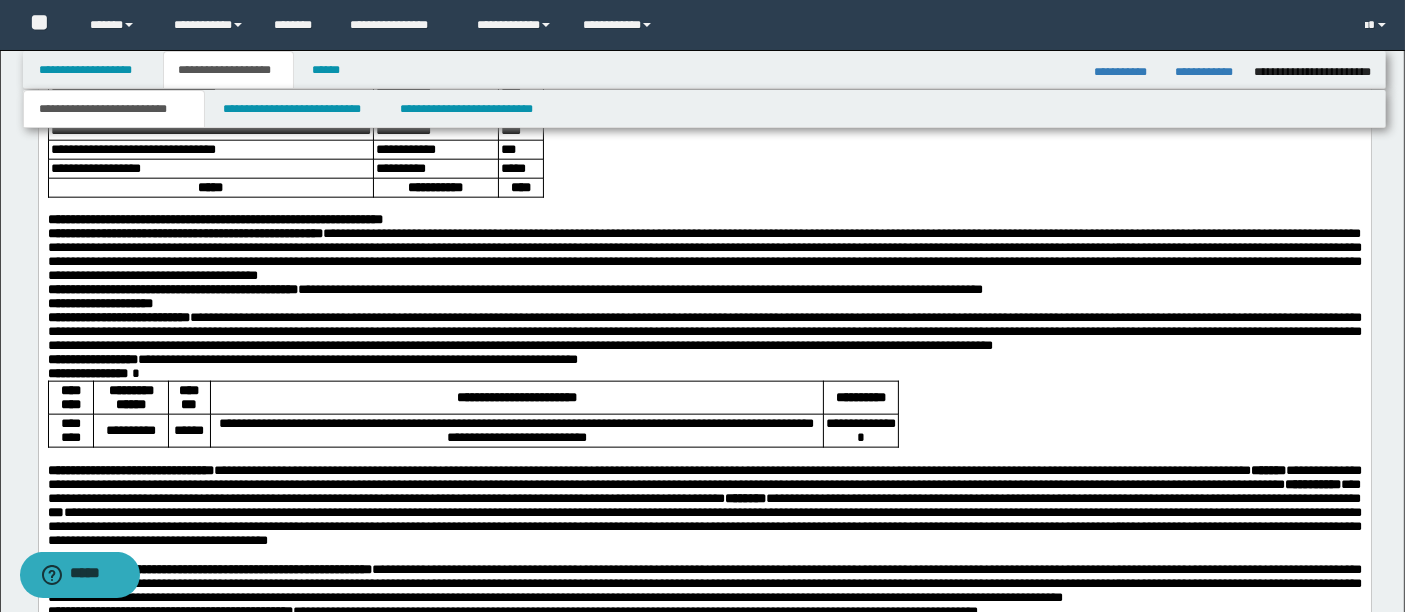scroll, scrollTop: 2300, scrollLeft: 0, axis: vertical 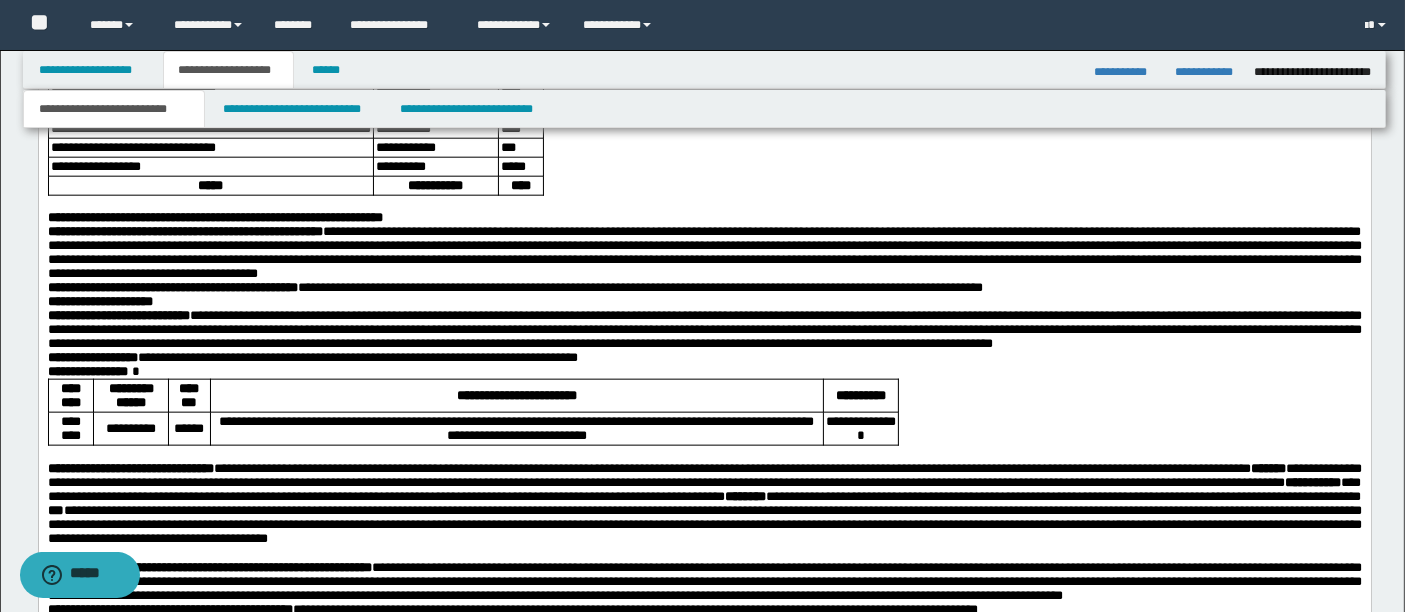 drag, startPoint x: 47, startPoint y: 232, endPoint x: 265, endPoint y: 242, distance: 218.22923 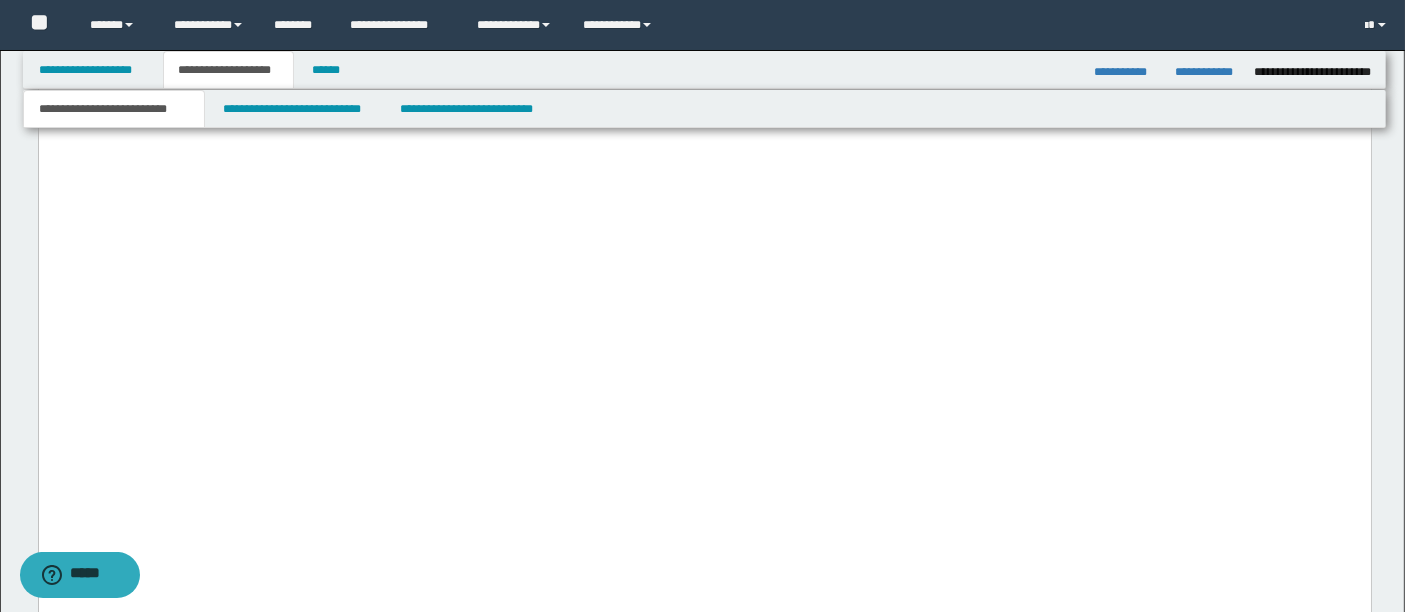 scroll, scrollTop: 4405, scrollLeft: 0, axis: vertical 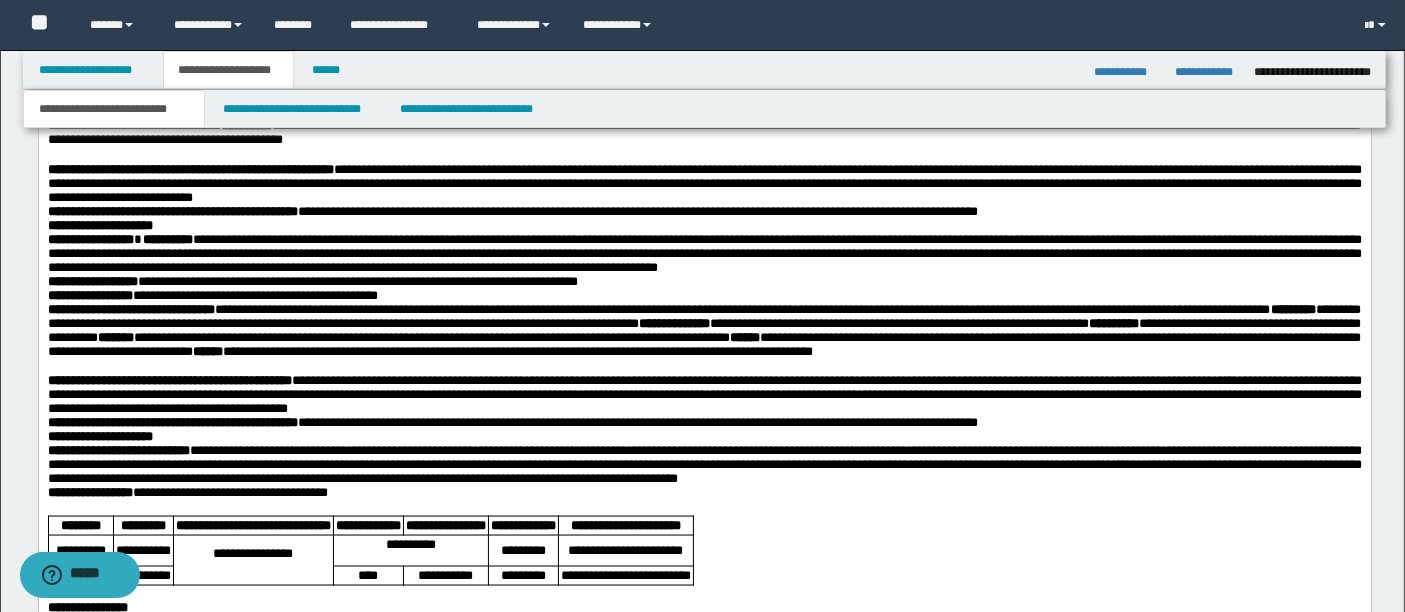 click on "**********" at bounding box center [704, 183] 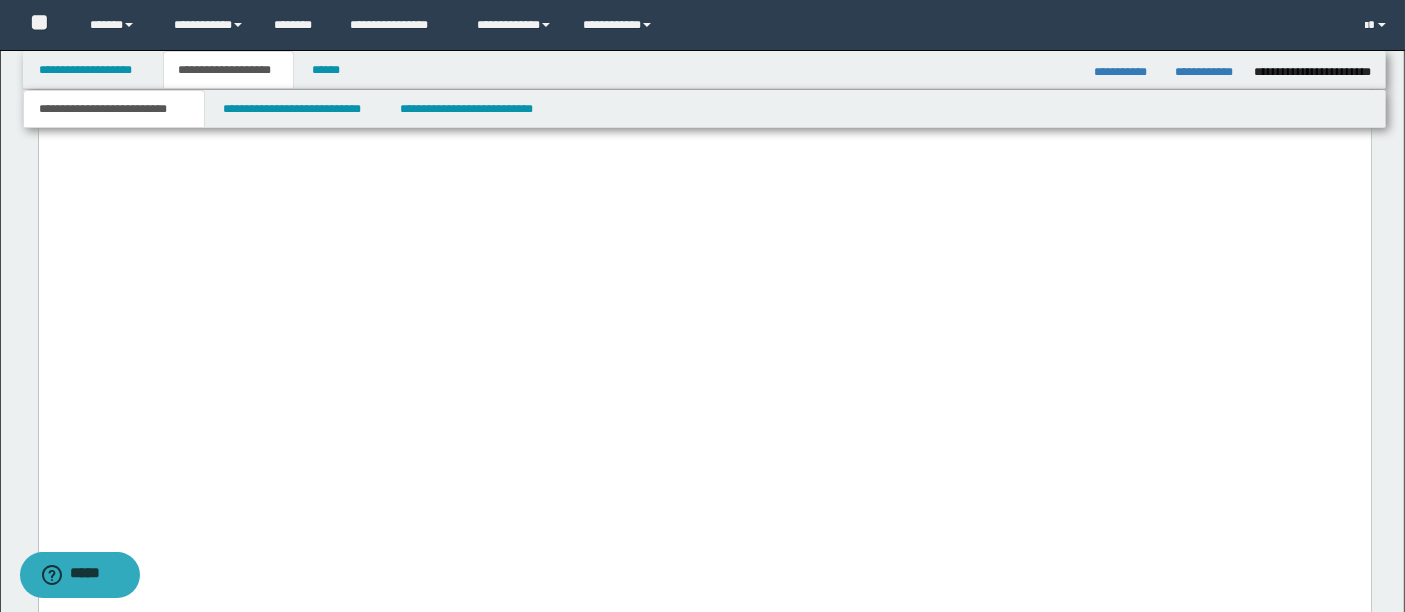 scroll, scrollTop: 4460, scrollLeft: 0, axis: vertical 